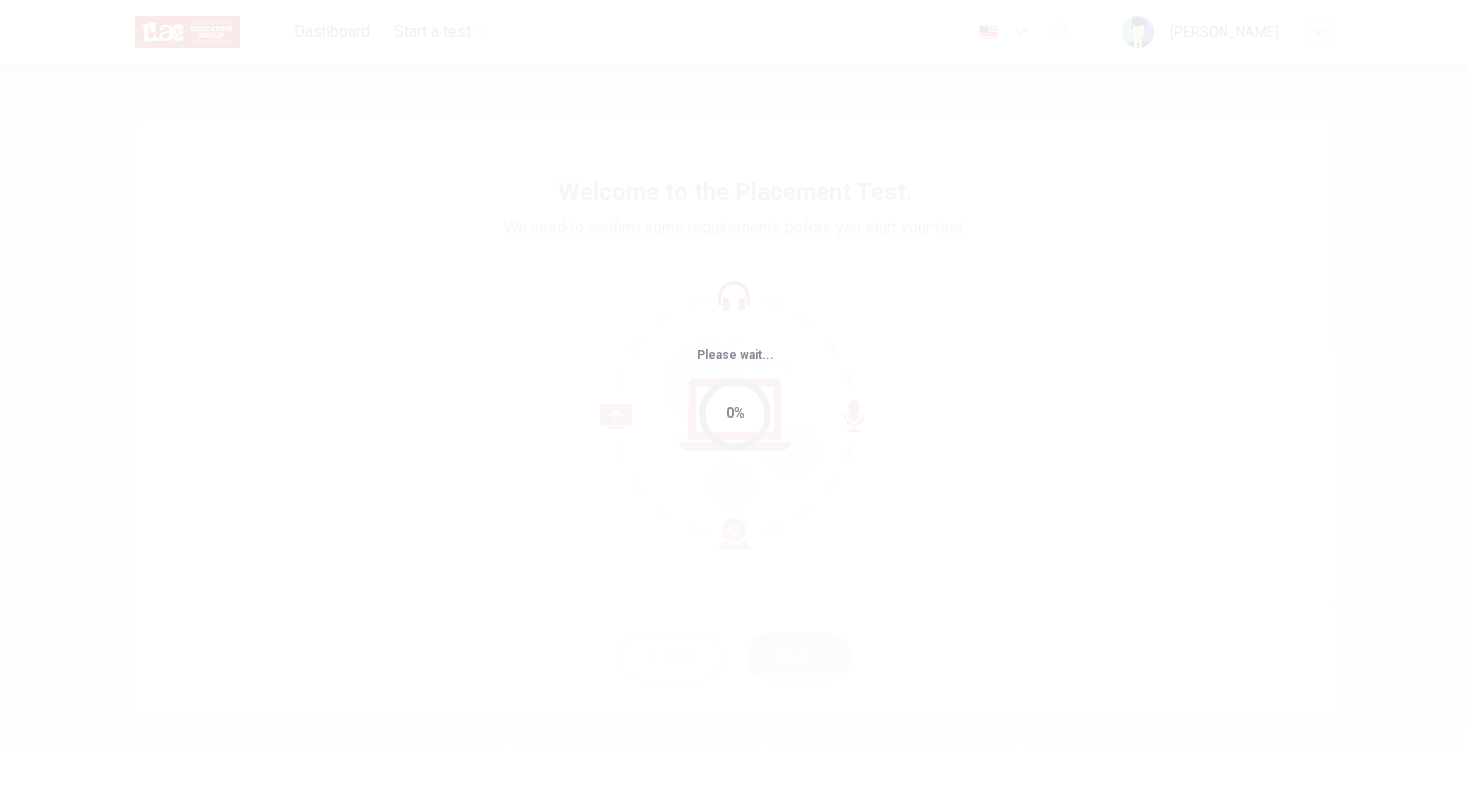 scroll, scrollTop: 0, scrollLeft: 0, axis: both 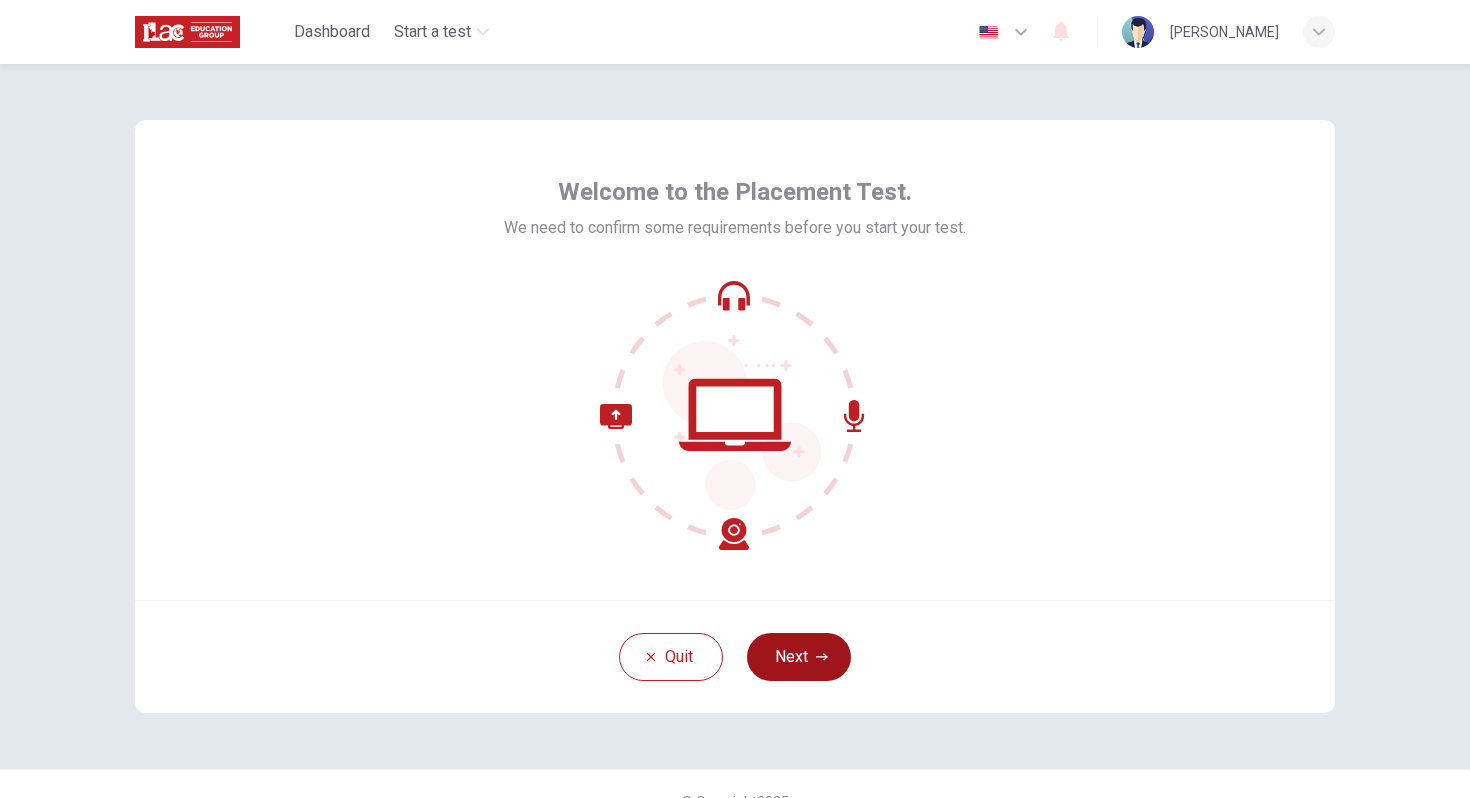 click on "Next" at bounding box center [799, 657] 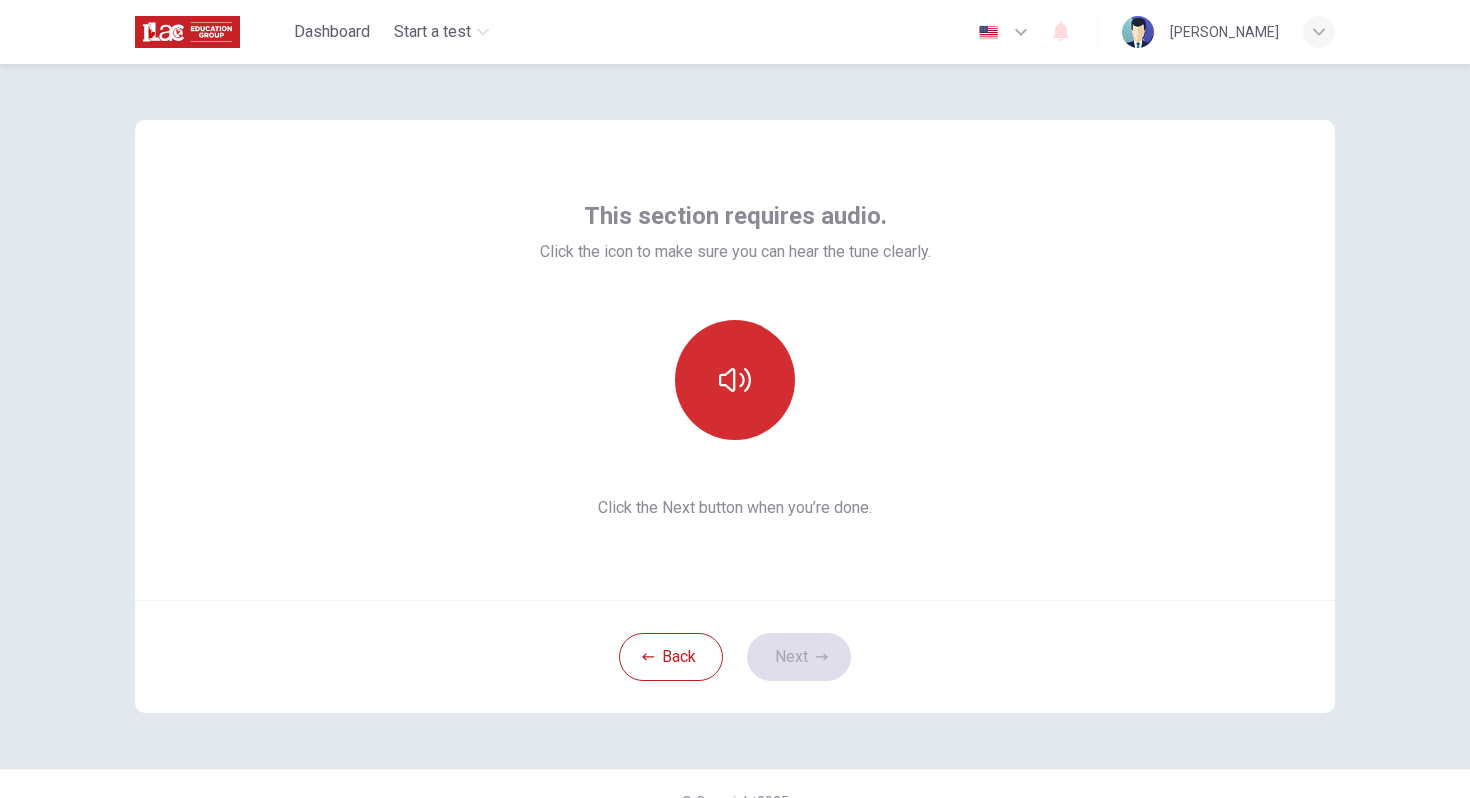 click at bounding box center (735, 380) 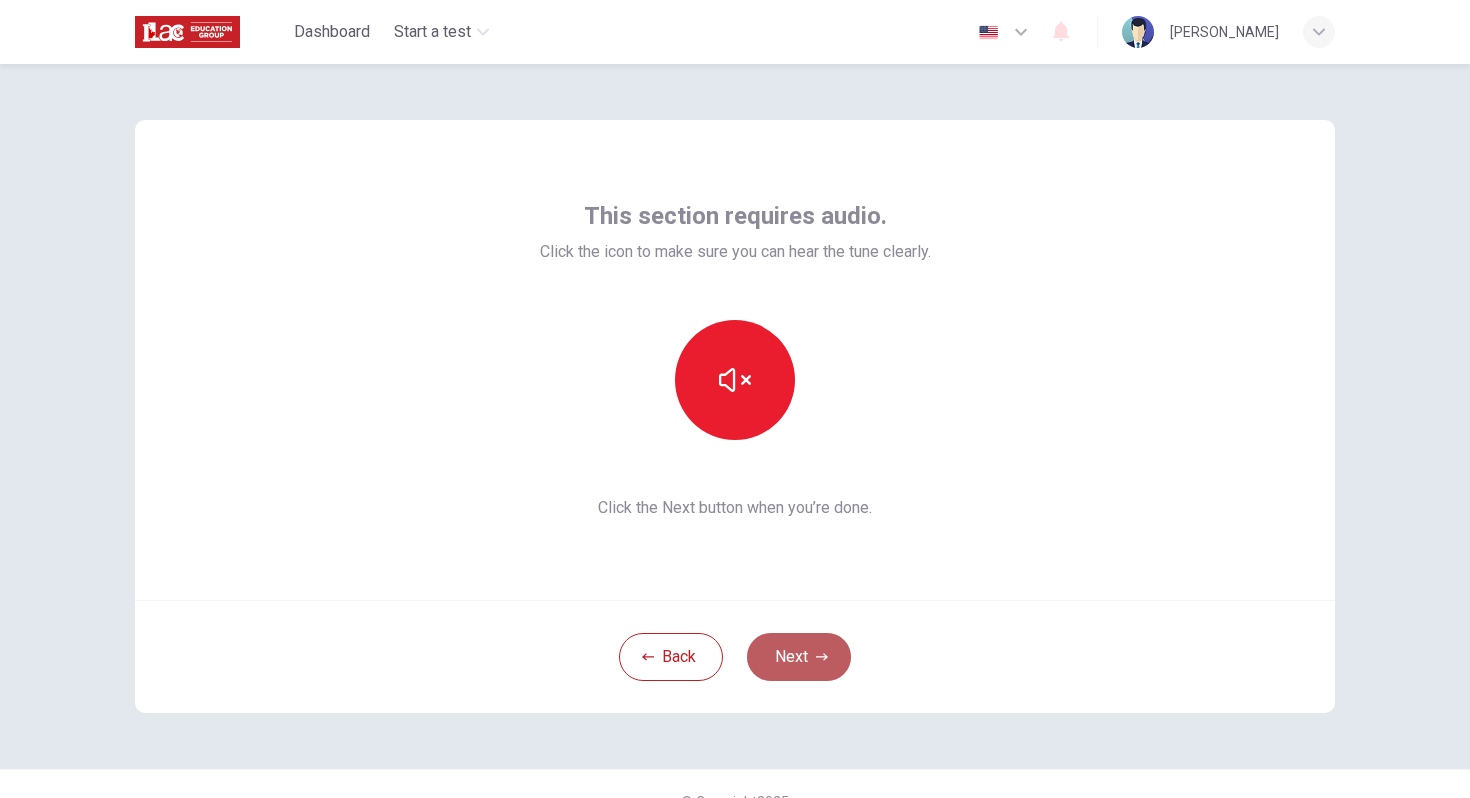 click on "Next" at bounding box center (799, 657) 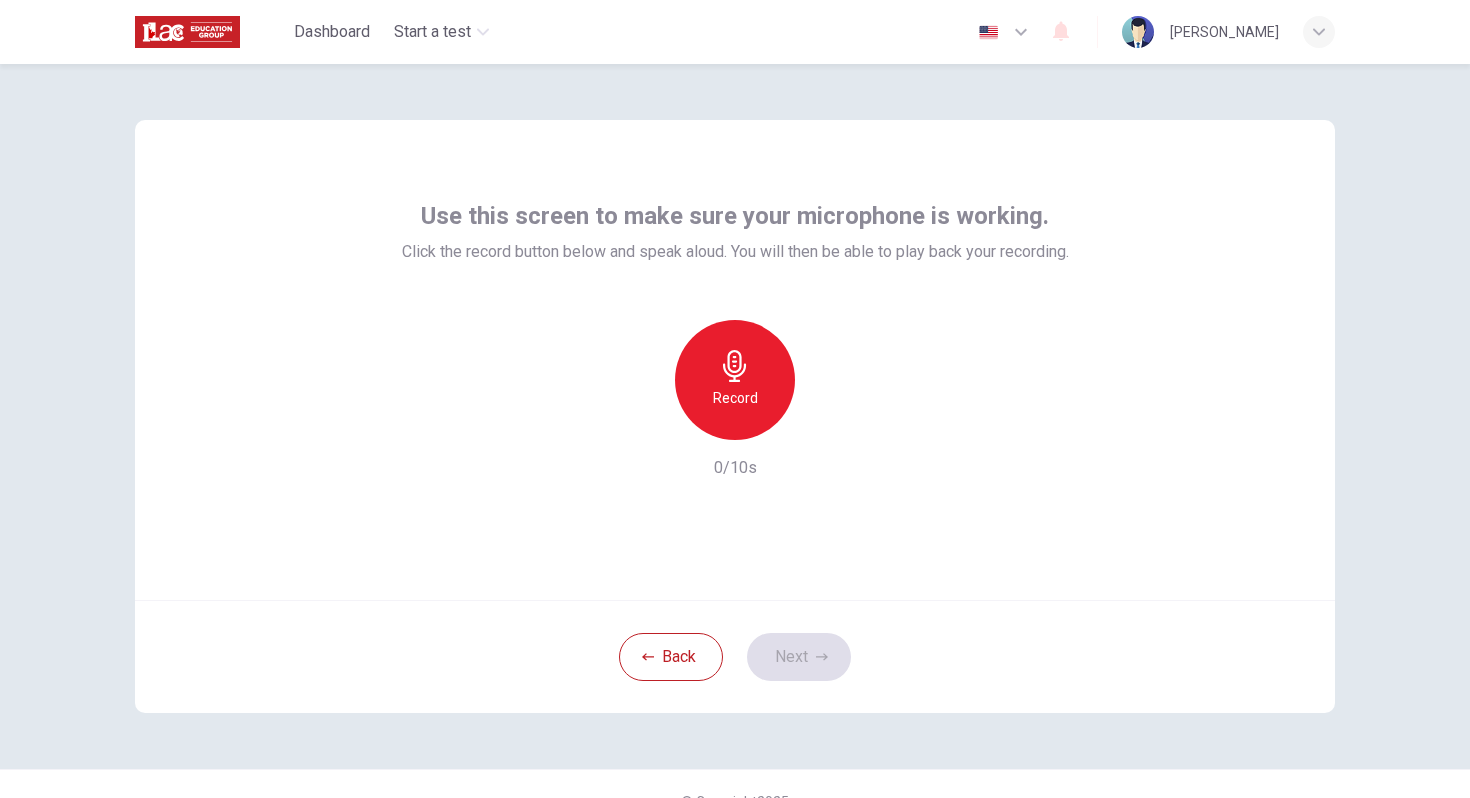 click on "Record" at bounding box center (735, 380) 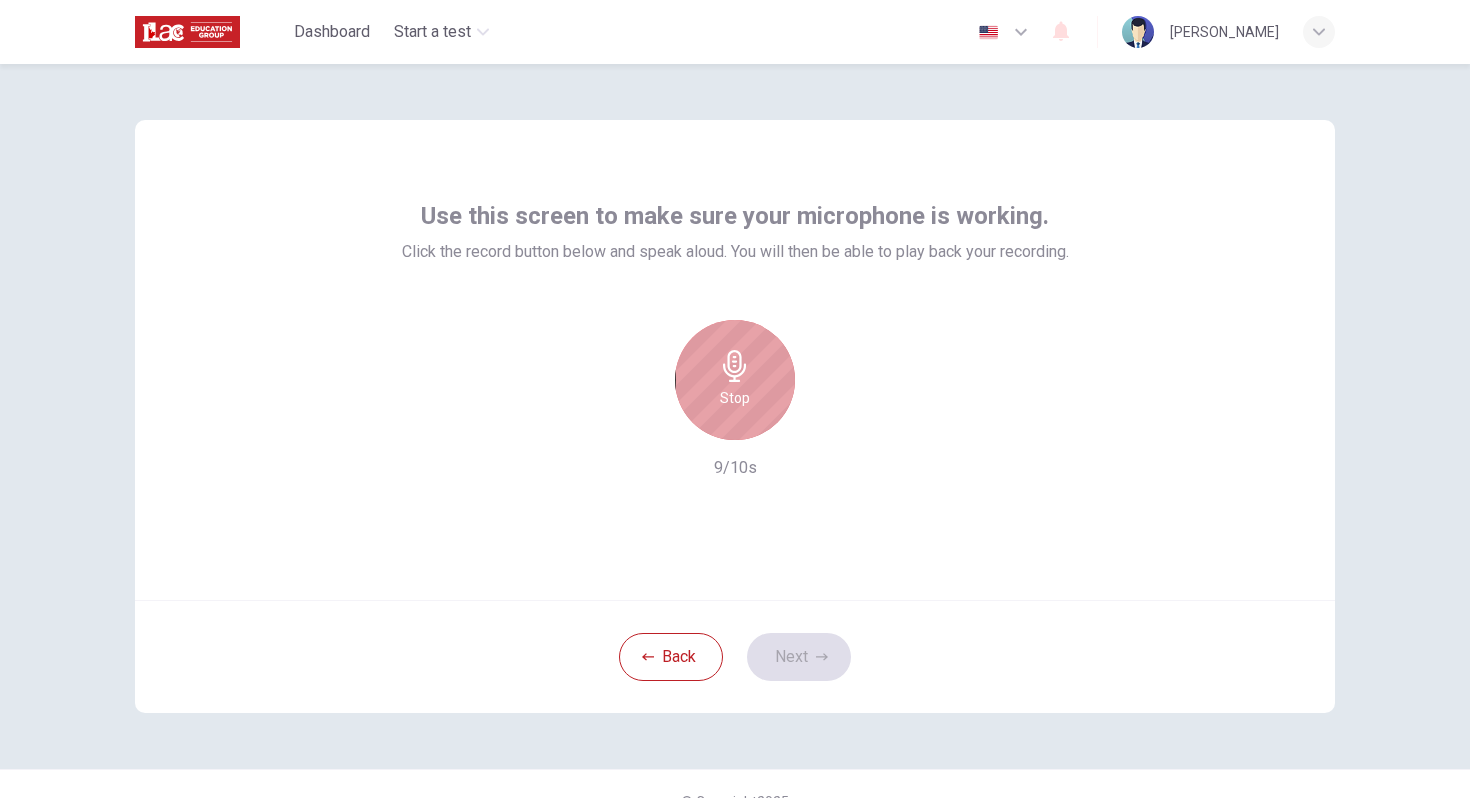 click on "Stop" at bounding box center [735, 380] 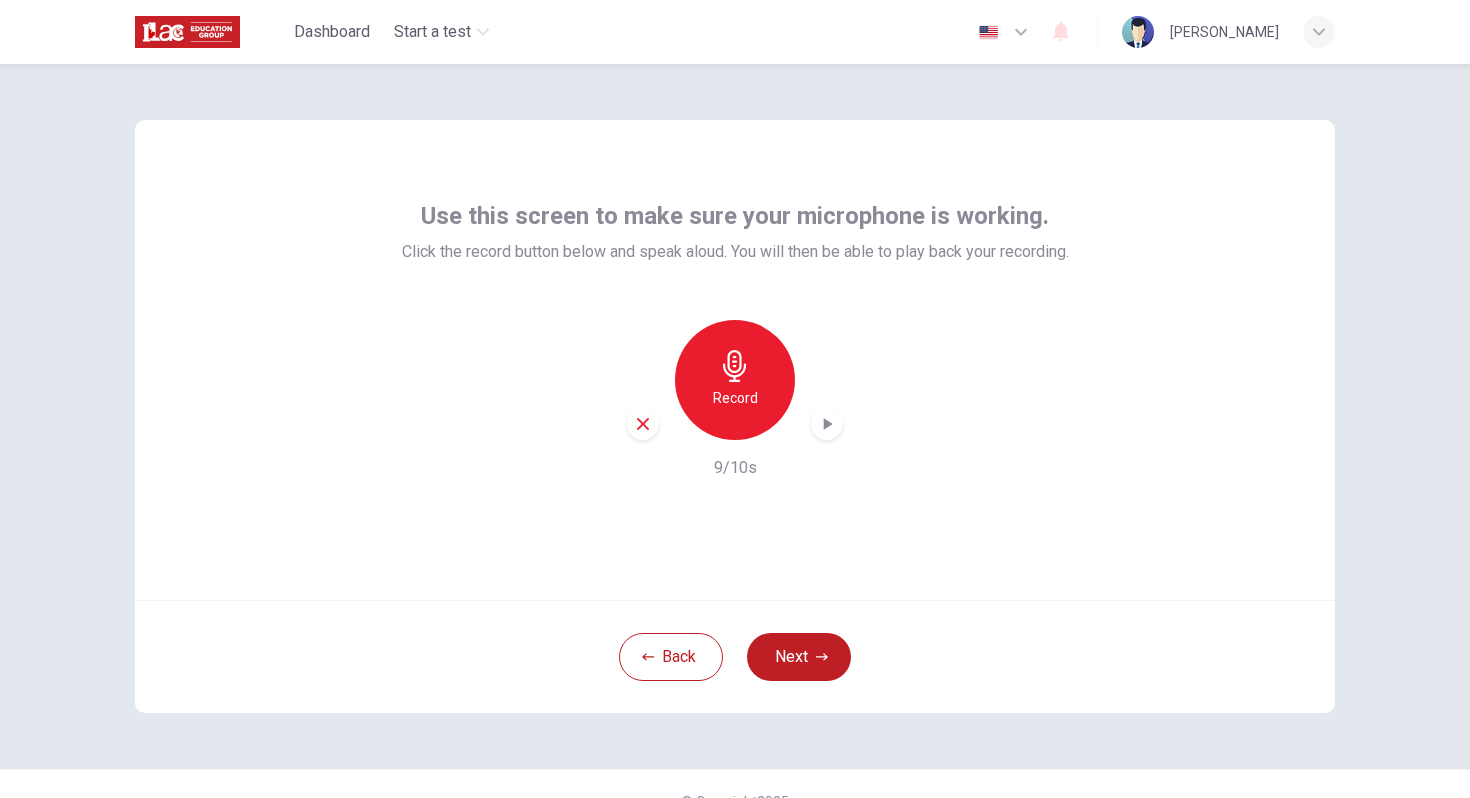 click 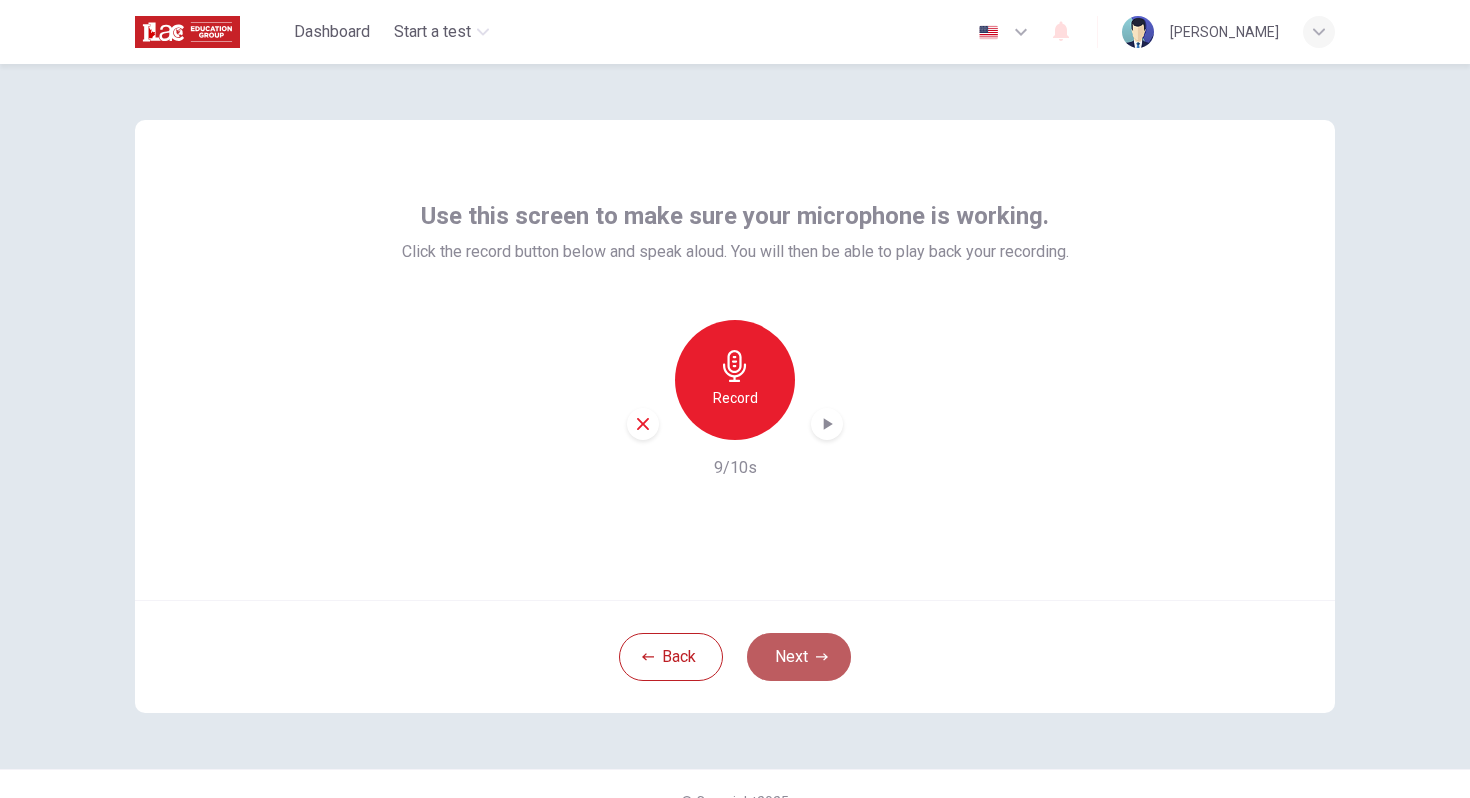 click 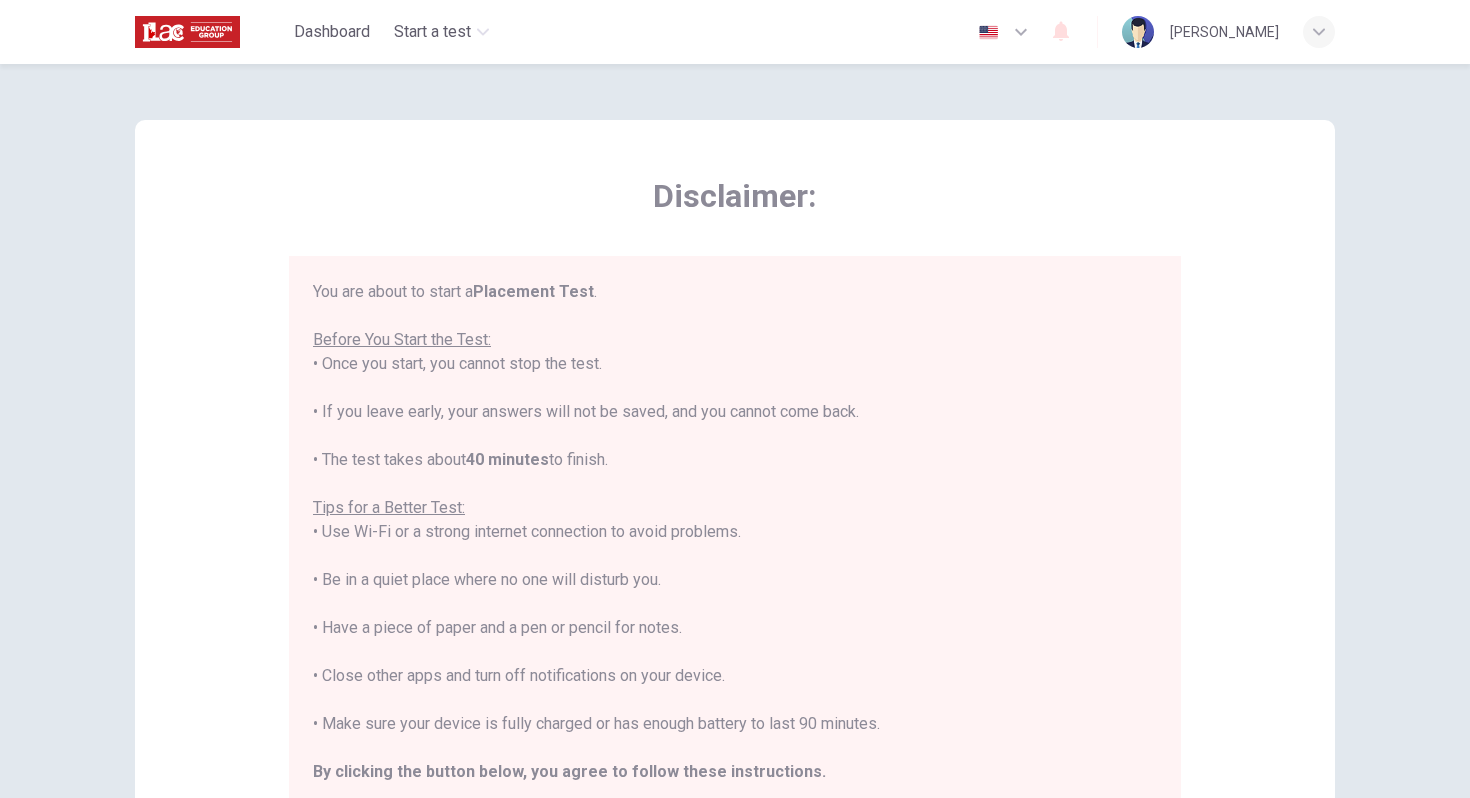 scroll, scrollTop: 23, scrollLeft: 0, axis: vertical 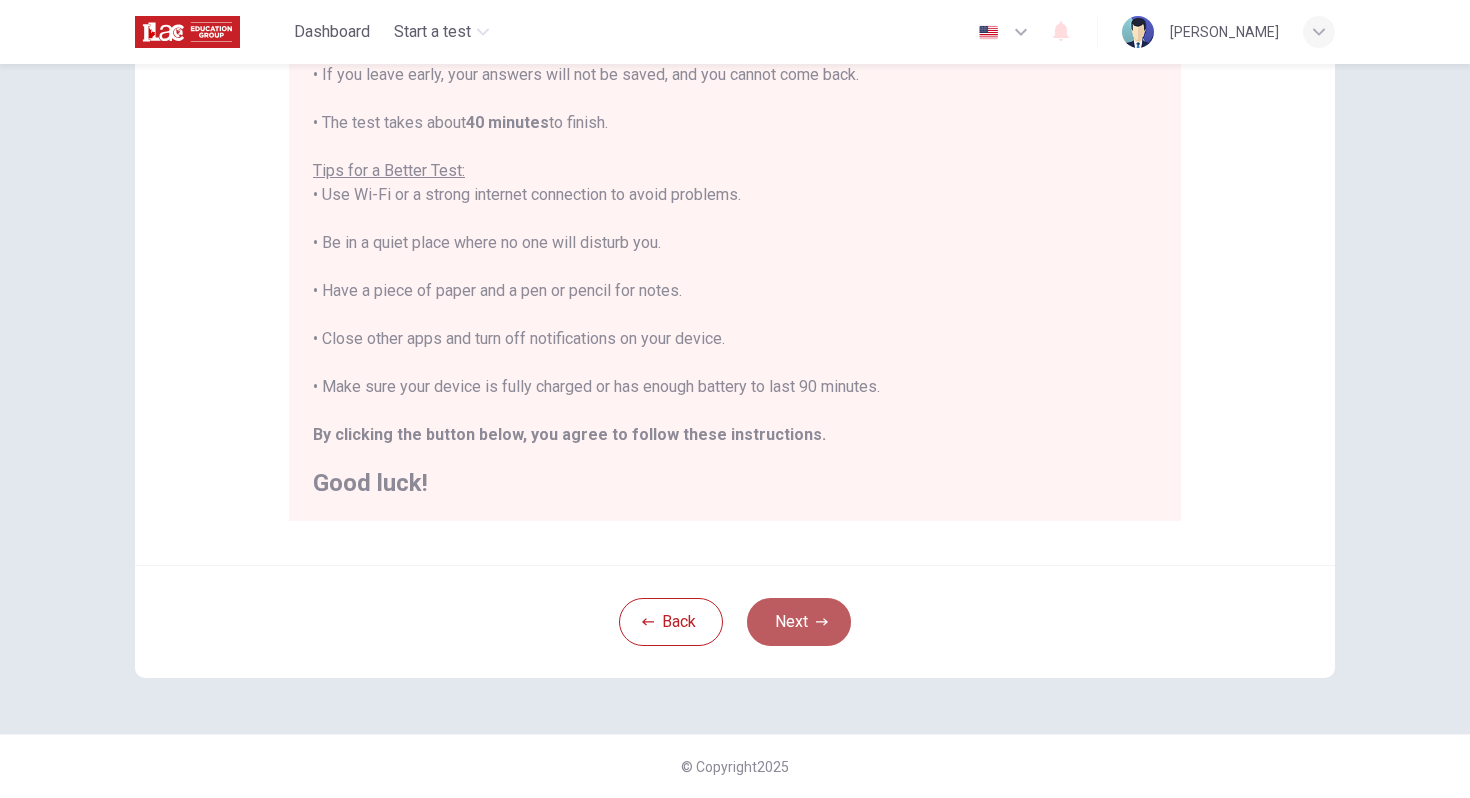 click on "Next" at bounding box center [799, 622] 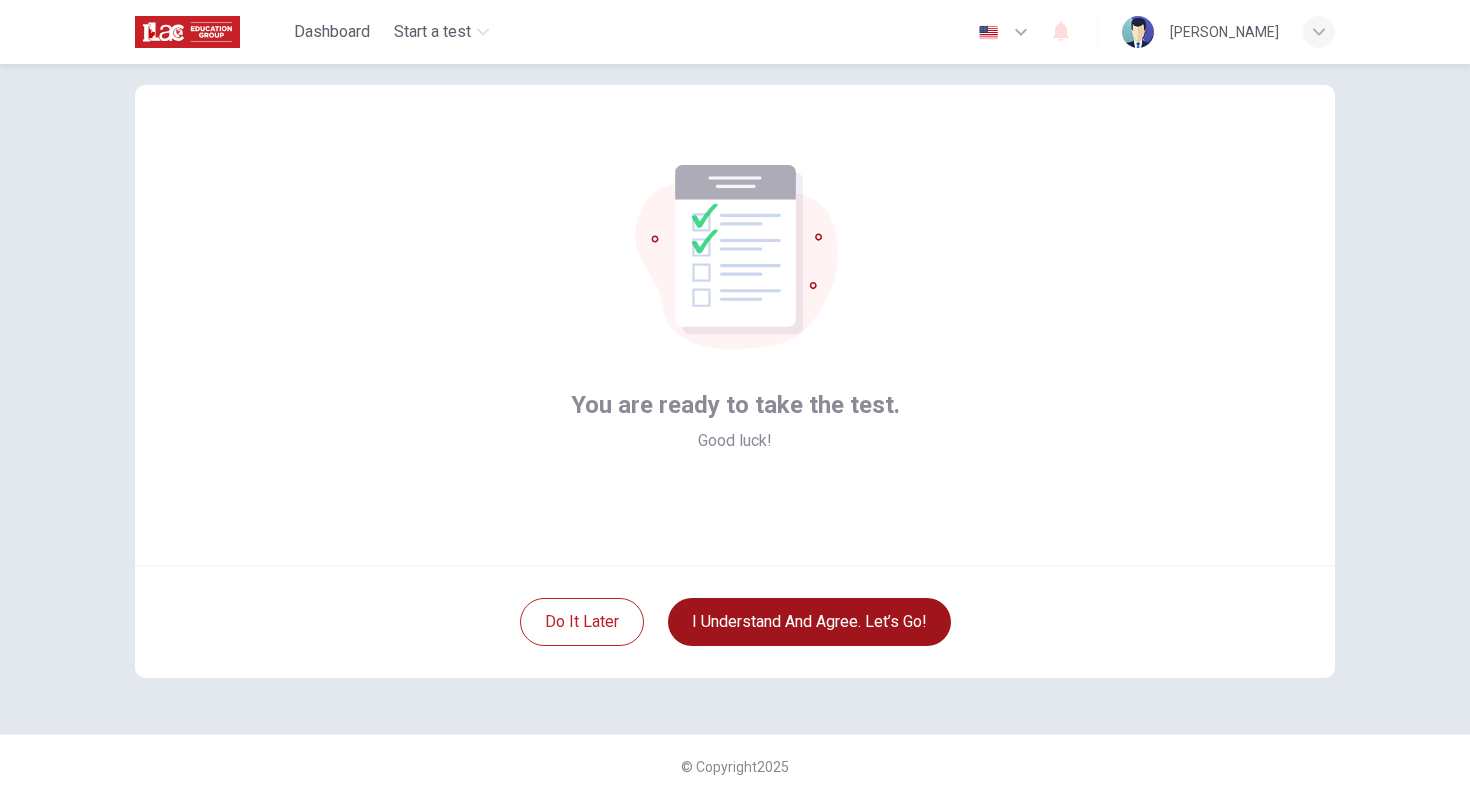 scroll, scrollTop: 35, scrollLeft: 0, axis: vertical 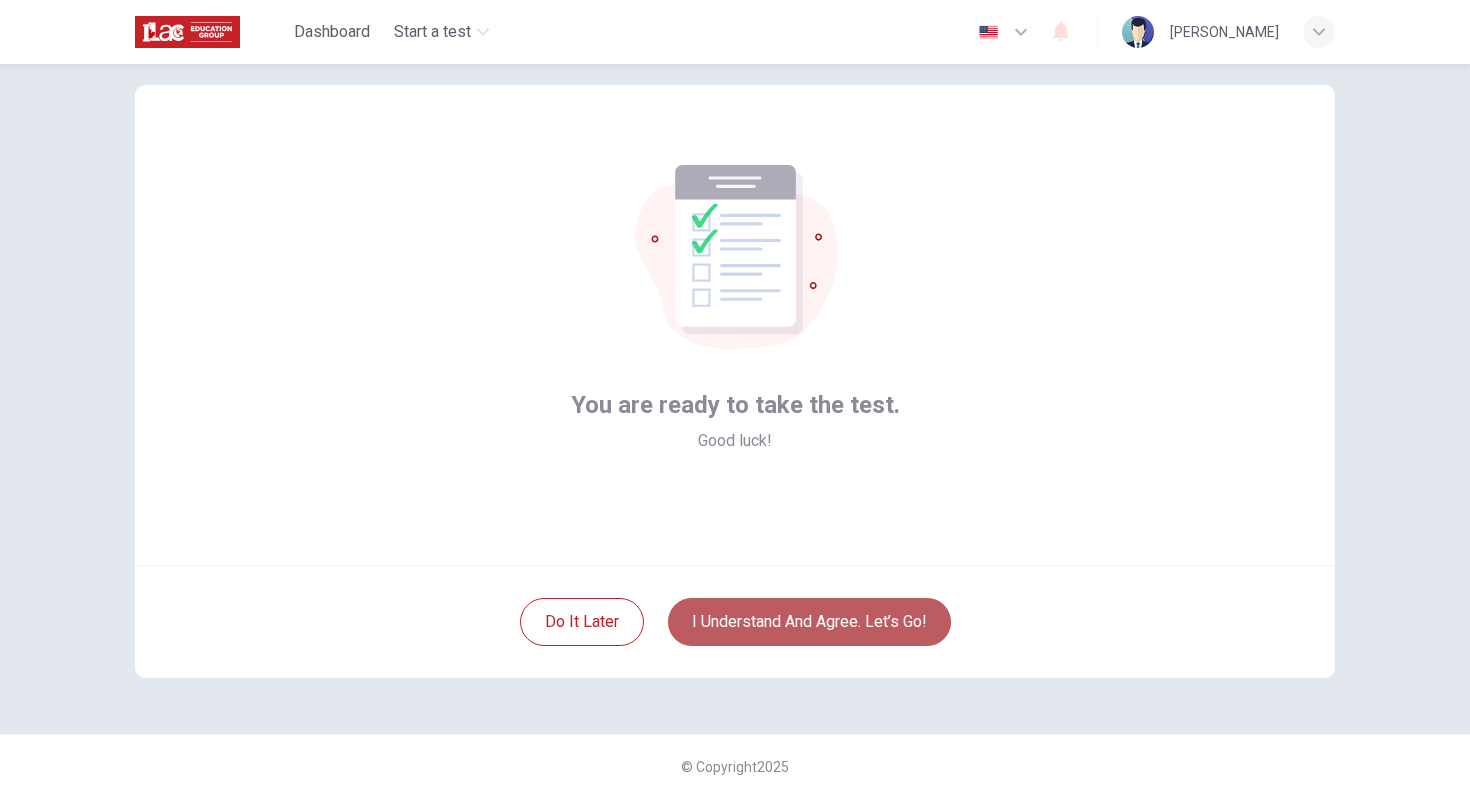 click on "I understand and agree. Let’s go!" at bounding box center [809, 622] 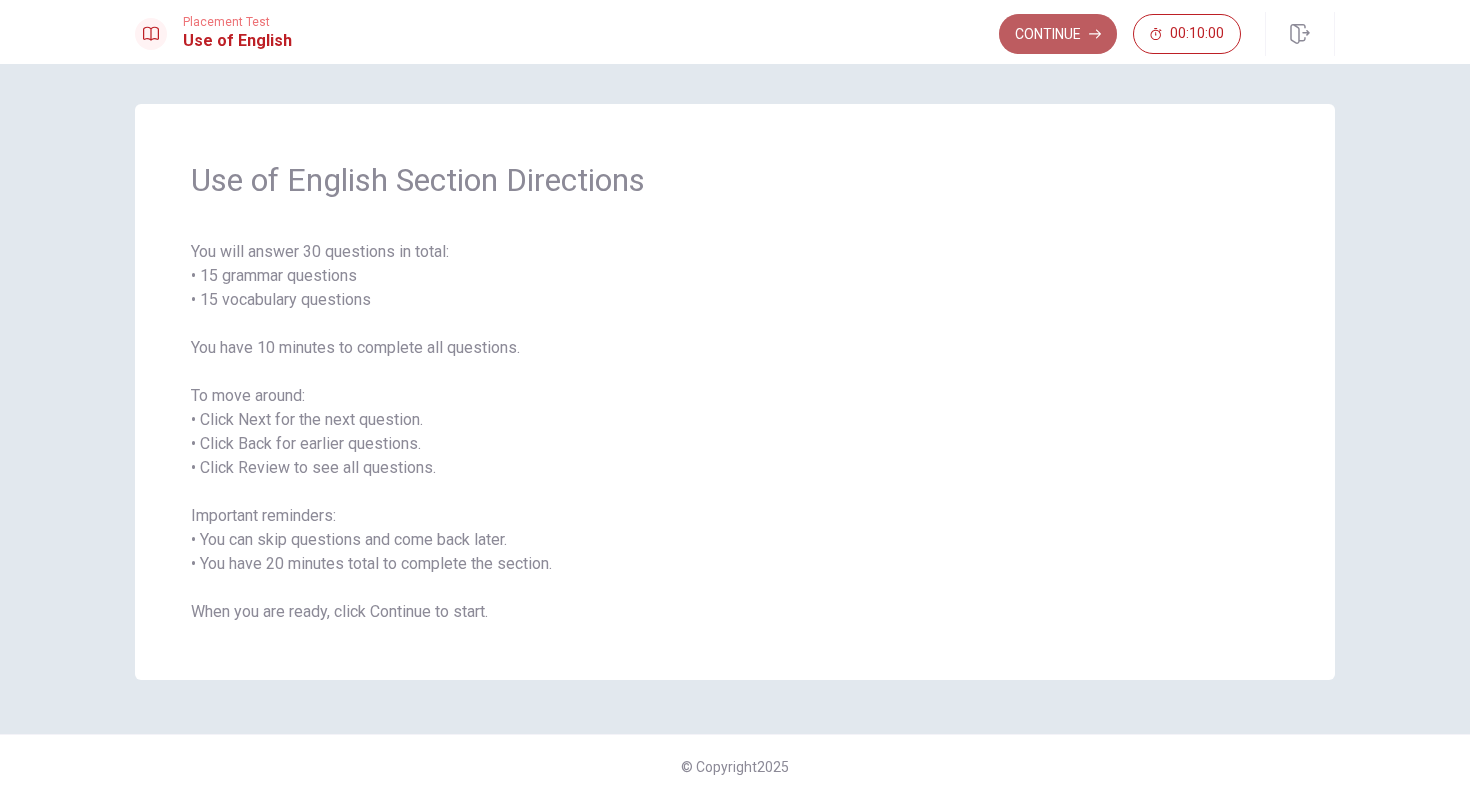 click on "Continue" at bounding box center [1058, 34] 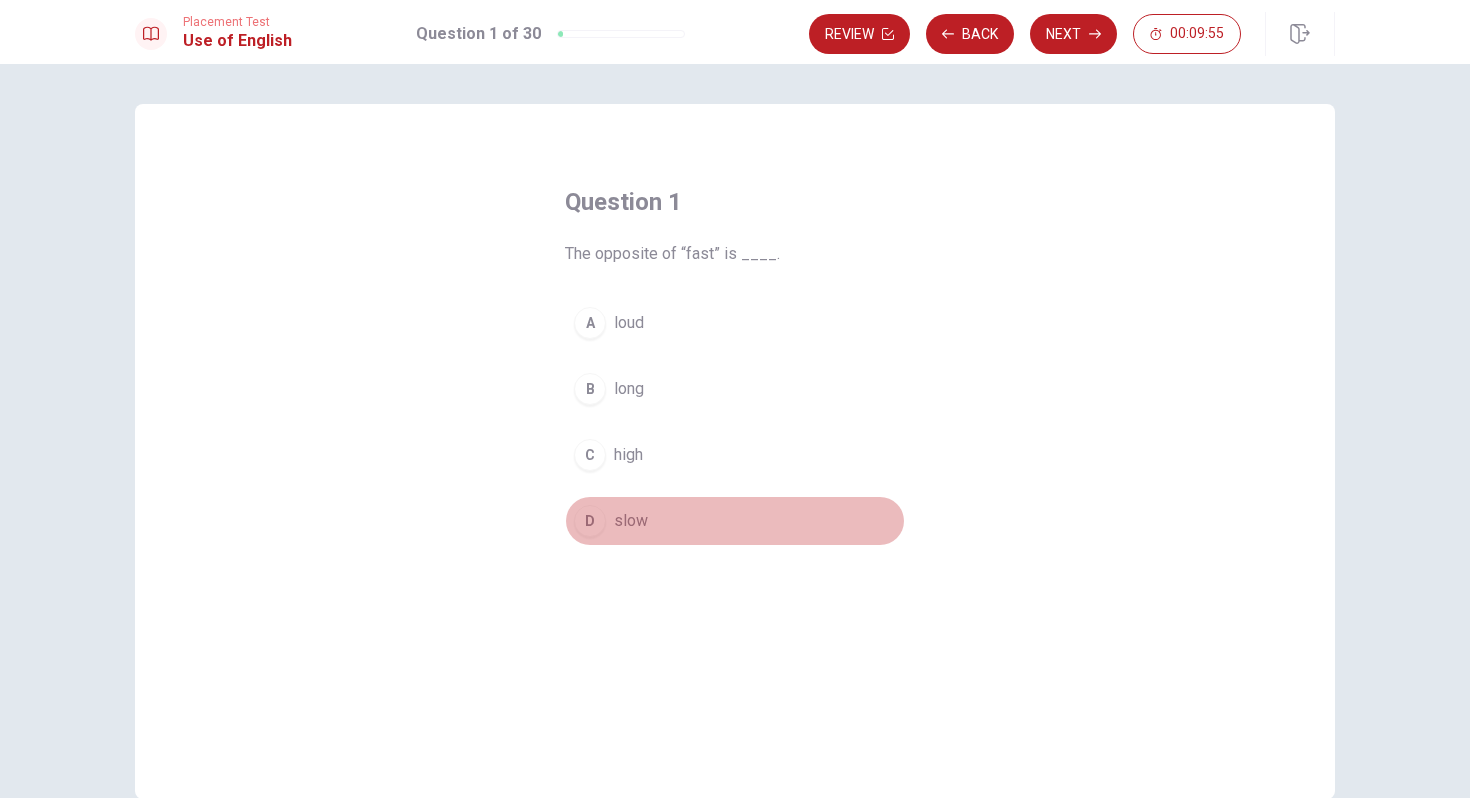 click on "D" at bounding box center [590, 521] 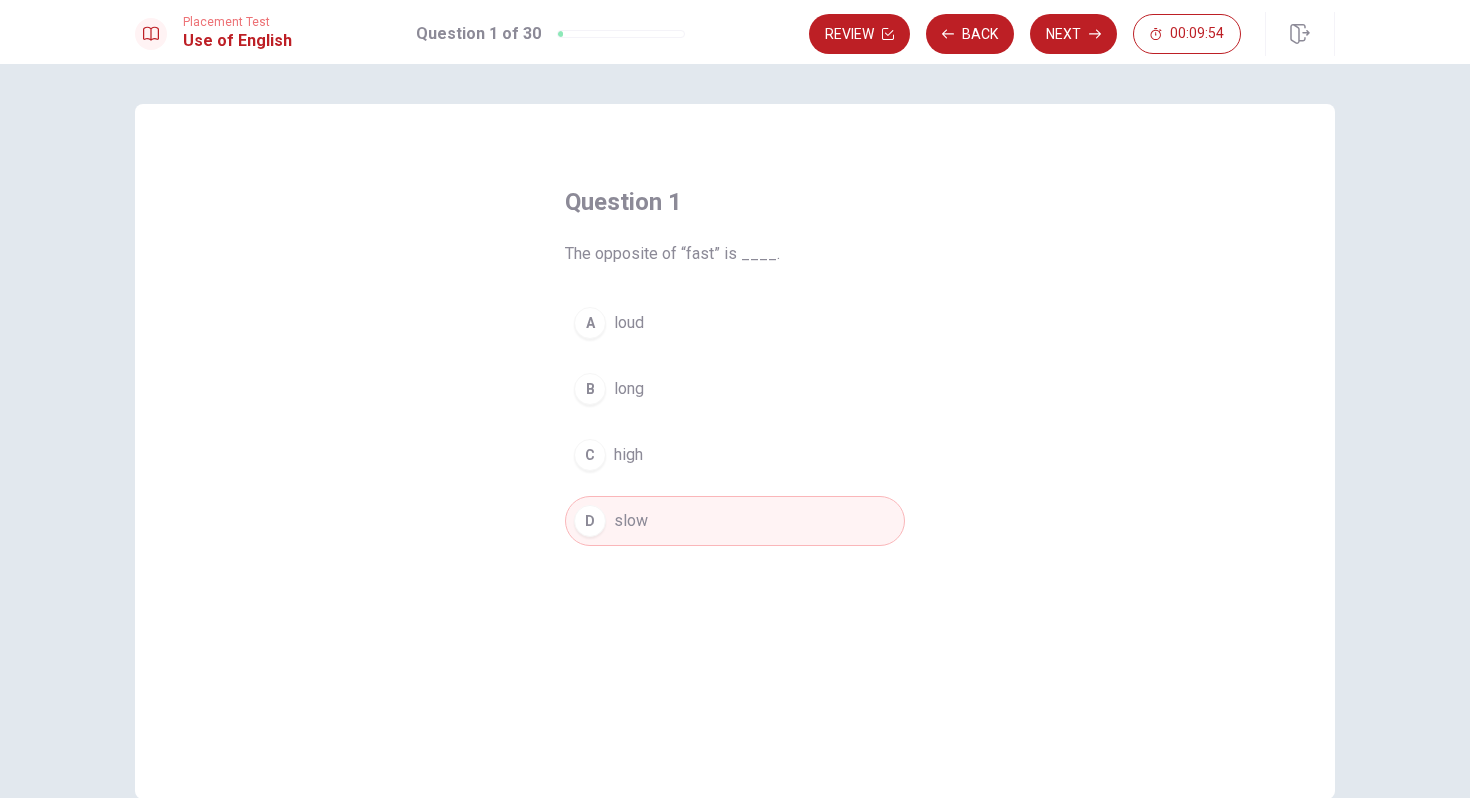 scroll, scrollTop: 63, scrollLeft: 0, axis: vertical 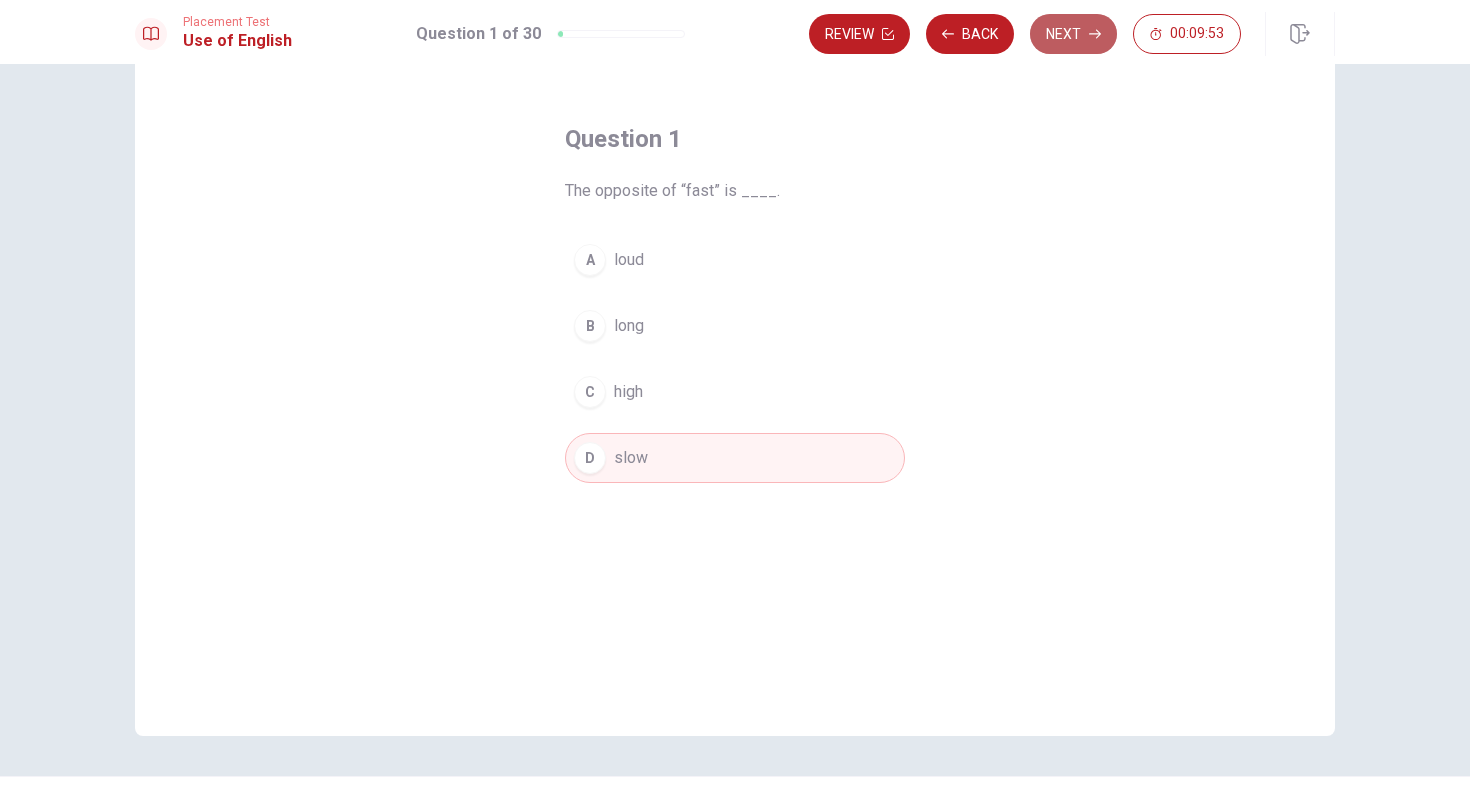 click on "Next" at bounding box center [1073, 34] 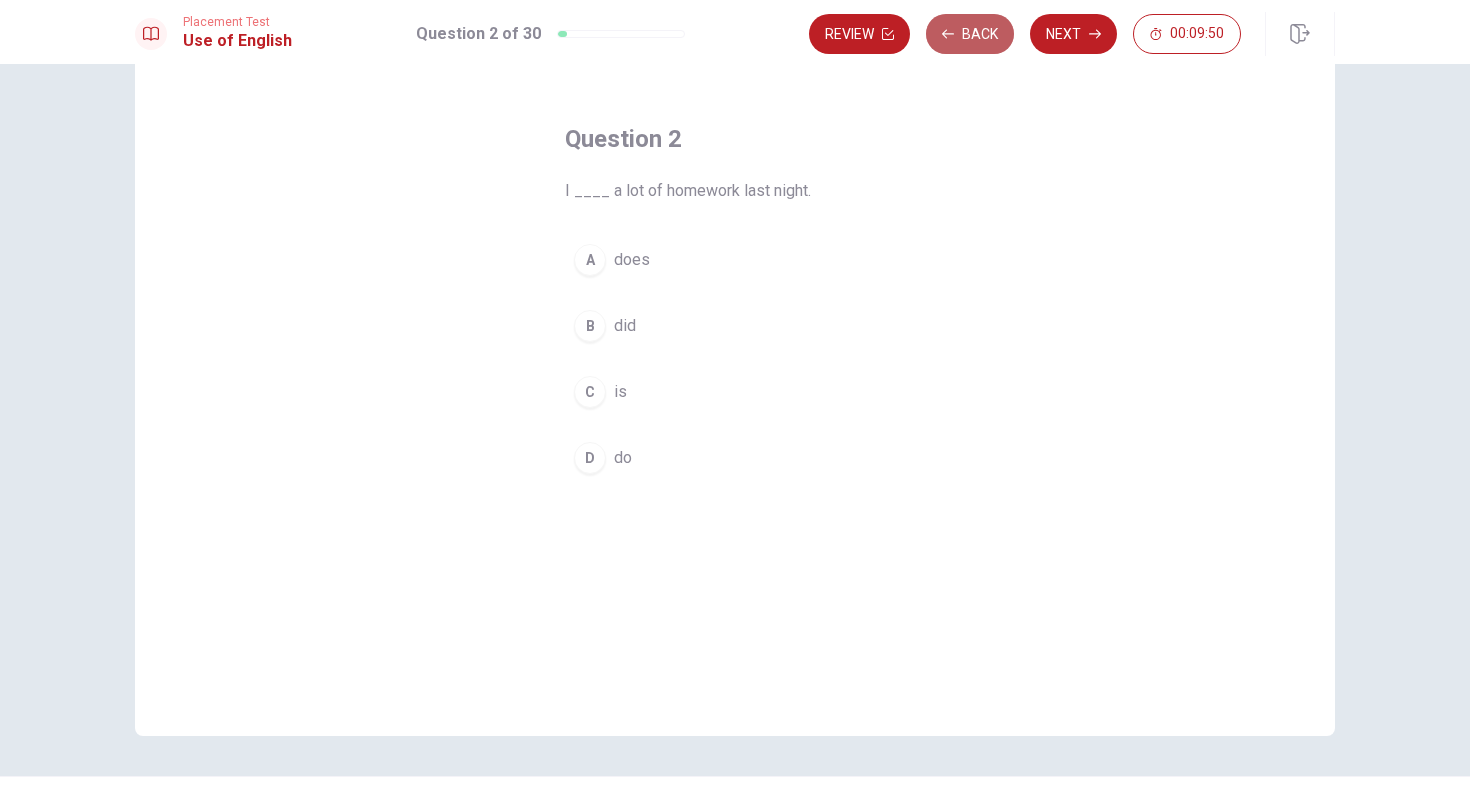 click on "Back" at bounding box center (970, 34) 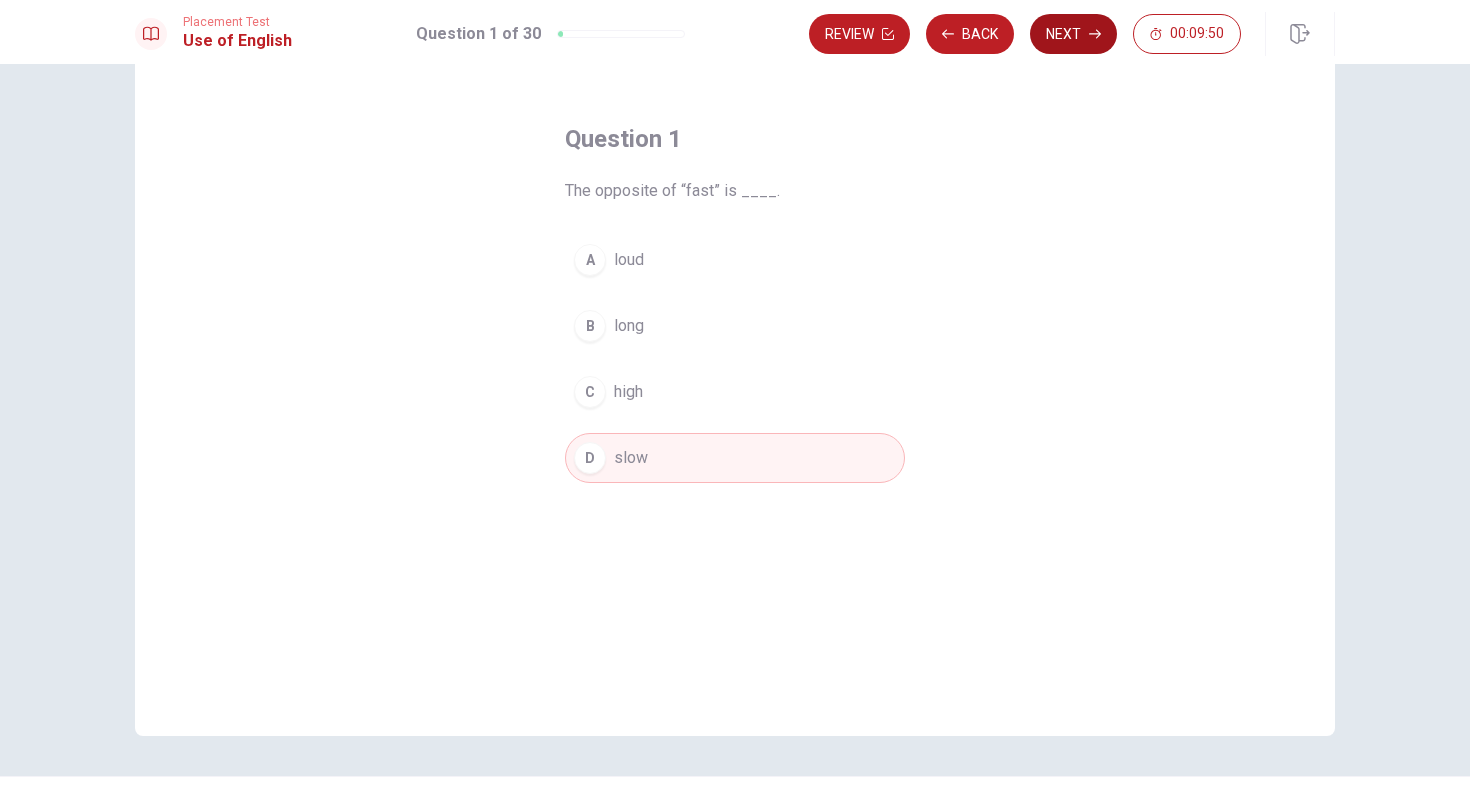 click on "Next" at bounding box center (1073, 34) 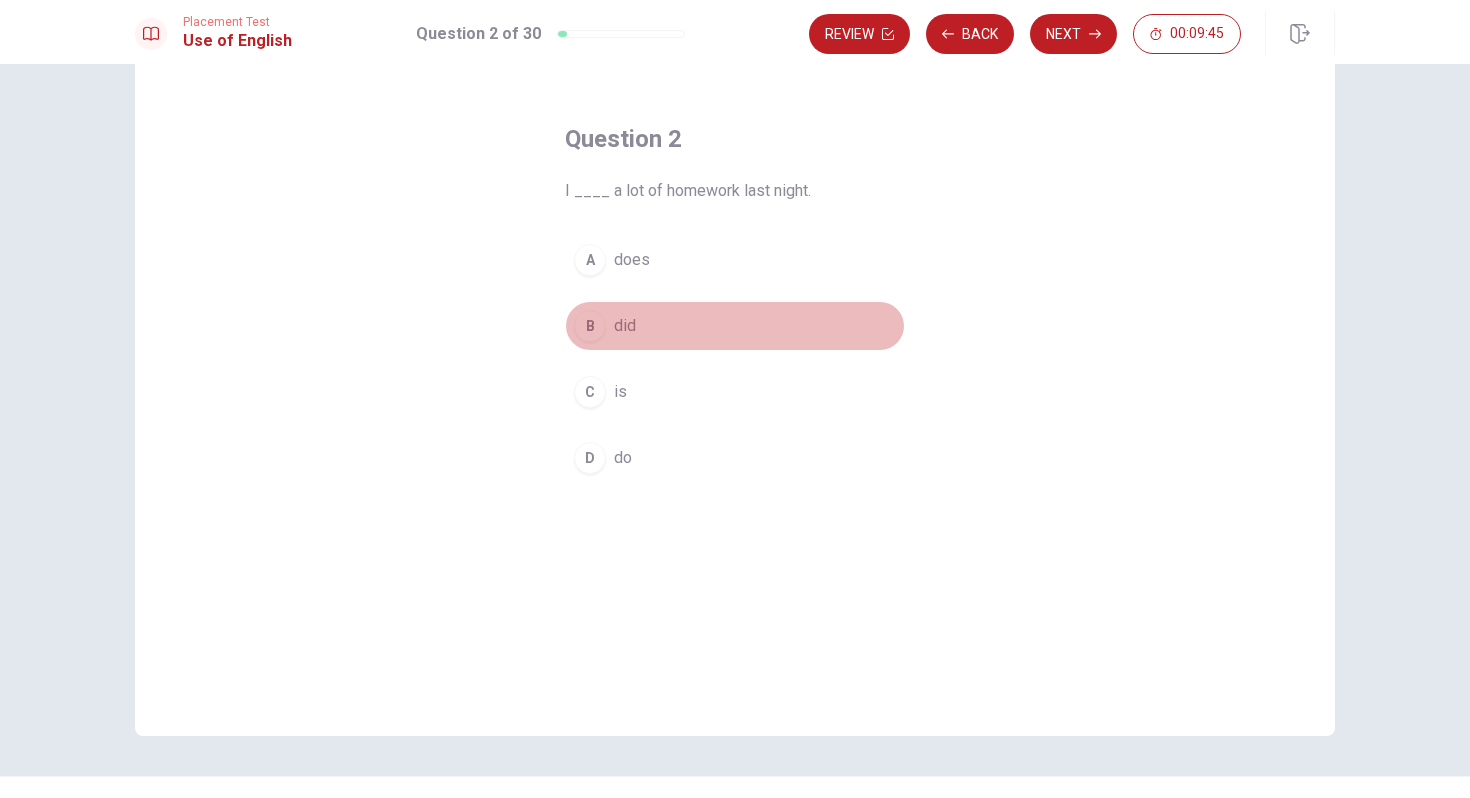 click on "B" at bounding box center (590, 326) 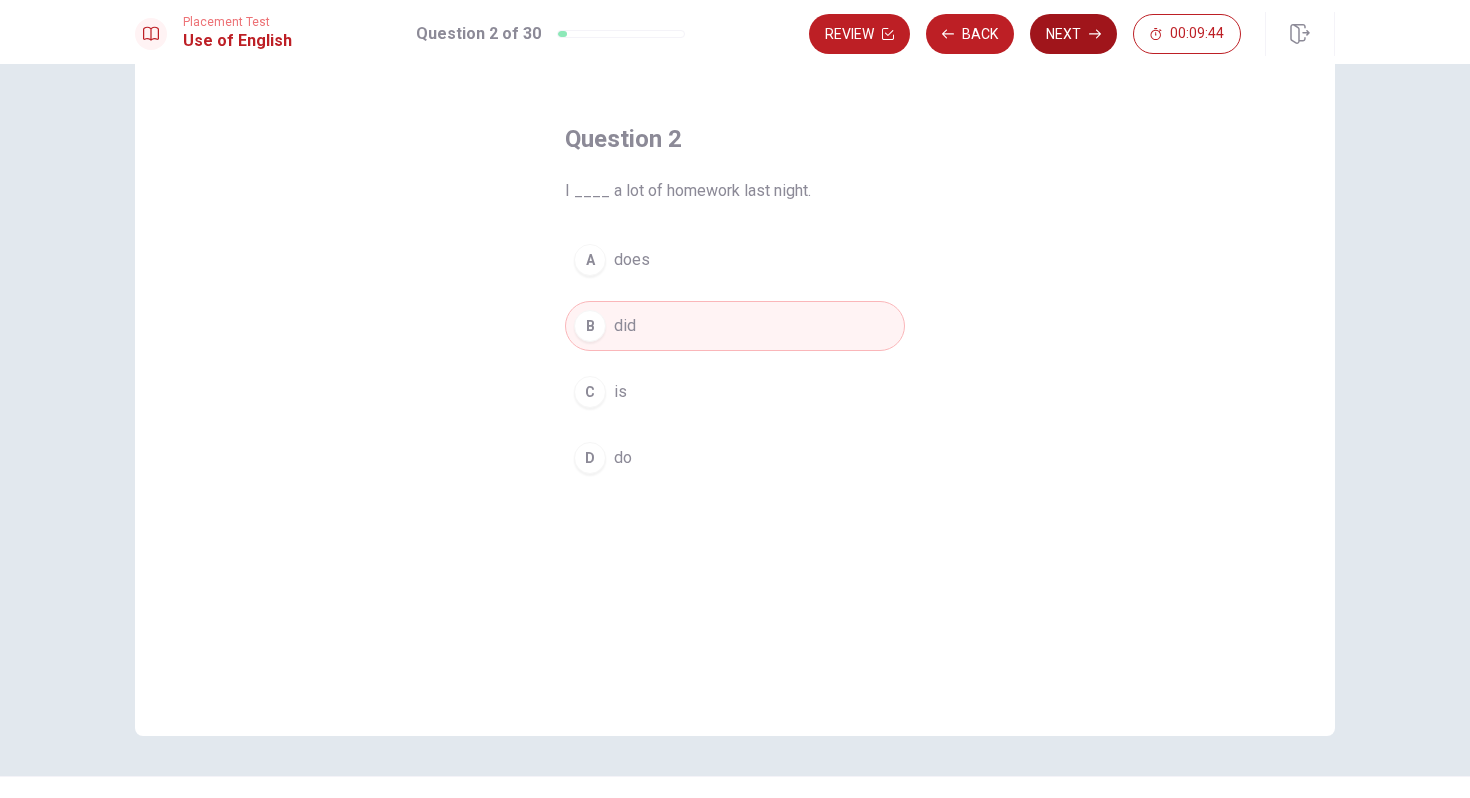 click on "Next" at bounding box center (1073, 34) 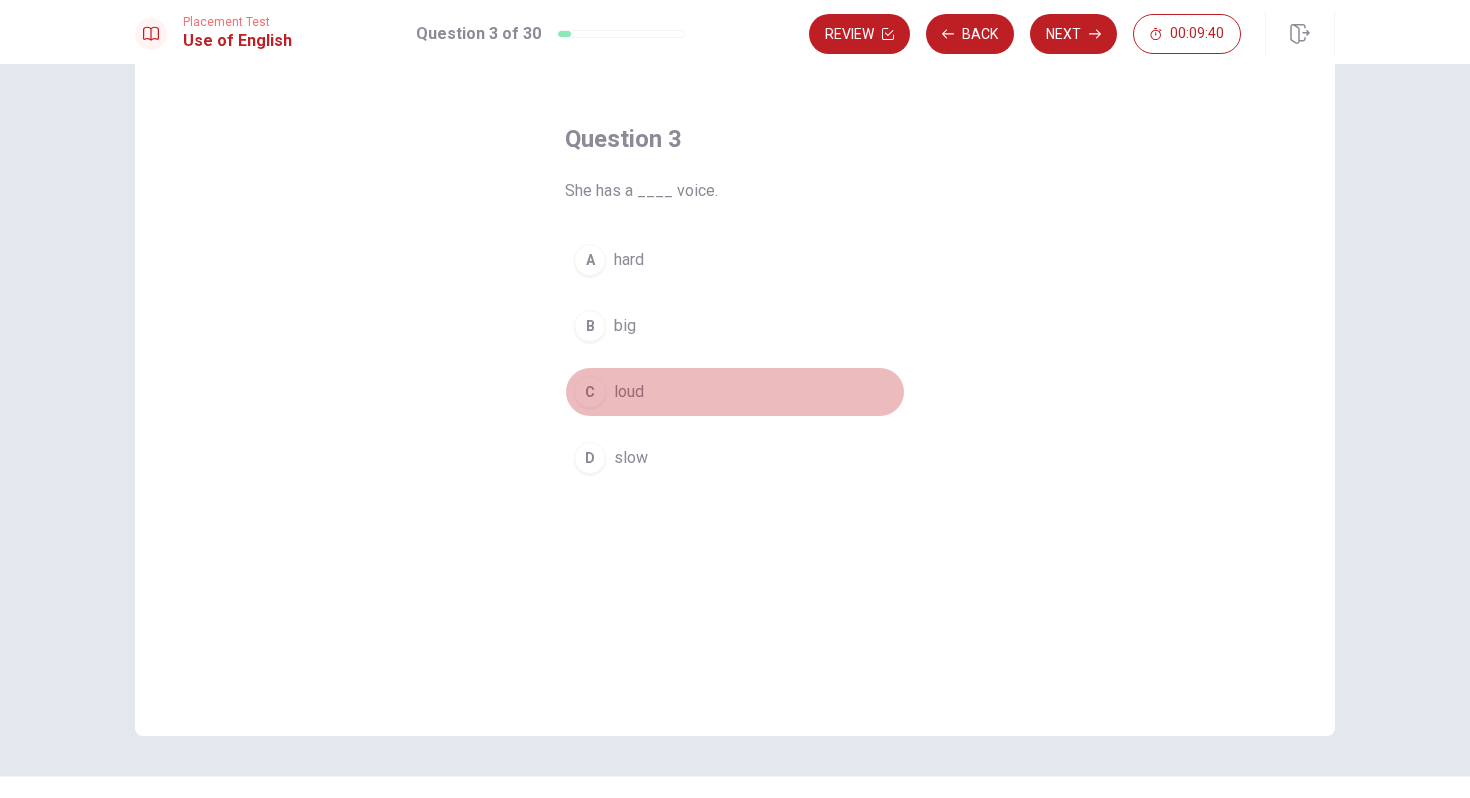 click on "C" at bounding box center (590, 392) 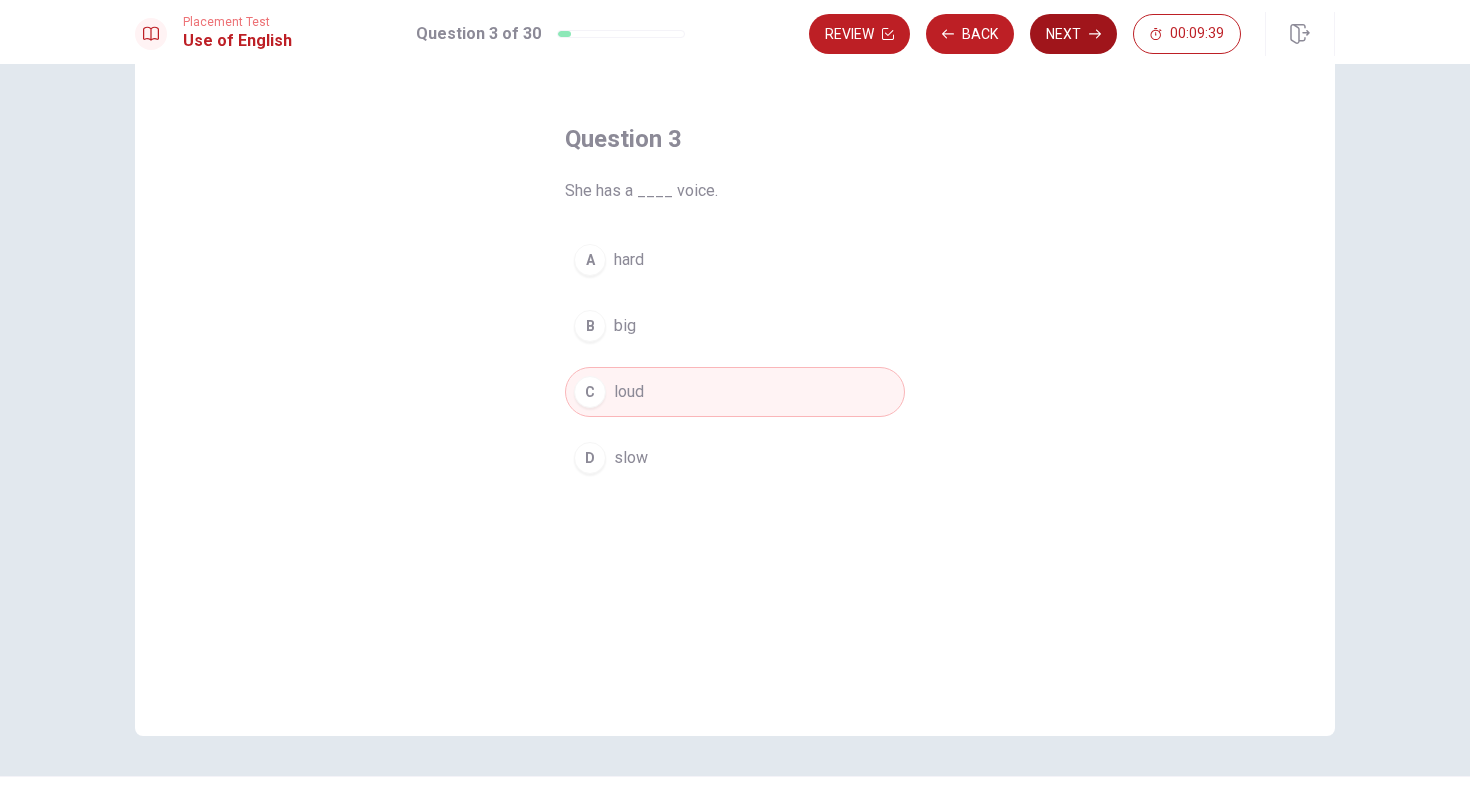 click on "Next" at bounding box center (1073, 34) 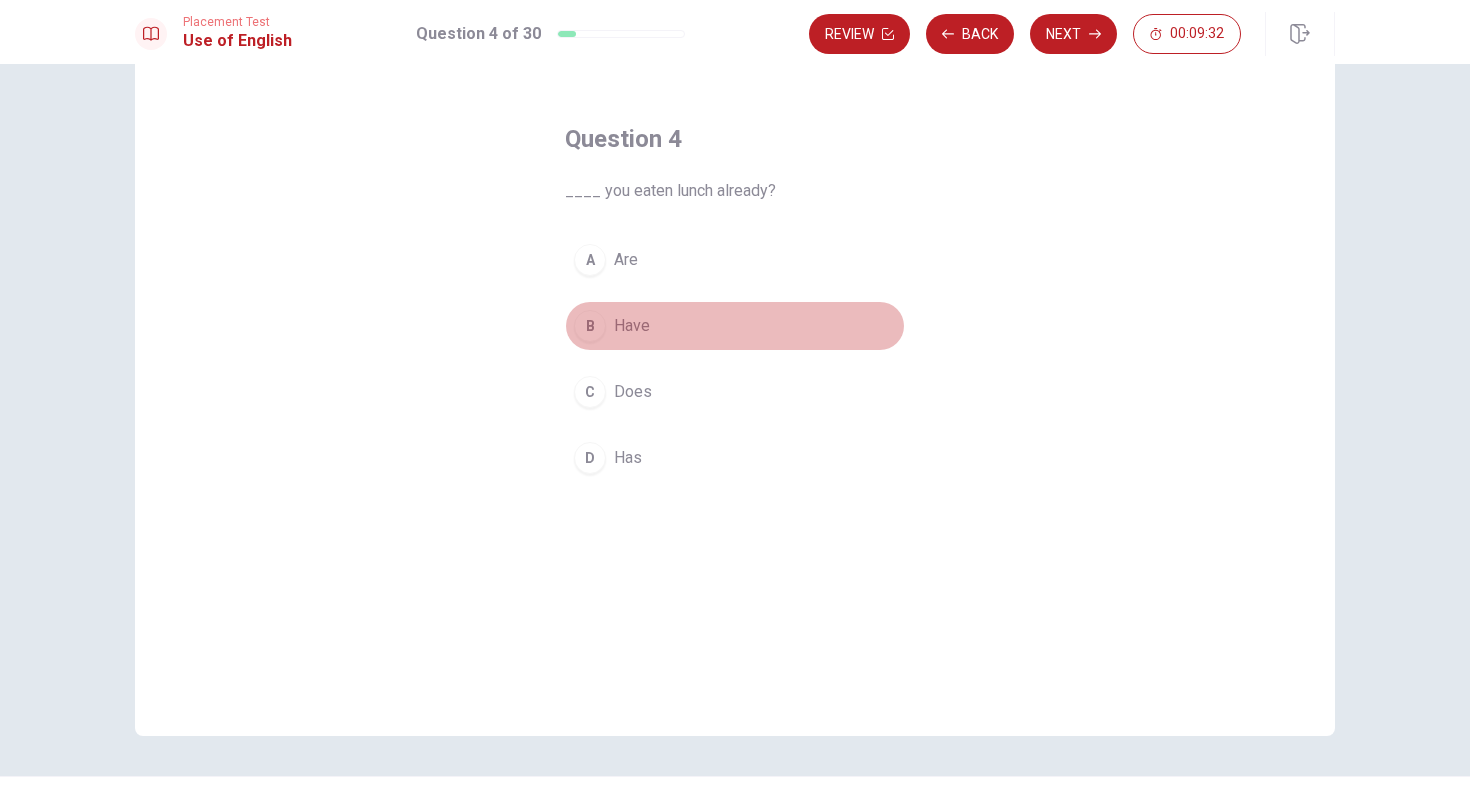 click on "B" at bounding box center (590, 326) 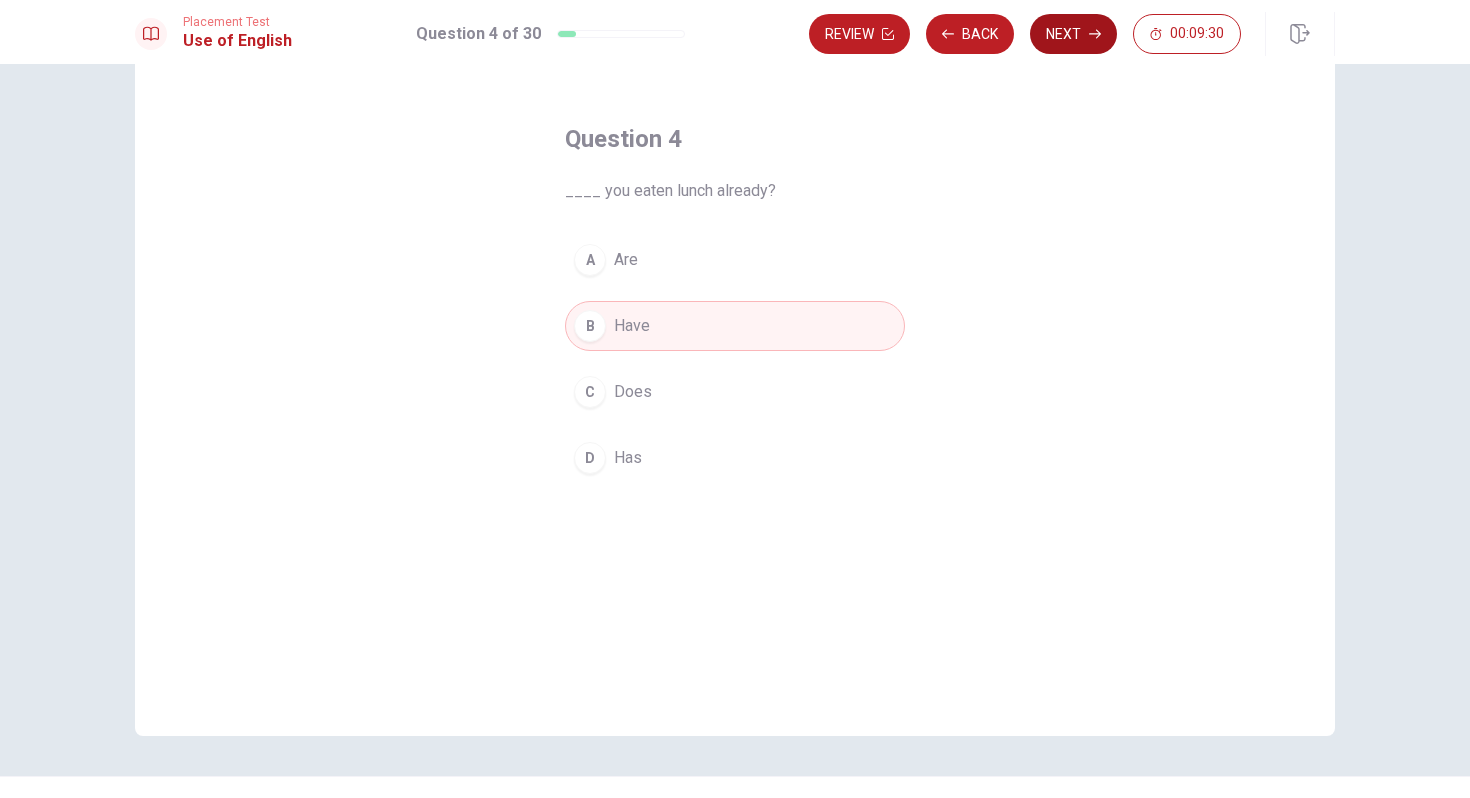 click on "Next" at bounding box center [1073, 34] 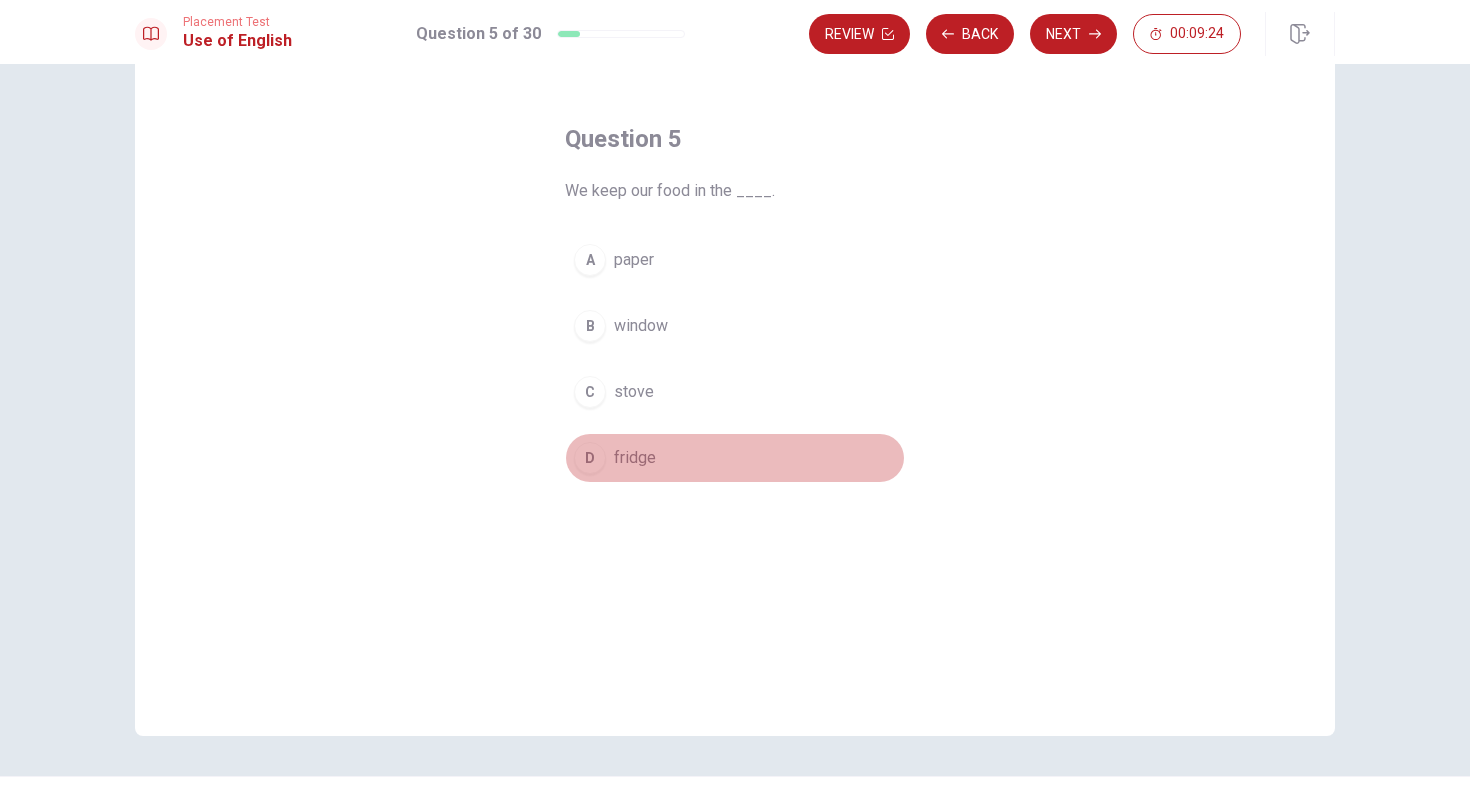 click on "D" at bounding box center (590, 458) 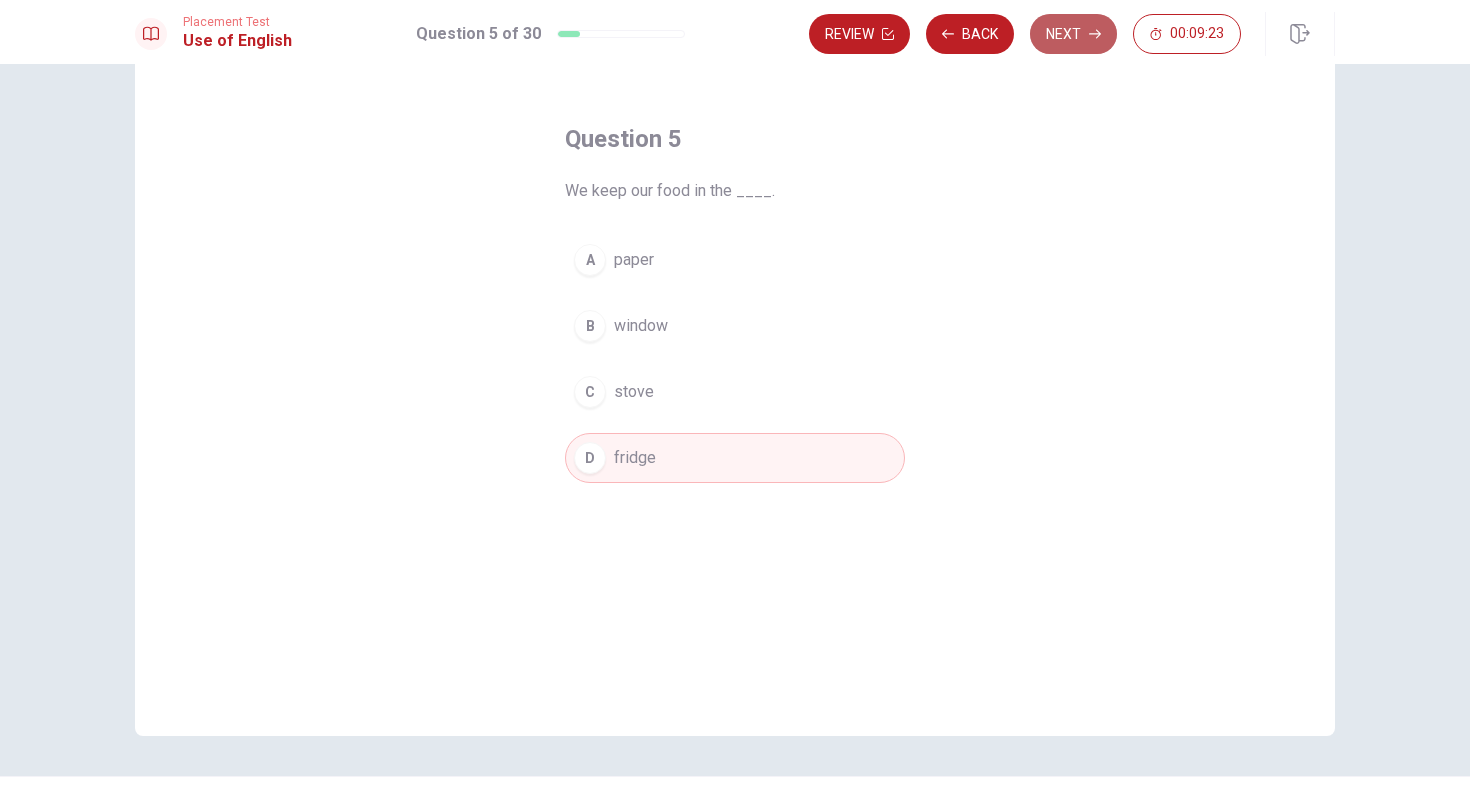 click on "Next" at bounding box center [1073, 34] 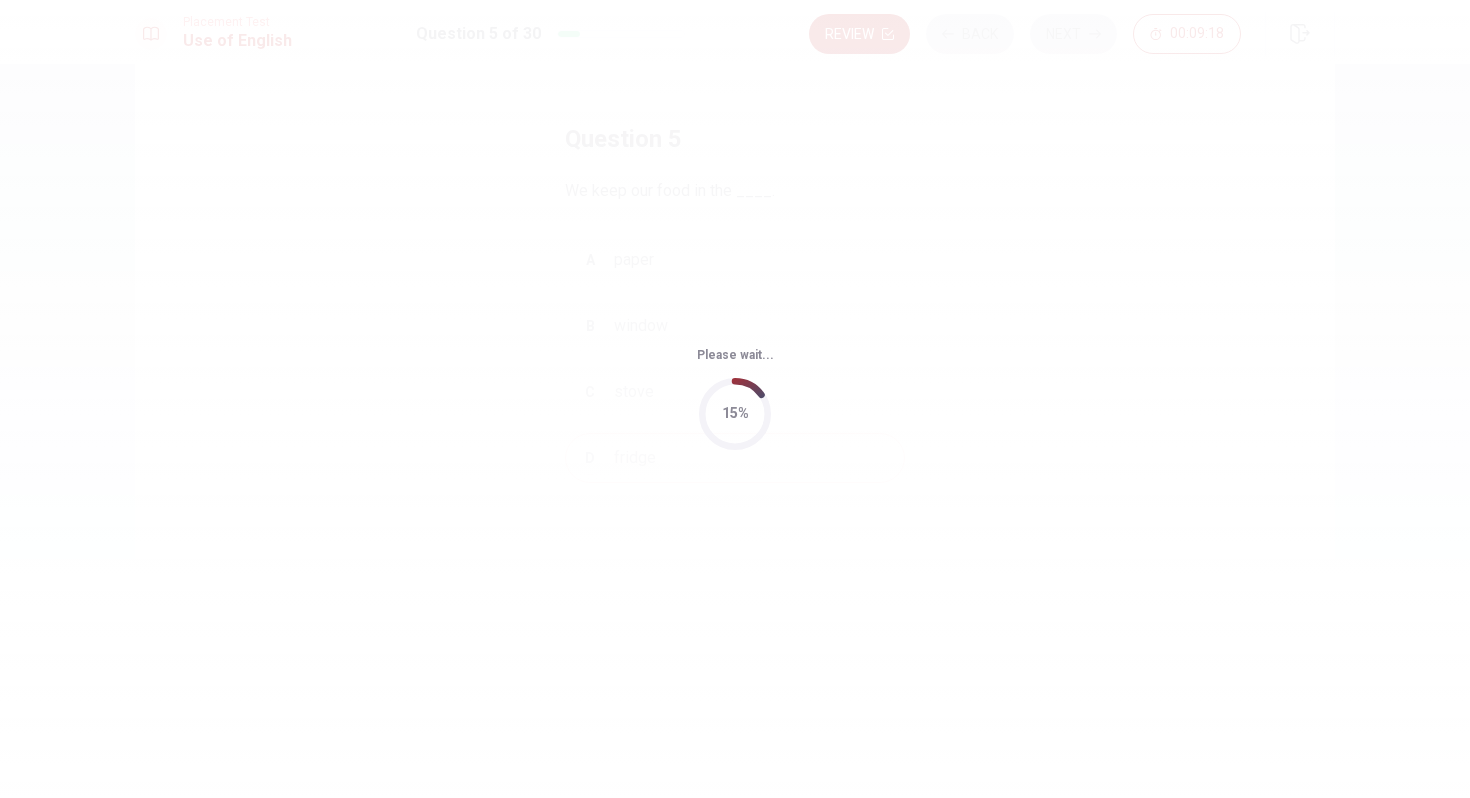 scroll, scrollTop: 0, scrollLeft: 0, axis: both 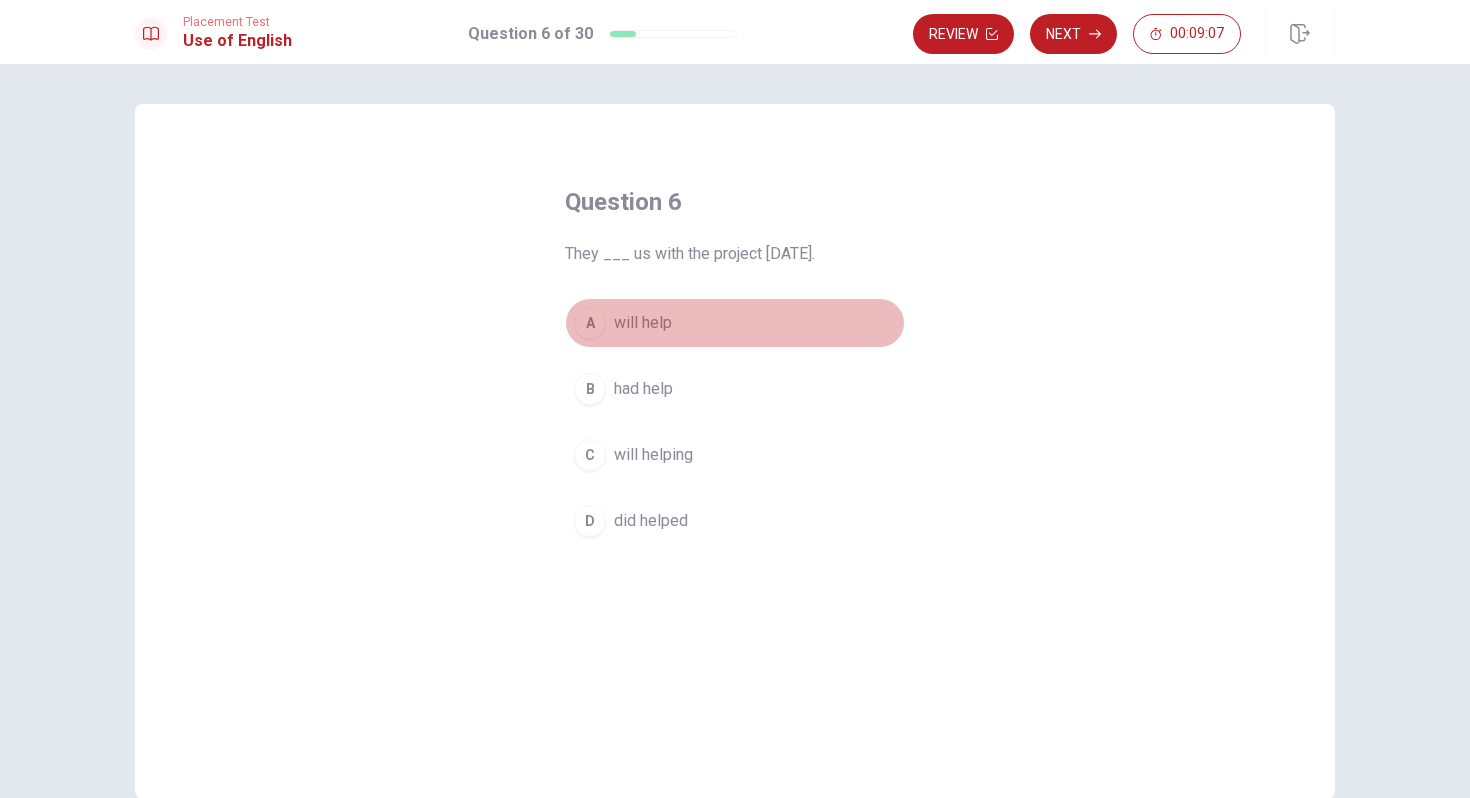 click on "A" at bounding box center [590, 323] 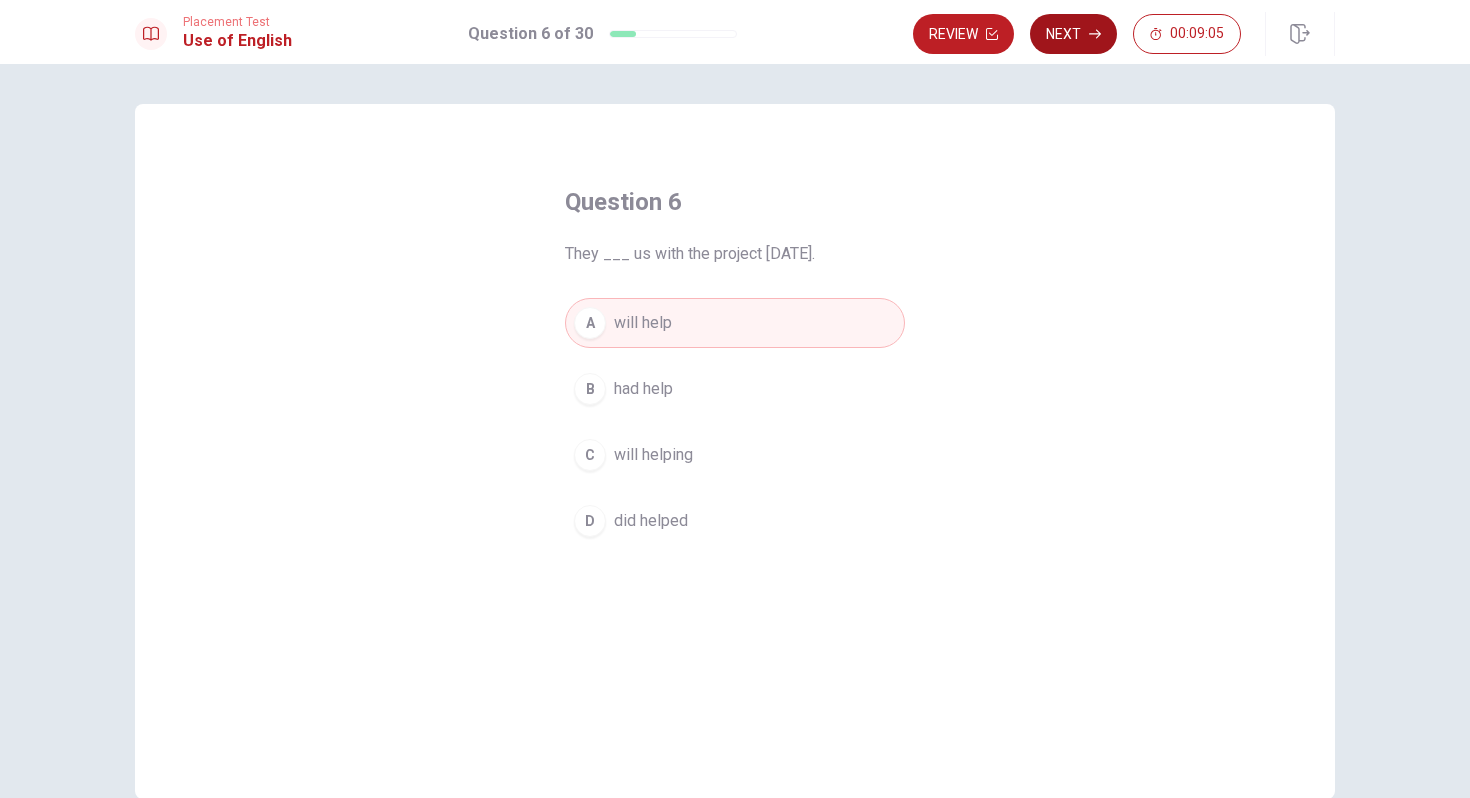 click on "Next" at bounding box center (1073, 34) 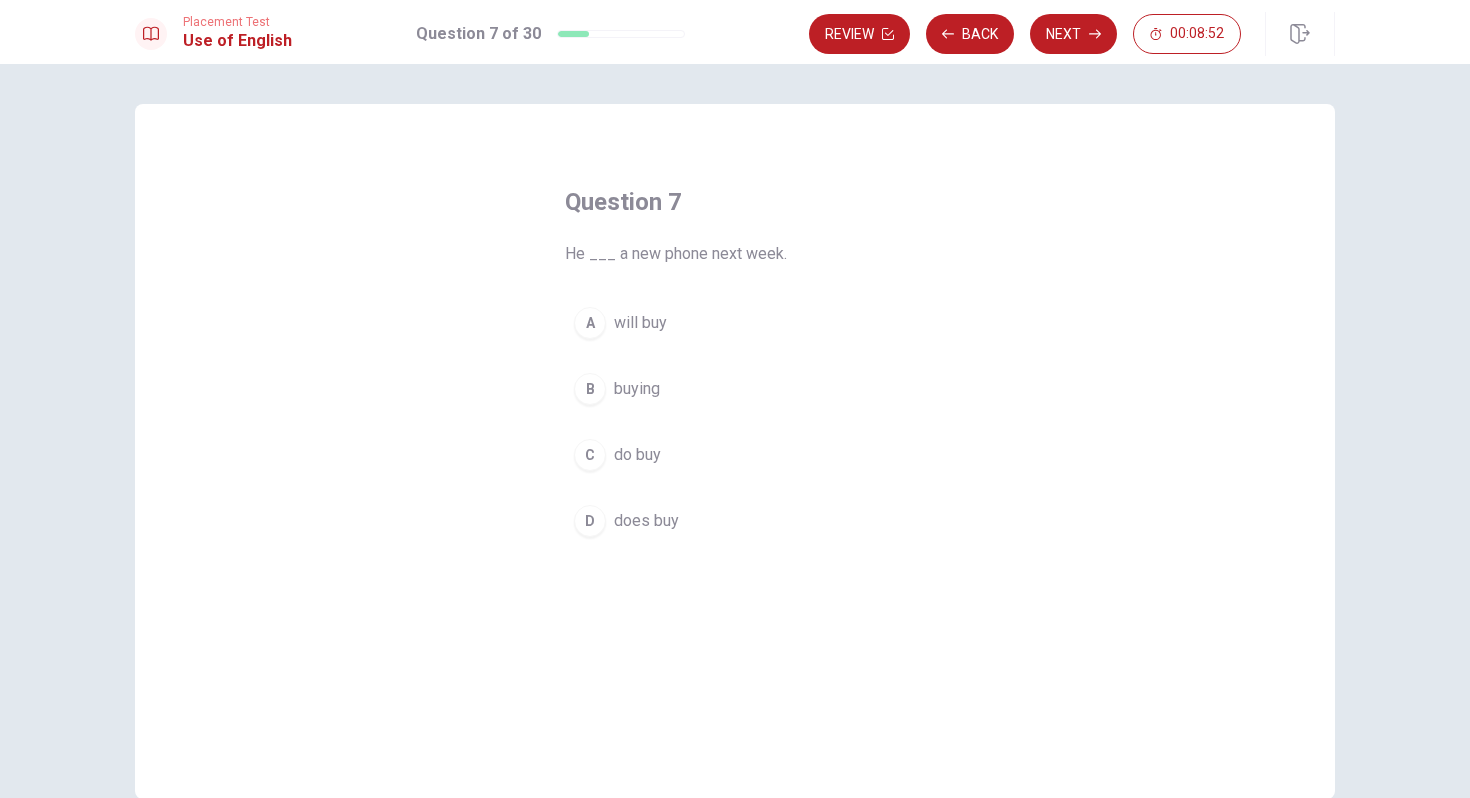 click on "will buy" at bounding box center [640, 323] 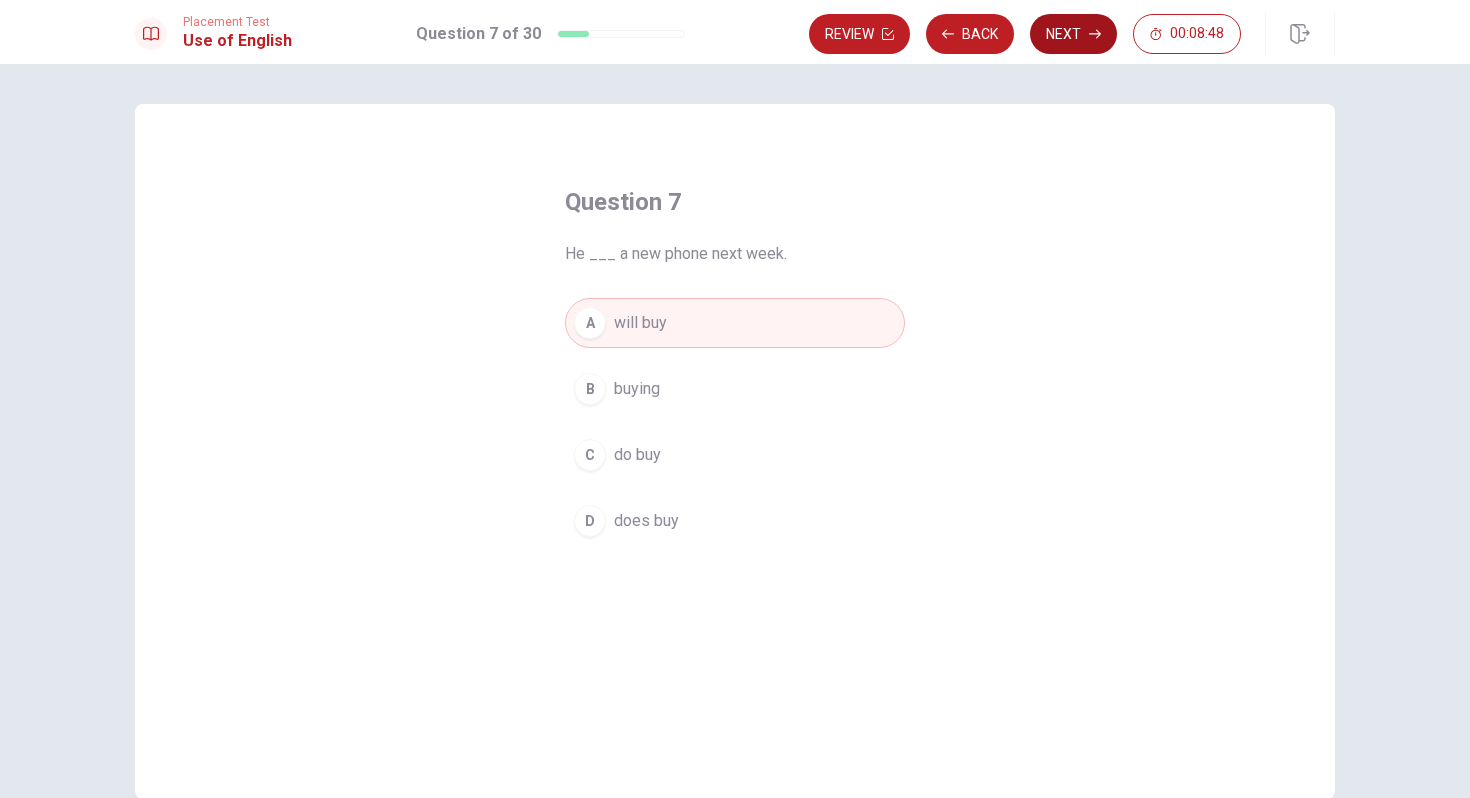 click on "Next" at bounding box center [1073, 34] 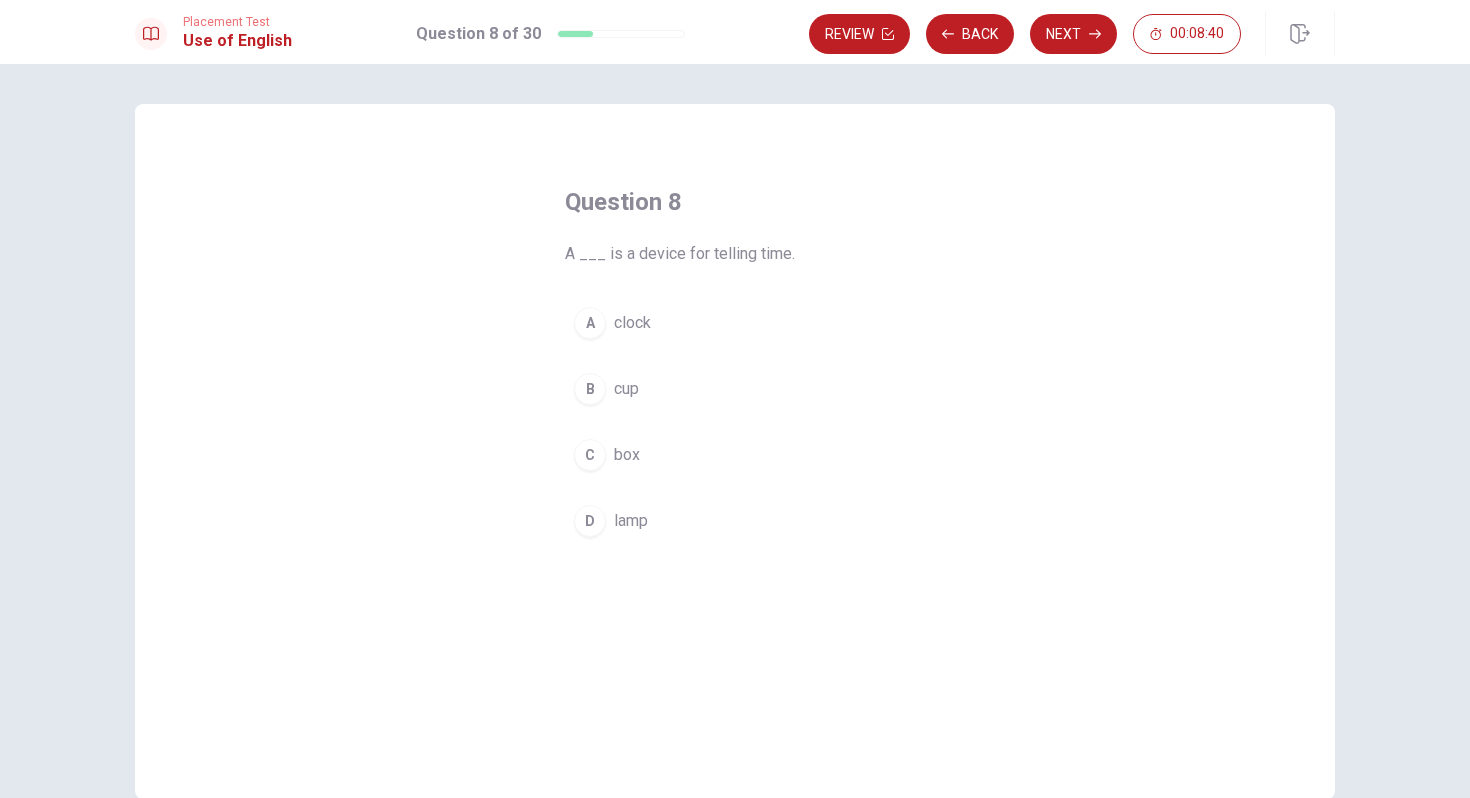 click on "clock" at bounding box center (632, 323) 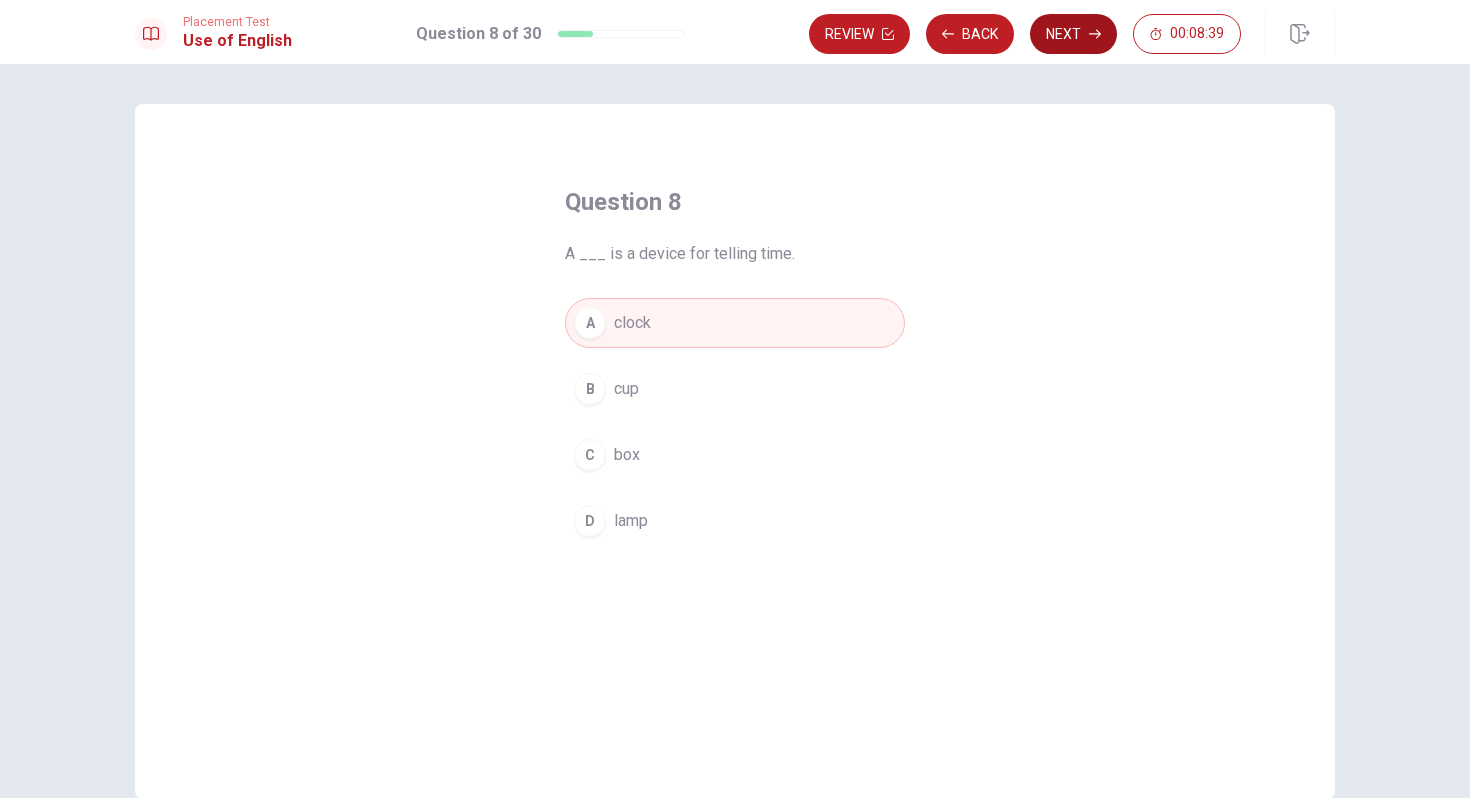 click on "Next" at bounding box center [1073, 34] 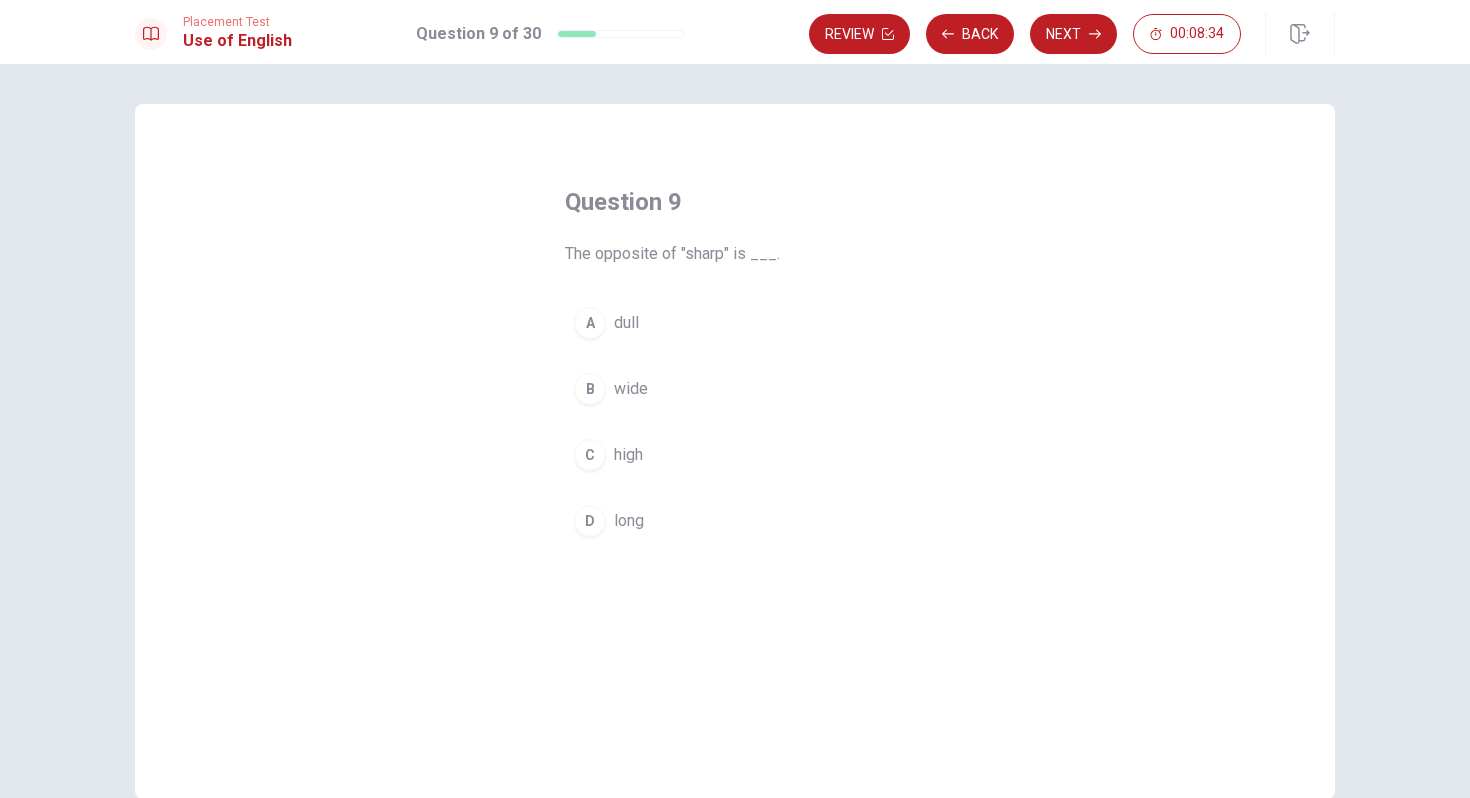 click on "A dull" at bounding box center [735, 323] 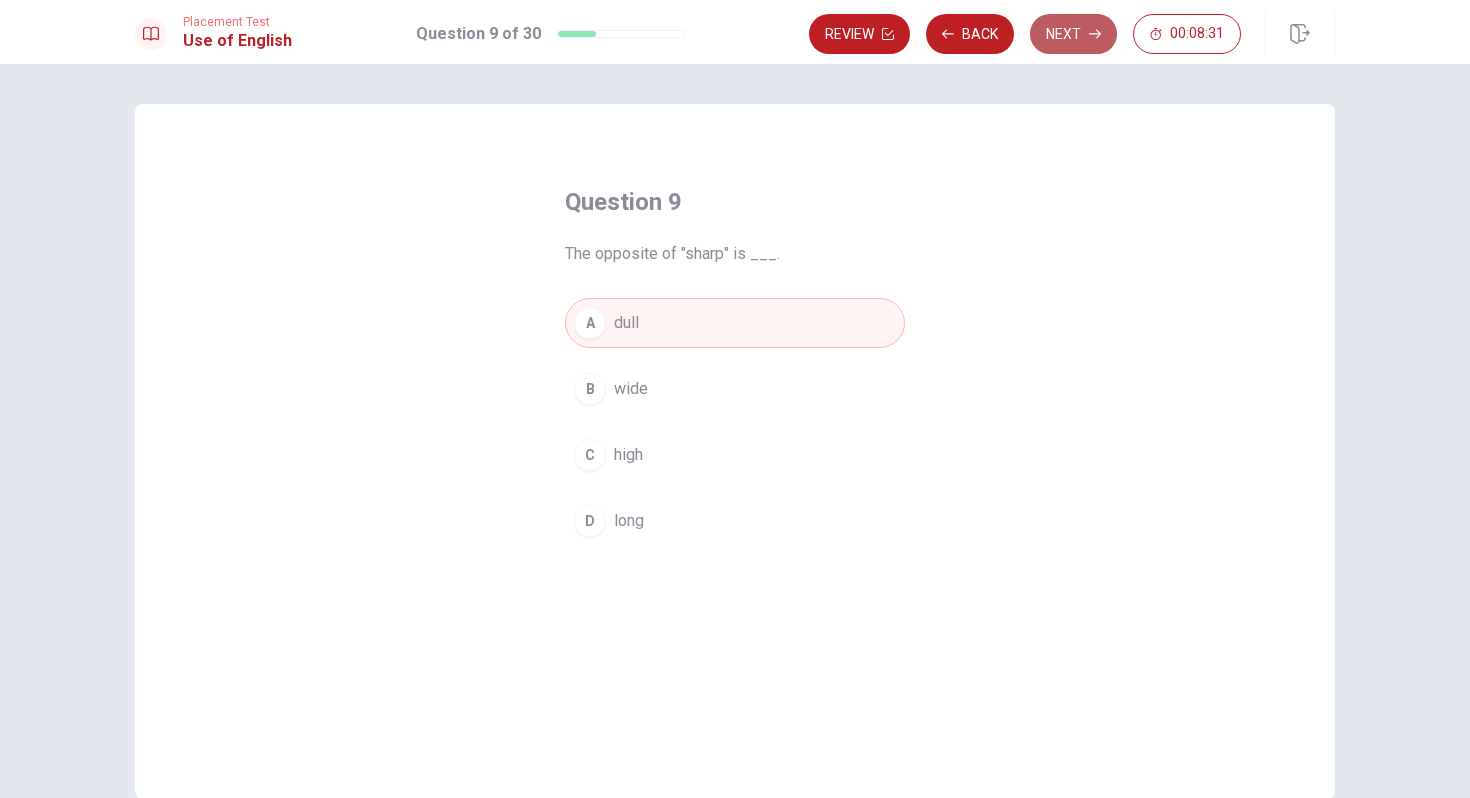 click on "Next" at bounding box center [1073, 34] 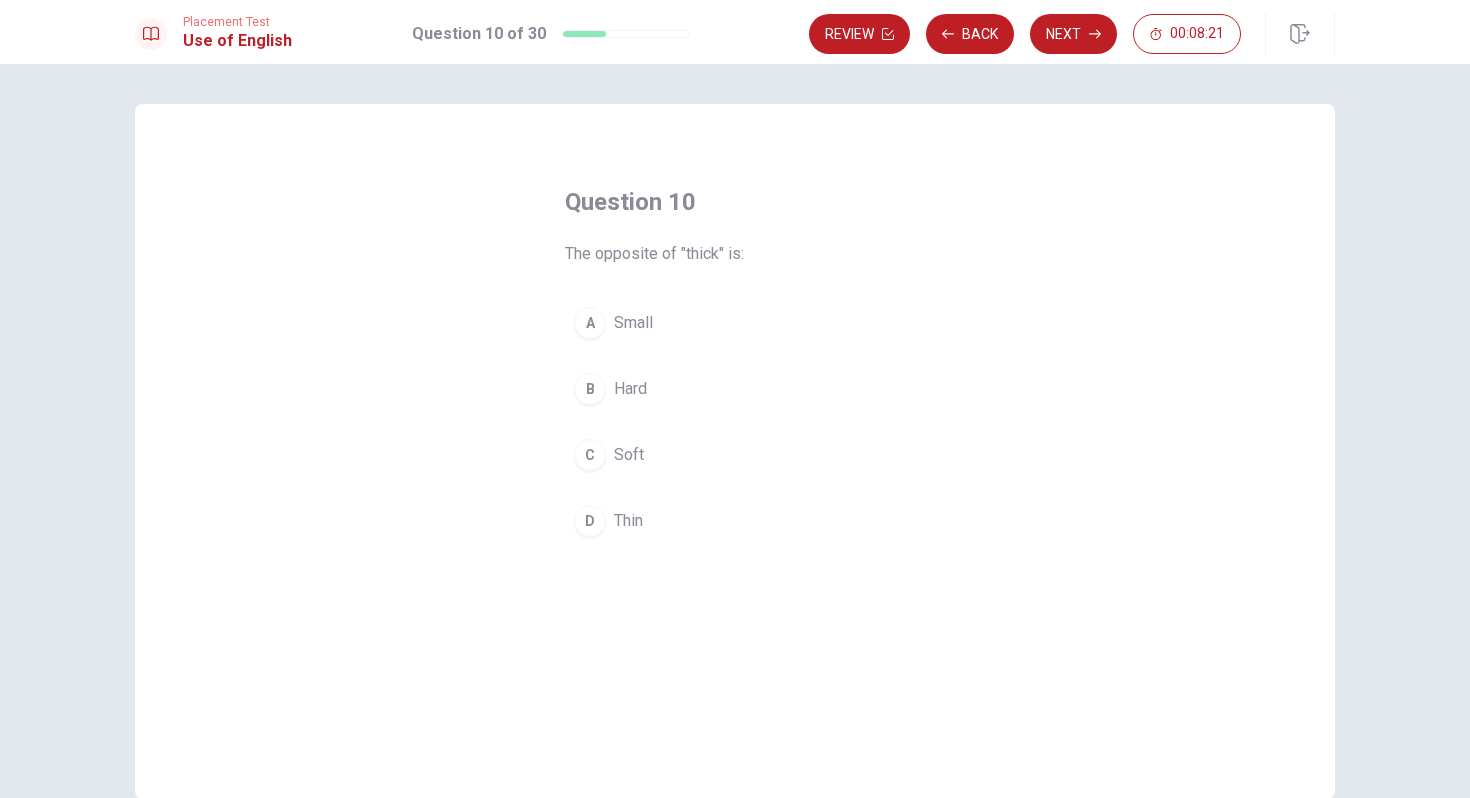 click on "C" at bounding box center (590, 455) 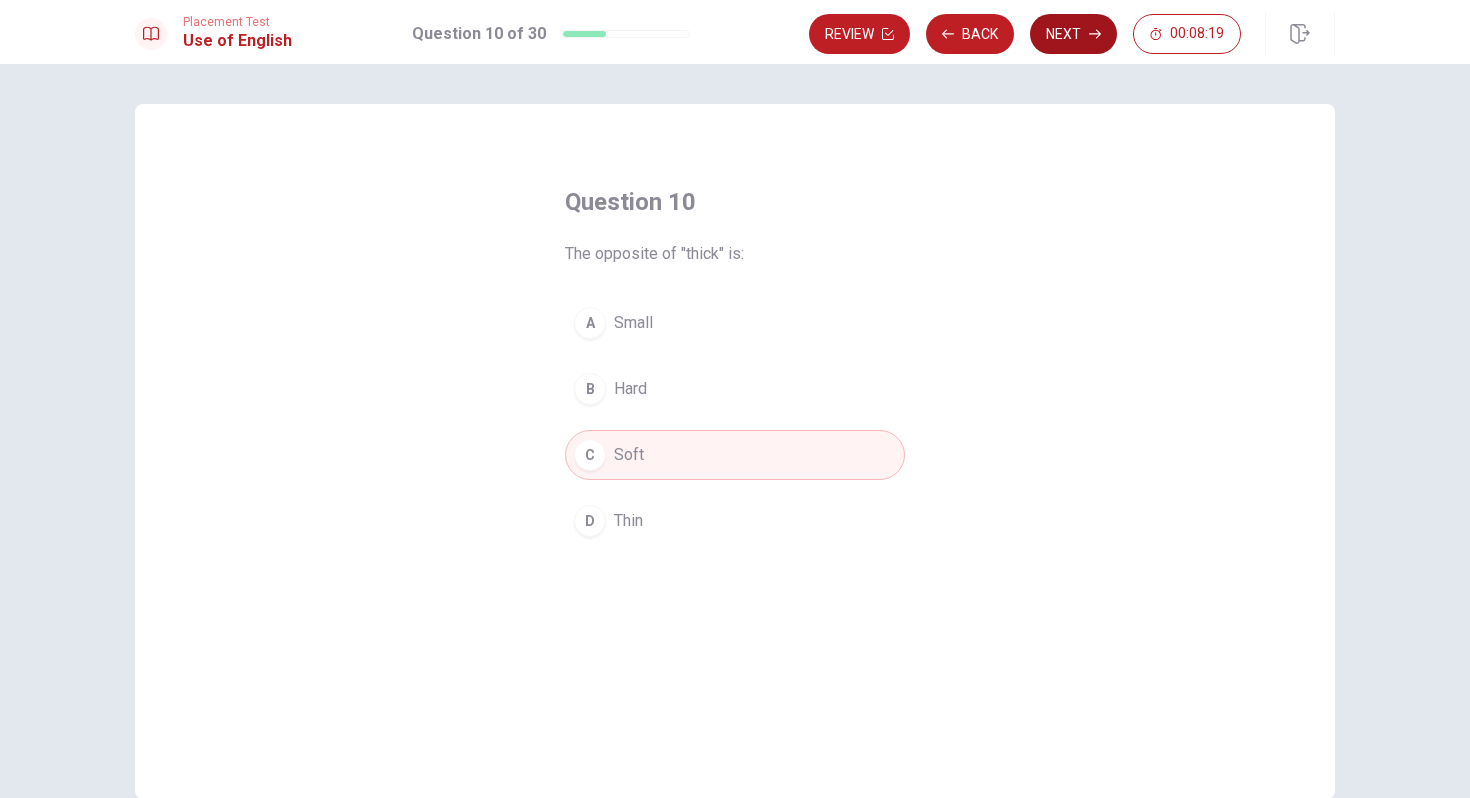 click on "Next" at bounding box center (1073, 34) 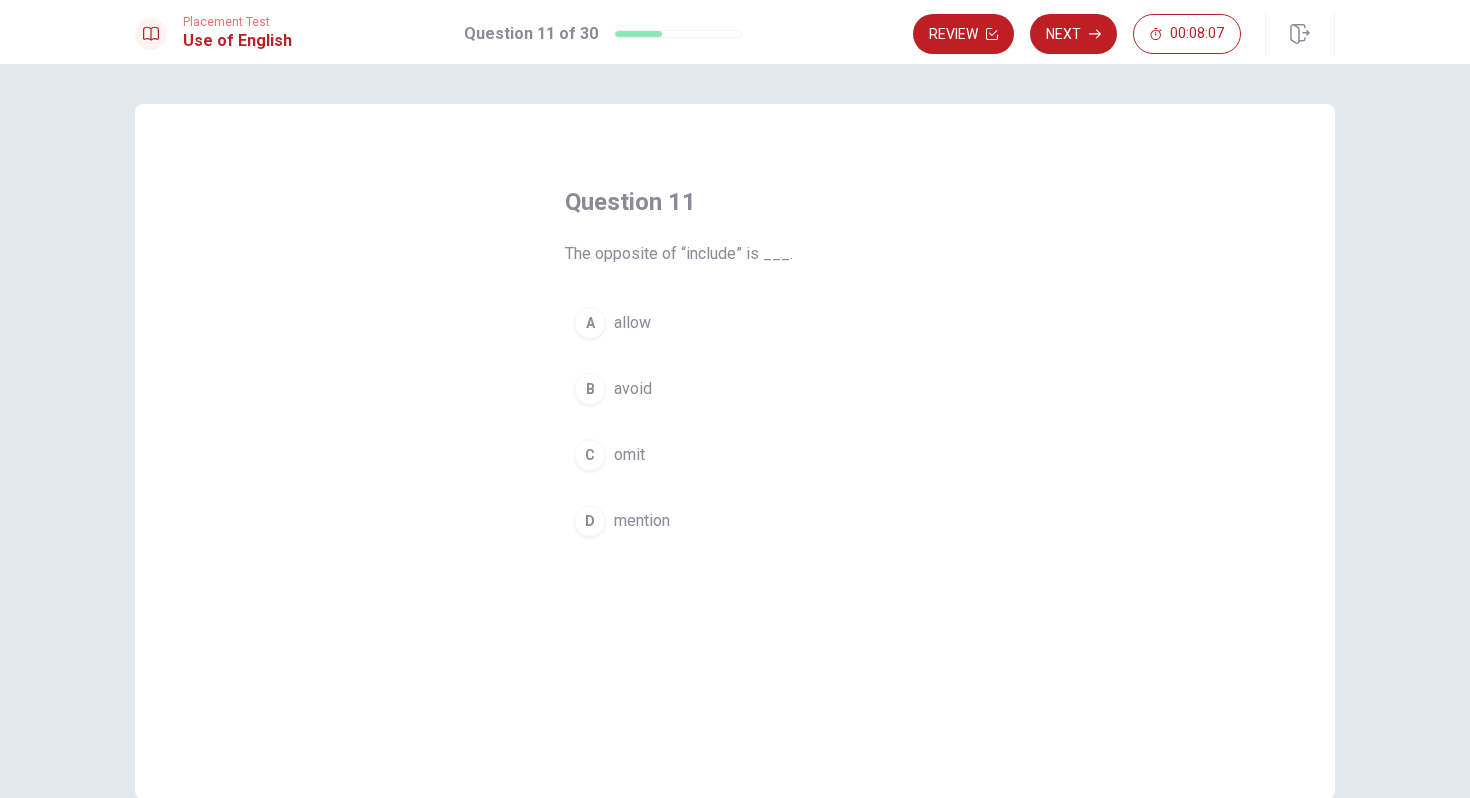 click on "B avoid" at bounding box center (735, 389) 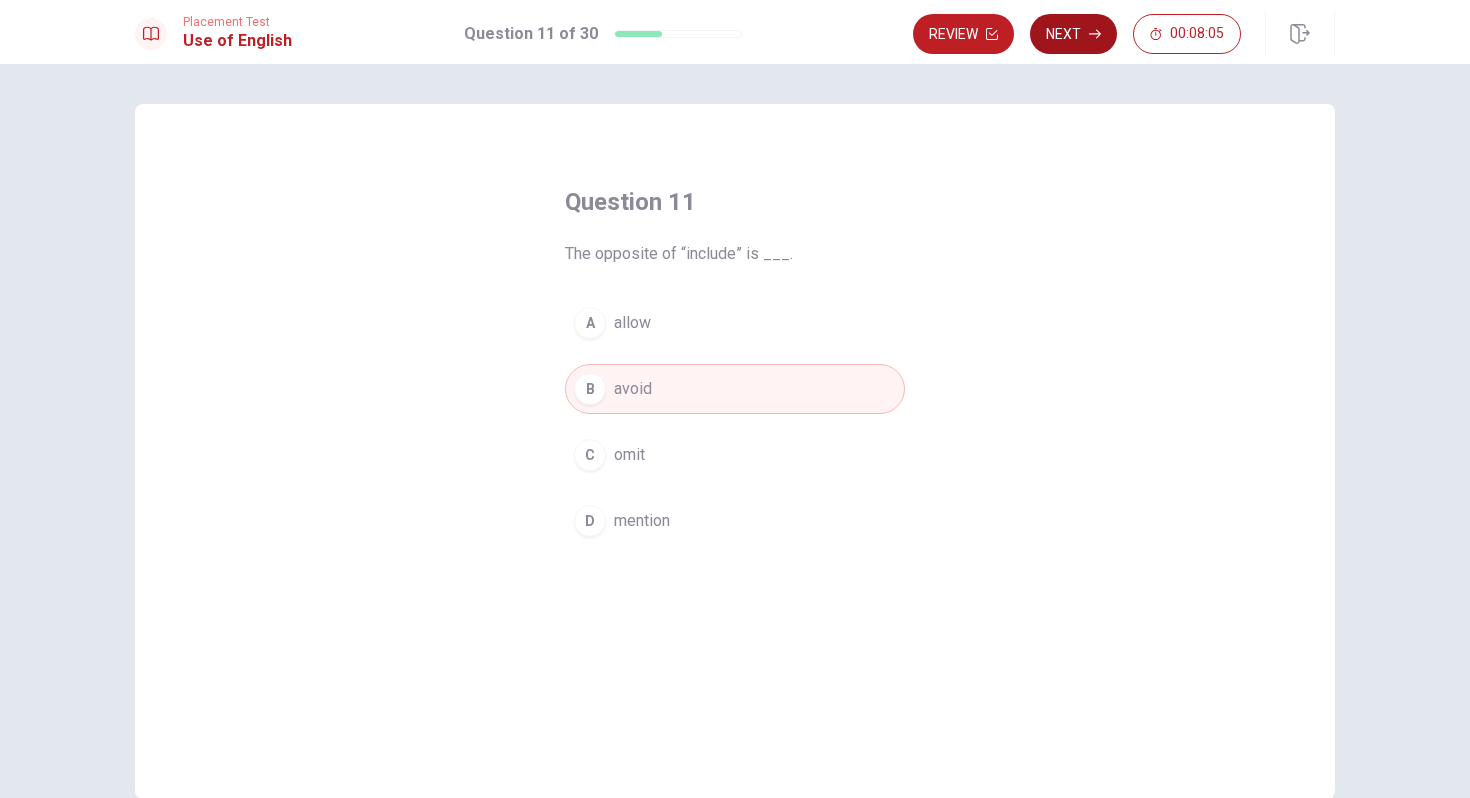 click on "Next" at bounding box center [1073, 34] 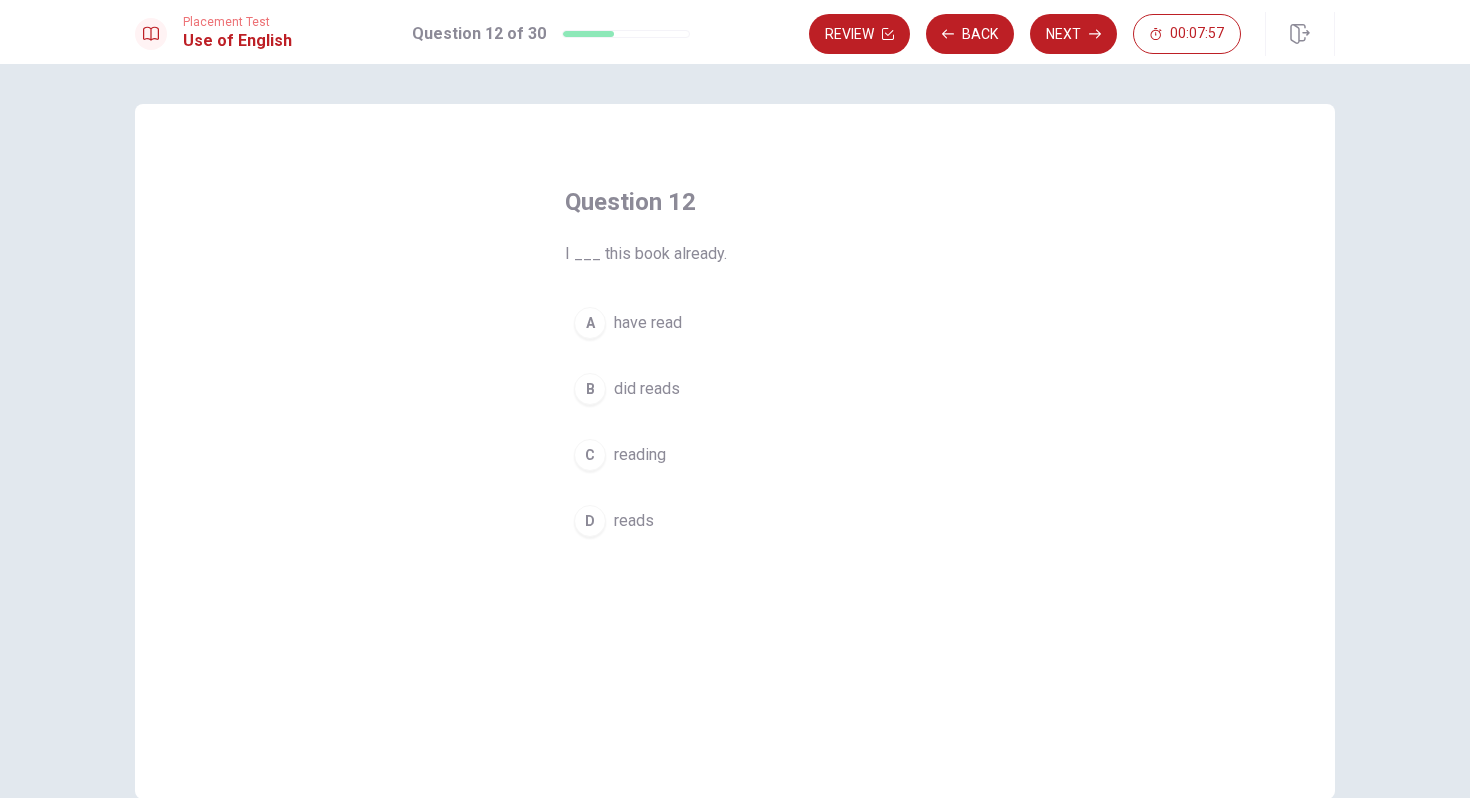 click on "have read" at bounding box center (648, 323) 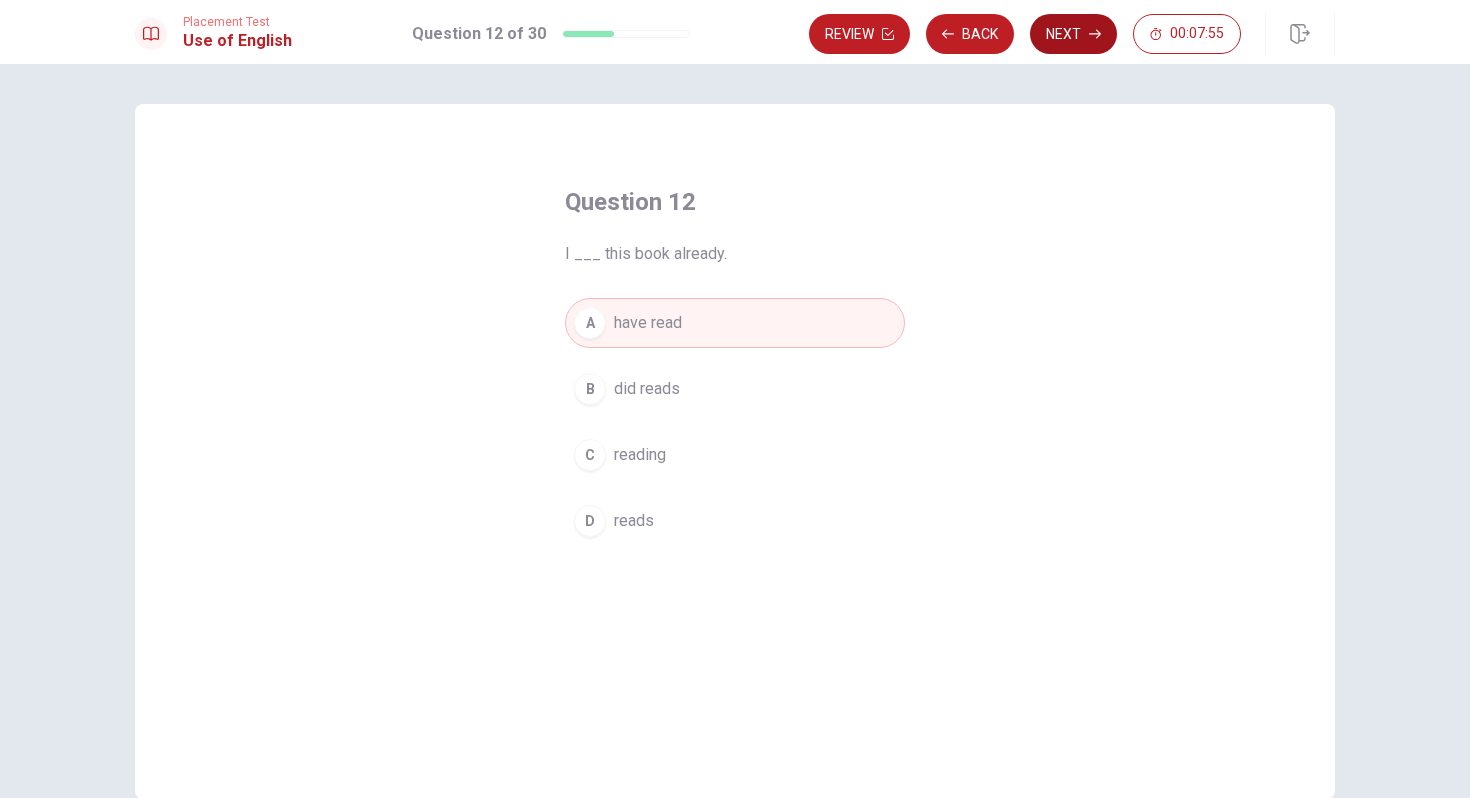 click on "Next" at bounding box center [1073, 34] 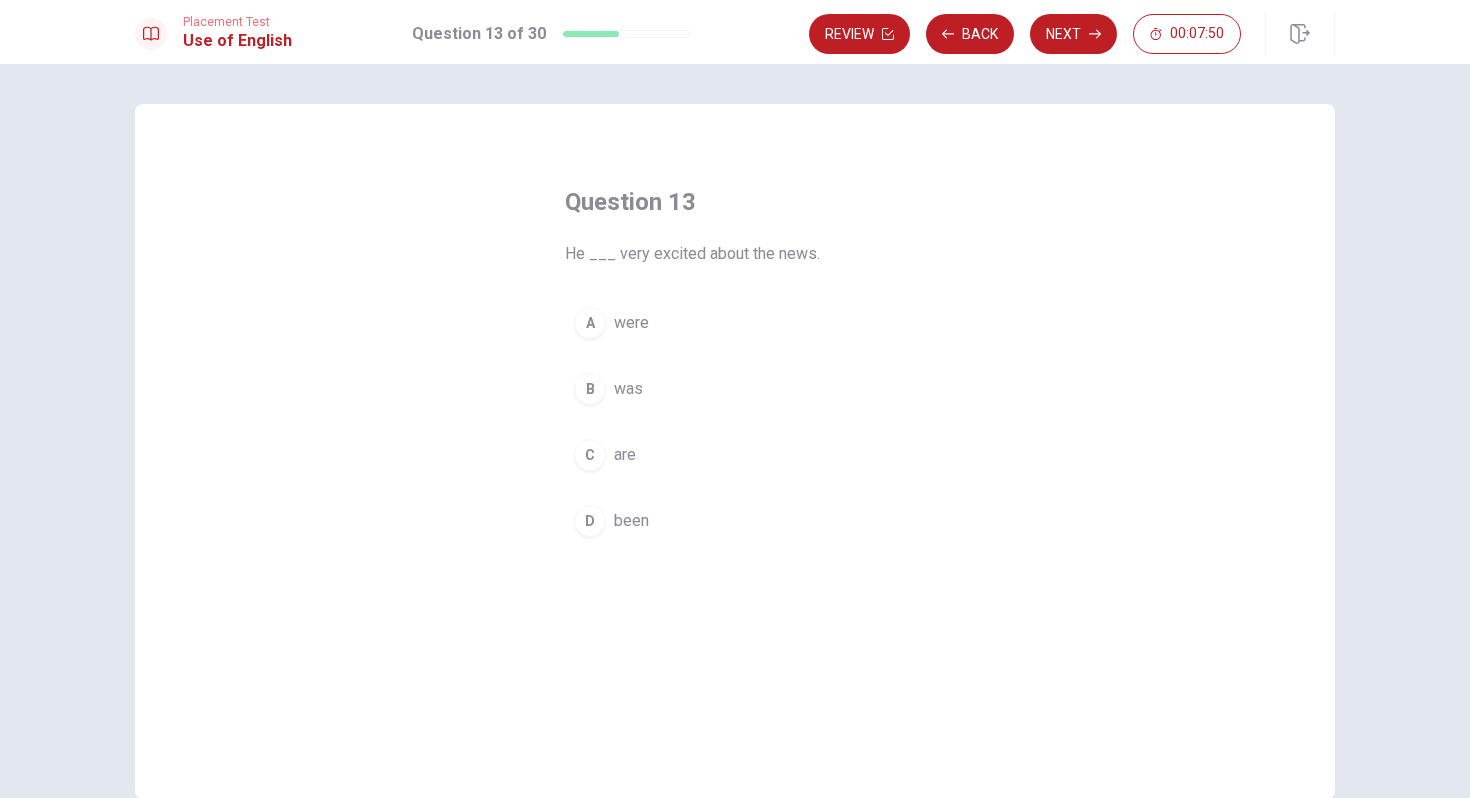 click on "B" at bounding box center (590, 389) 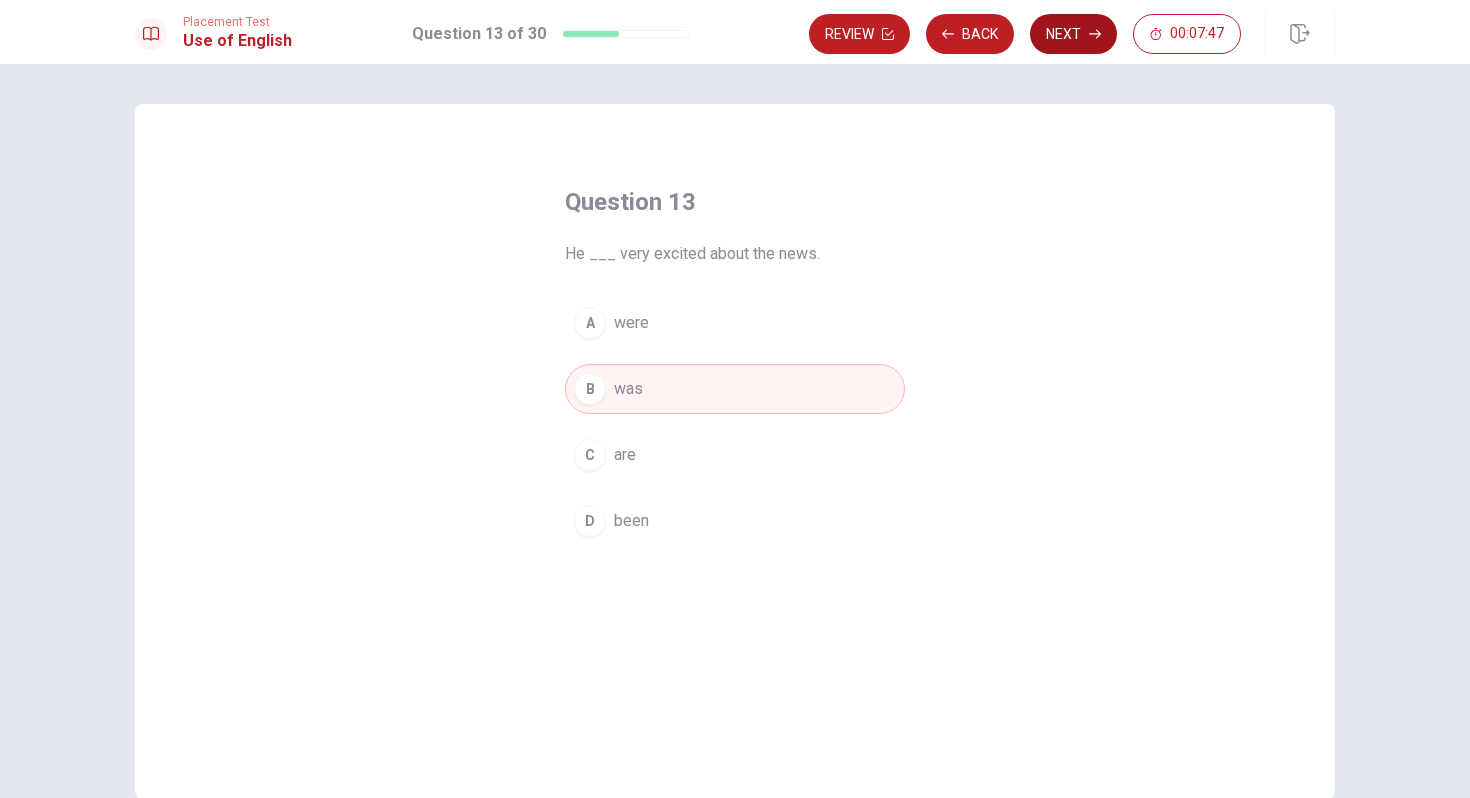 click on "Next" at bounding box center [1073, 34] 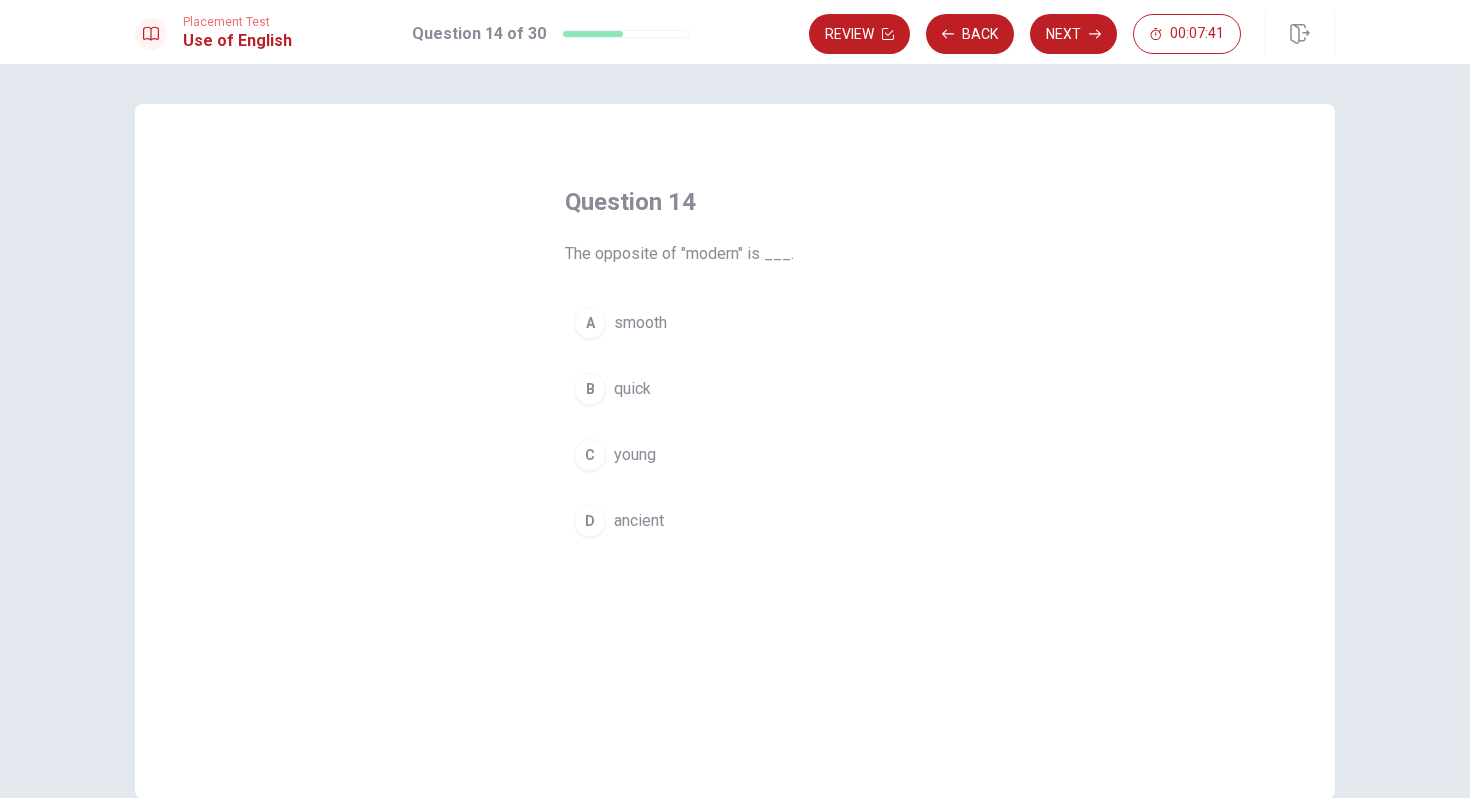 click on "ancient" at bounding box center [639, 521] 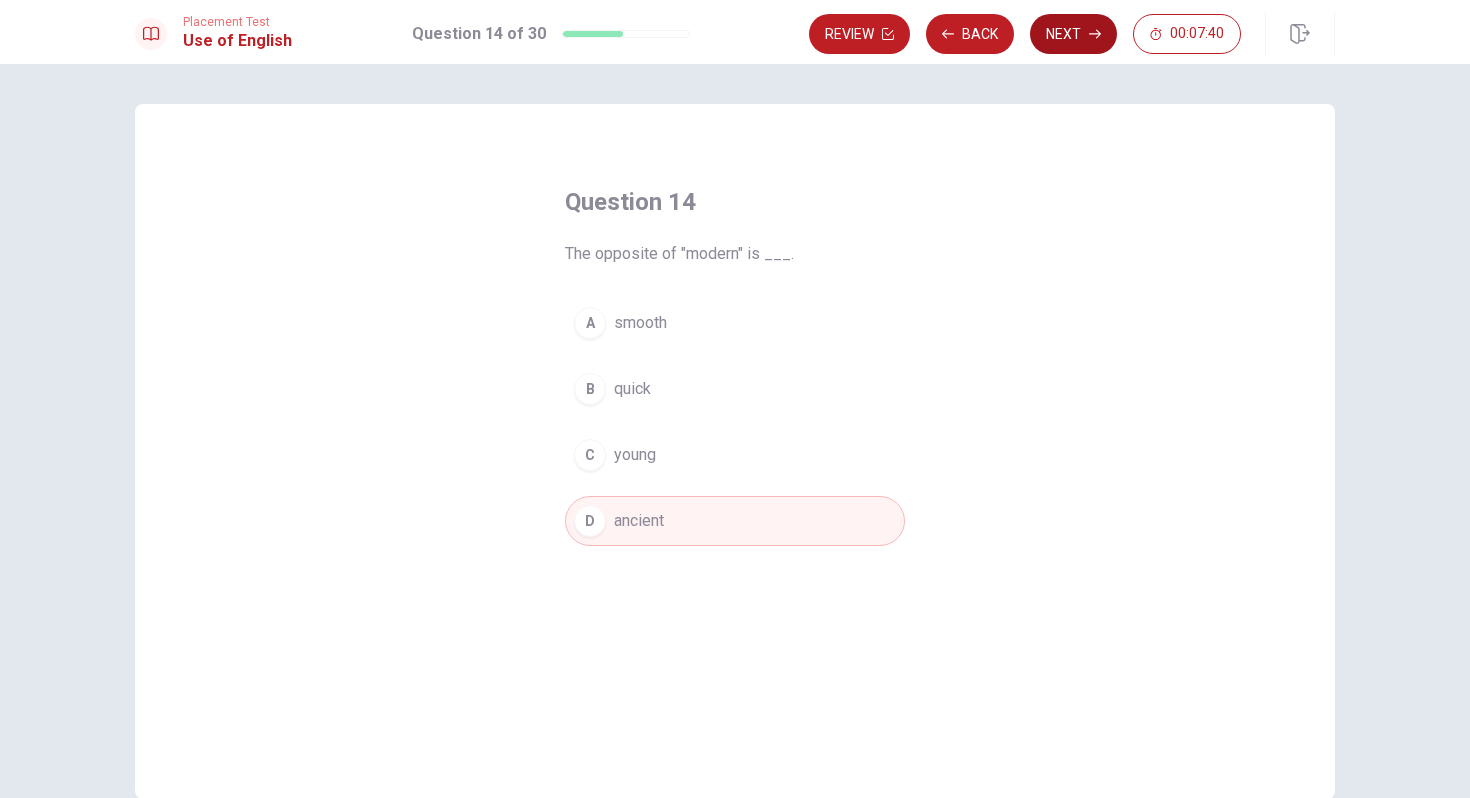 click 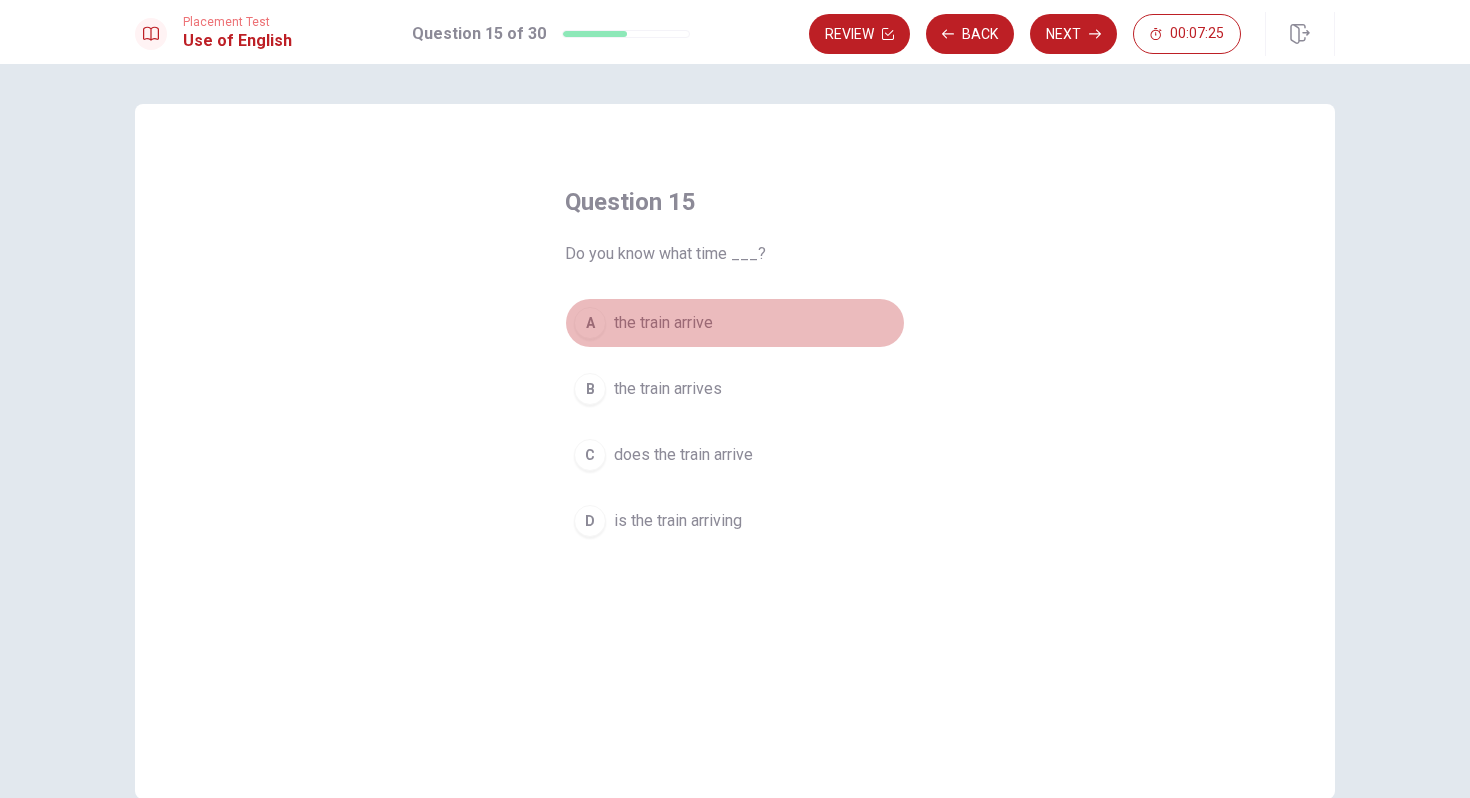 click on "the train arrive" at bounding box center [663, 323] 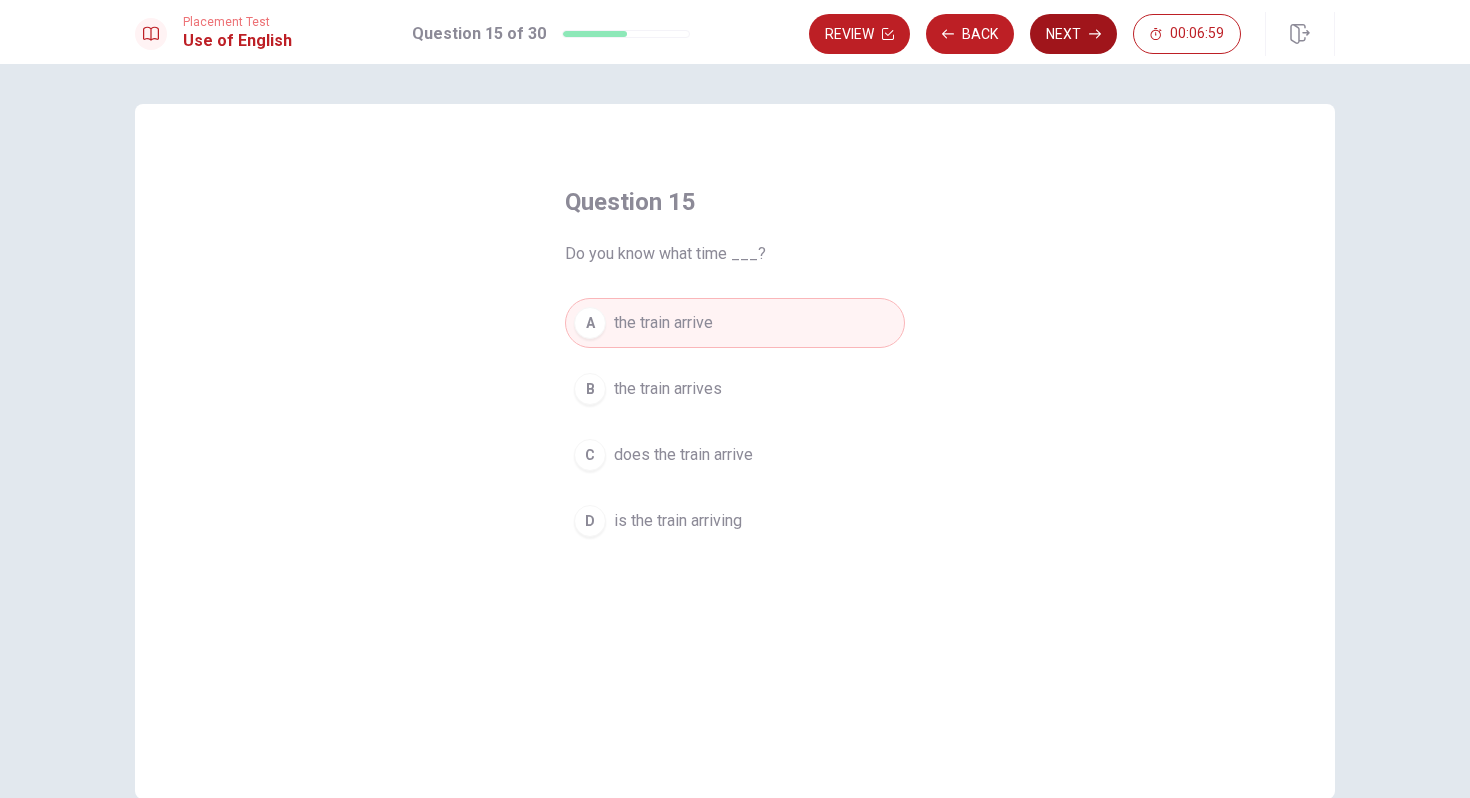 click on "Next" at bounding box center [1073, 34] 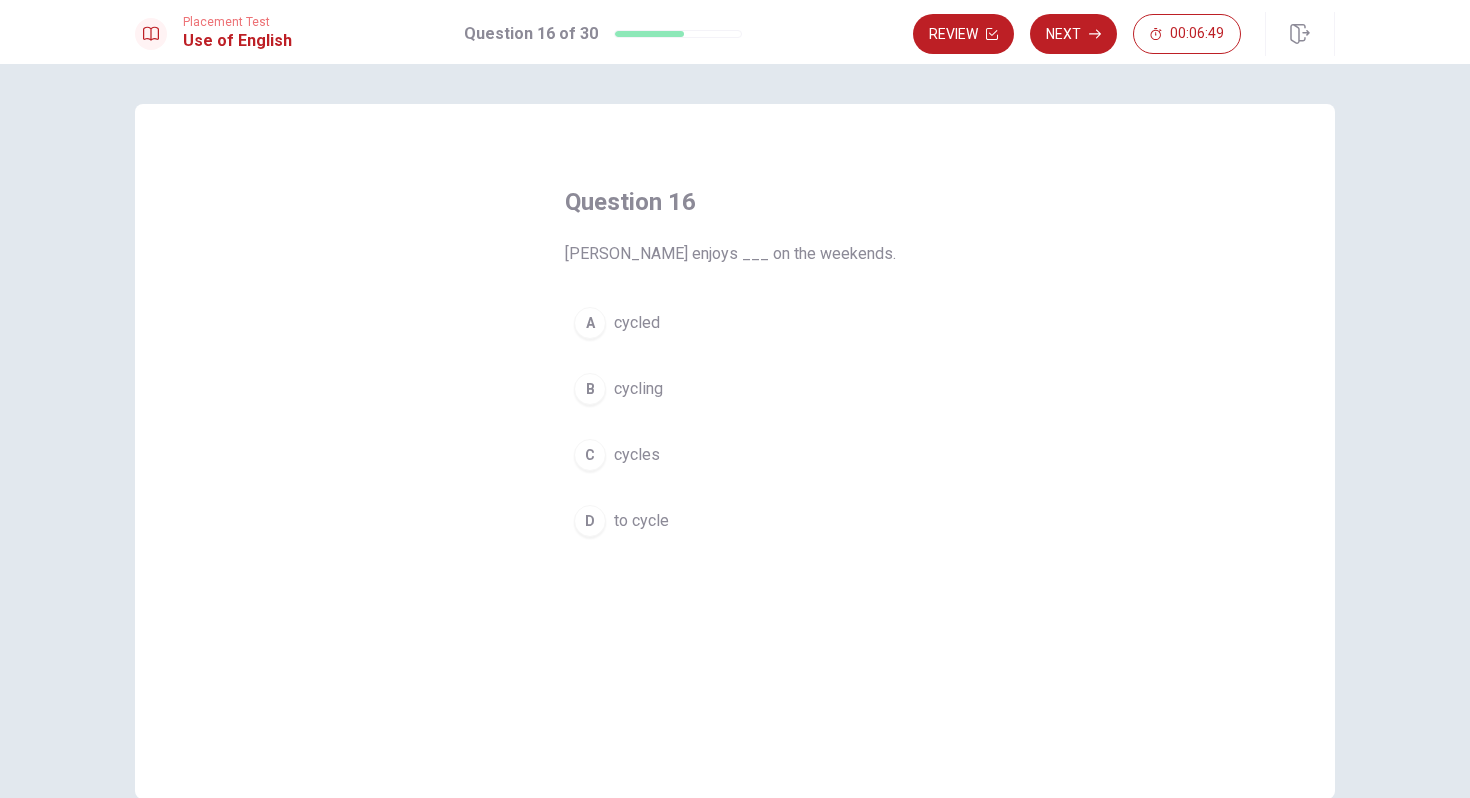 click on "B" at bounding box center (590, 389) 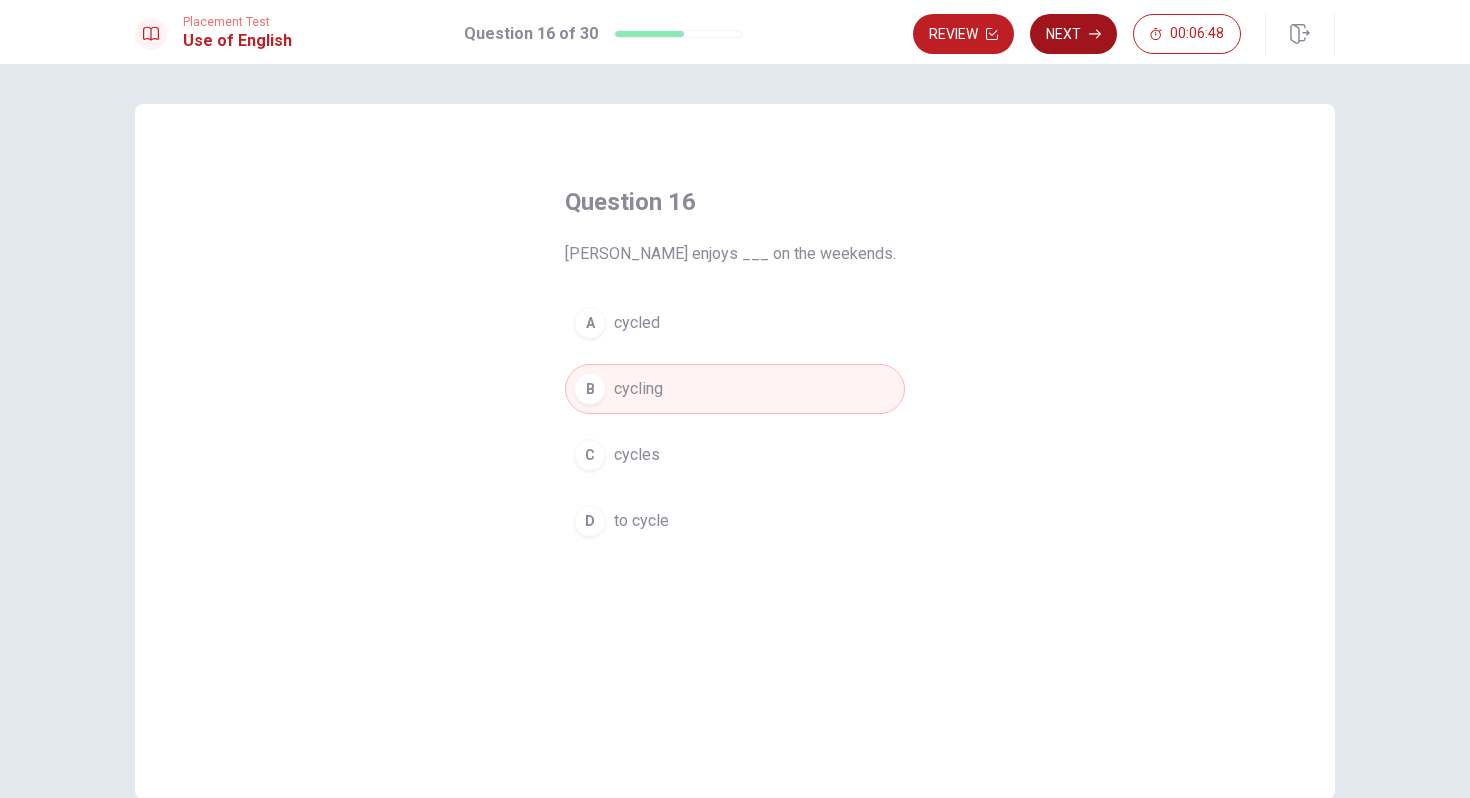 click 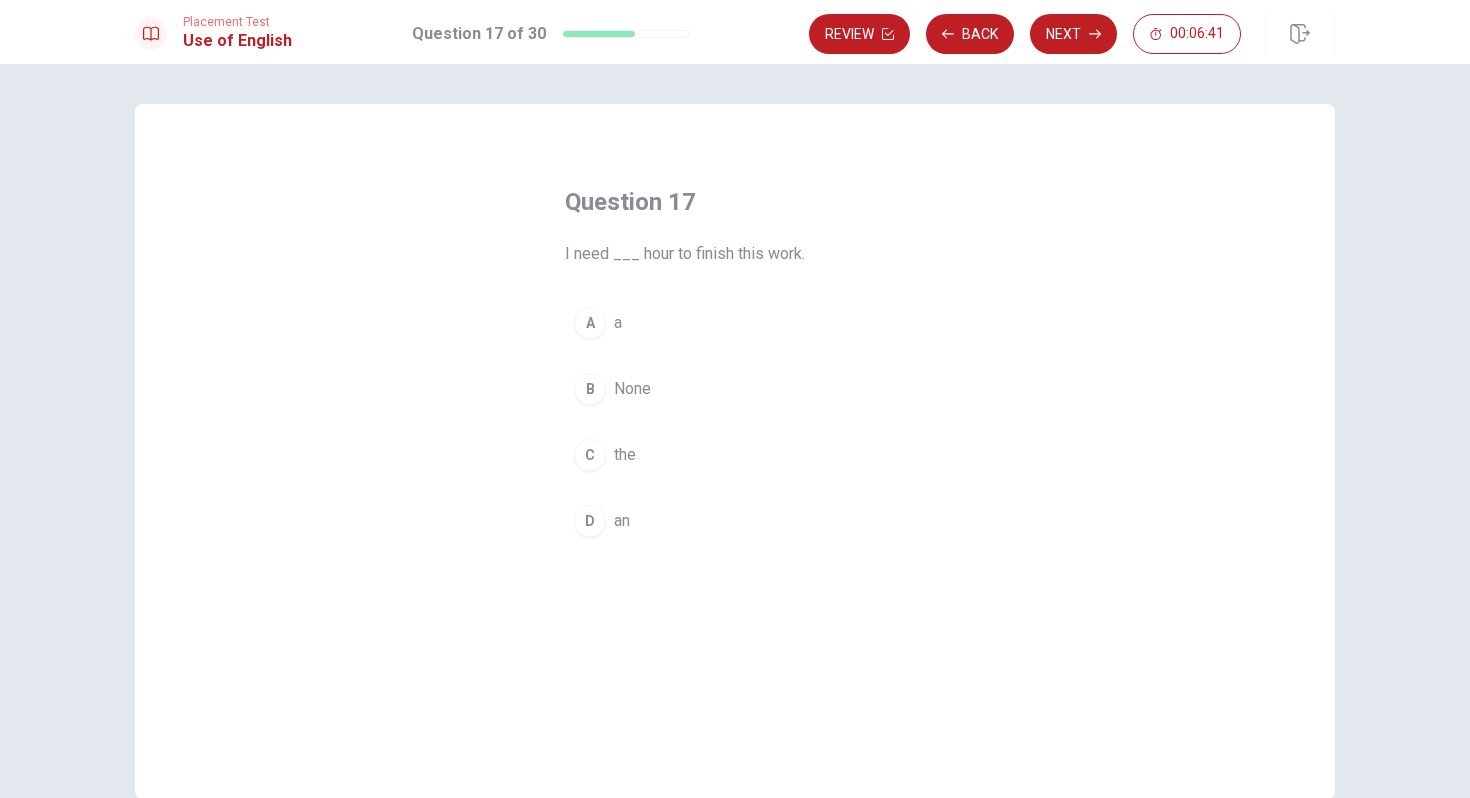 click on "A" at bounding box center [590, 323] 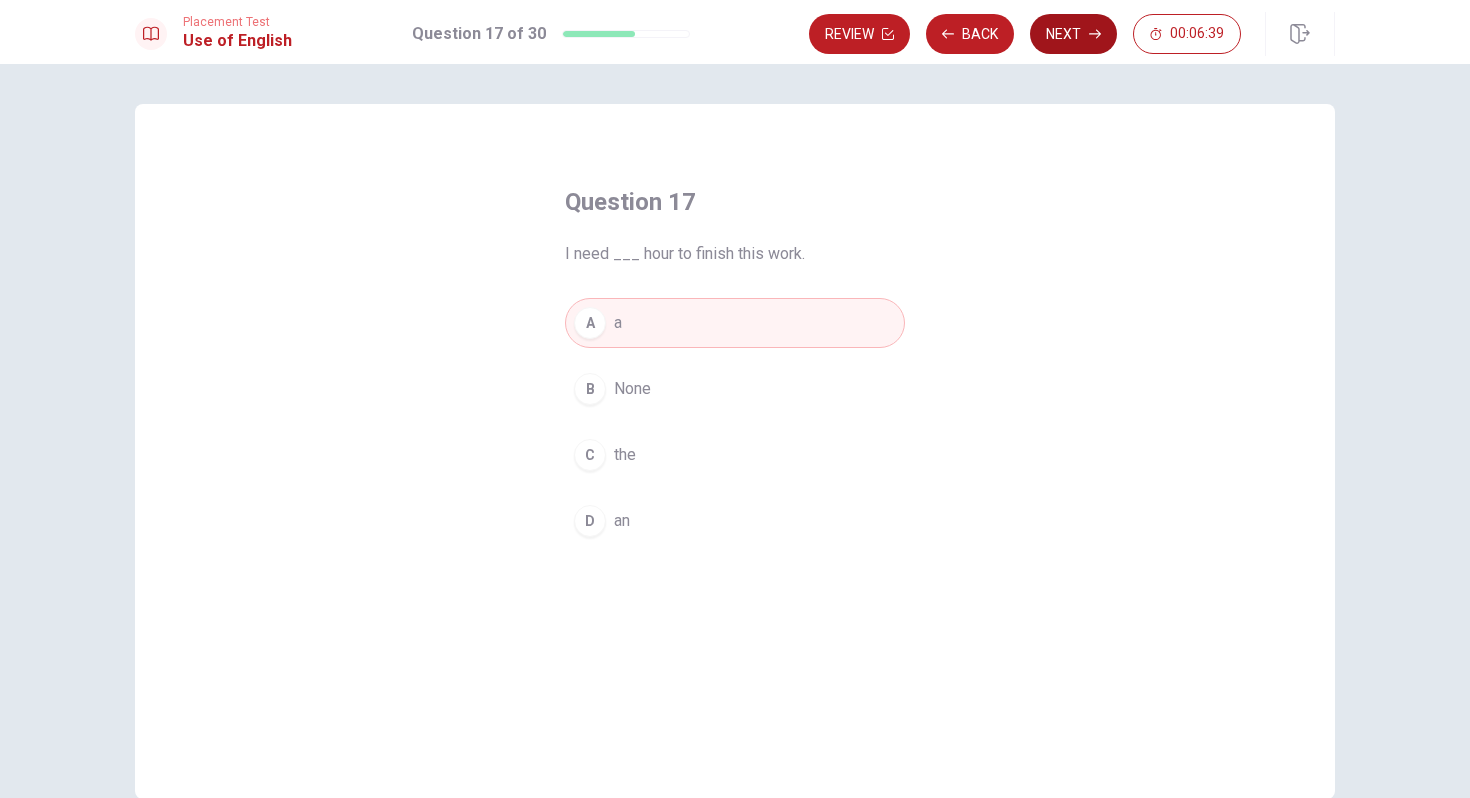 click on "Next" at bounding box center [1073, 34] 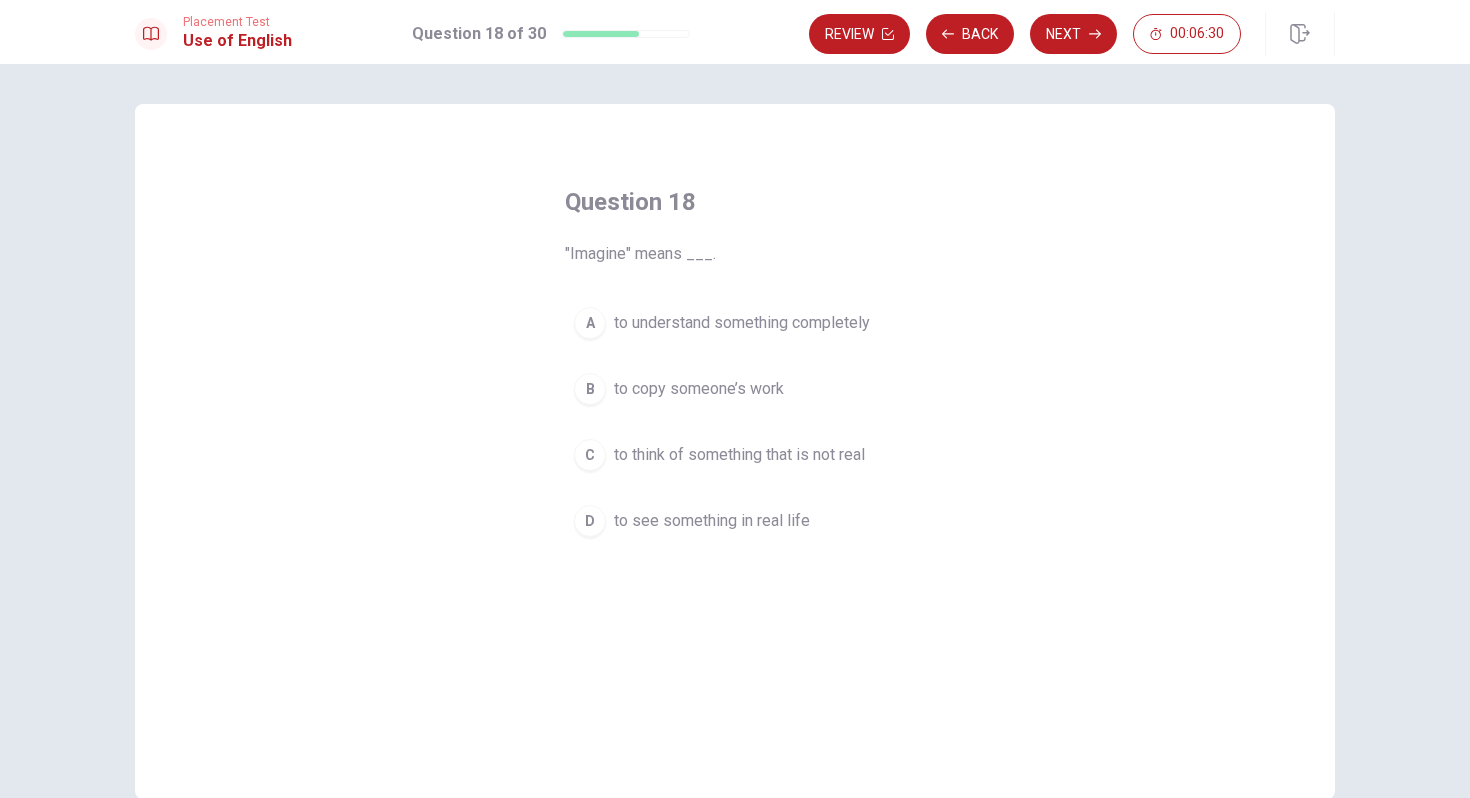 click on "to think of something that is not real" at bounding box center (739, 455) 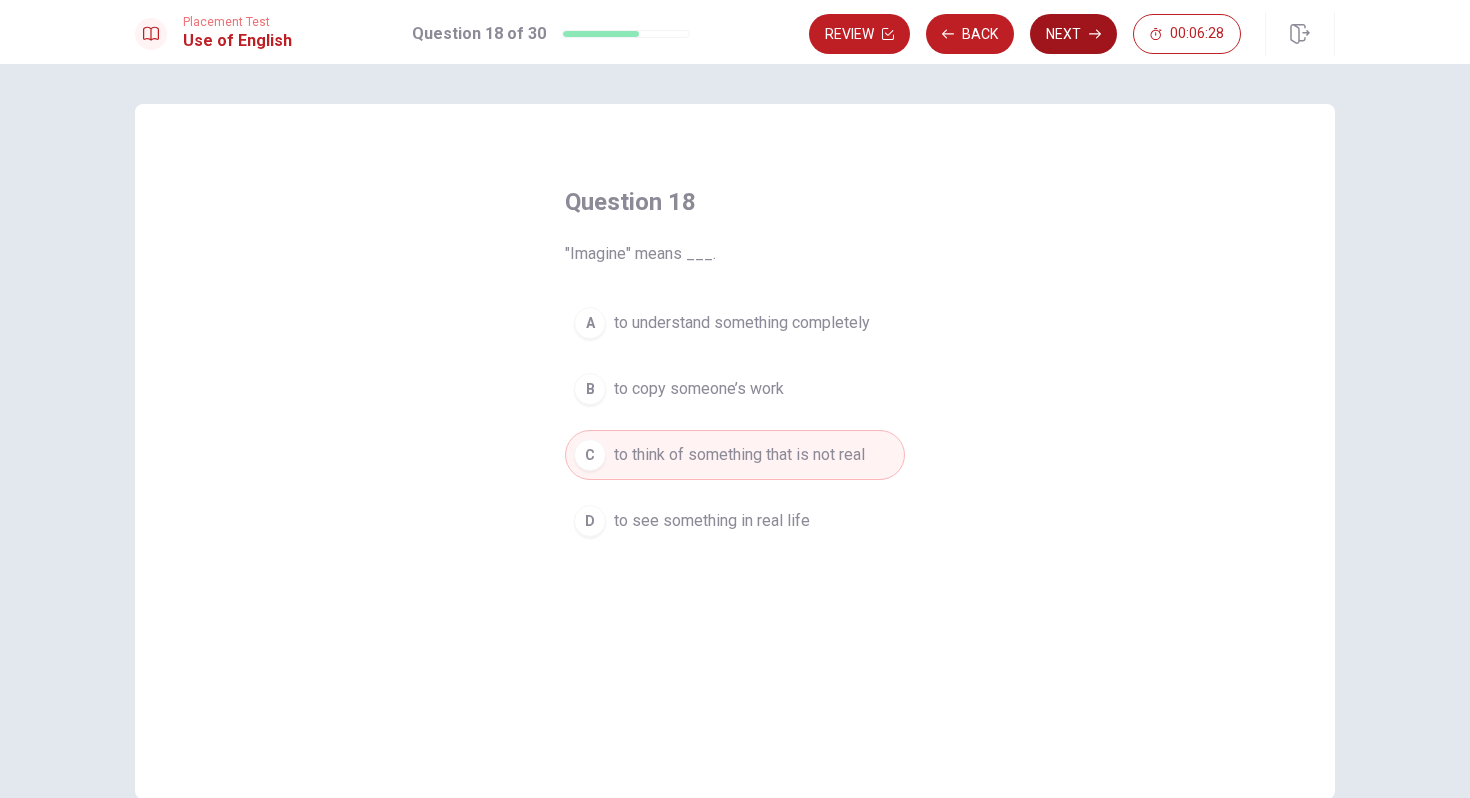 click on "Next" at bounding box center (1073, 34) 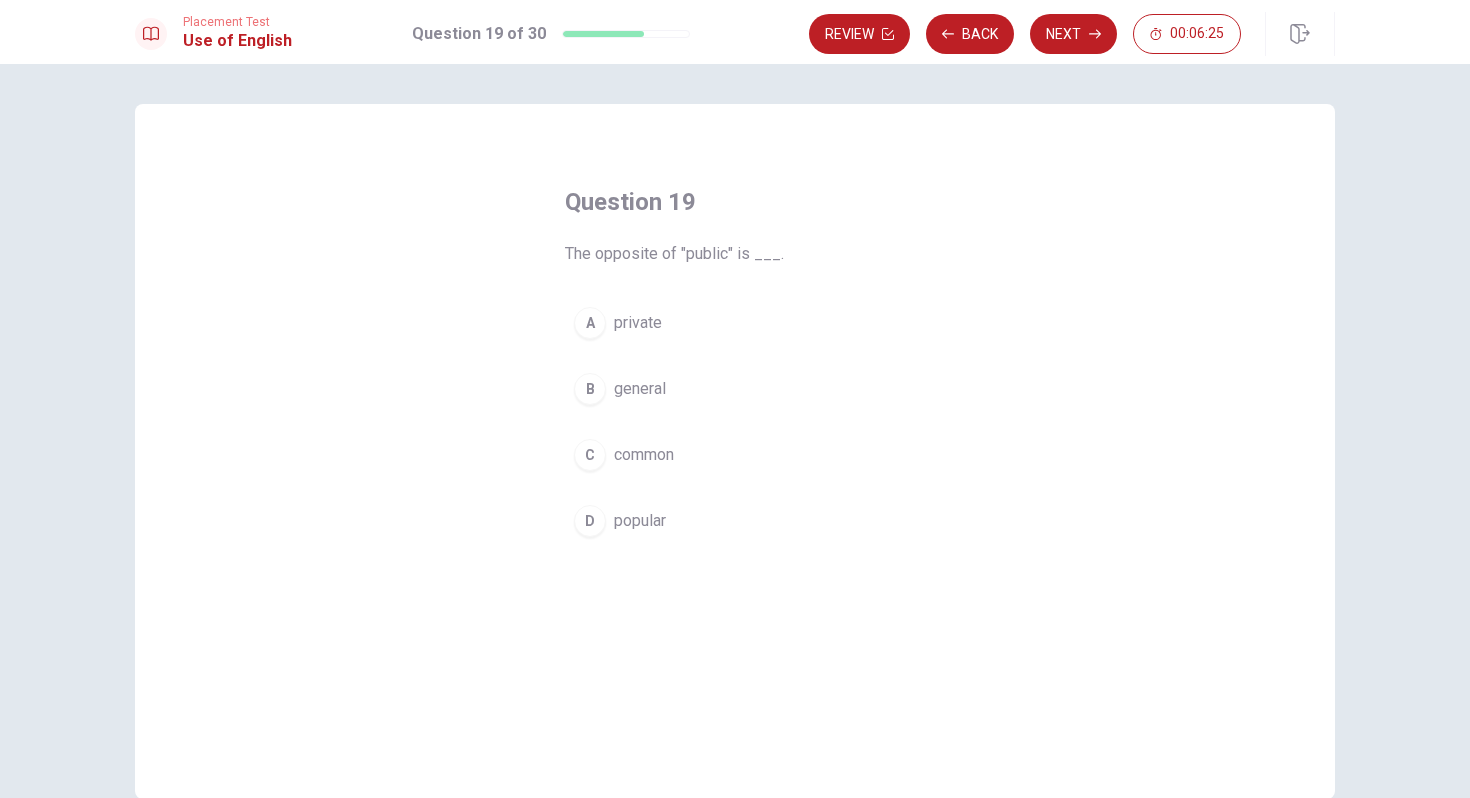 click on "private" at bounding box center (638, 323) 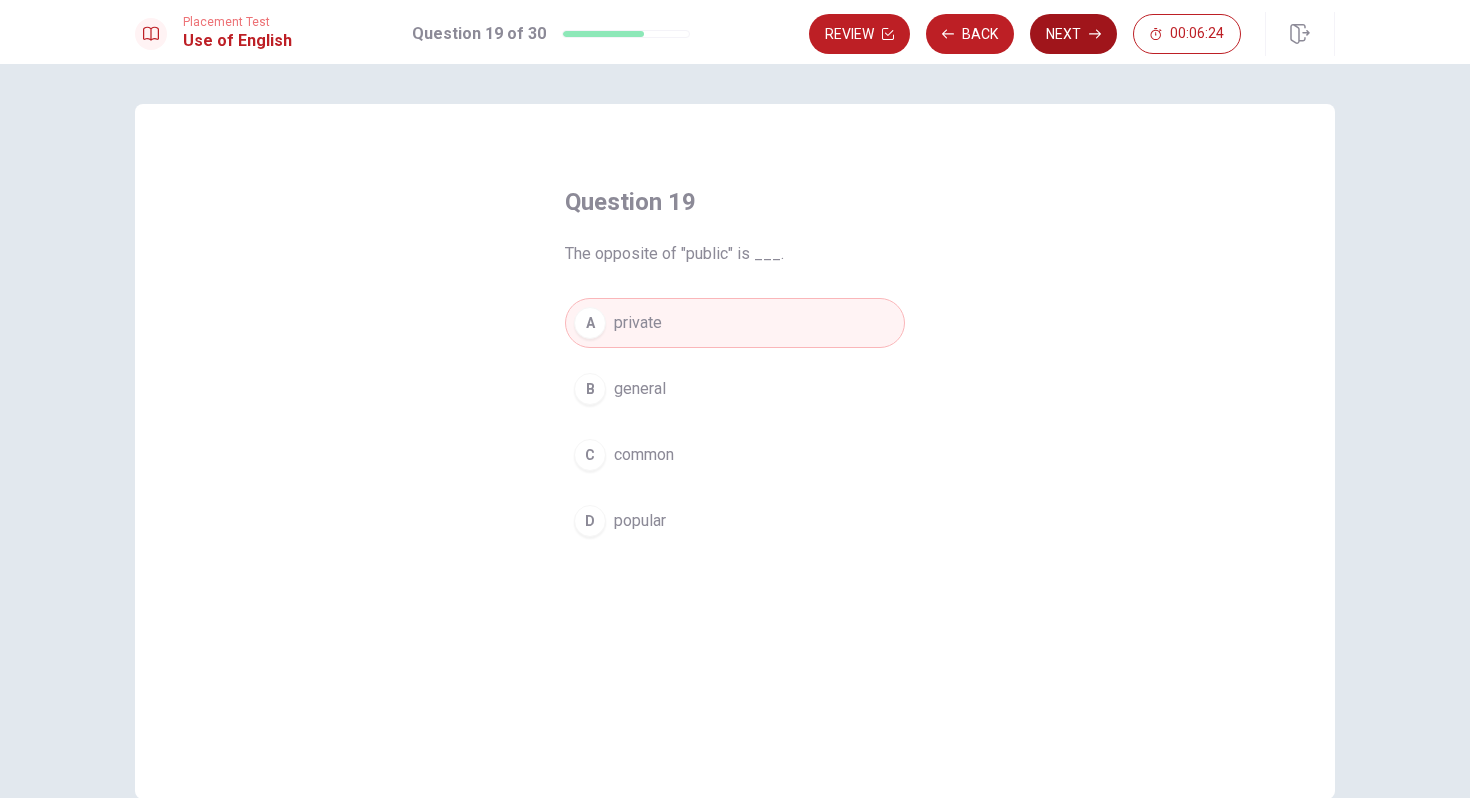 click on "Next" at bounding box center (1073, 34) 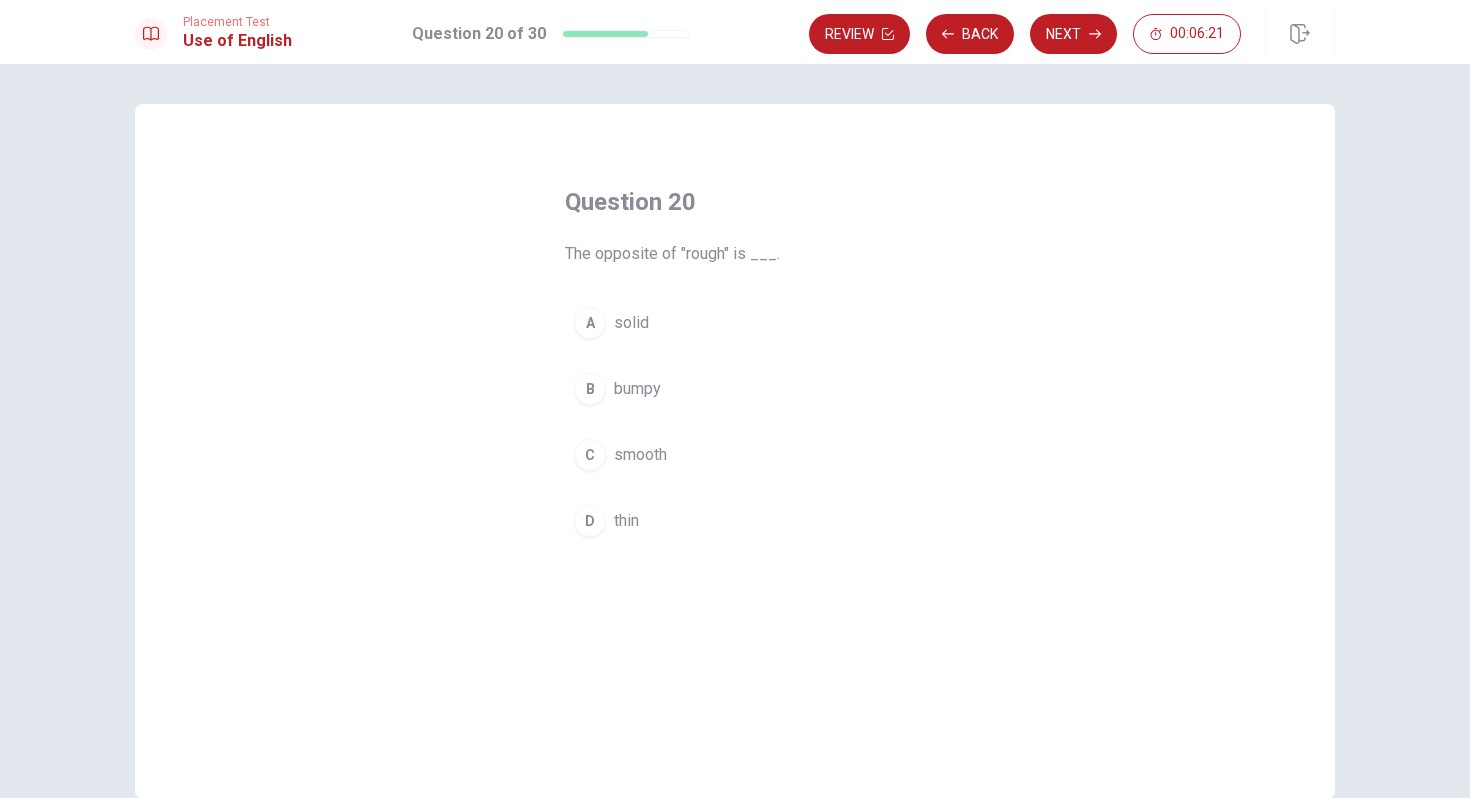 click on "smooth" at bounding box center [640, 455] 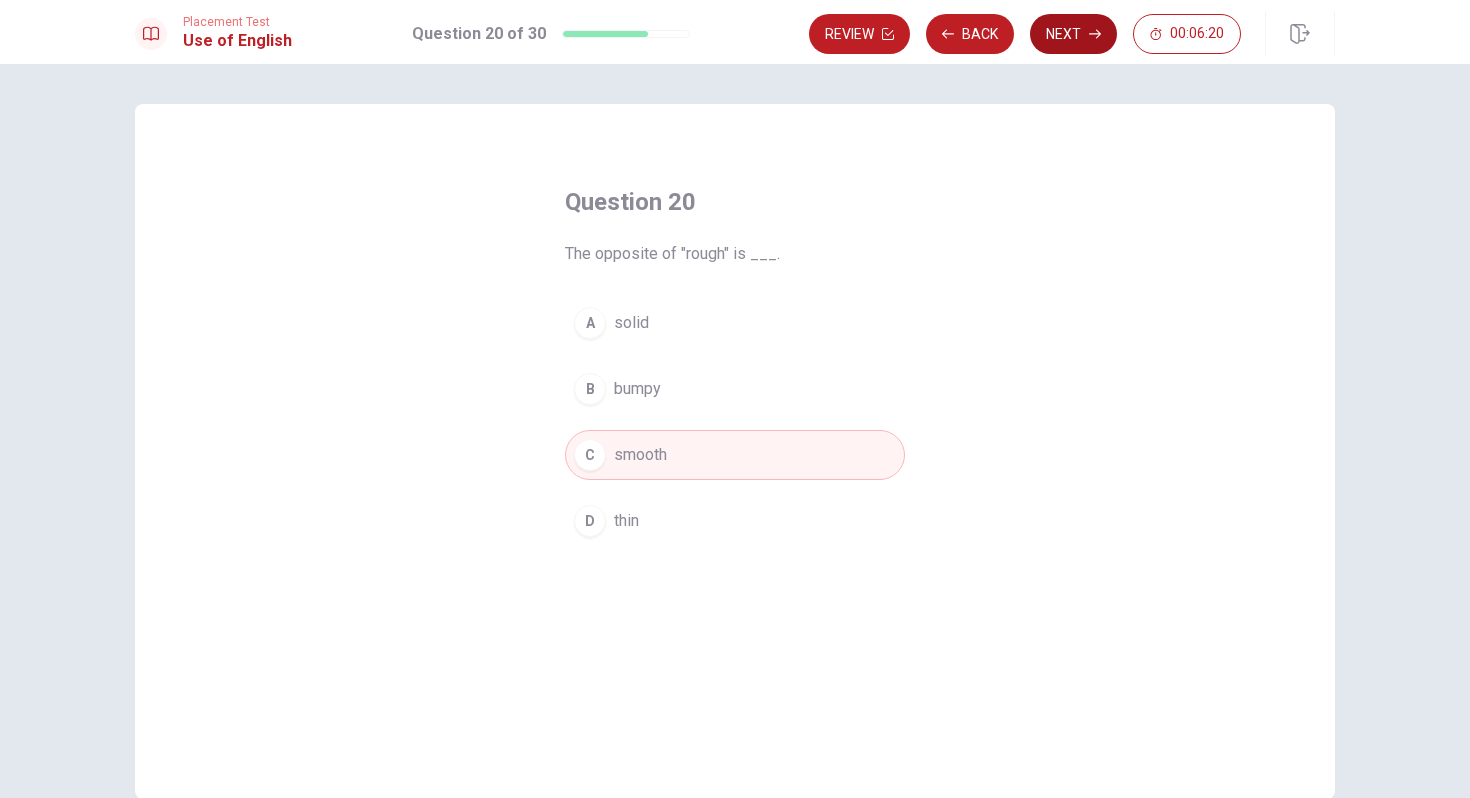click on "Next" at bounding box center (1073, 34) 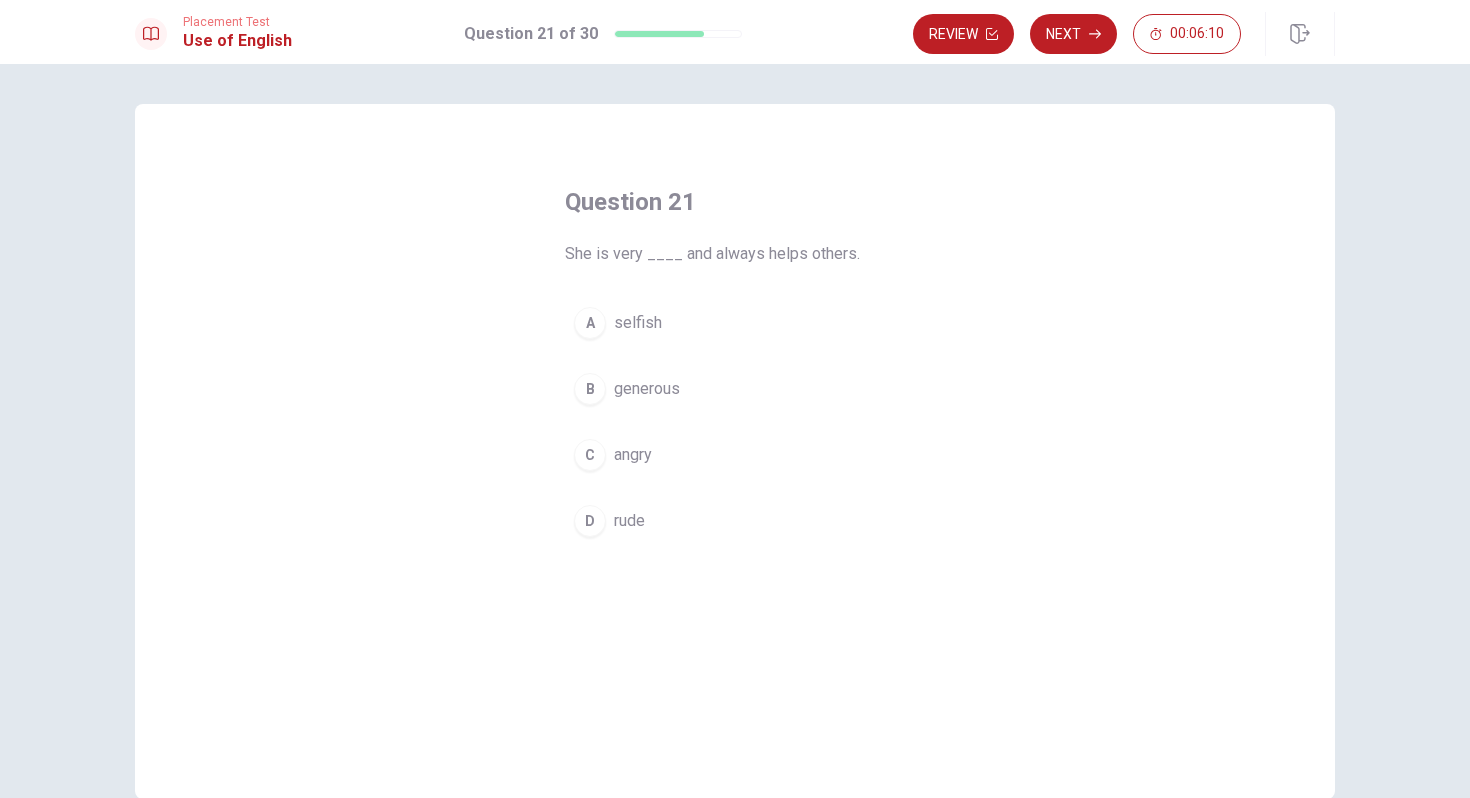 click on "generous" at bounding box center [647, 389] 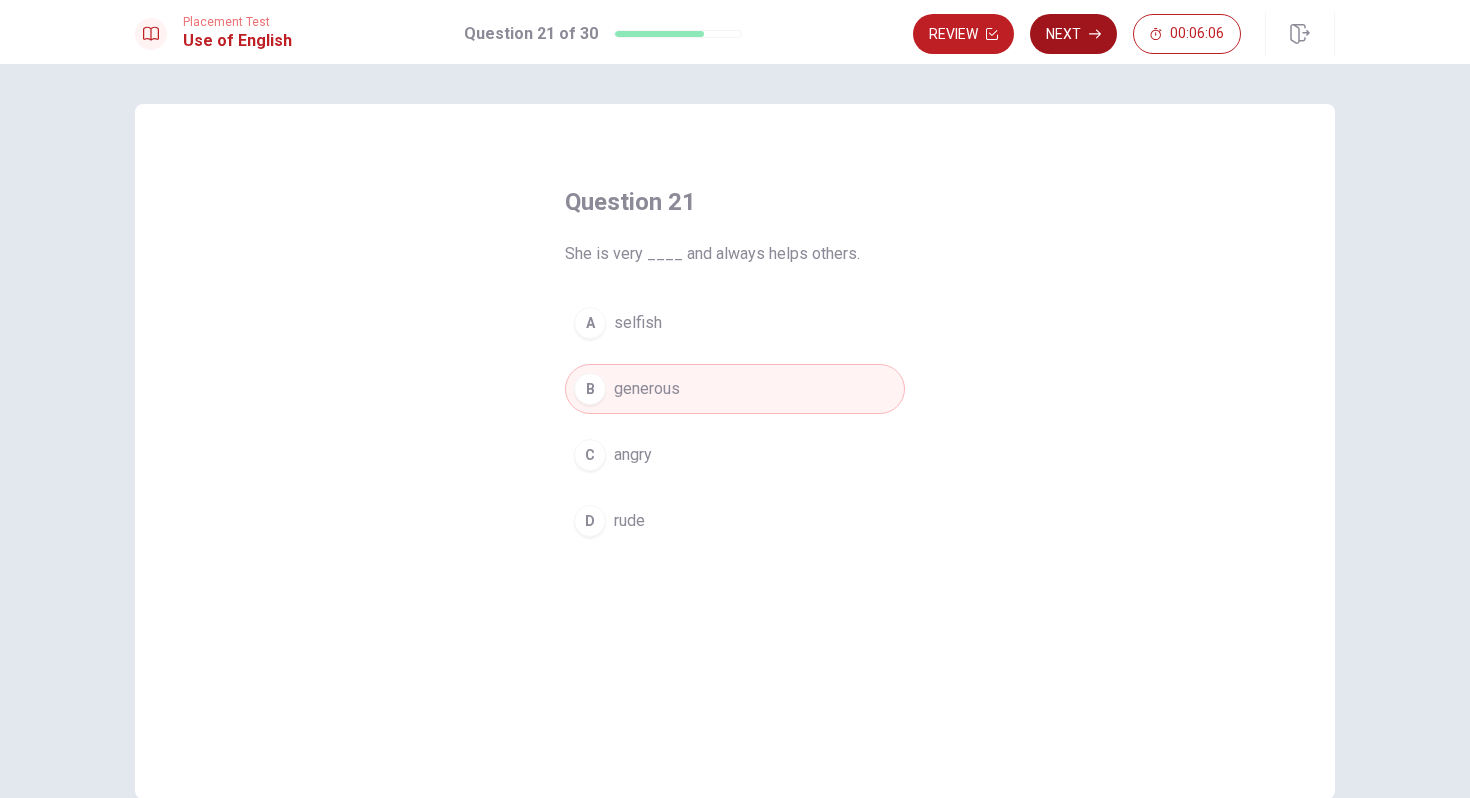 click on "Next" at bounding box center (1073, 34) 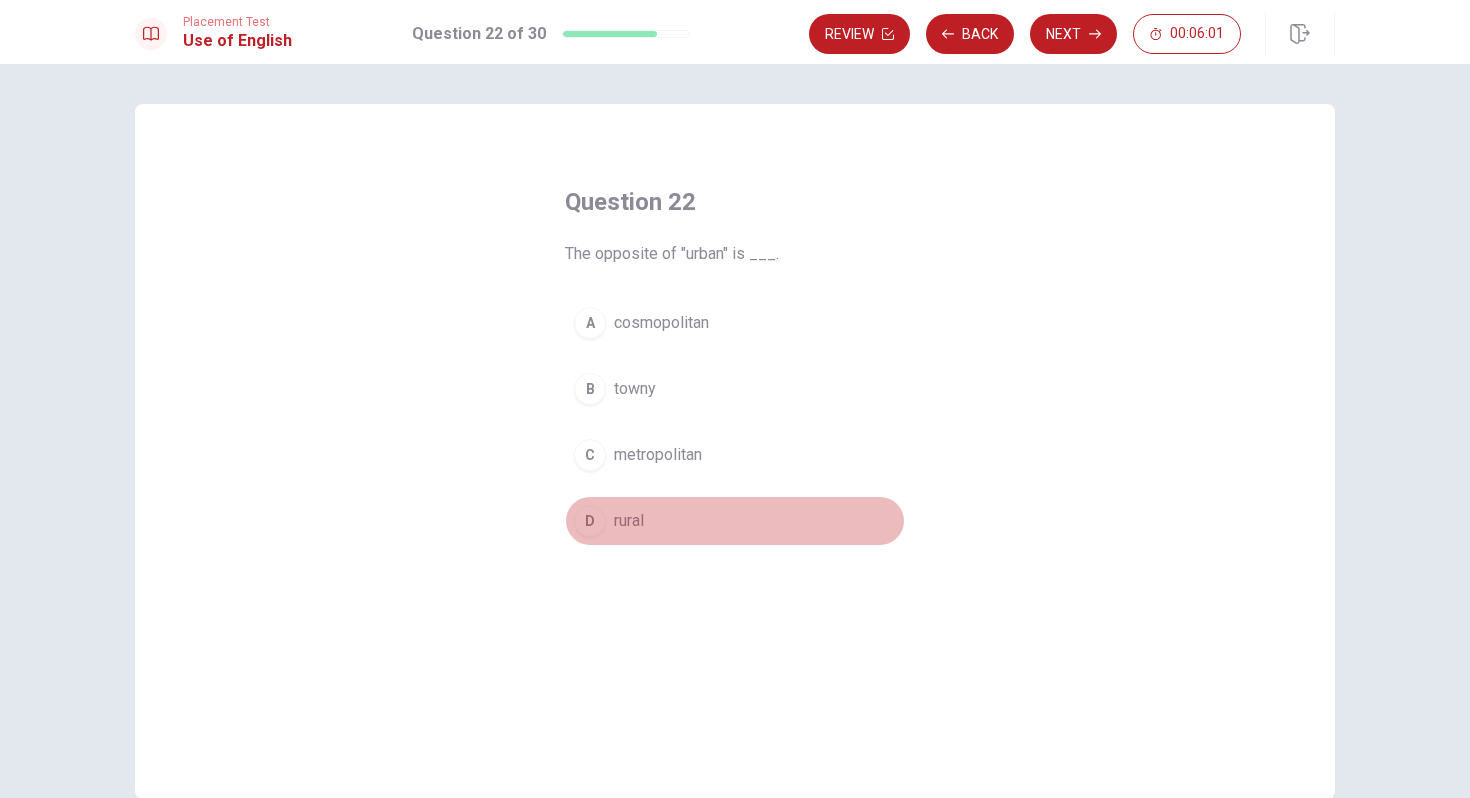 click on "rural" at bounding box center (629, 521) 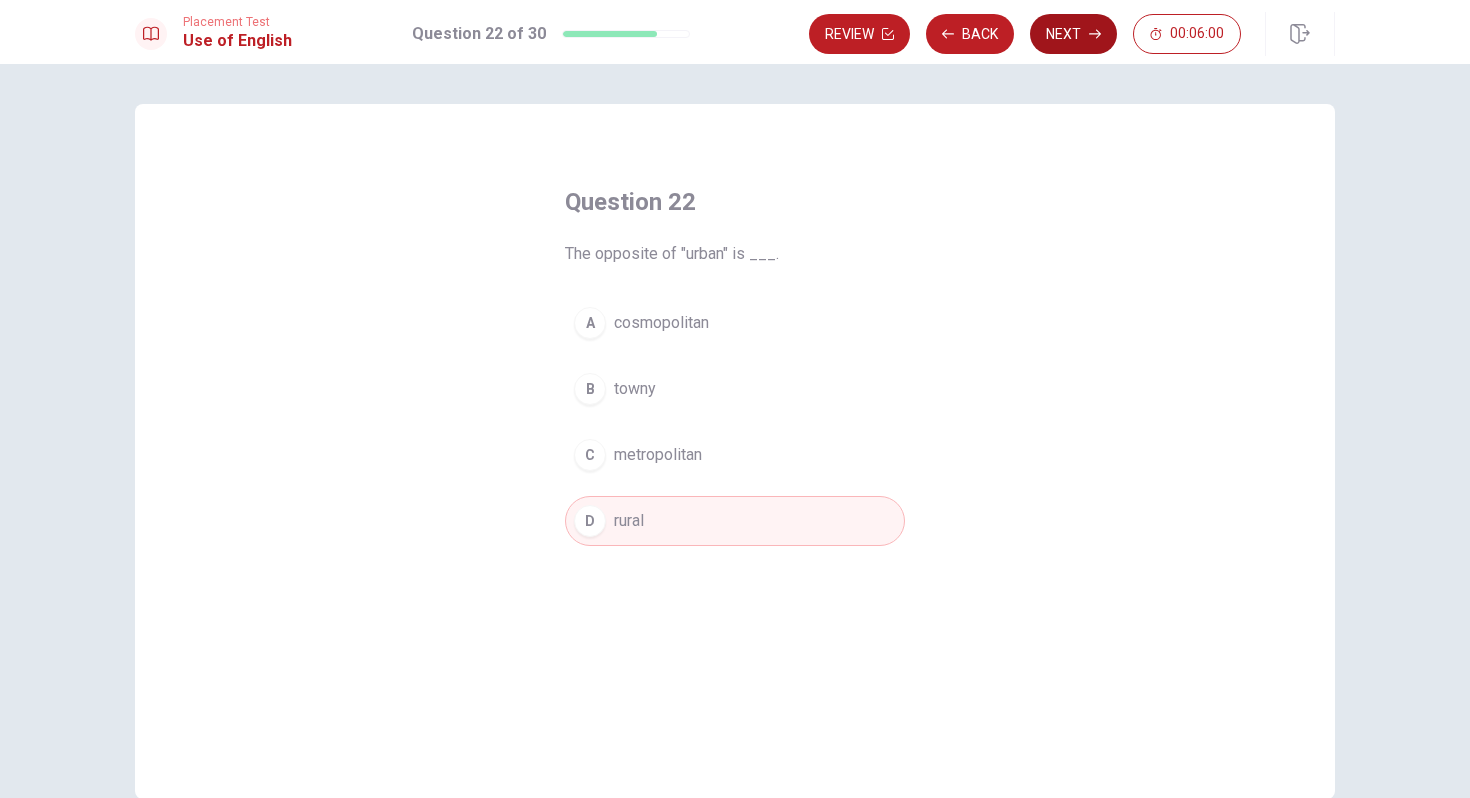 click on "Next" at bounding box center [1073, 34] 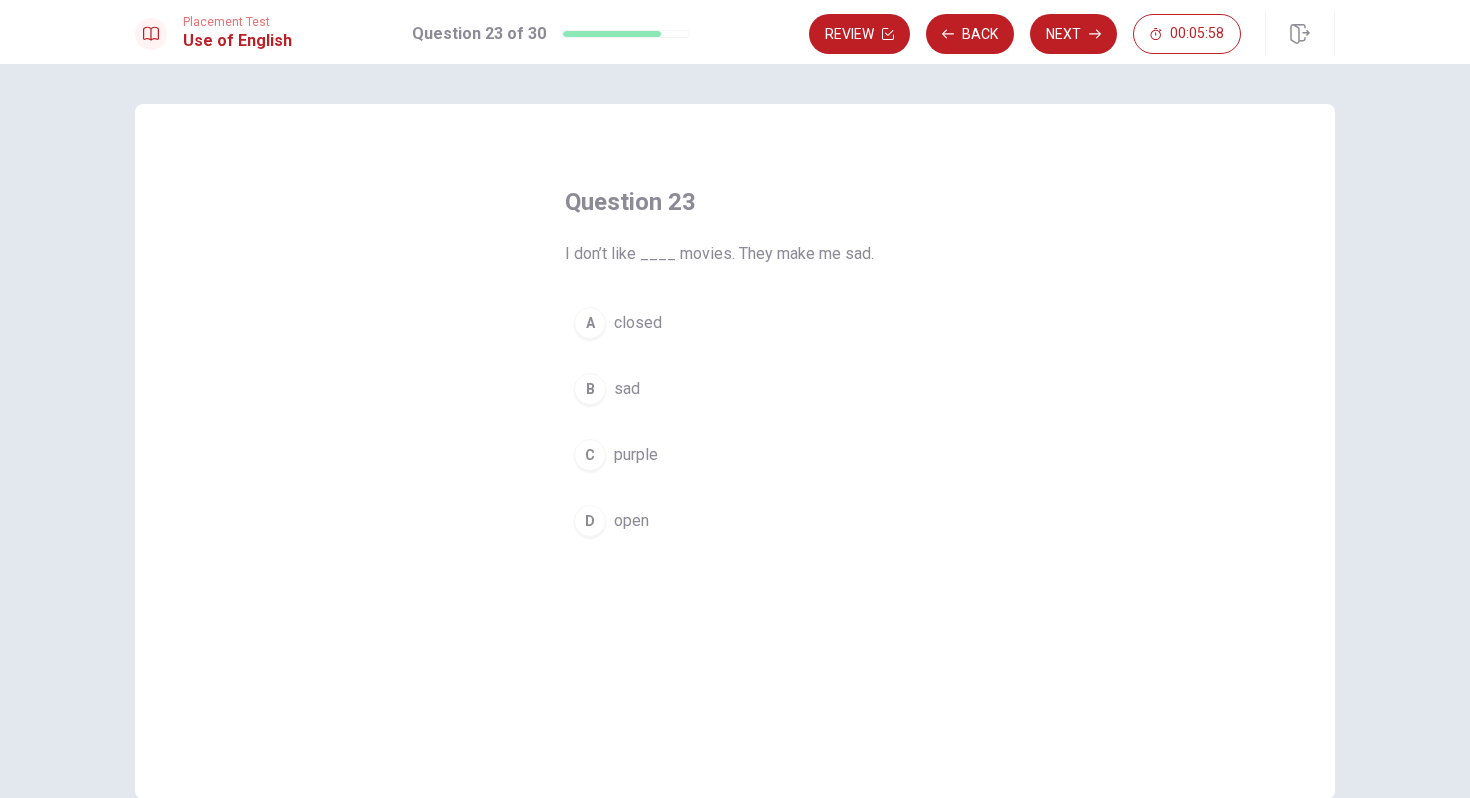 click on "Question 23 I don’t like ____ movies. They make me sad." at bounding box center (735, 226) 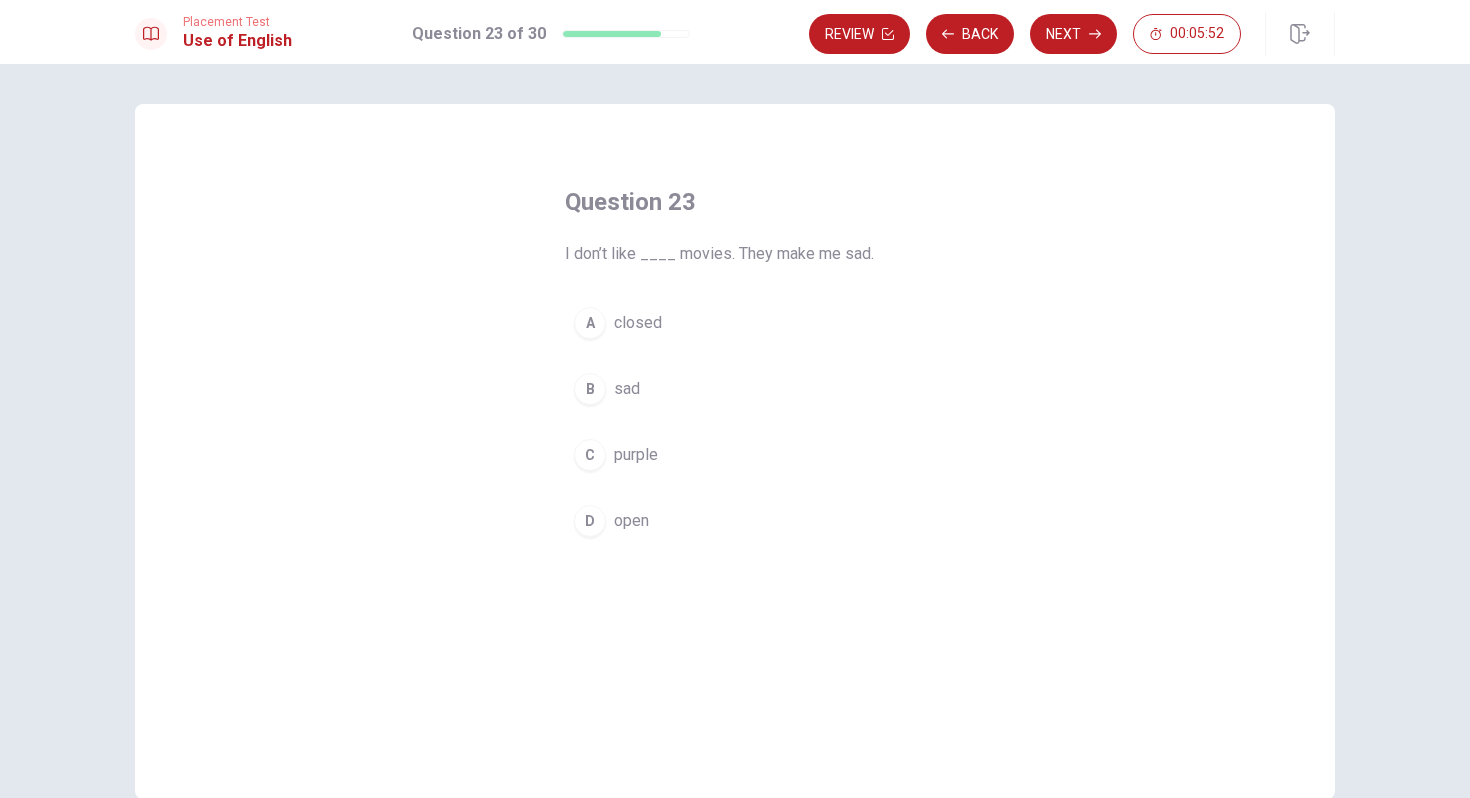 click on "B sad" at bounding box center [735, 389] 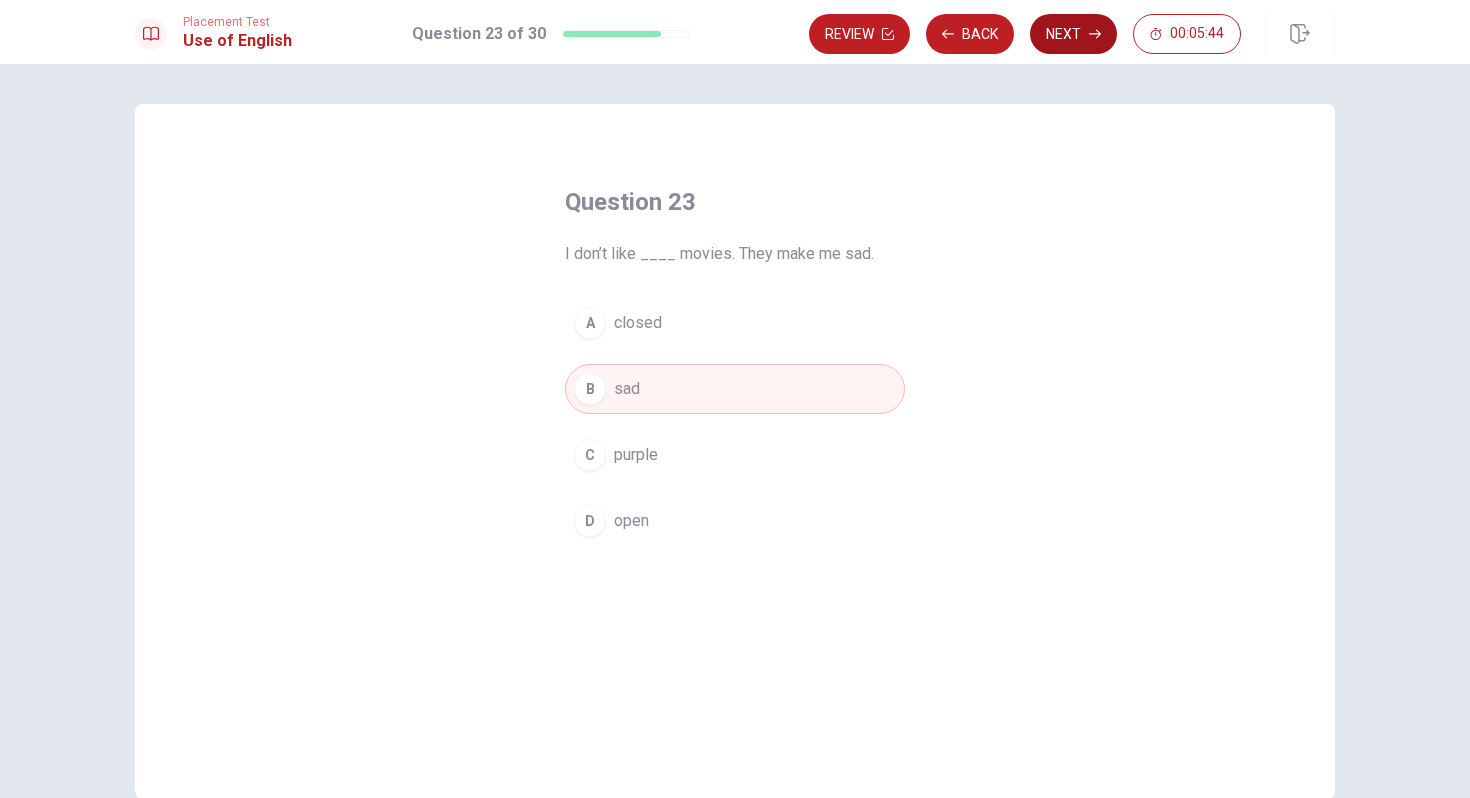 click on "Next" at bounding box center (1073, 34) 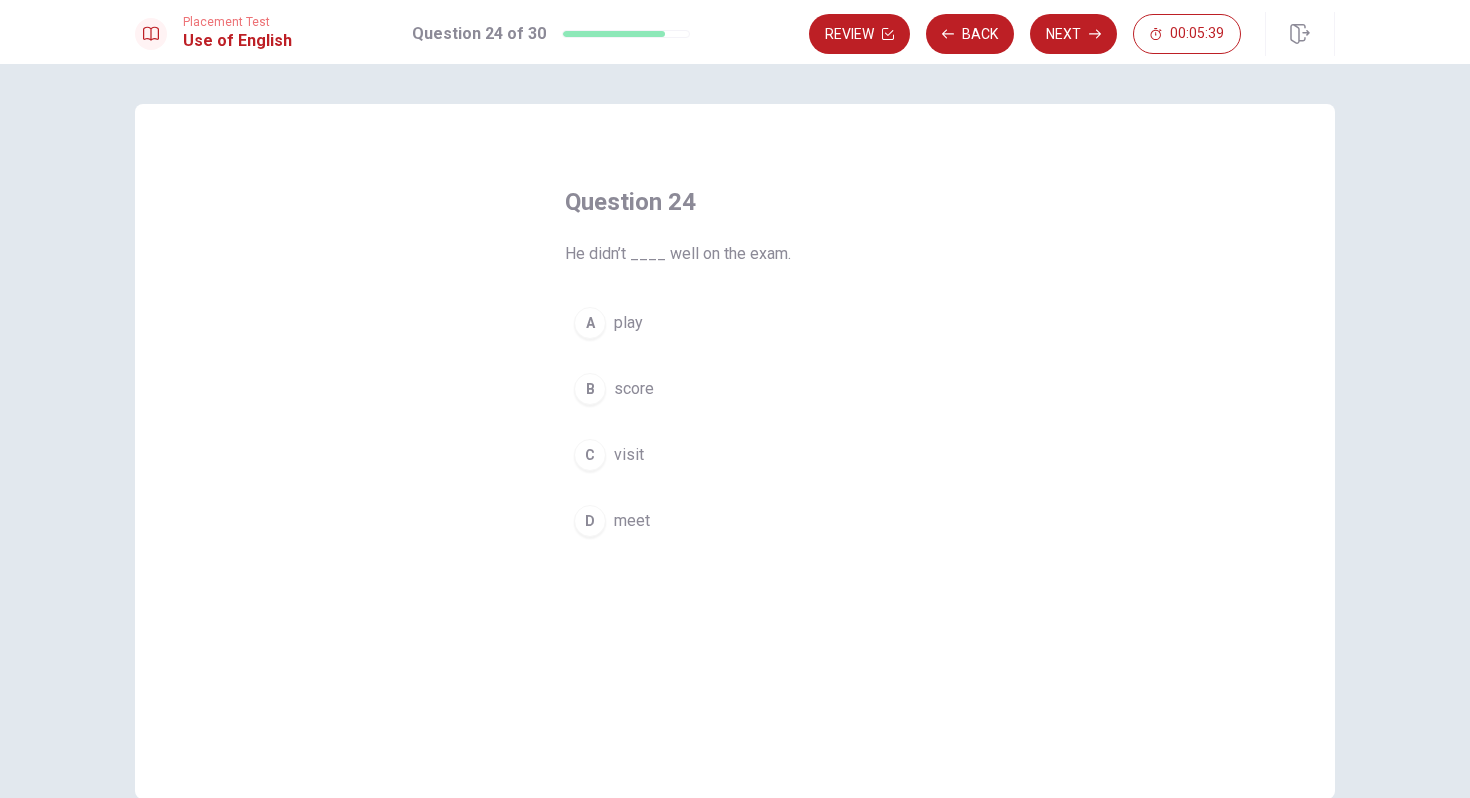 click on "A" at bounding box center [590, 323] 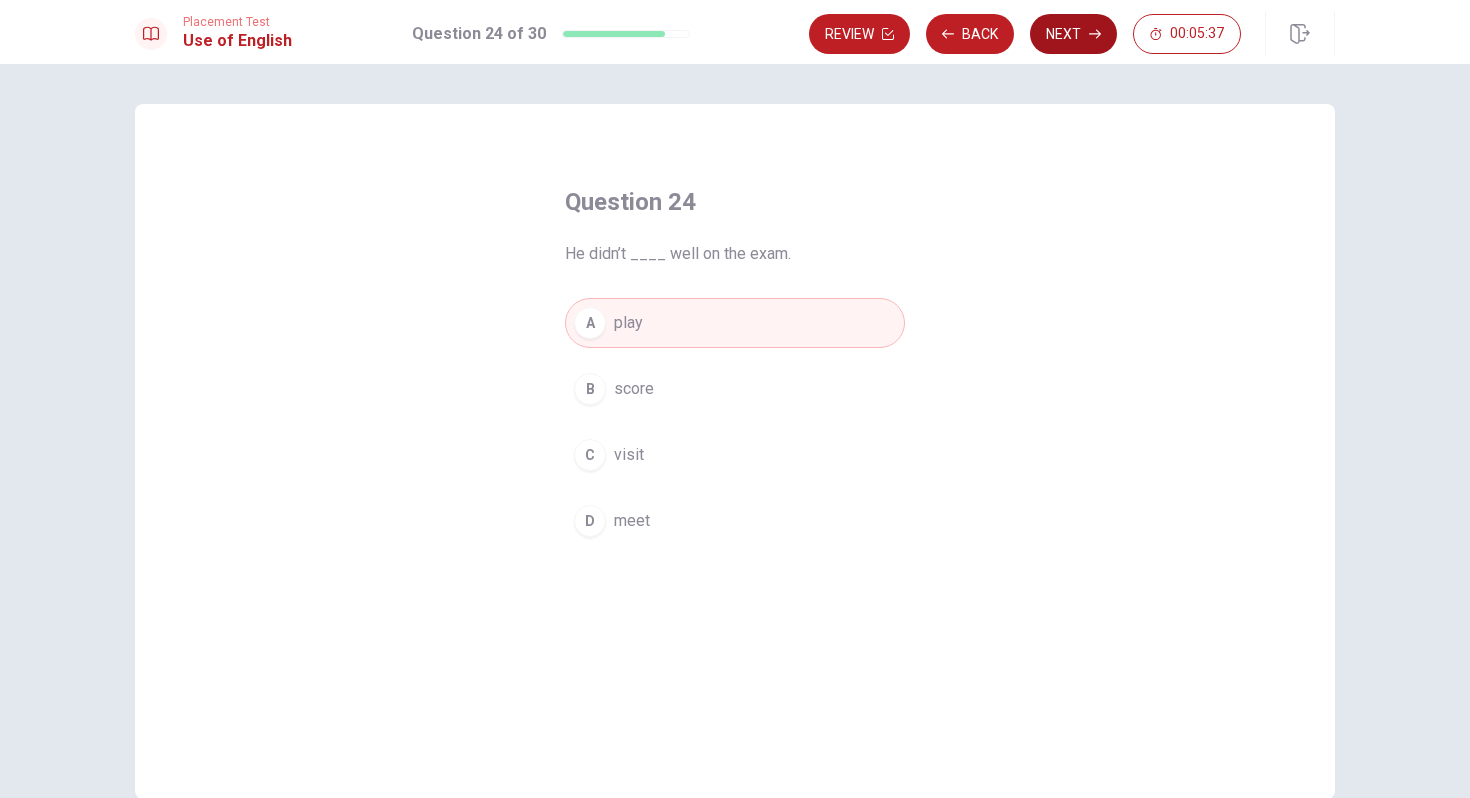 click on "Next" at bounding box center (1073, 34) 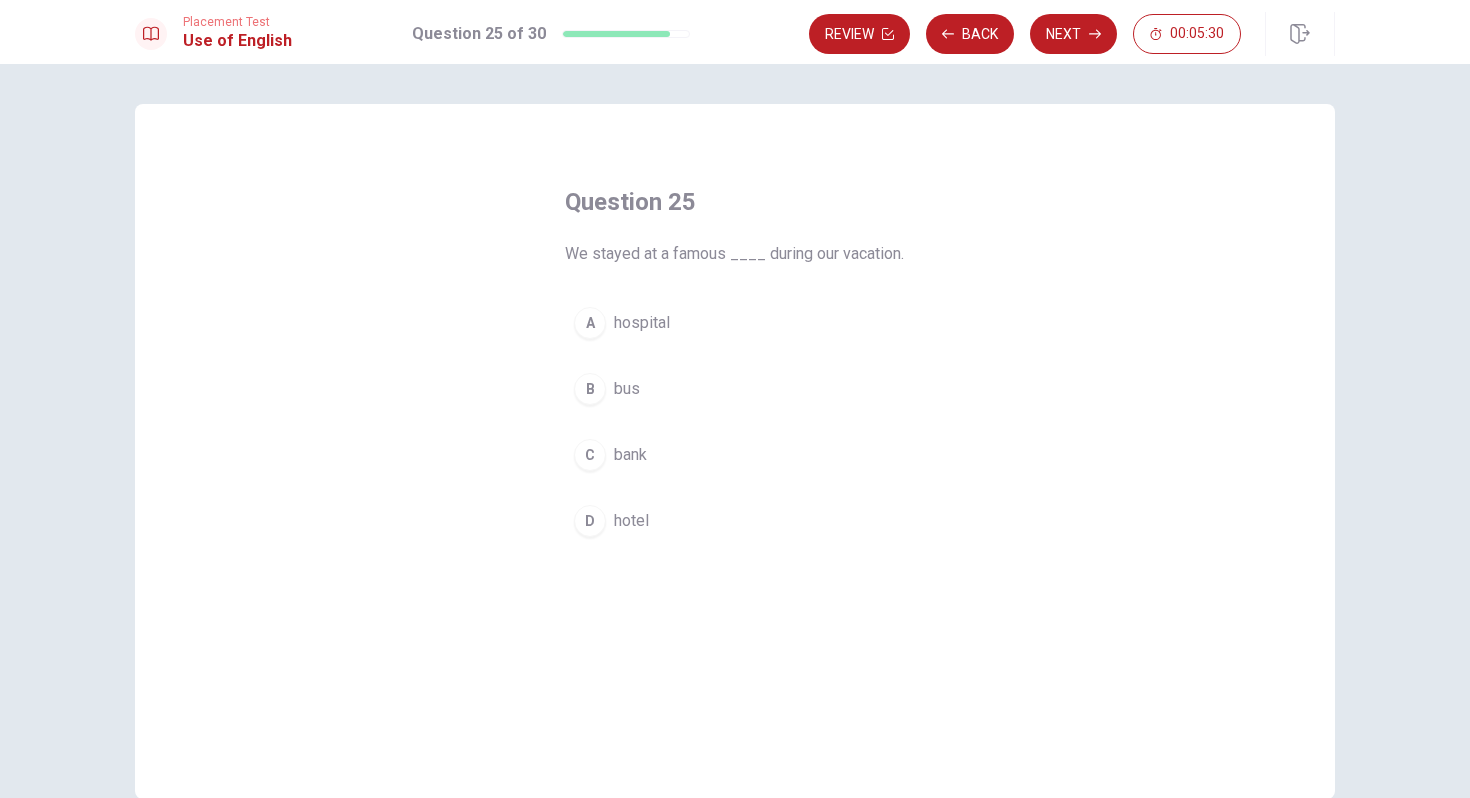 click on "D hotel" at bounding box center (735, 521) 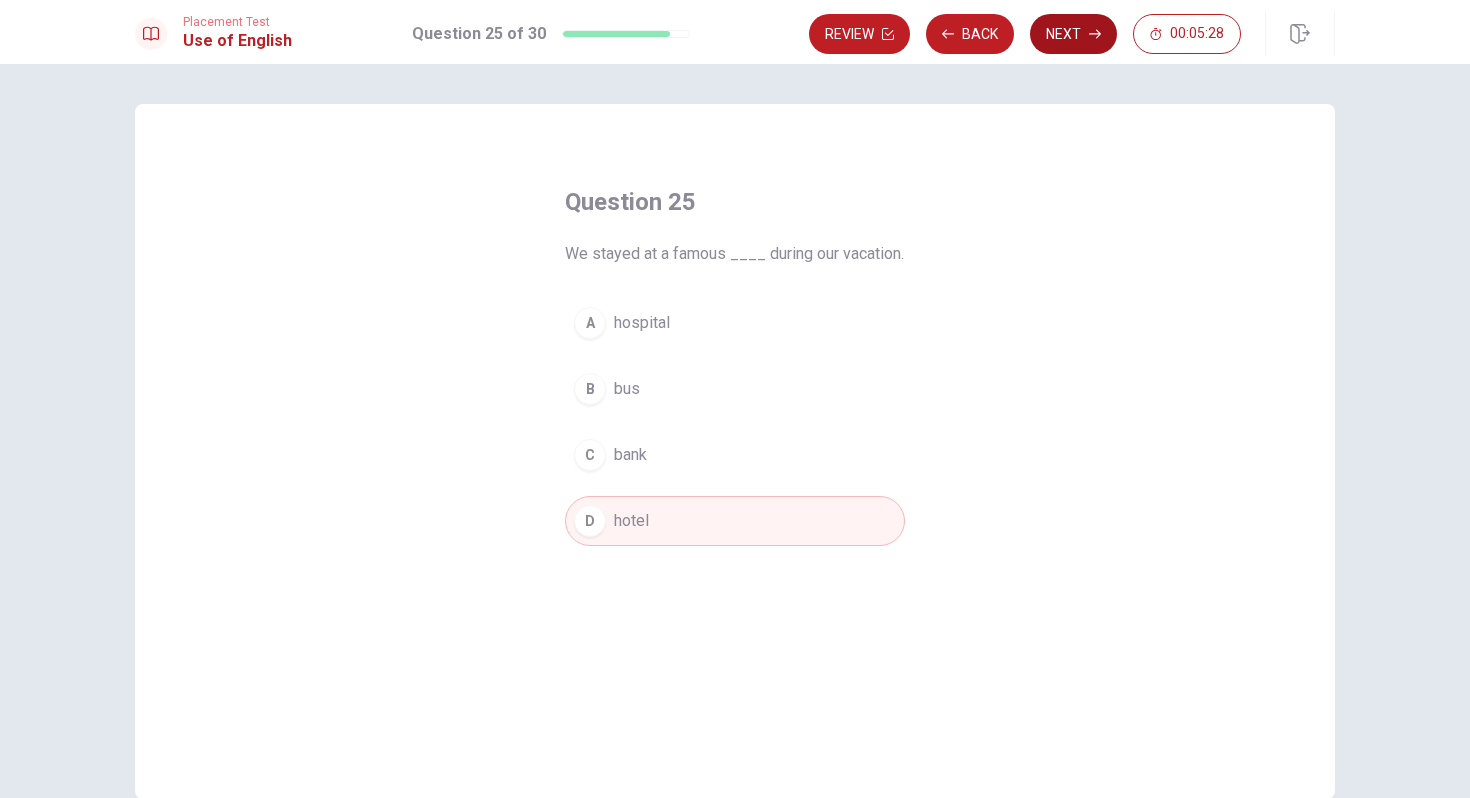 click on "Next" at bounding box center [1073, 34] 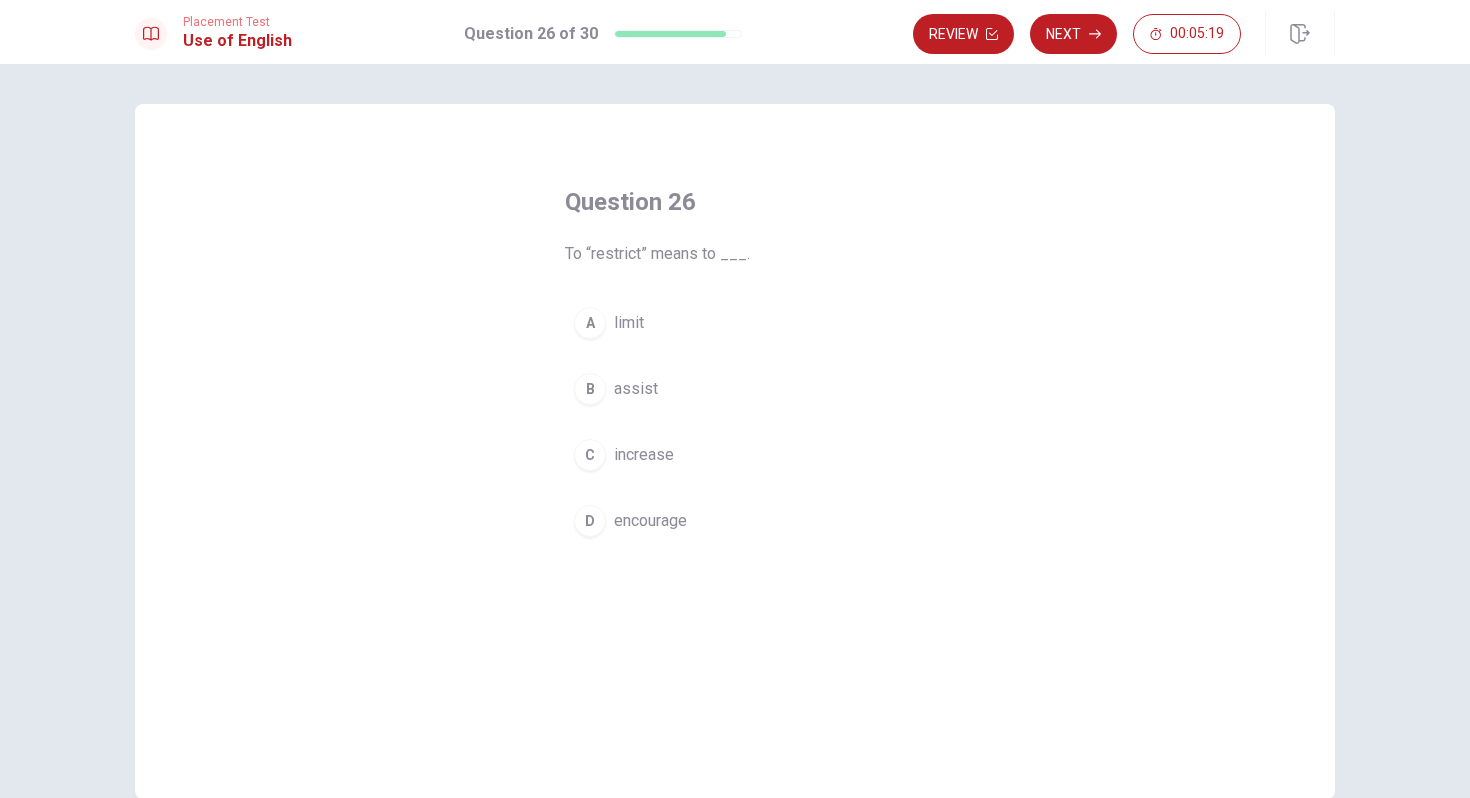 click on "assist" at bounding box center [636, 389] 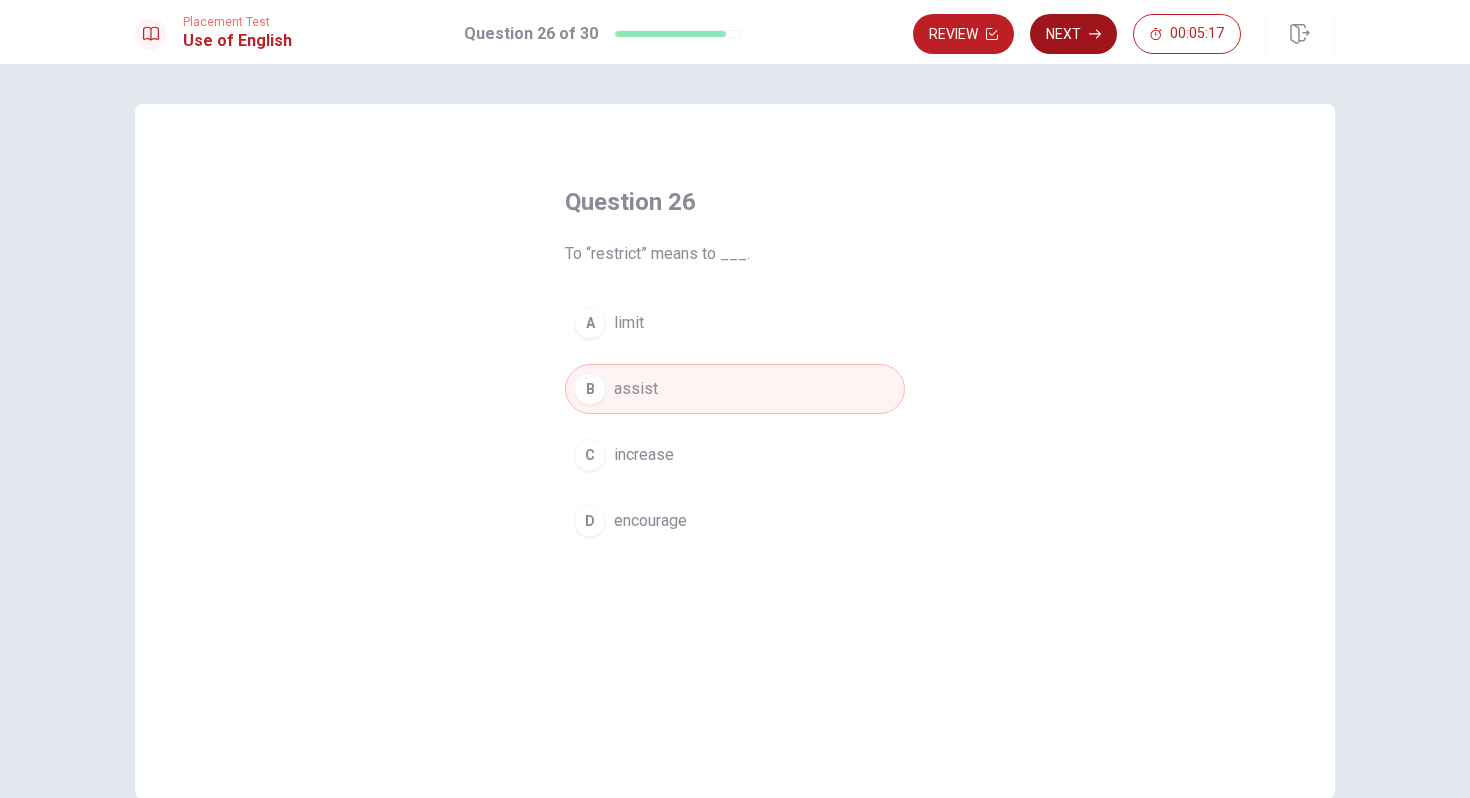 click on "Next" at bounding box center [1073, 34] 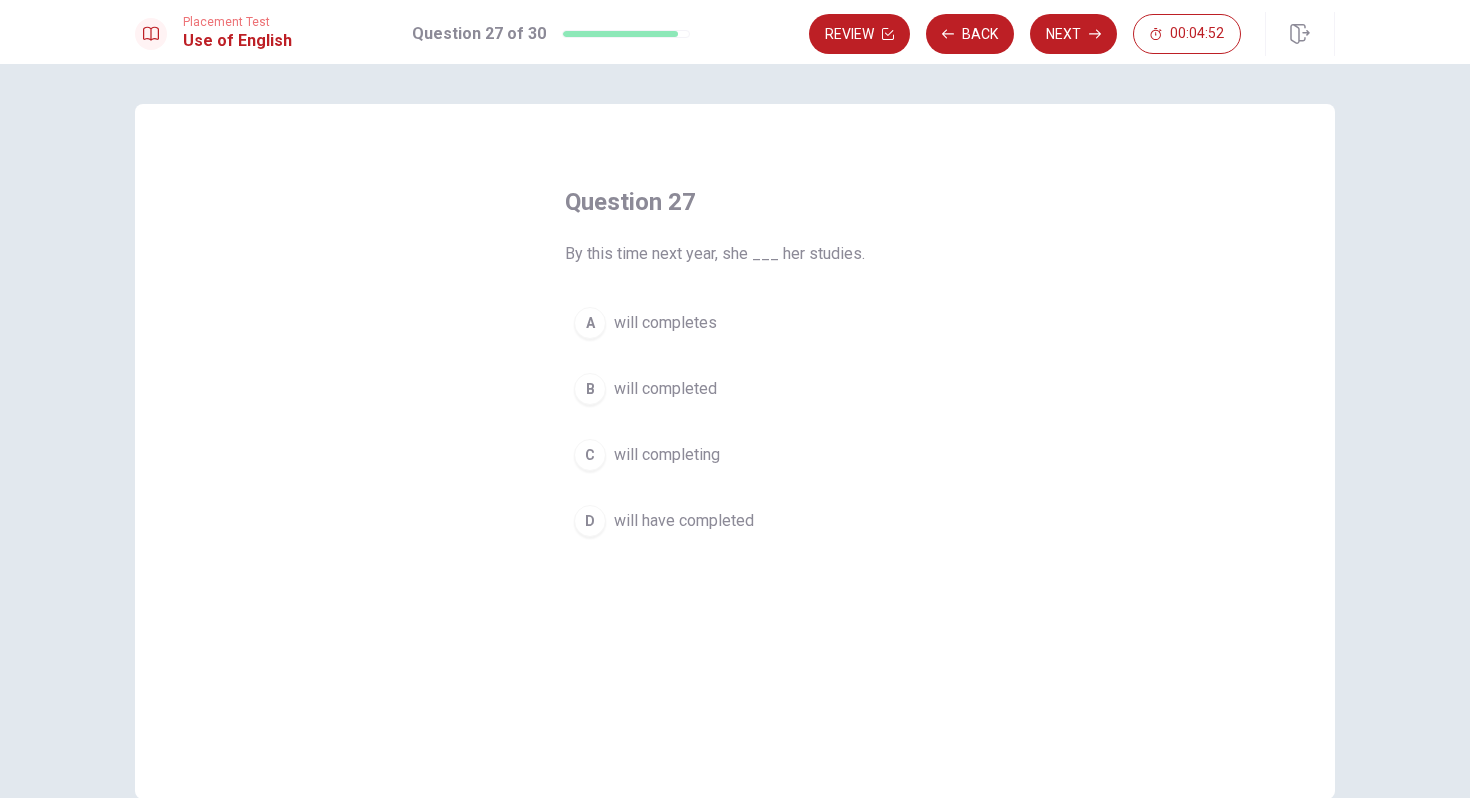 click on "will completing" at bounding box center (667, 455) 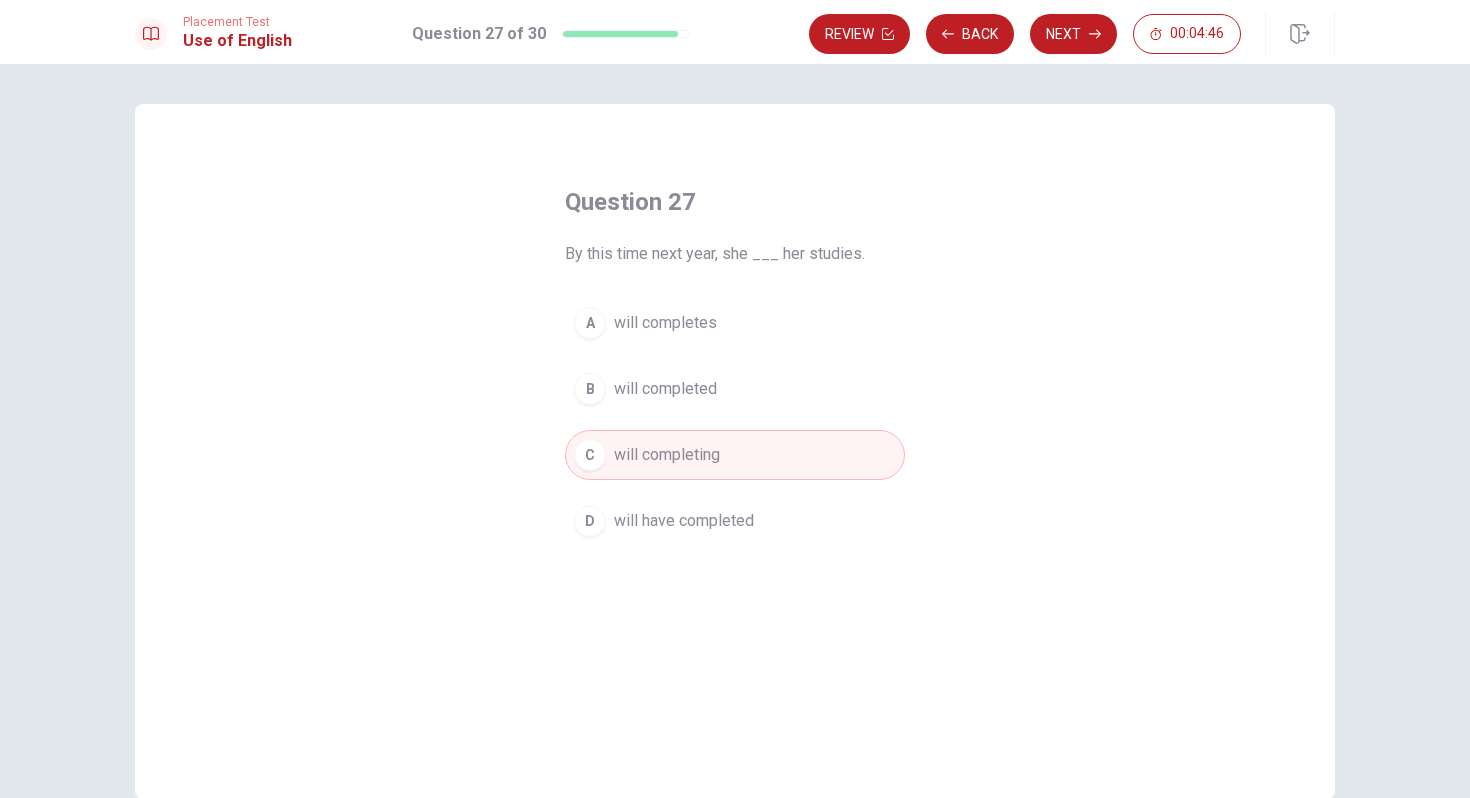 click on "will completes" at bounding box center [665, 323] 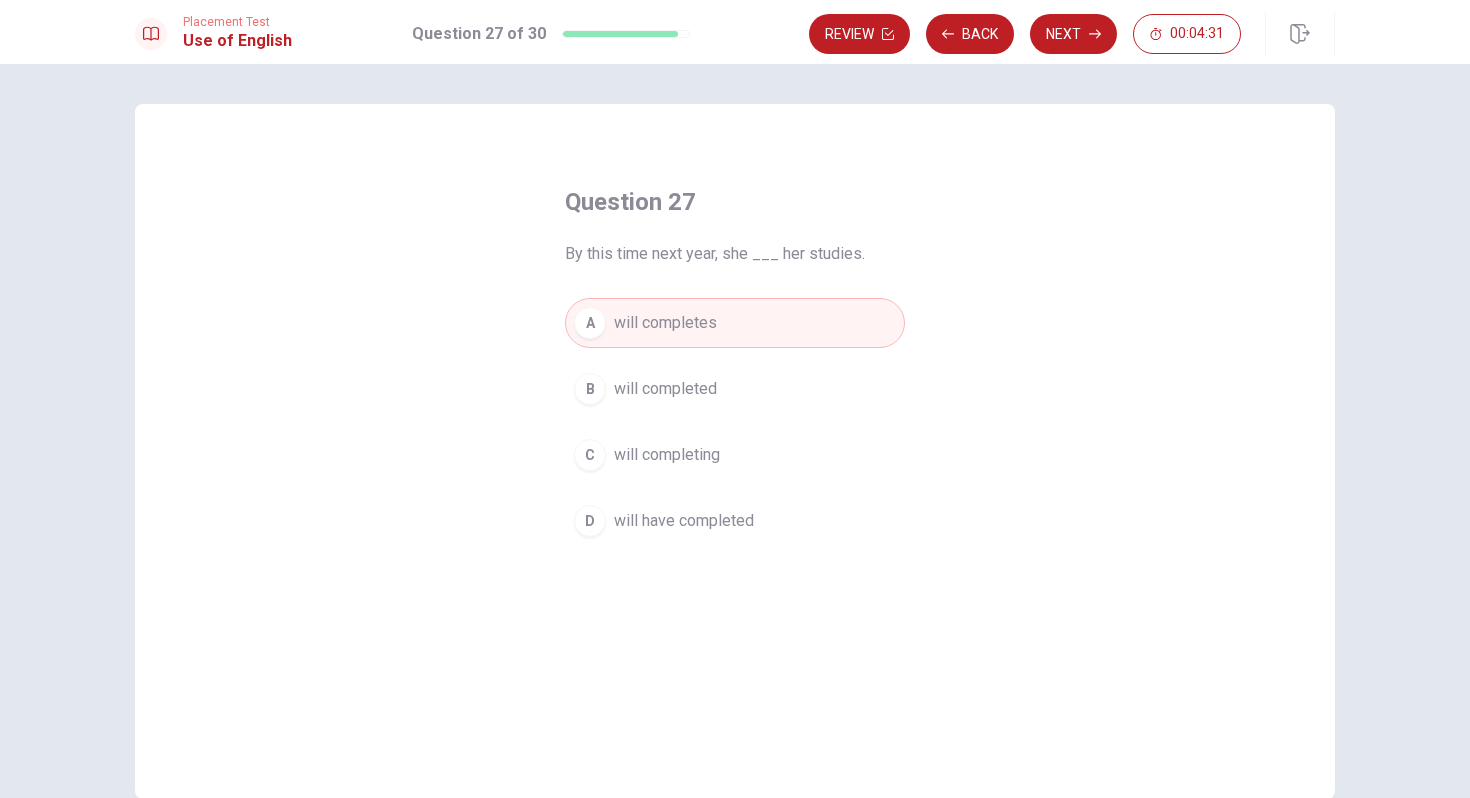 click on "B will completed" at bounding box center [735, 389] 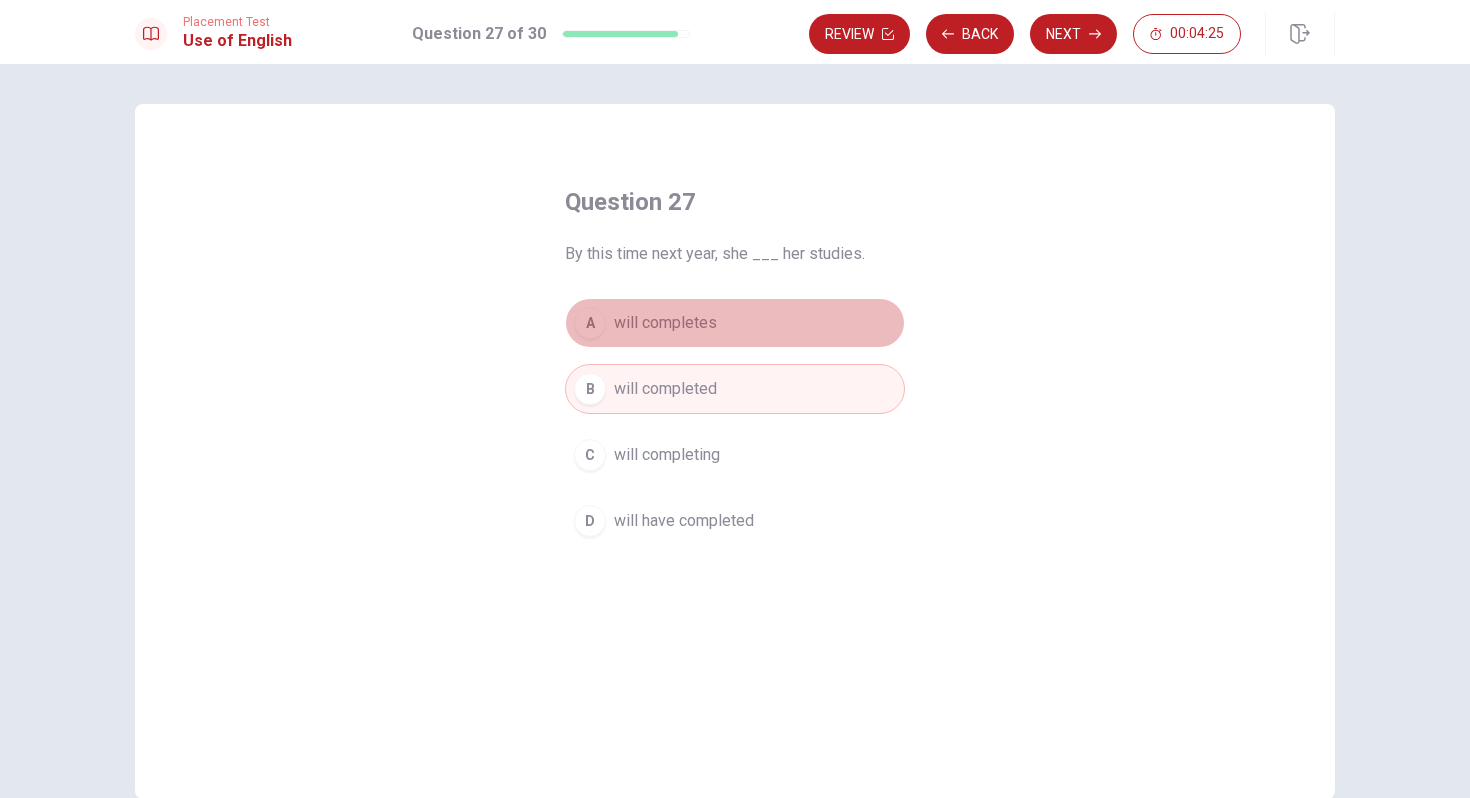click on "A will completes" at bounding box center (735, 323) 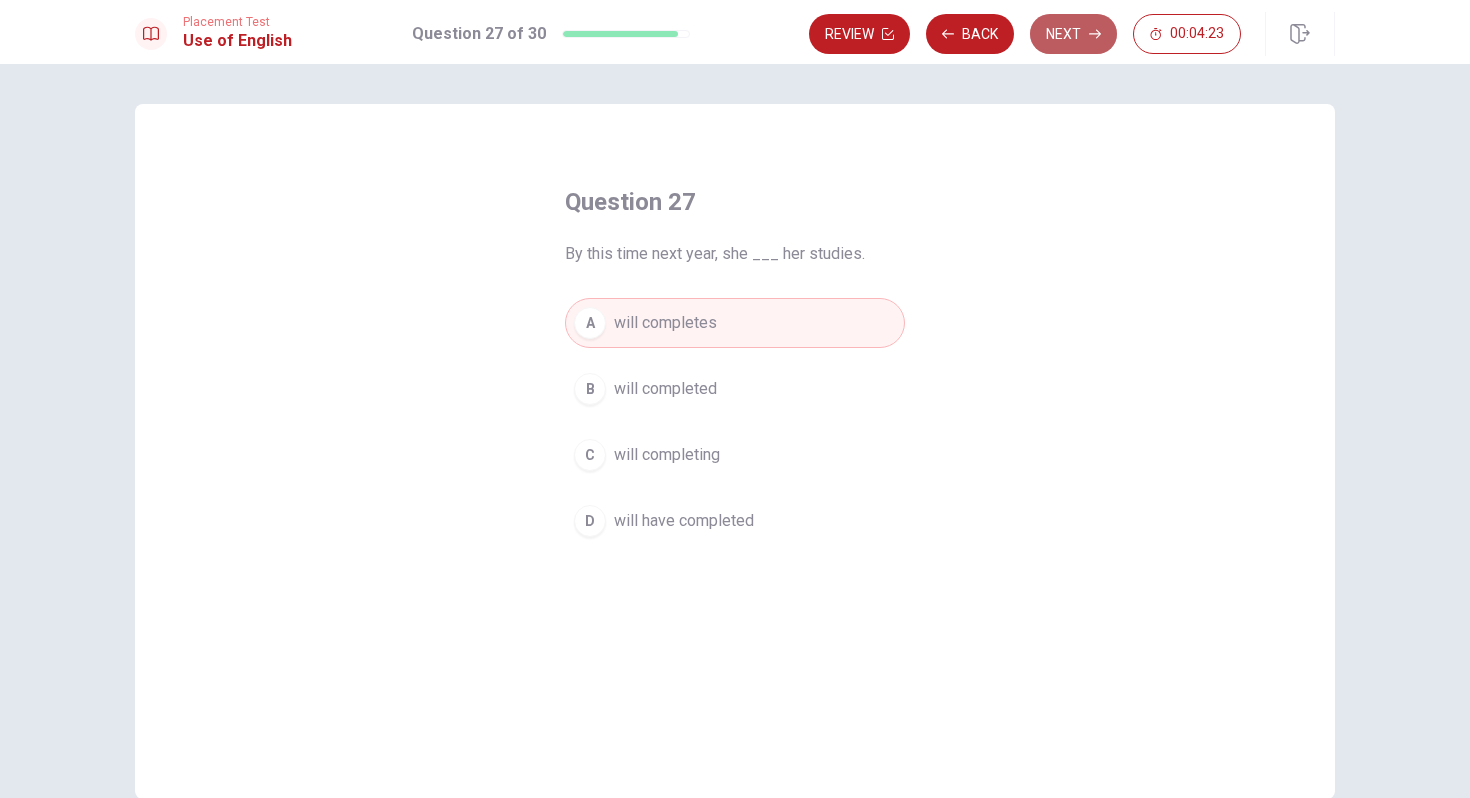 click on "Next" at bounding box center [1073, 34] 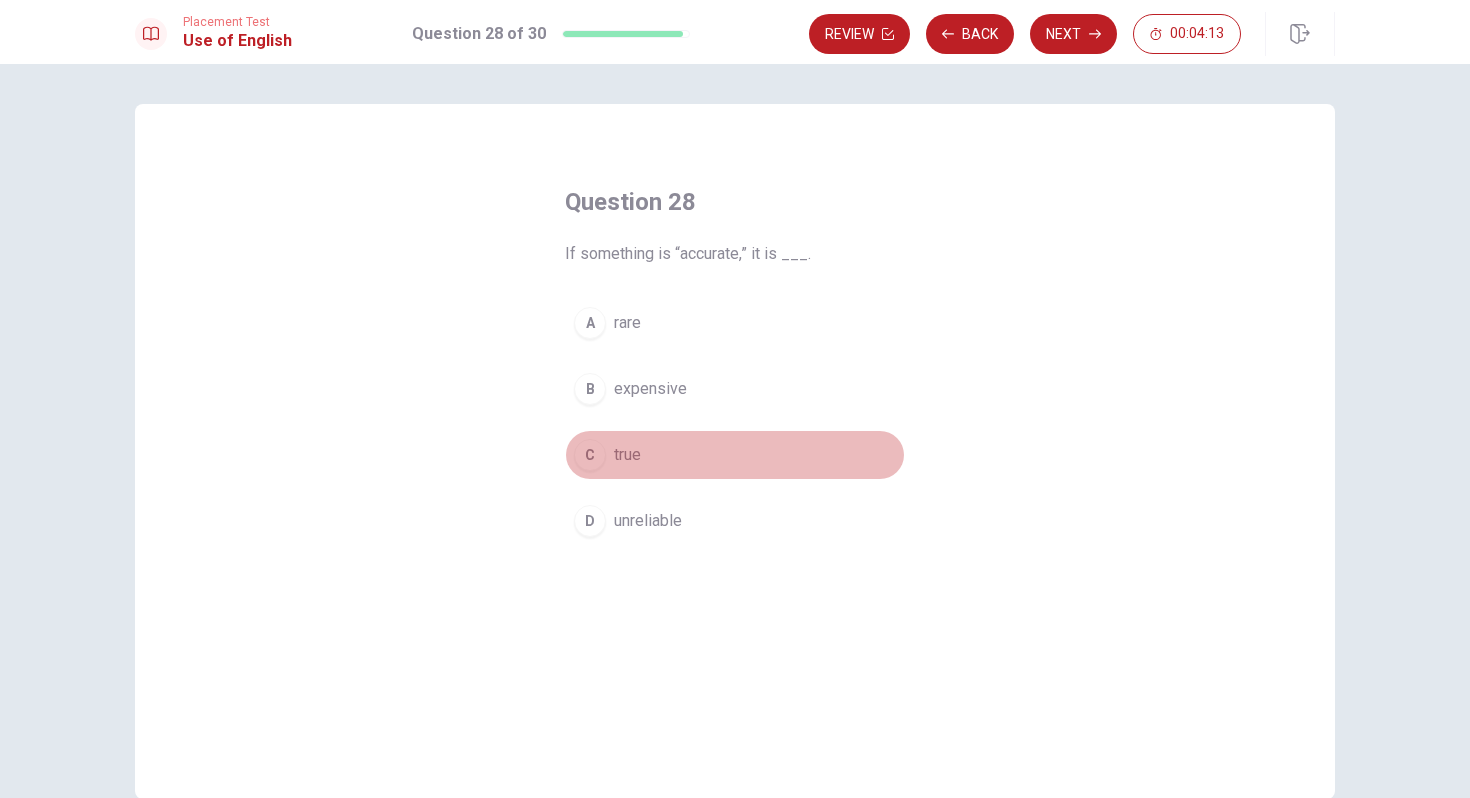 click on "true" at bounding box center (627, 455) 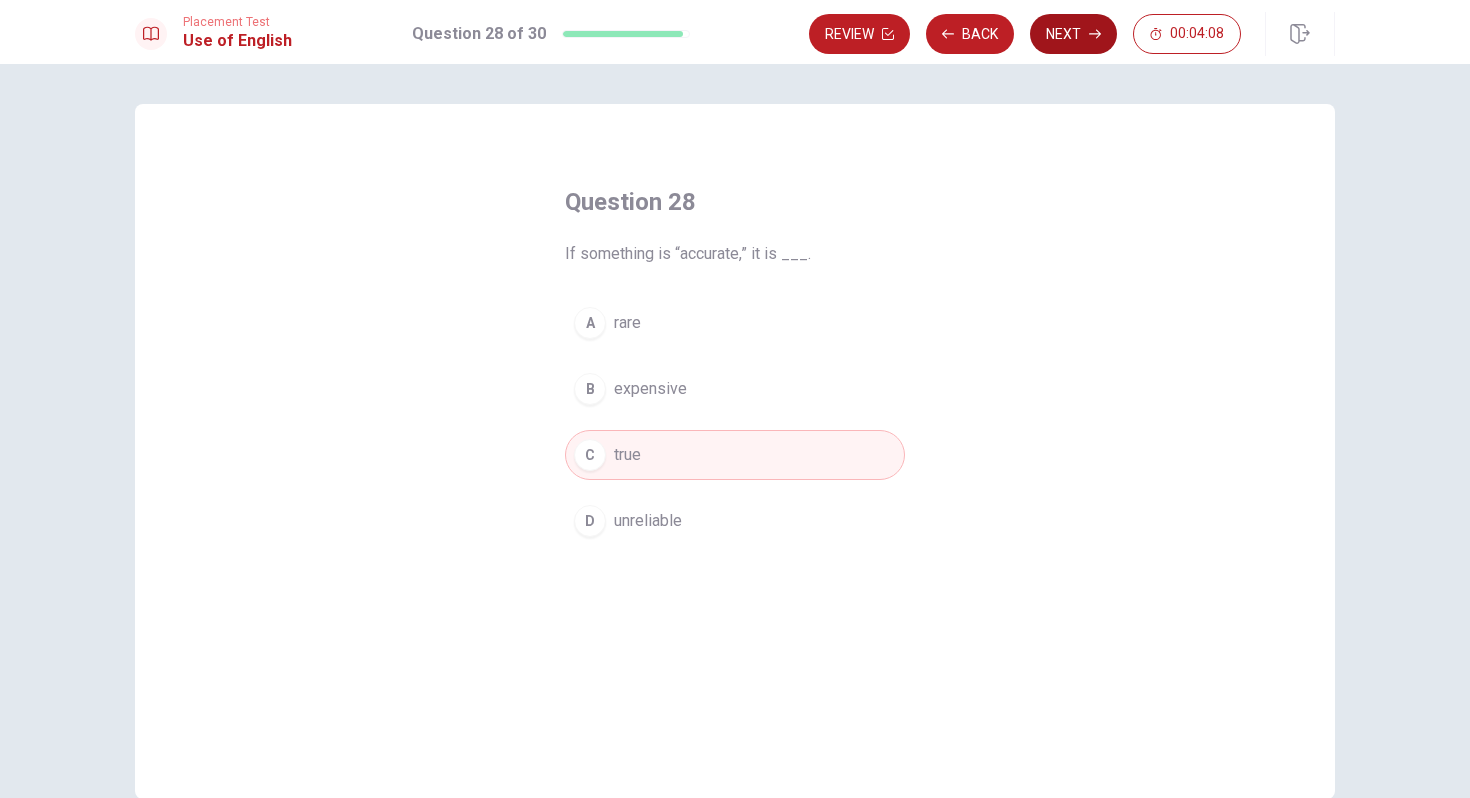 click on "Next" at bounding box center [1073, 34] 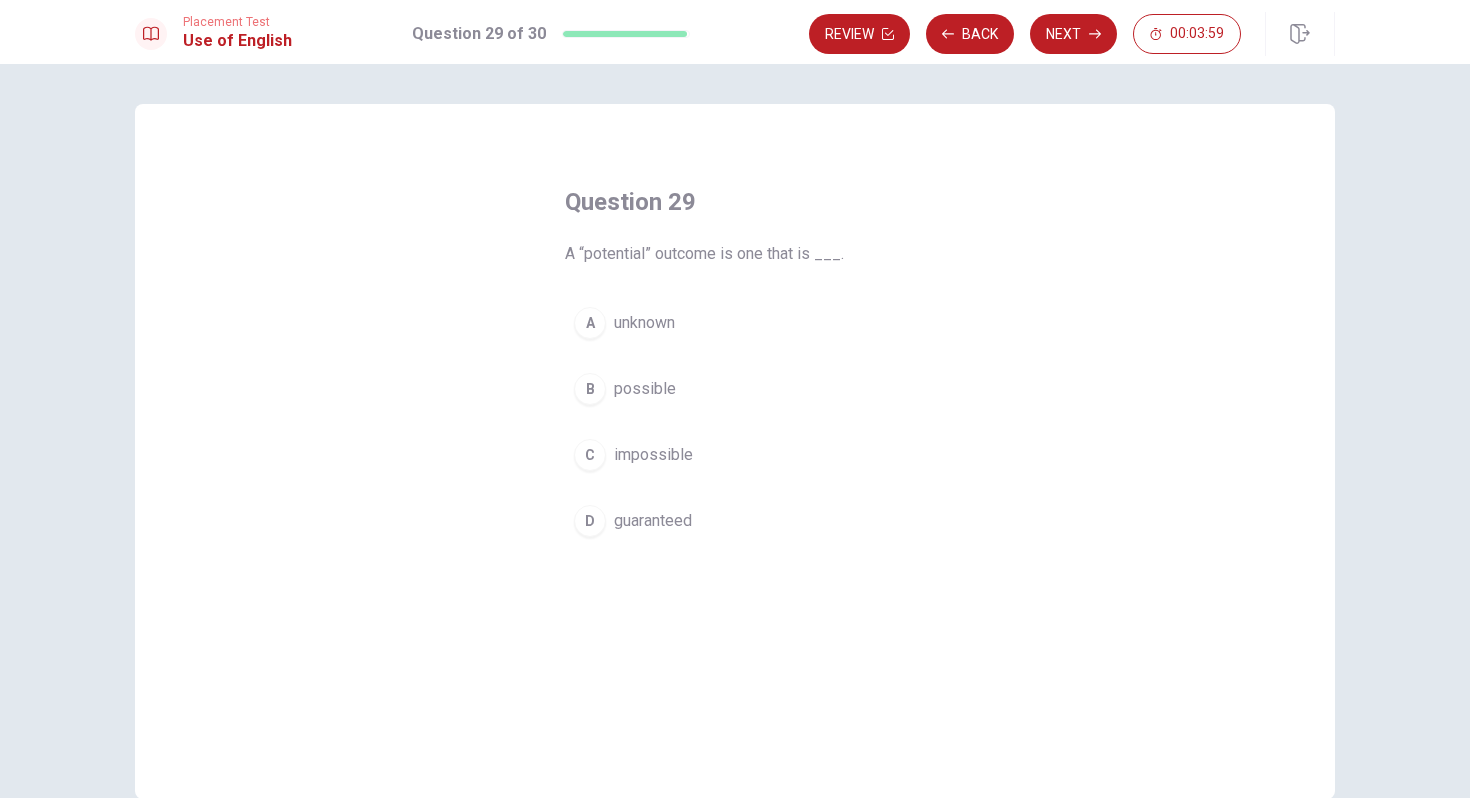 click on "possible" at bounding box center (645, 389) 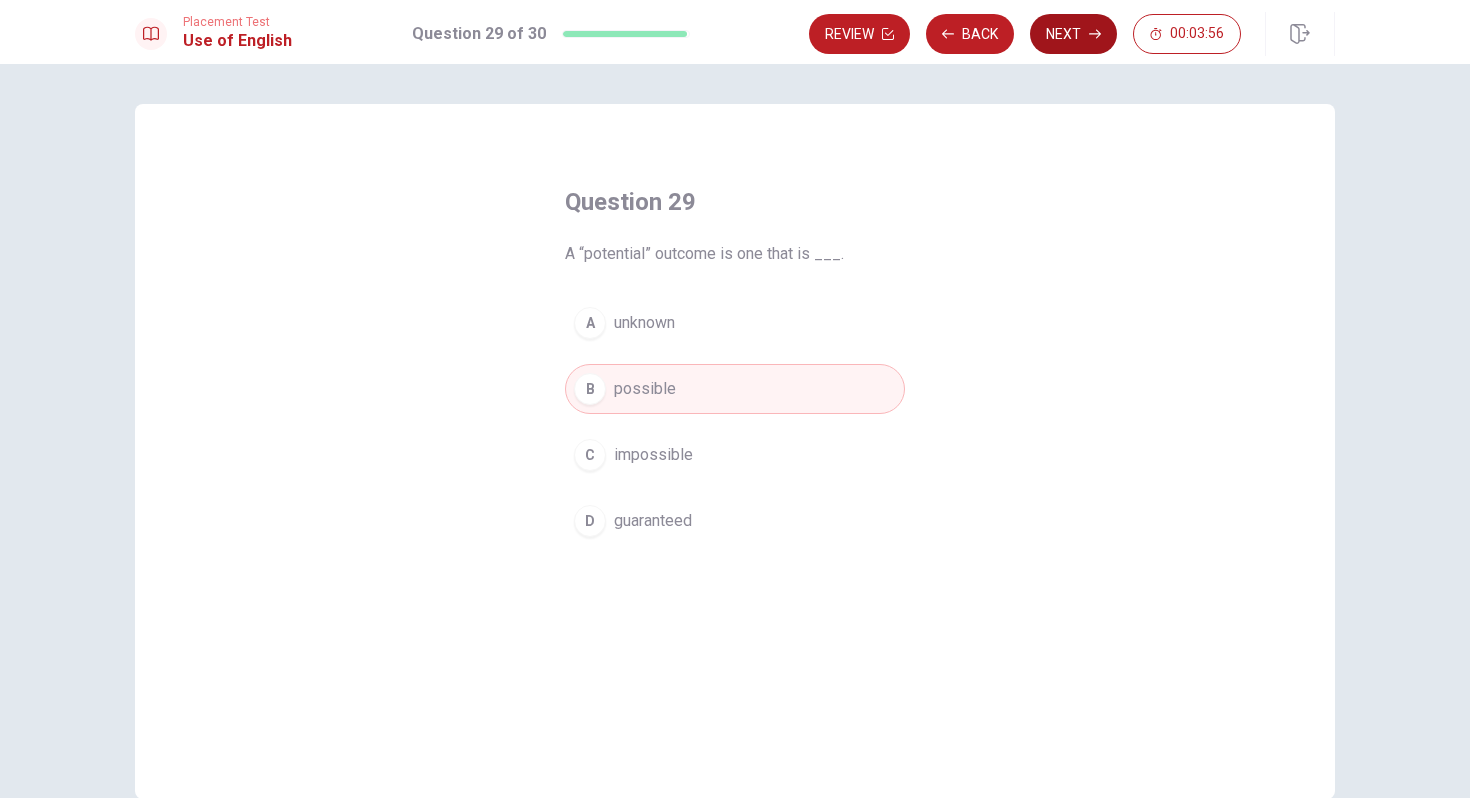 click on "Next" at bounding box center (1073, 34) 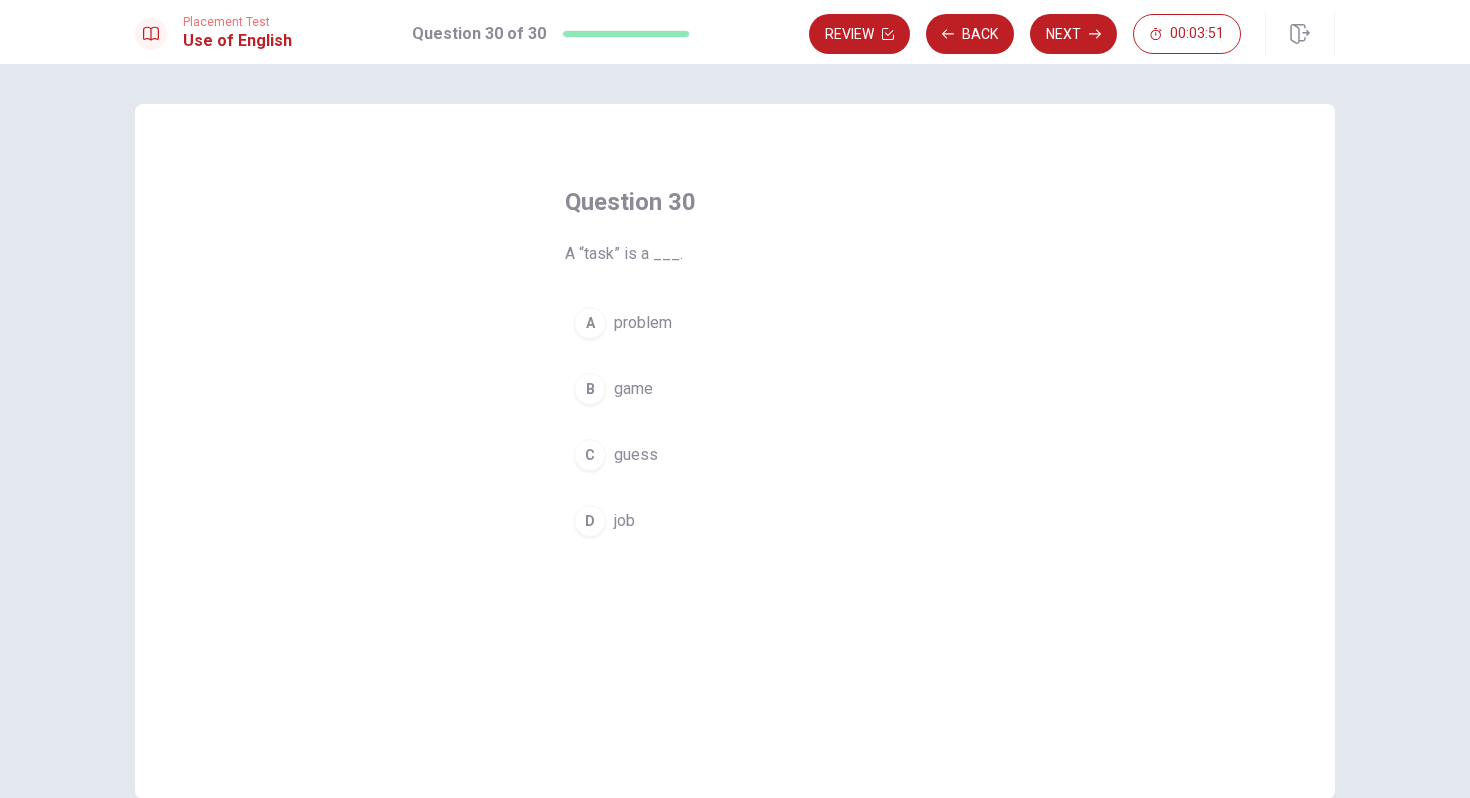 click on "game" at bounding box center [633, 389] 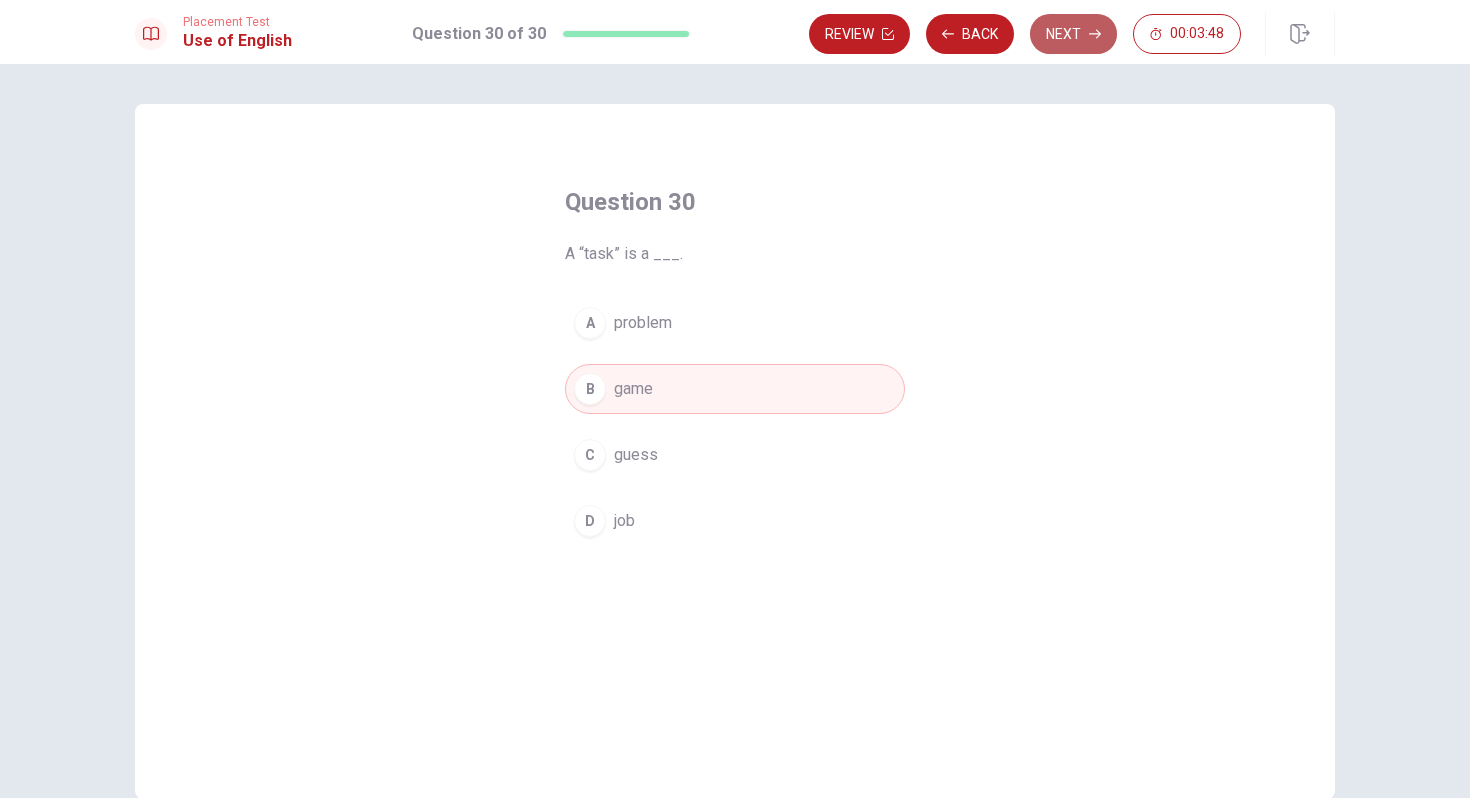 click on "Next" at bounding box center (1073, 34) 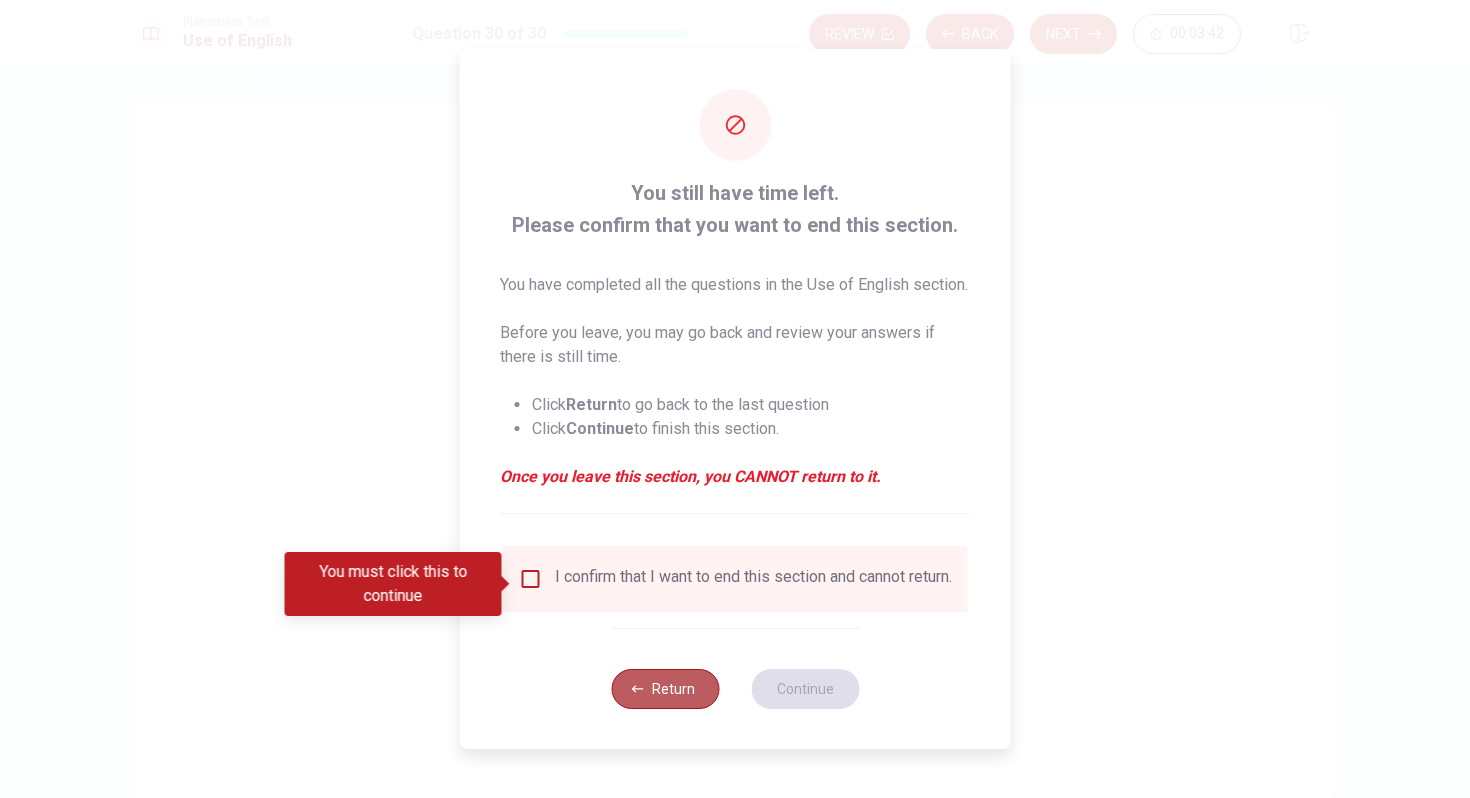 click on "Return" at bounding box center (665, 689) 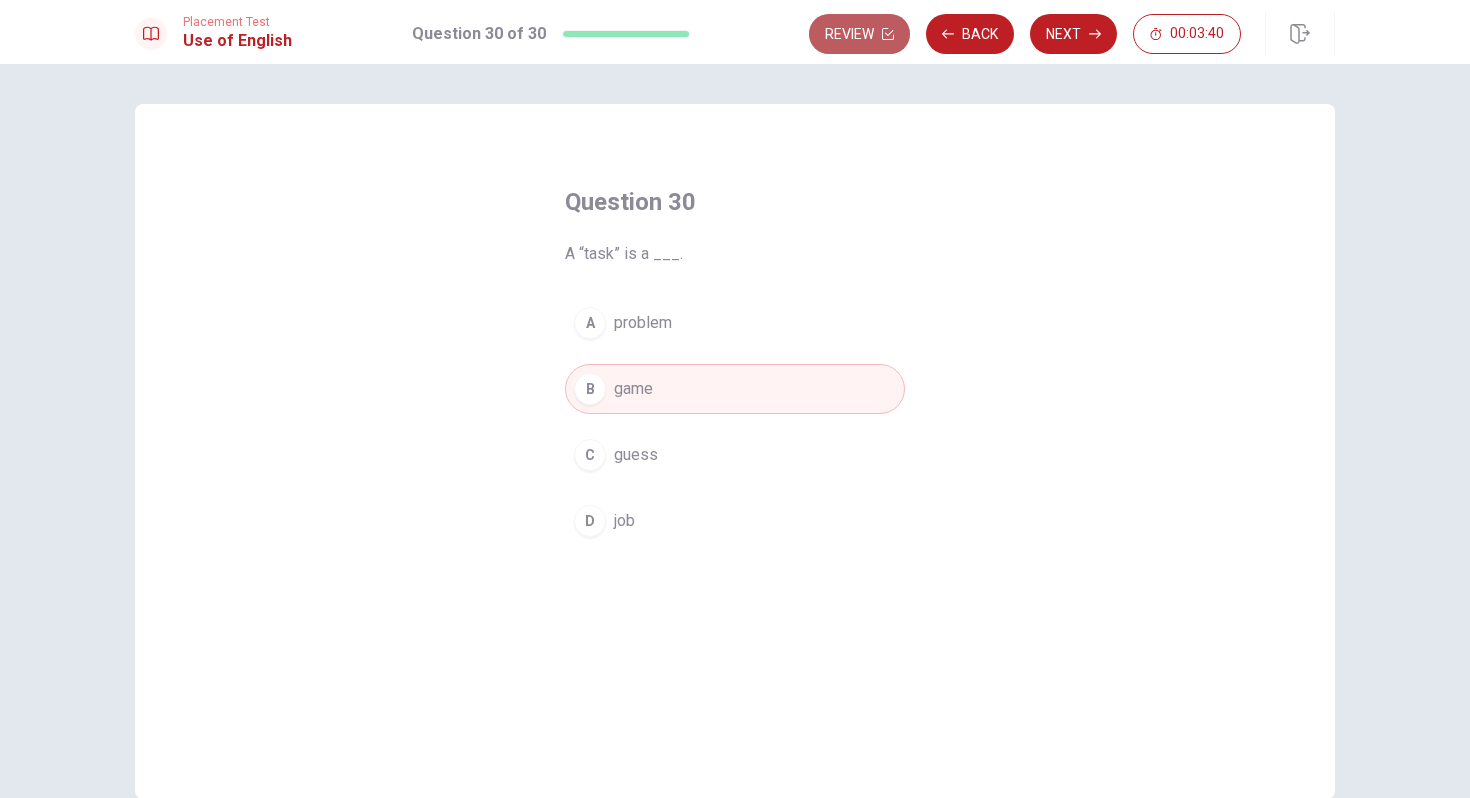click on "Review" at bounding box center [859, 34] 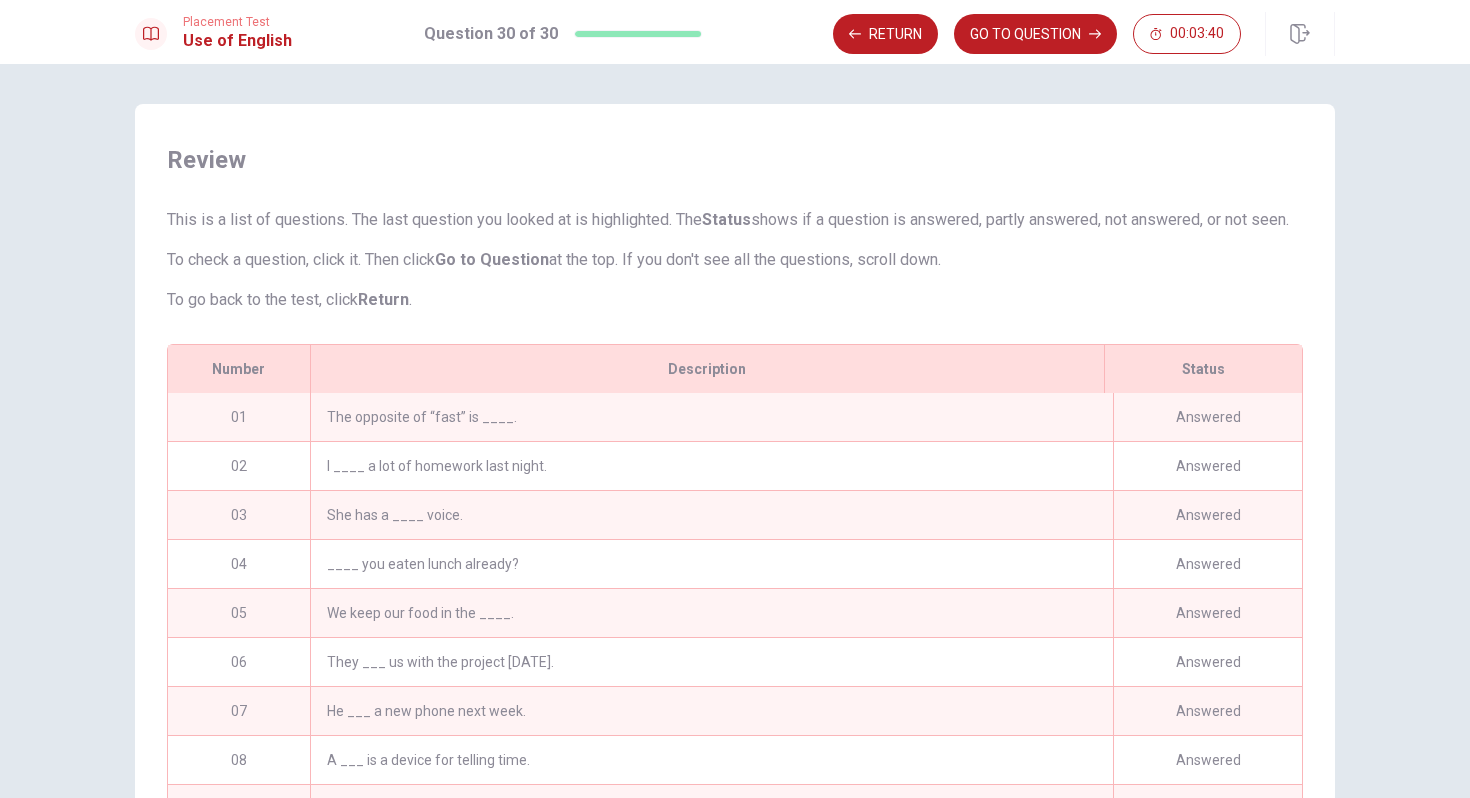scroll, scrollTop: 166, scrollLeft: 0, axis: vertical 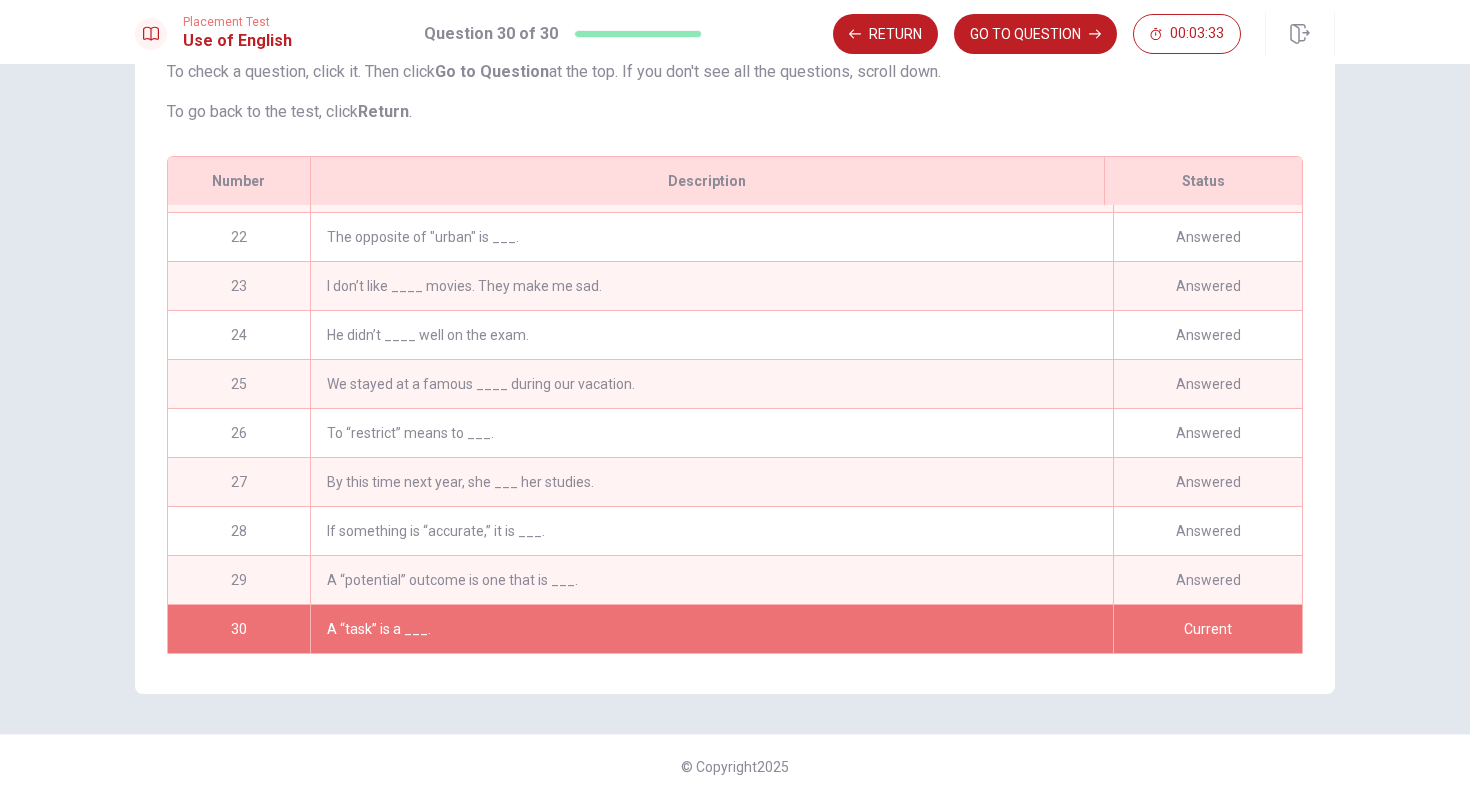 click on "If something is “accurate,” it is ___." at bounding box center [711, 531] 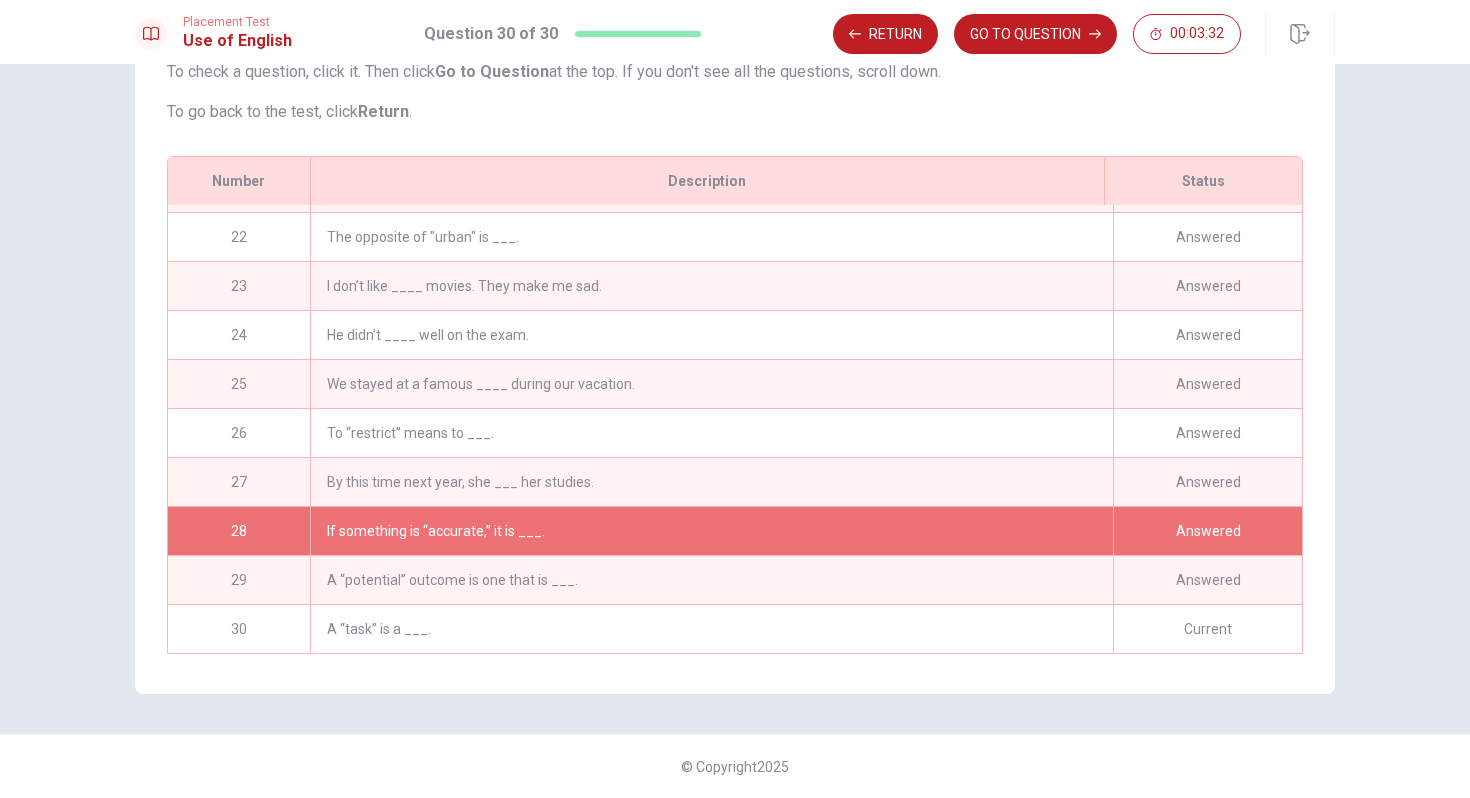 click on "A “task” is a ___." at bounding box center [711, 629] 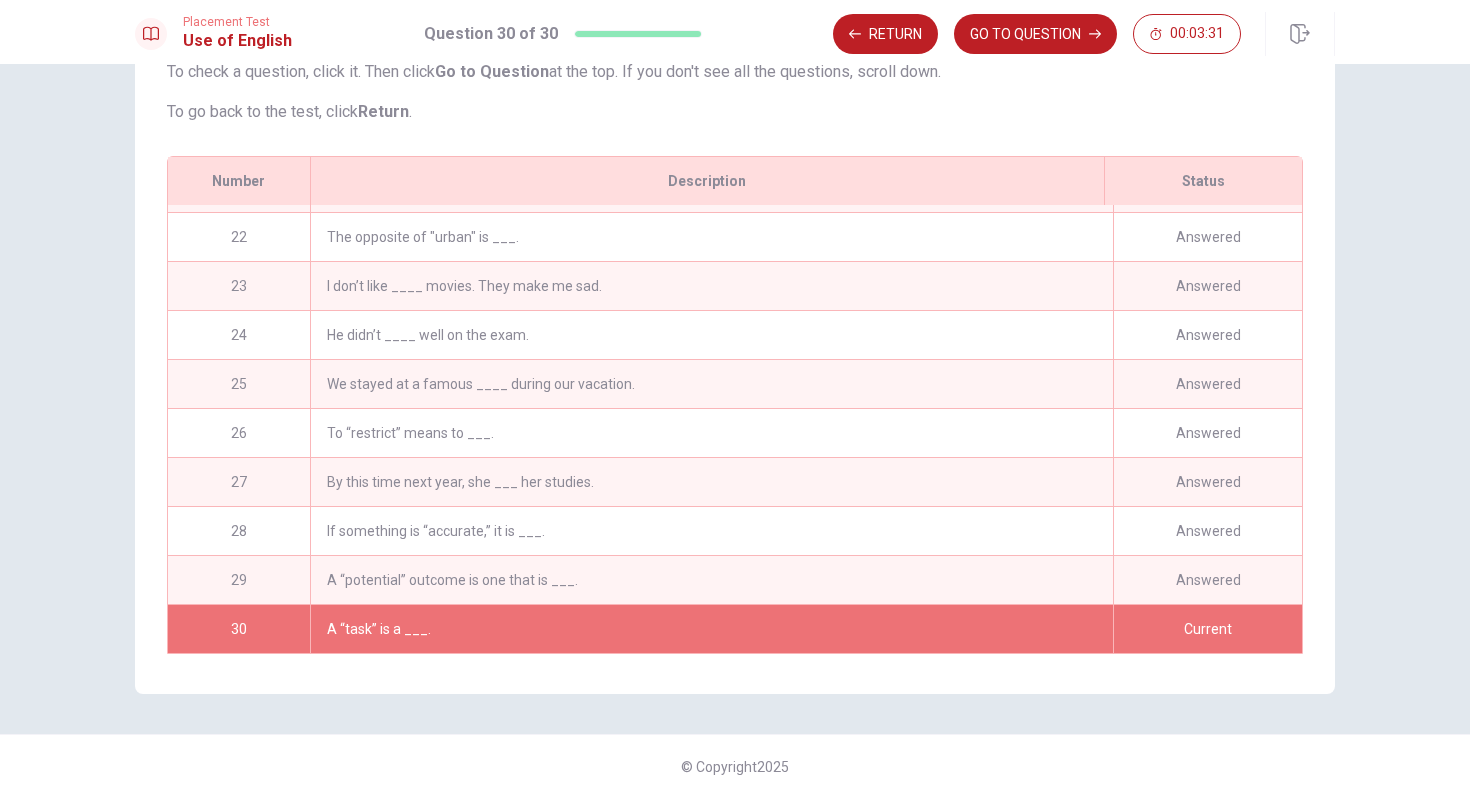 click on "A “task” is a ___." at bounding box center (711, 629) 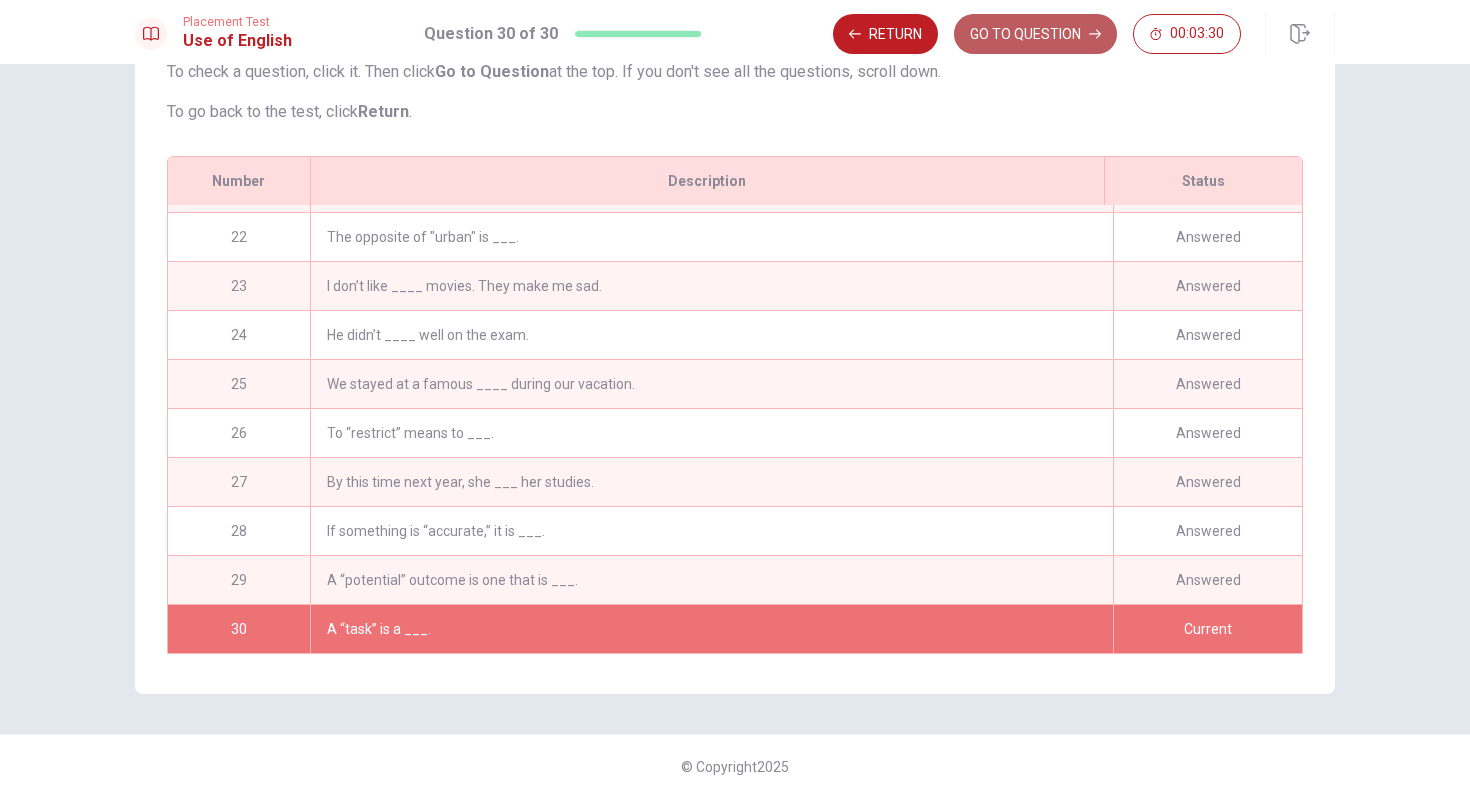 click on "GO TO QUESTION" at bounding box center (1035, 34) 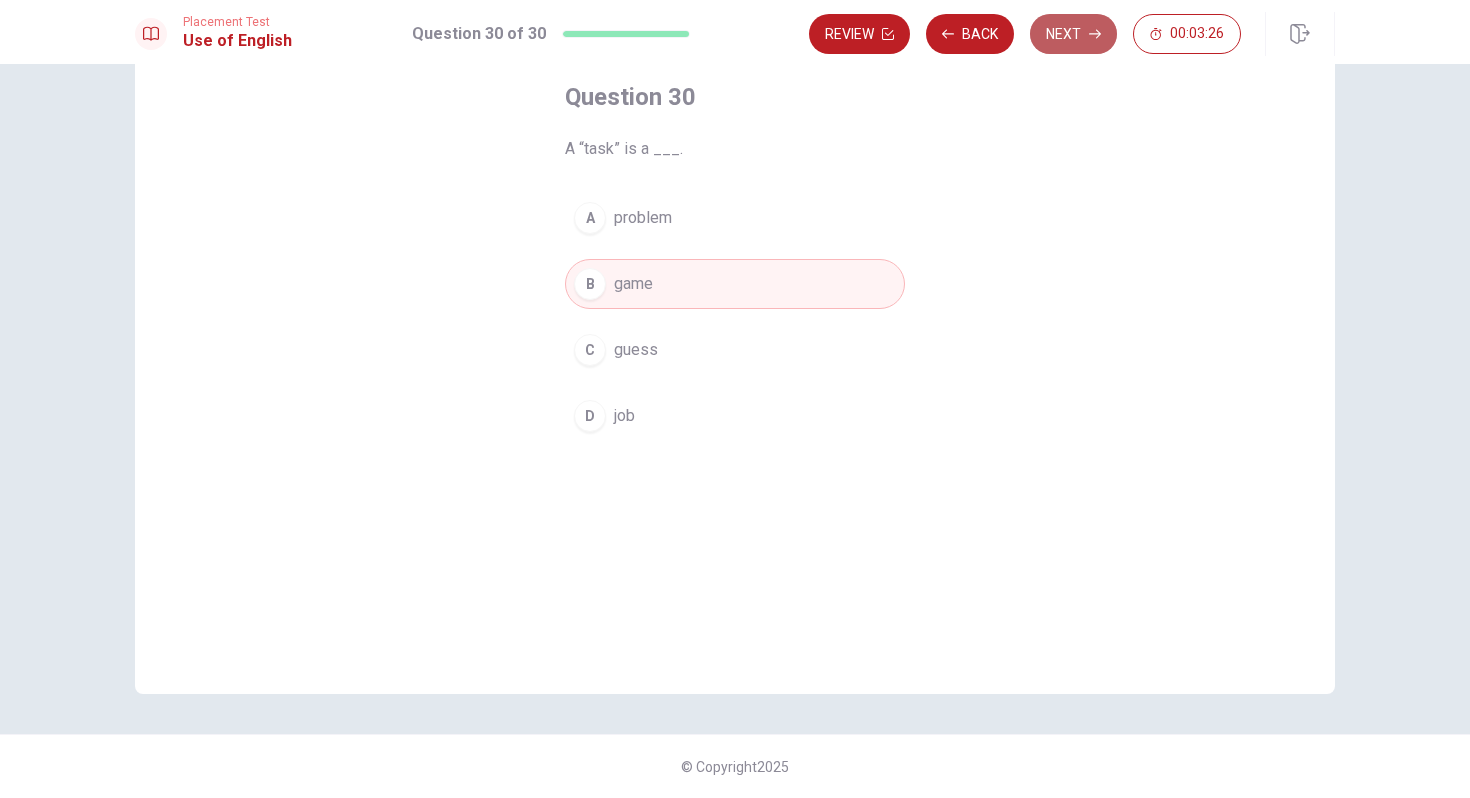 click on "Next" at bounding box center [1073, 34] 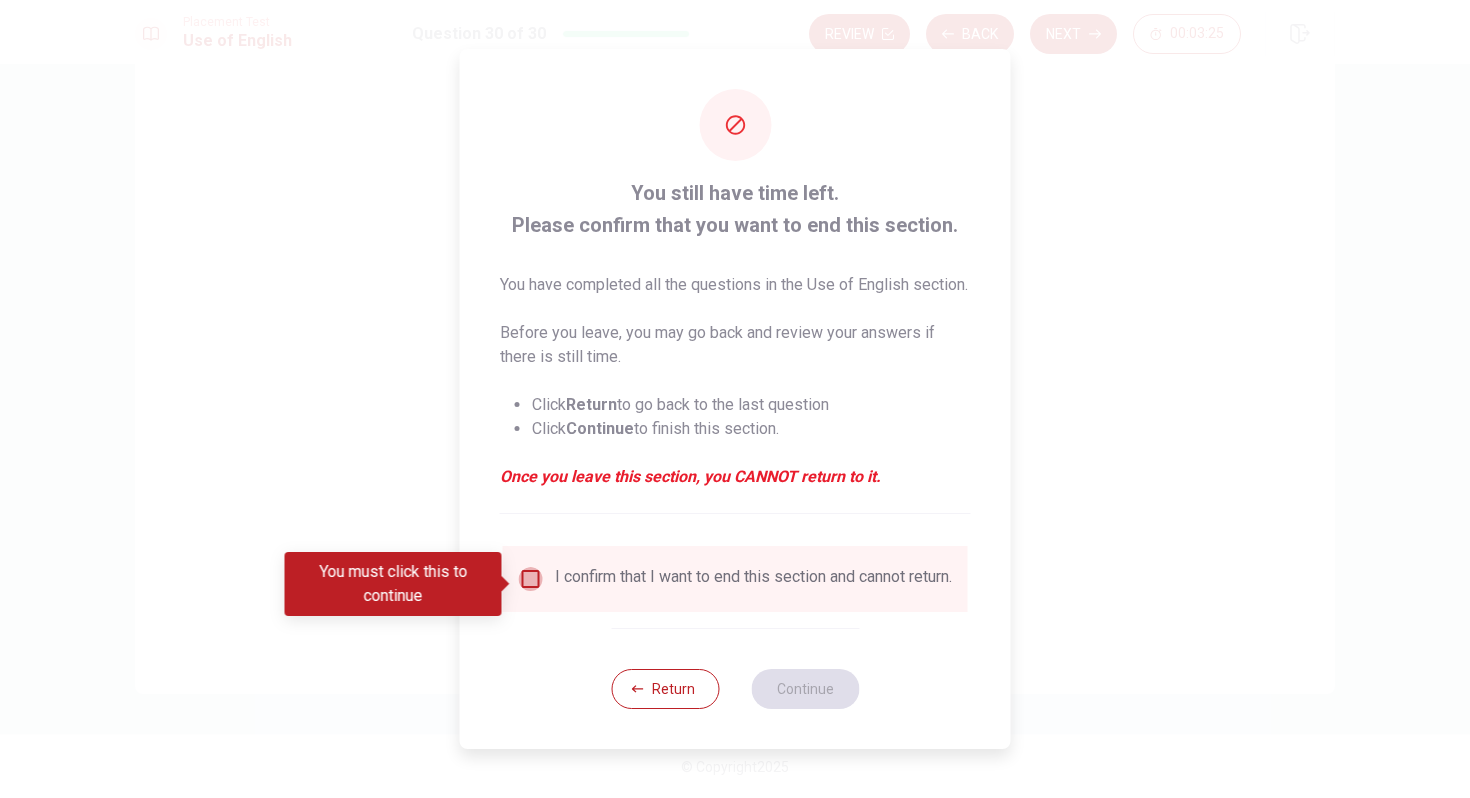 click at bounding box center (531, 579) 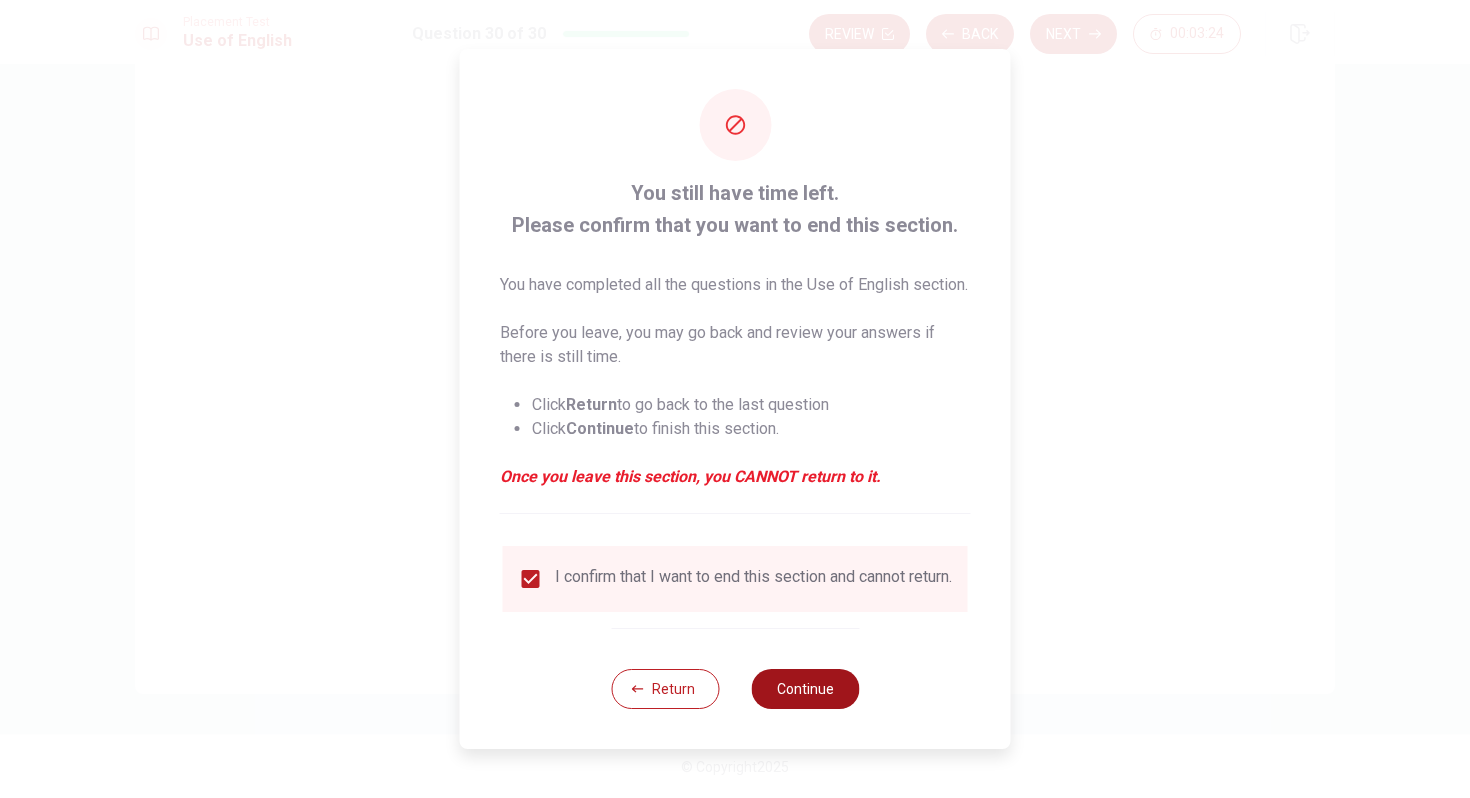 click on "Continue" at bounding box center (805, 689) 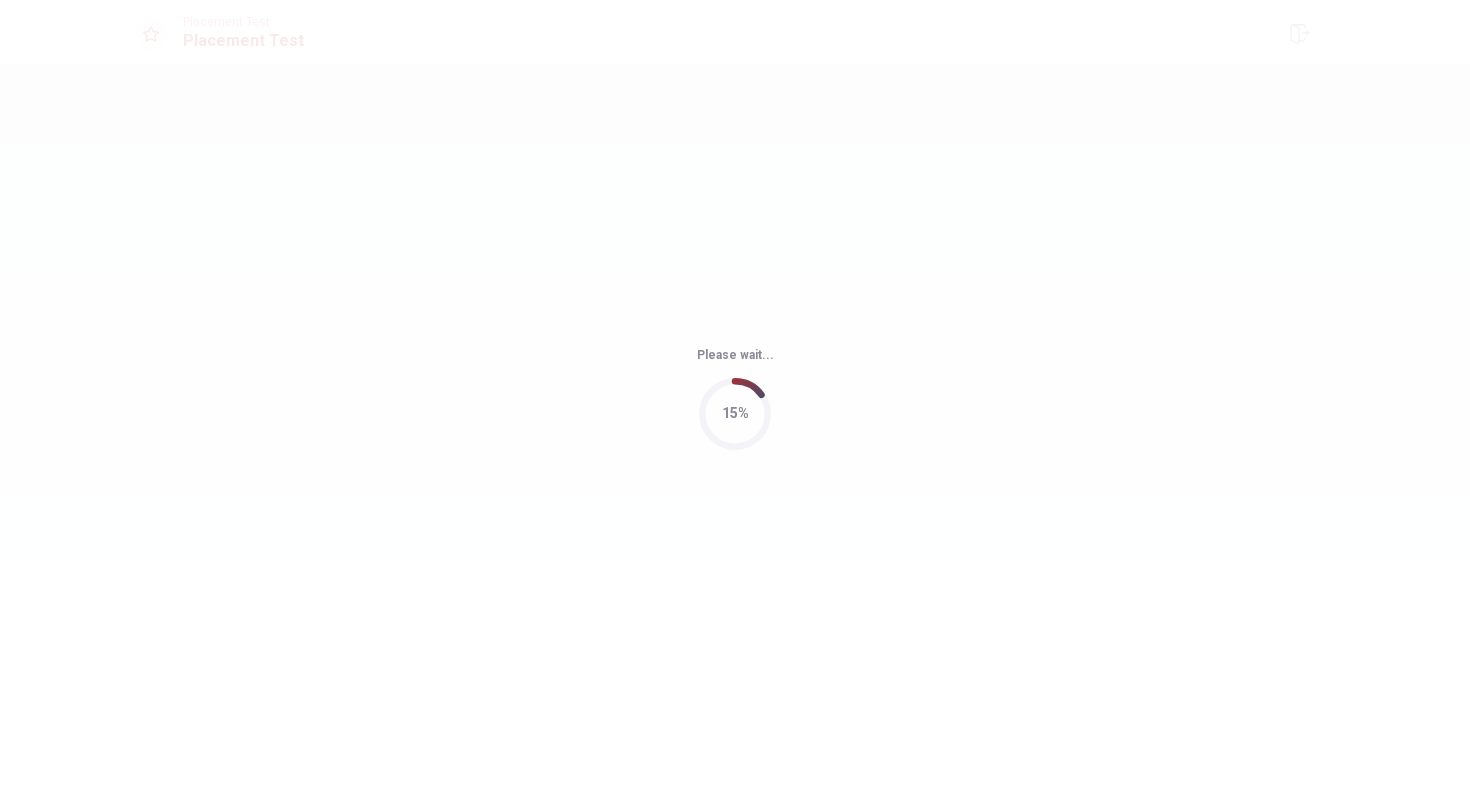 scroll, scrollTop: 0, scrollLeft: 0, axis: both 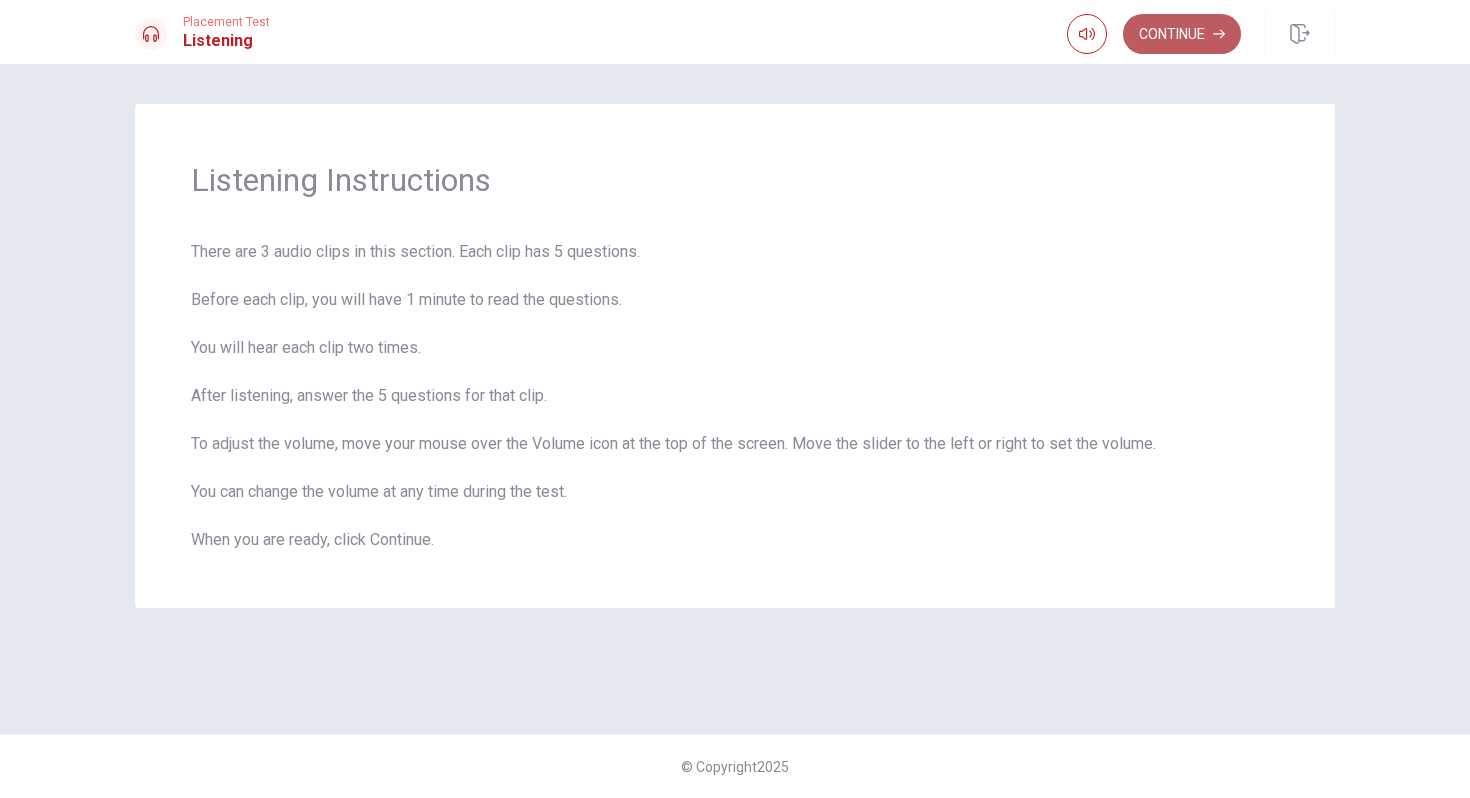 click 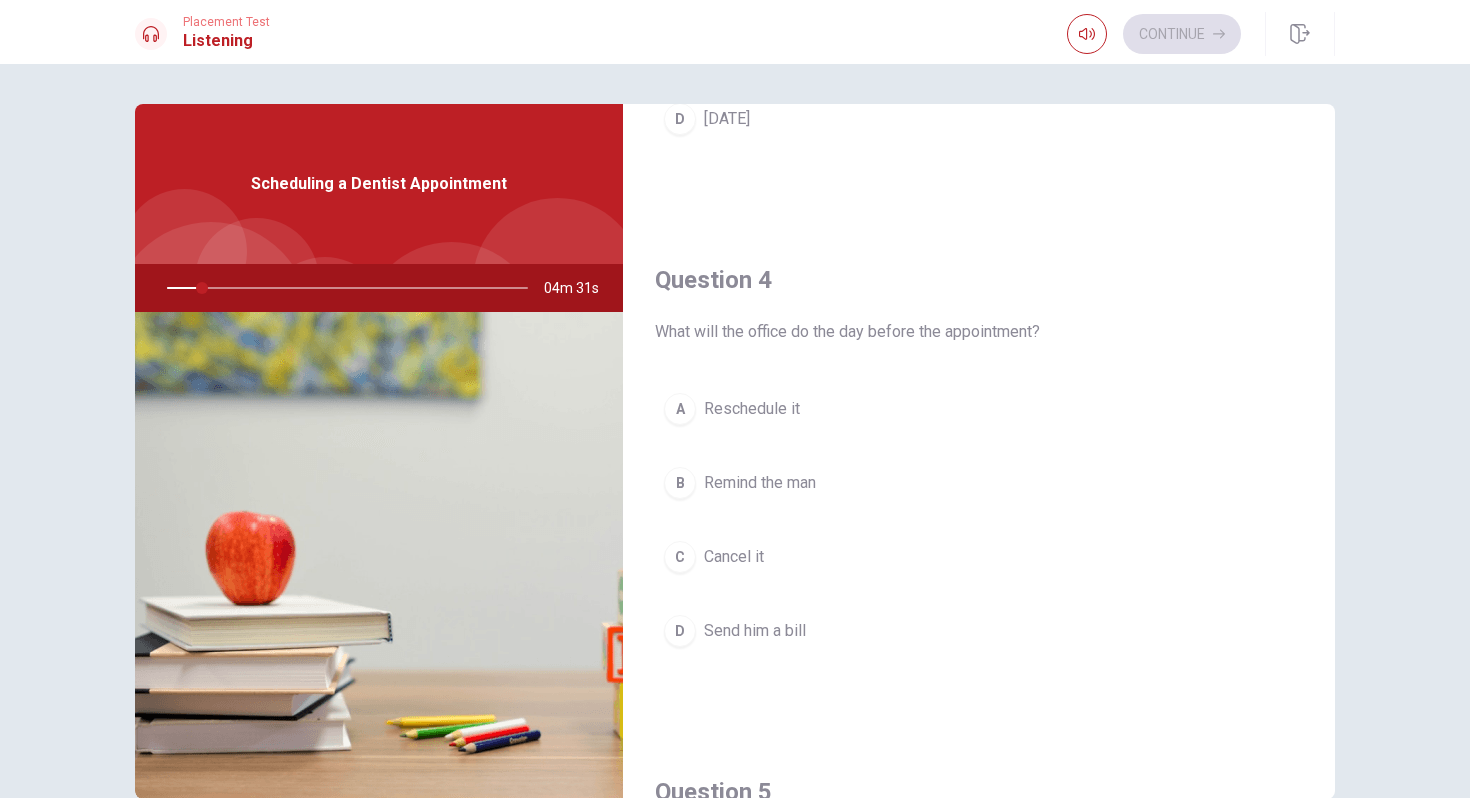 scroll, scrollTop: 1418, scrollLeft: 0, axis: vertical 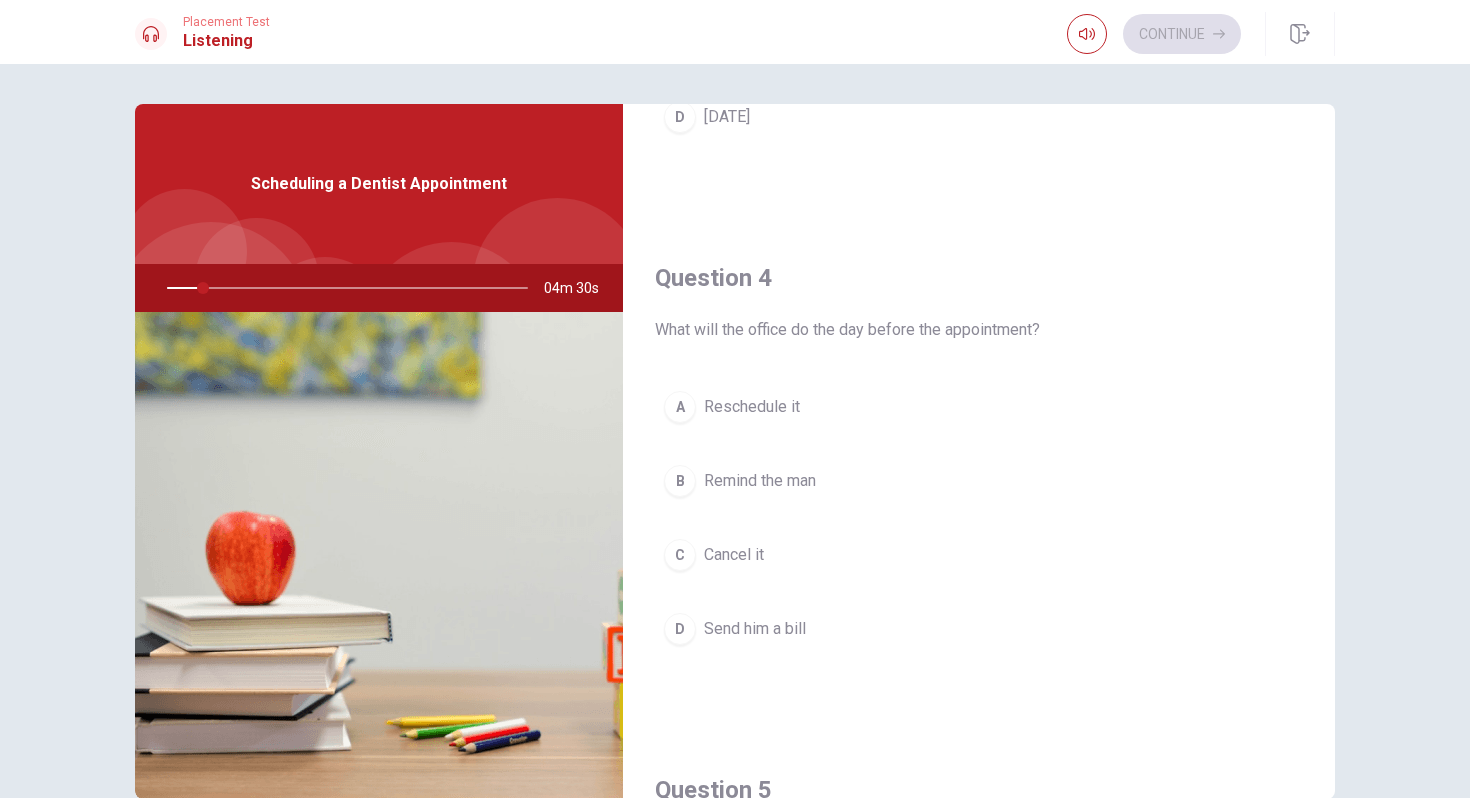click on "A Reschedule it B Remind the man C Cancel it D Send him a bill" at bounding box center (979, 538) 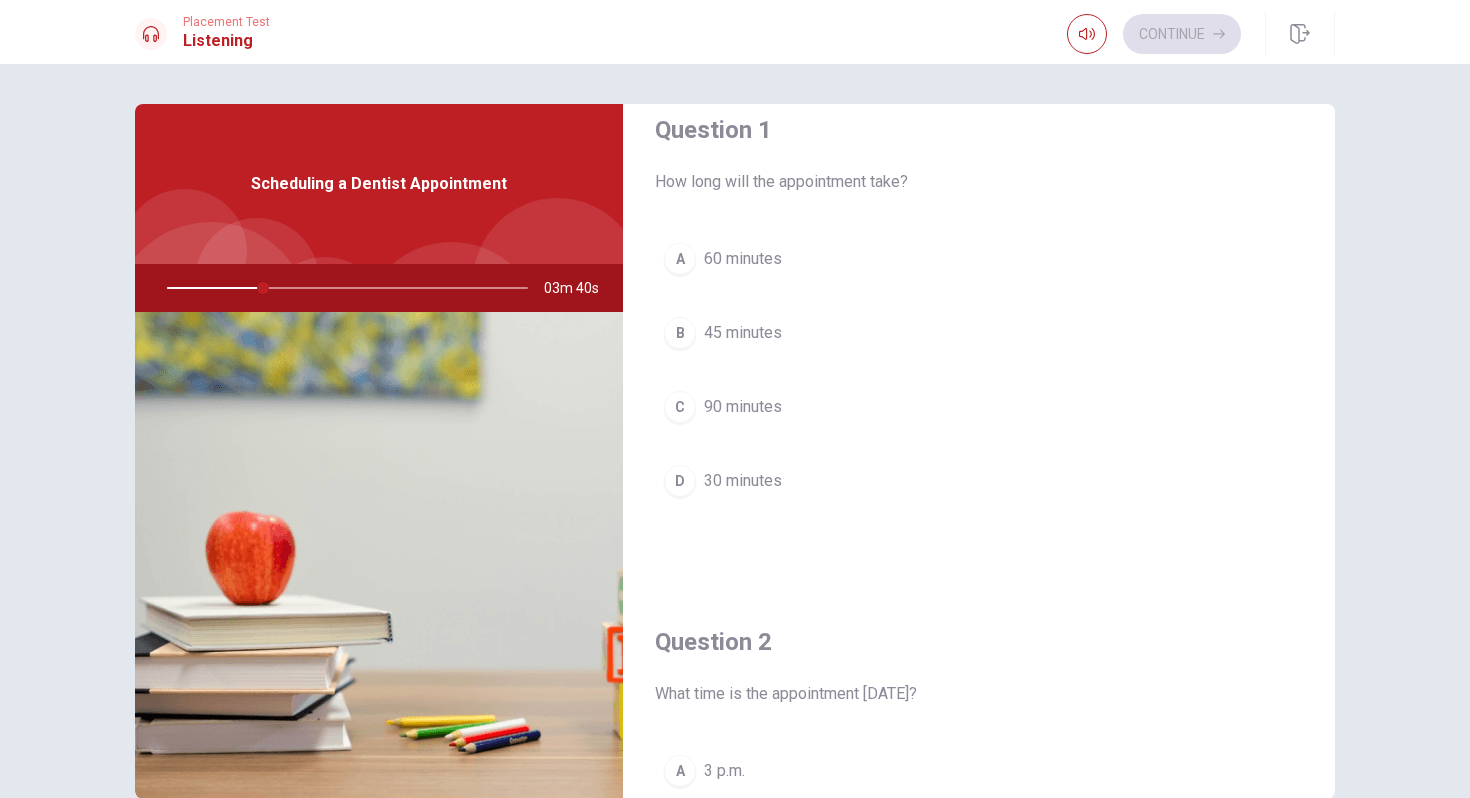 scroll, scrollTop: 0, scrollLeft: 0, axis: both 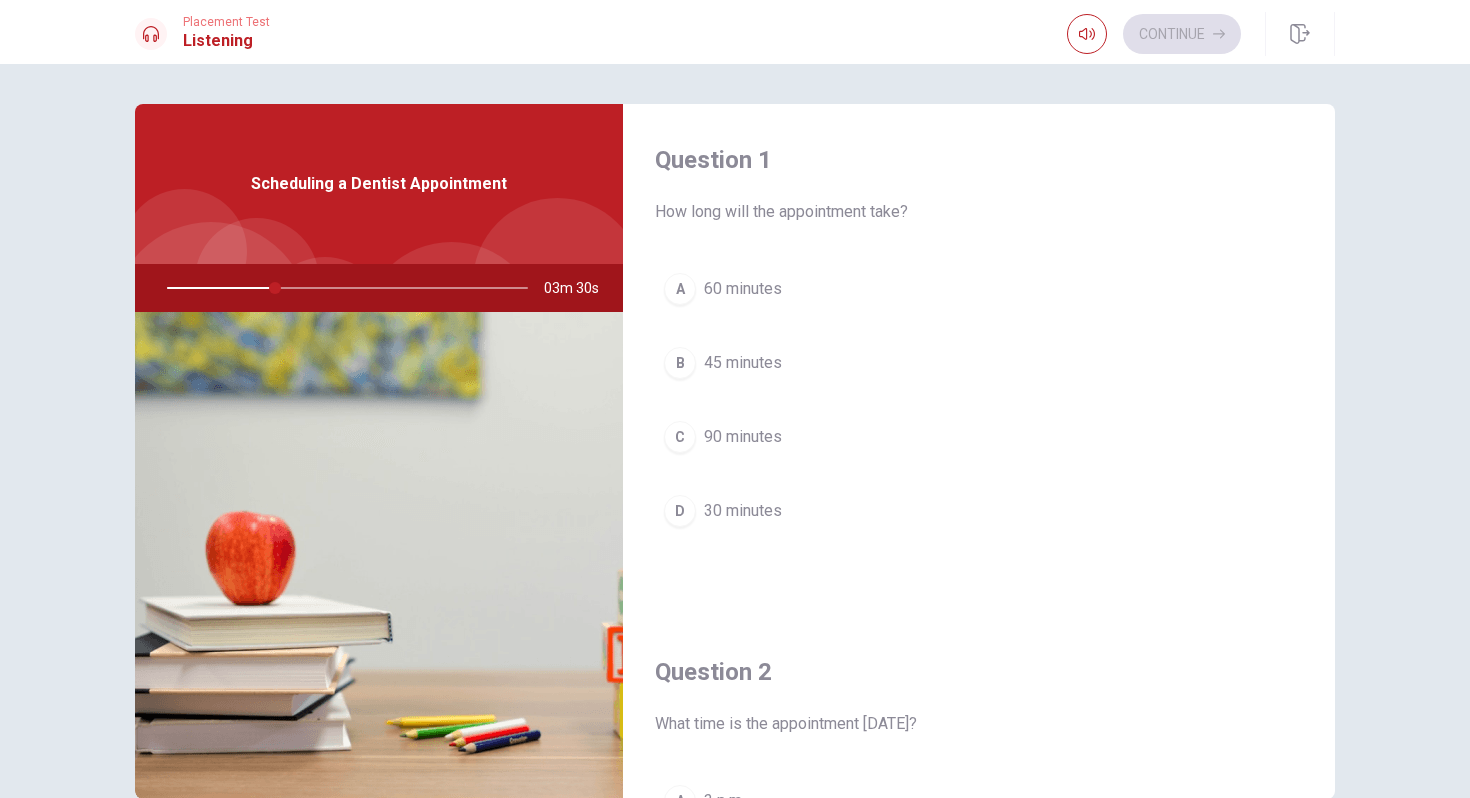 click on "A 60 minutes B 45 minutes C 90 minutes D 30 minutes" at bounding box center (979, 420) 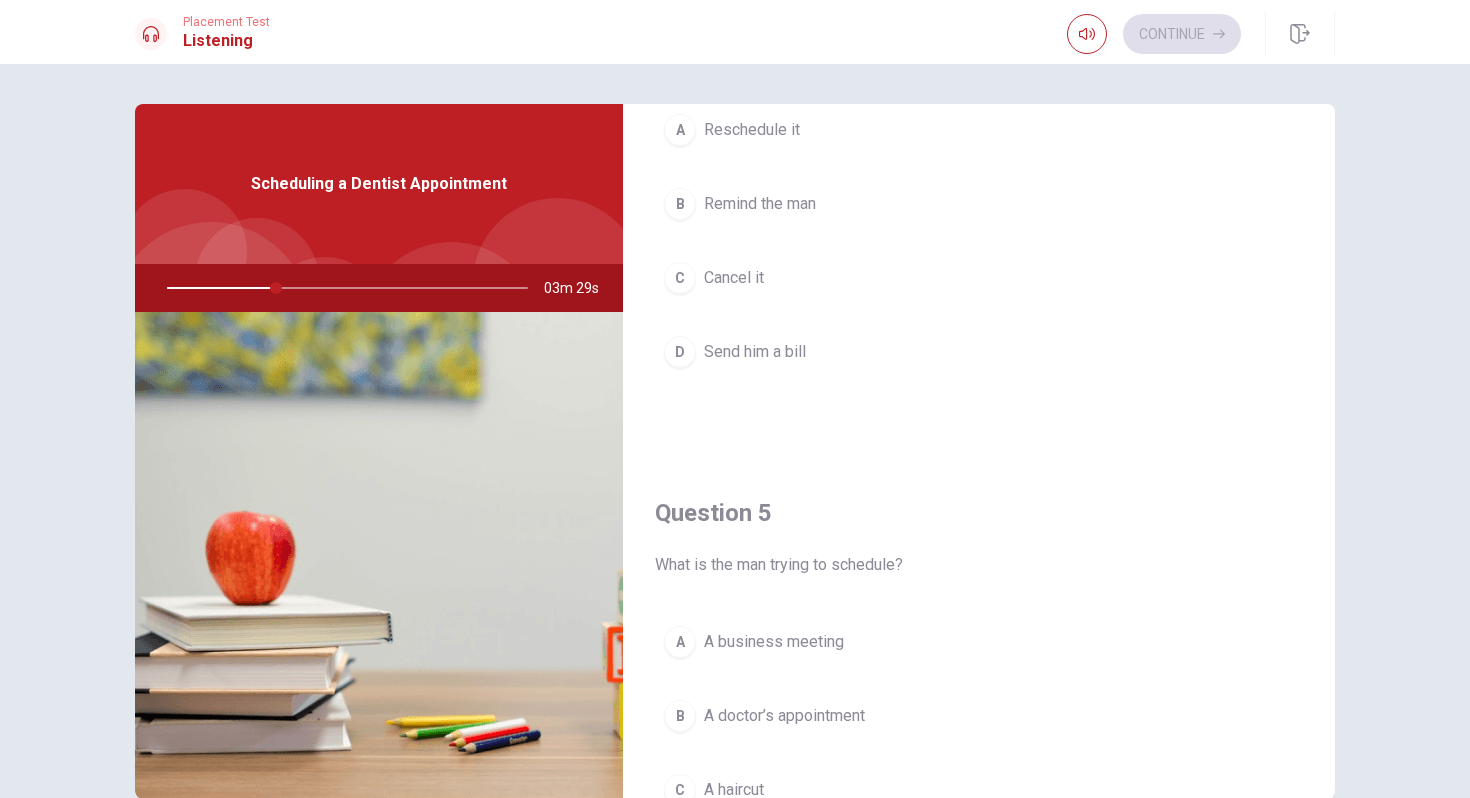 scroll, scrollTop: 1865, scrollLeft: 0, axis: vertical 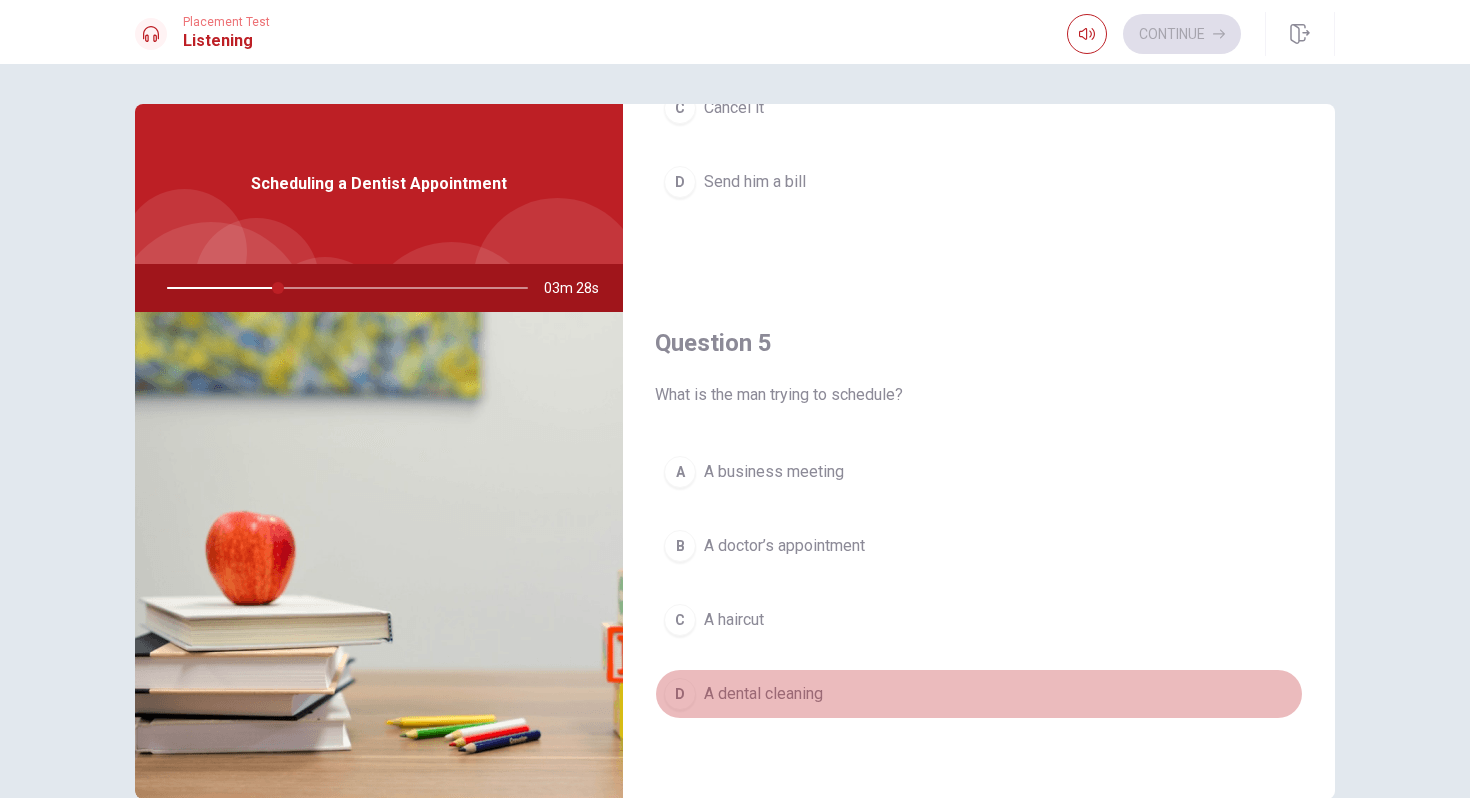 click on "A dental cleaning" at bounding box center [763, 694] 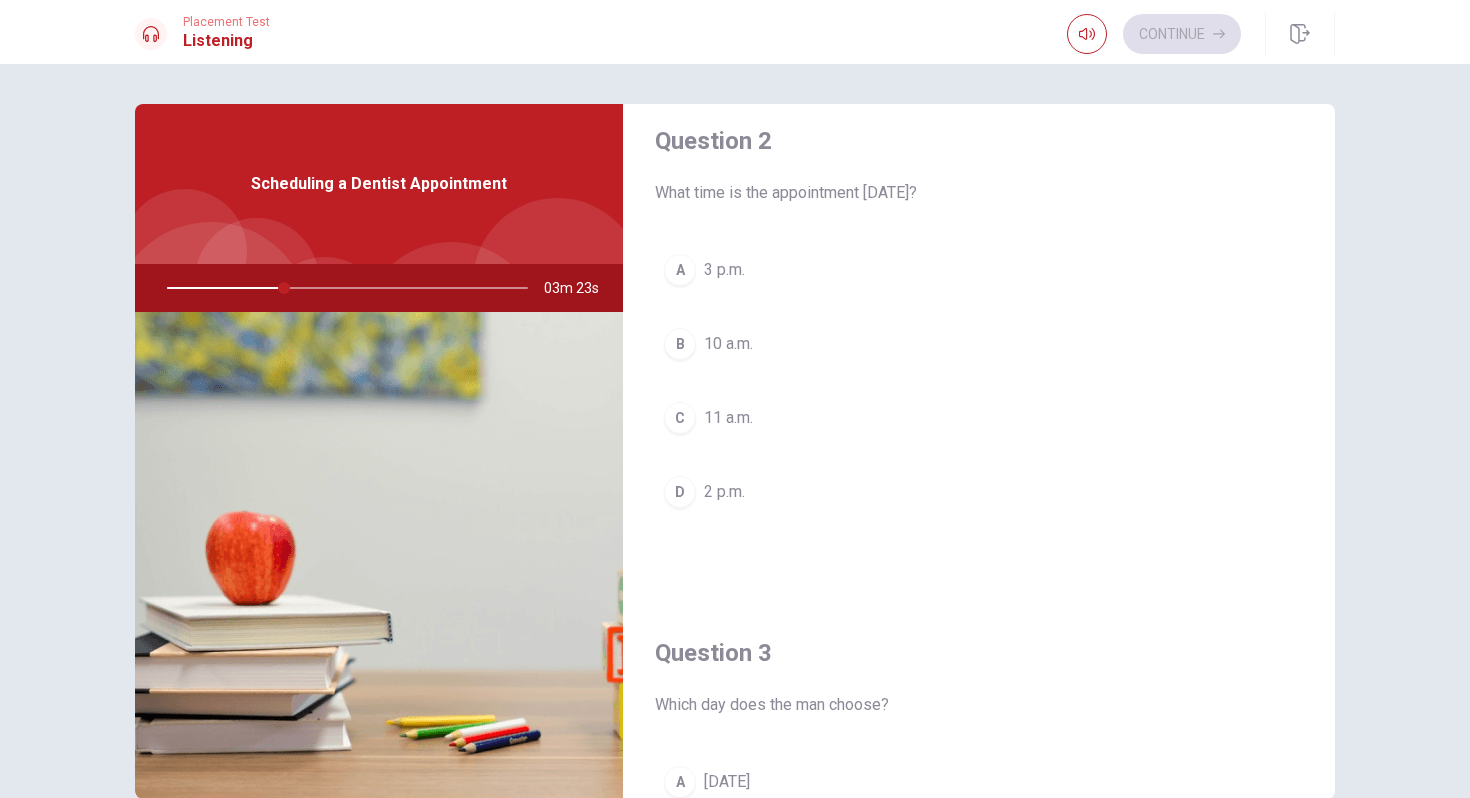 scroll, scrollTop: 529, scrollLeft: 0, axis: vertical 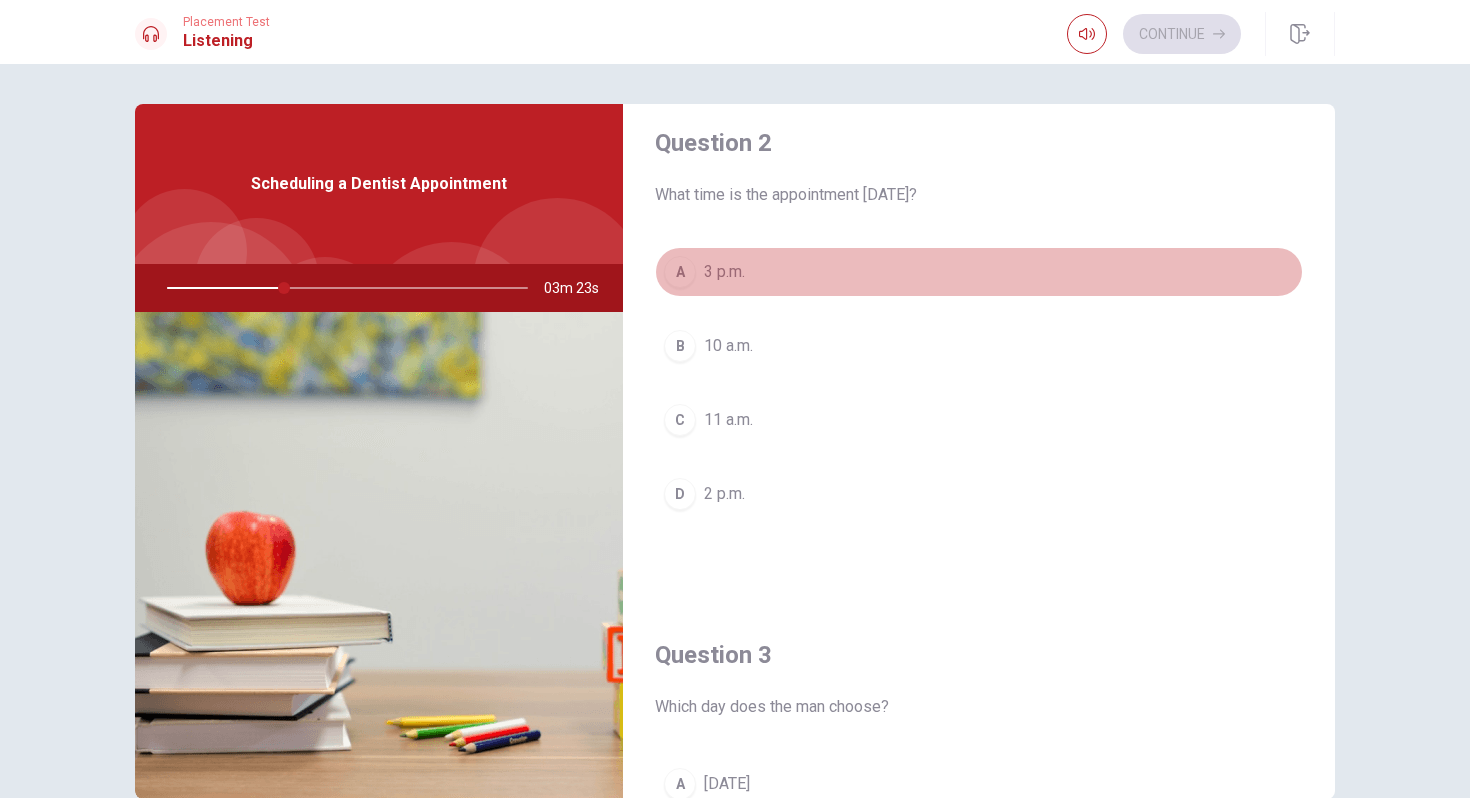 click on "3 p.m." at bounding box center [724, 272] 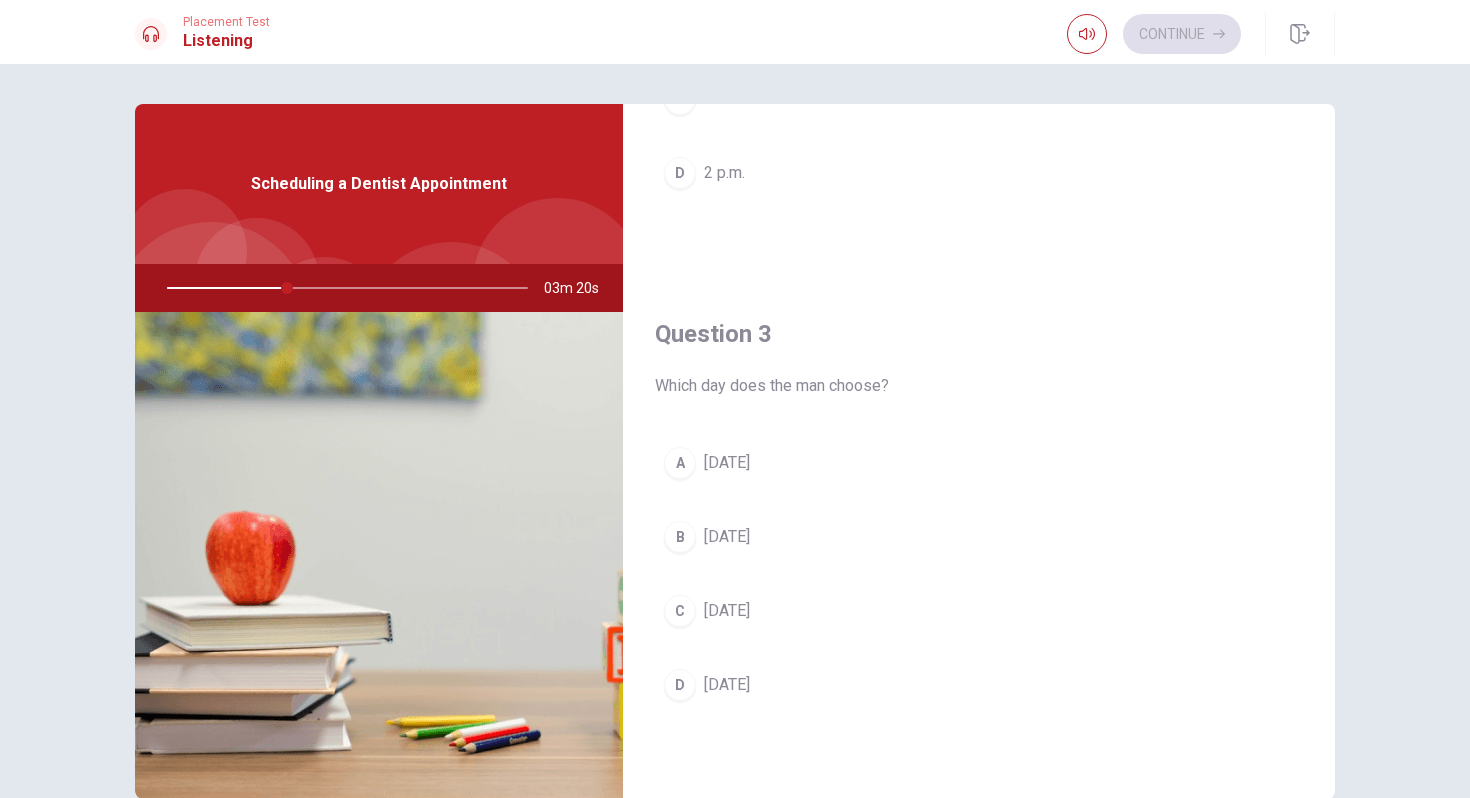 scroll, scrollTop: 901, scrollLeft: 0, axis: vertical 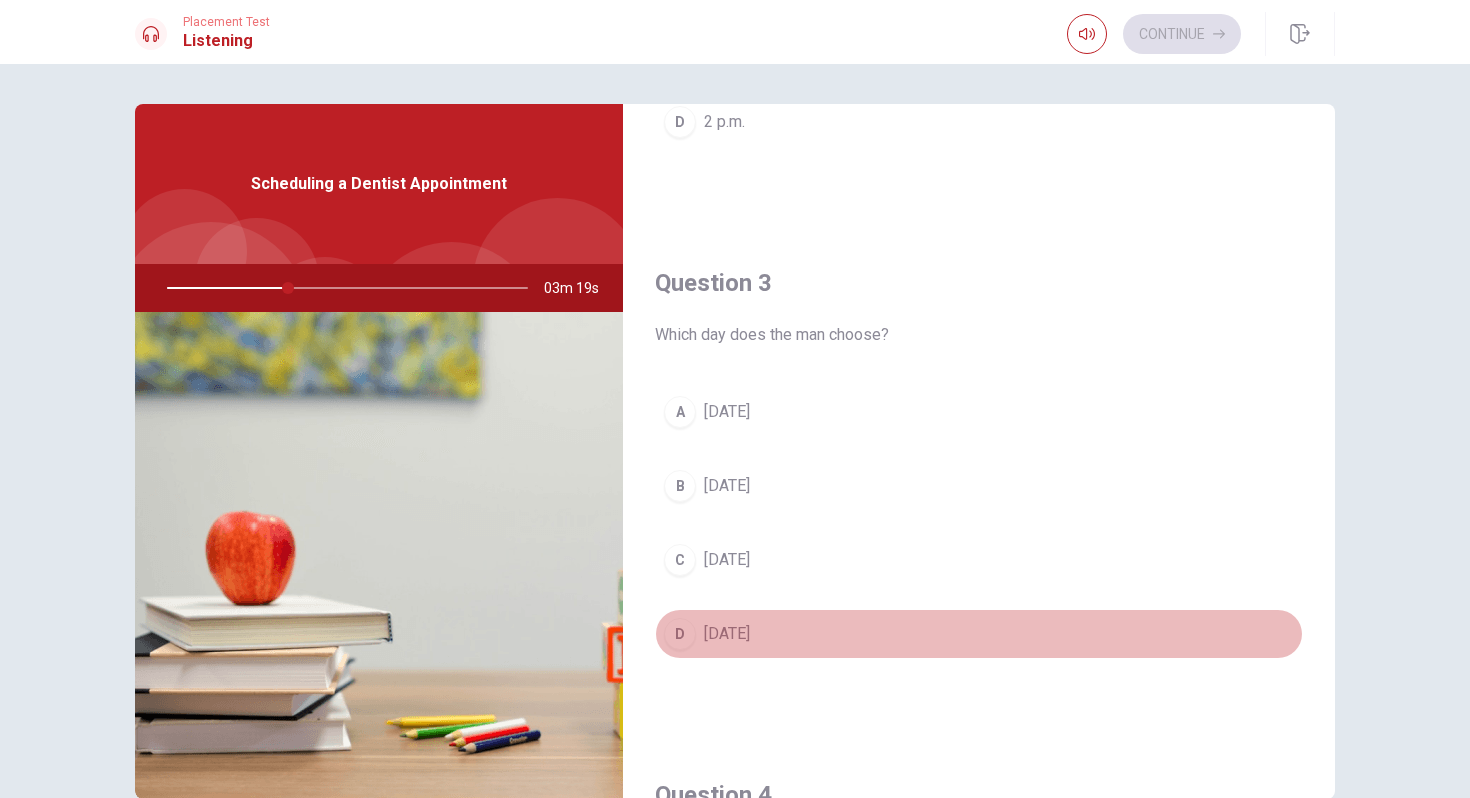 click on "[DATE]" at bounding box center [727, 634] 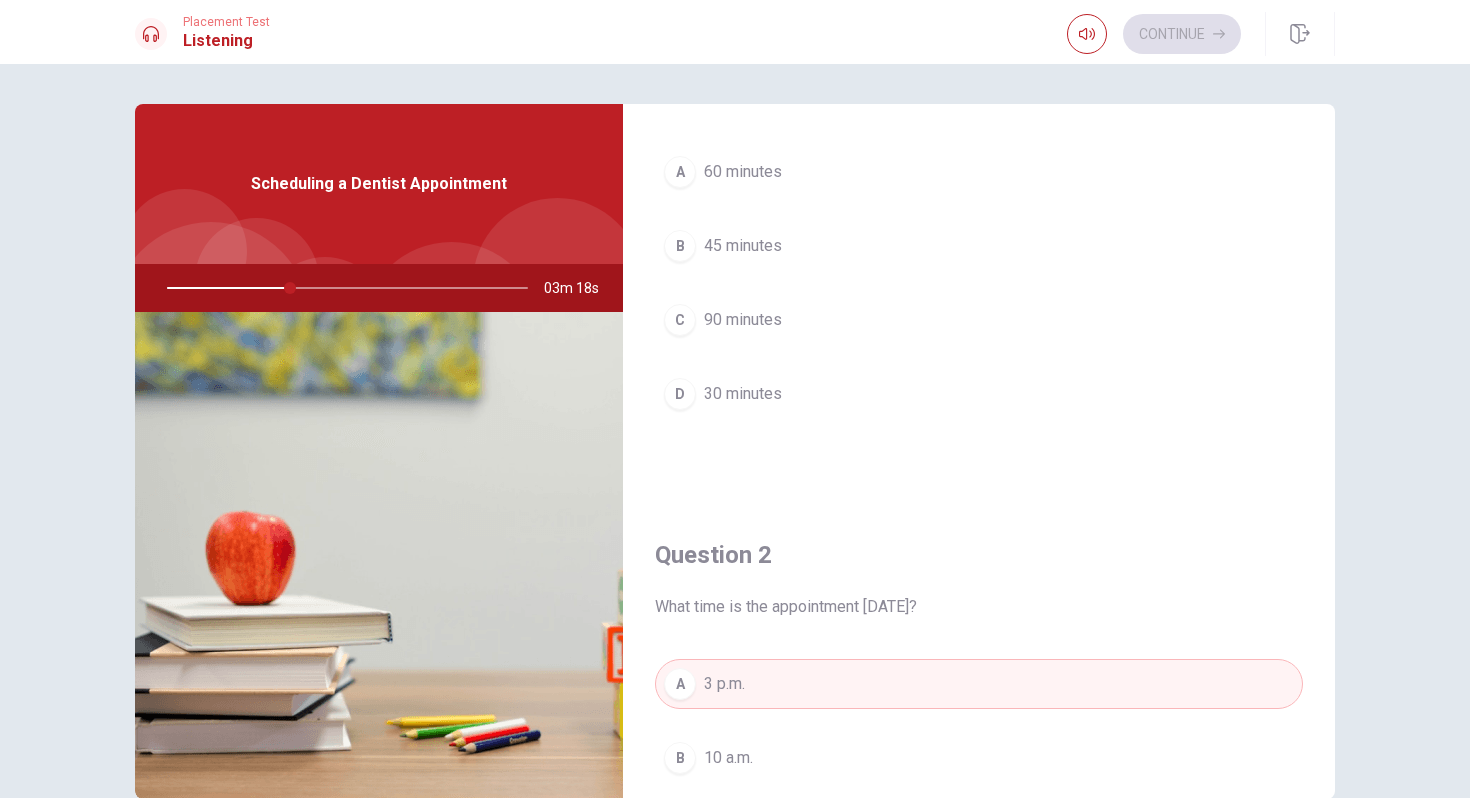 scroll, scrollTop: 0, scrollLeft: 0, axis: both 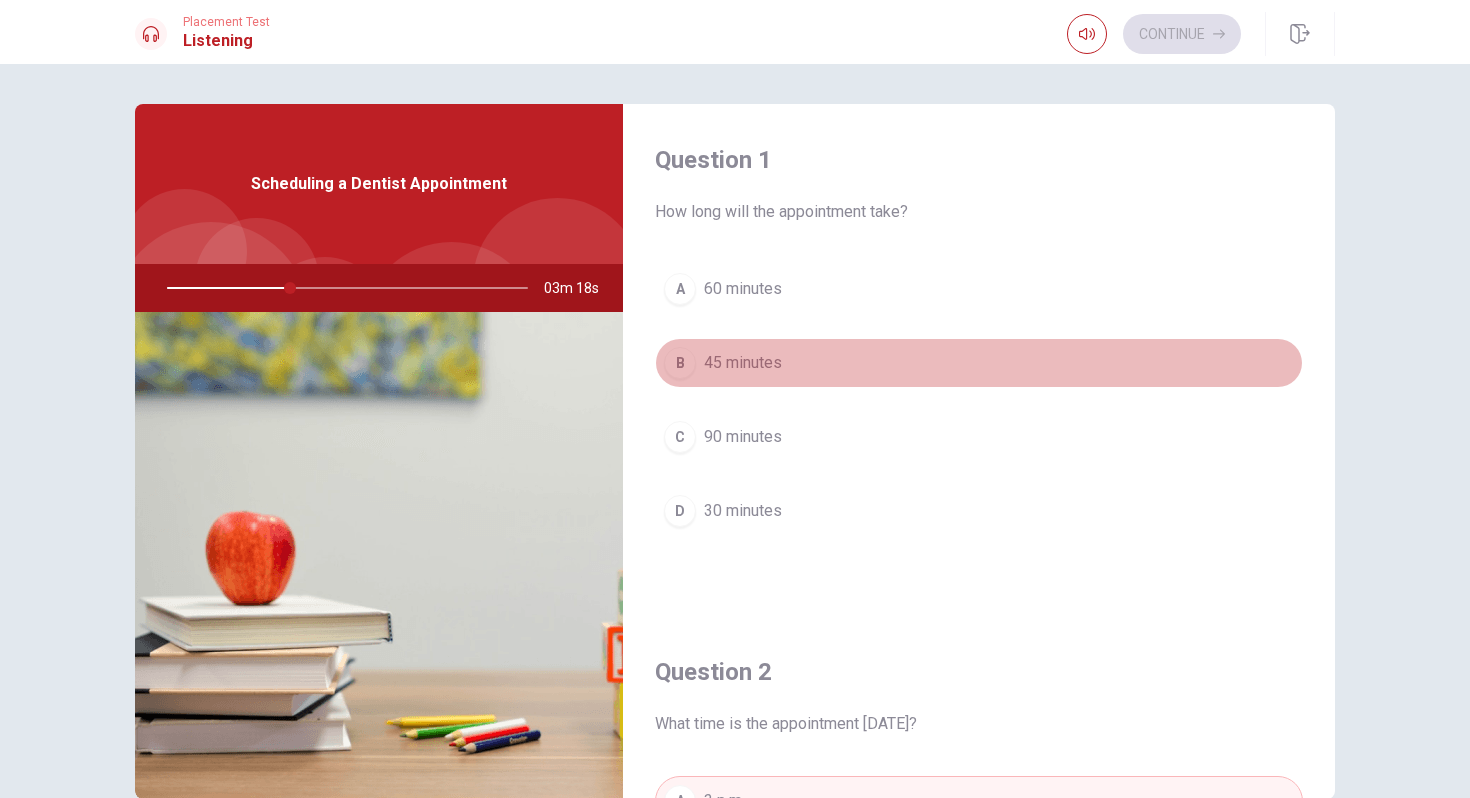 click on "45 minutes" at bounding box center (743, 363) 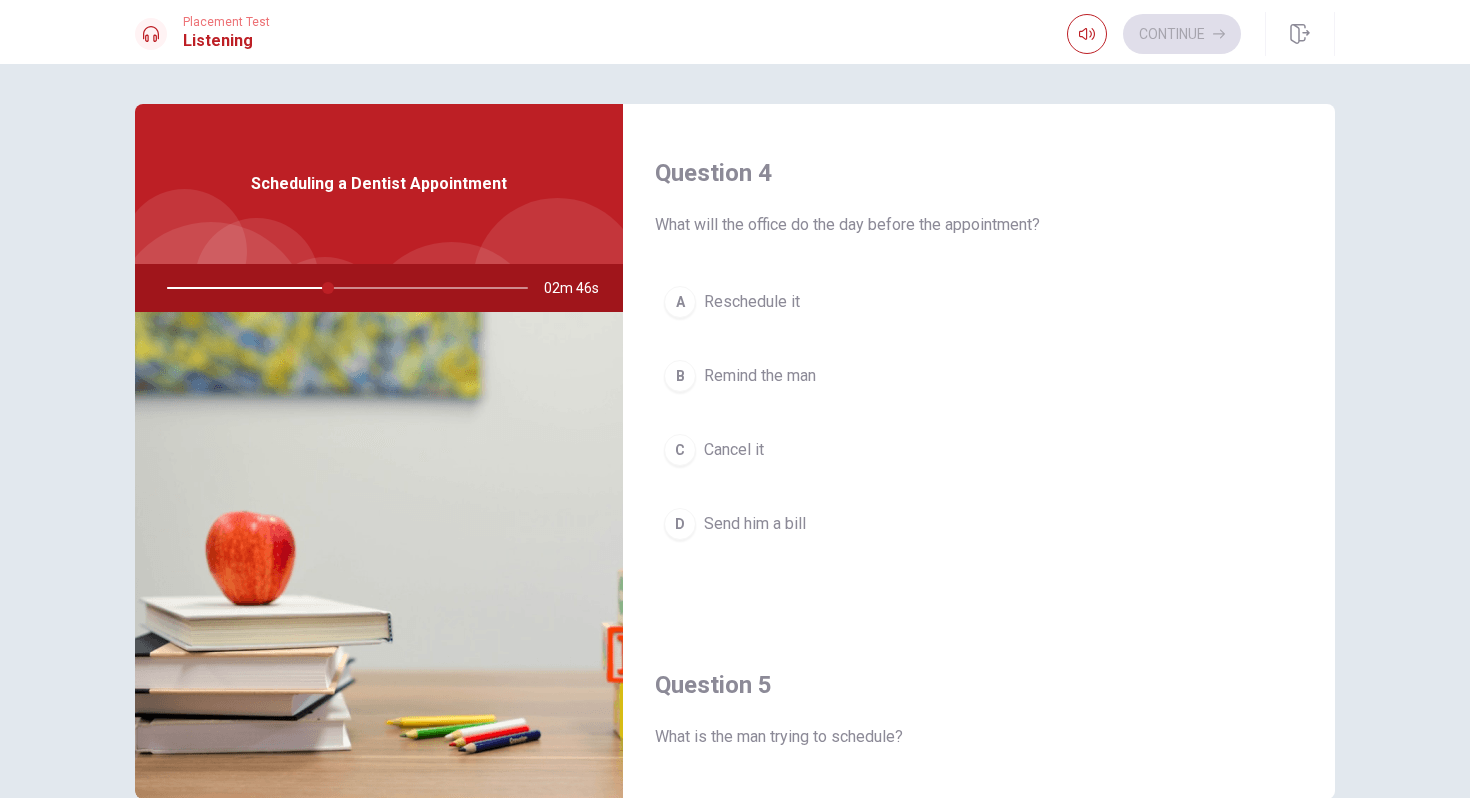 scroll, scrollTop: 1517, scrollLeft: 0, axis: vertical 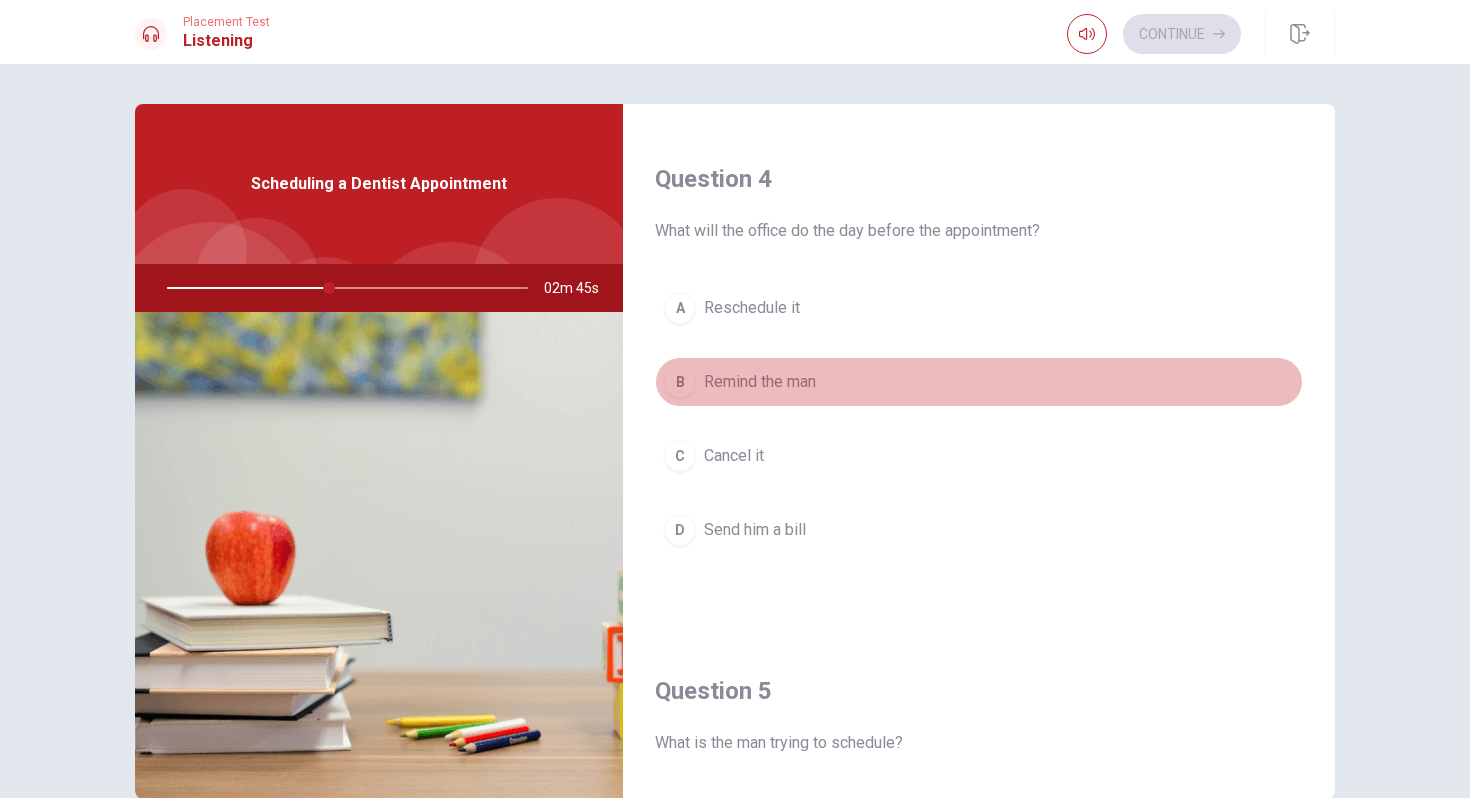click on "Remind the man" at bounding box center (760, 382) 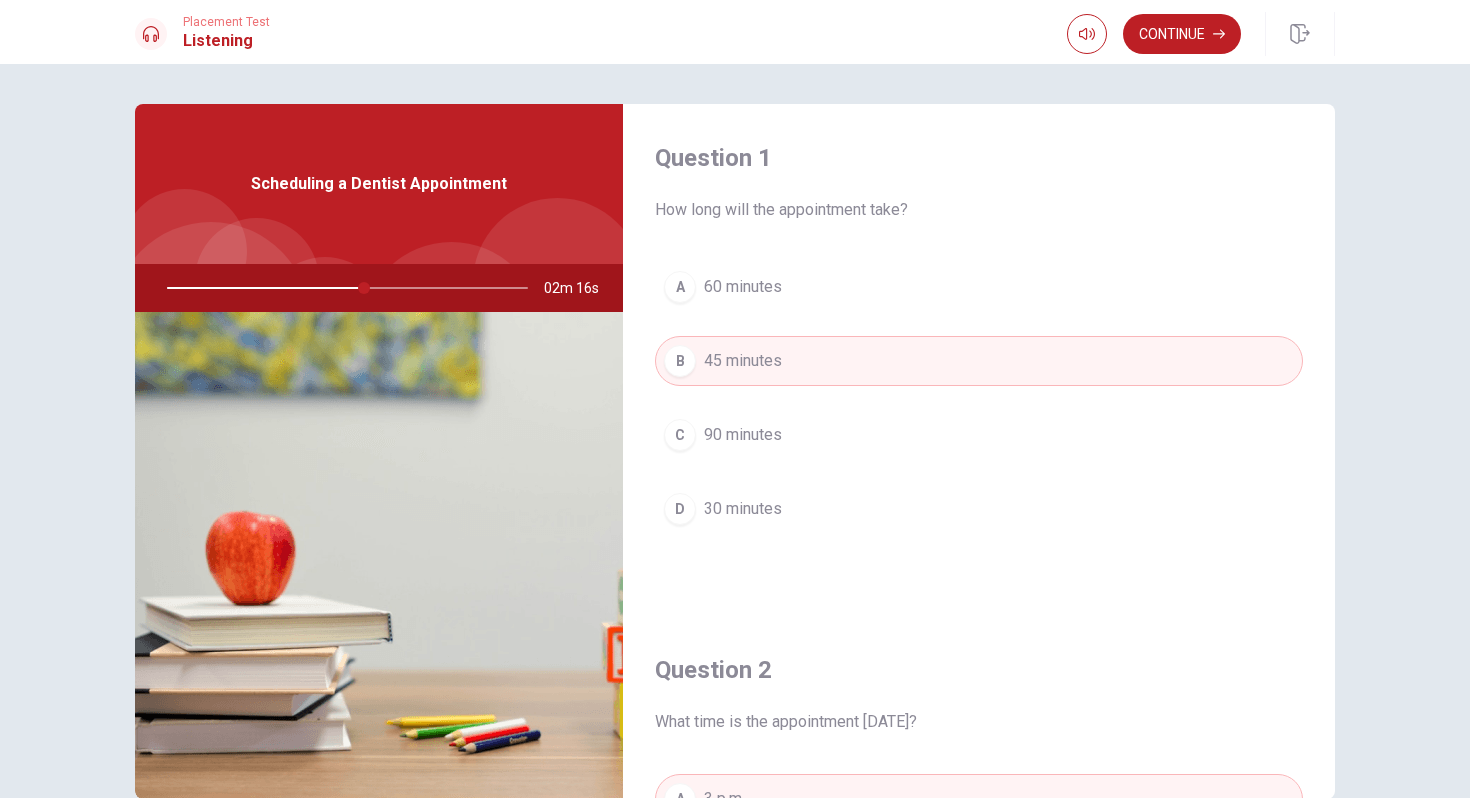 scroll, scrollTop: 4, scrollLeft: 0, axis: vertical 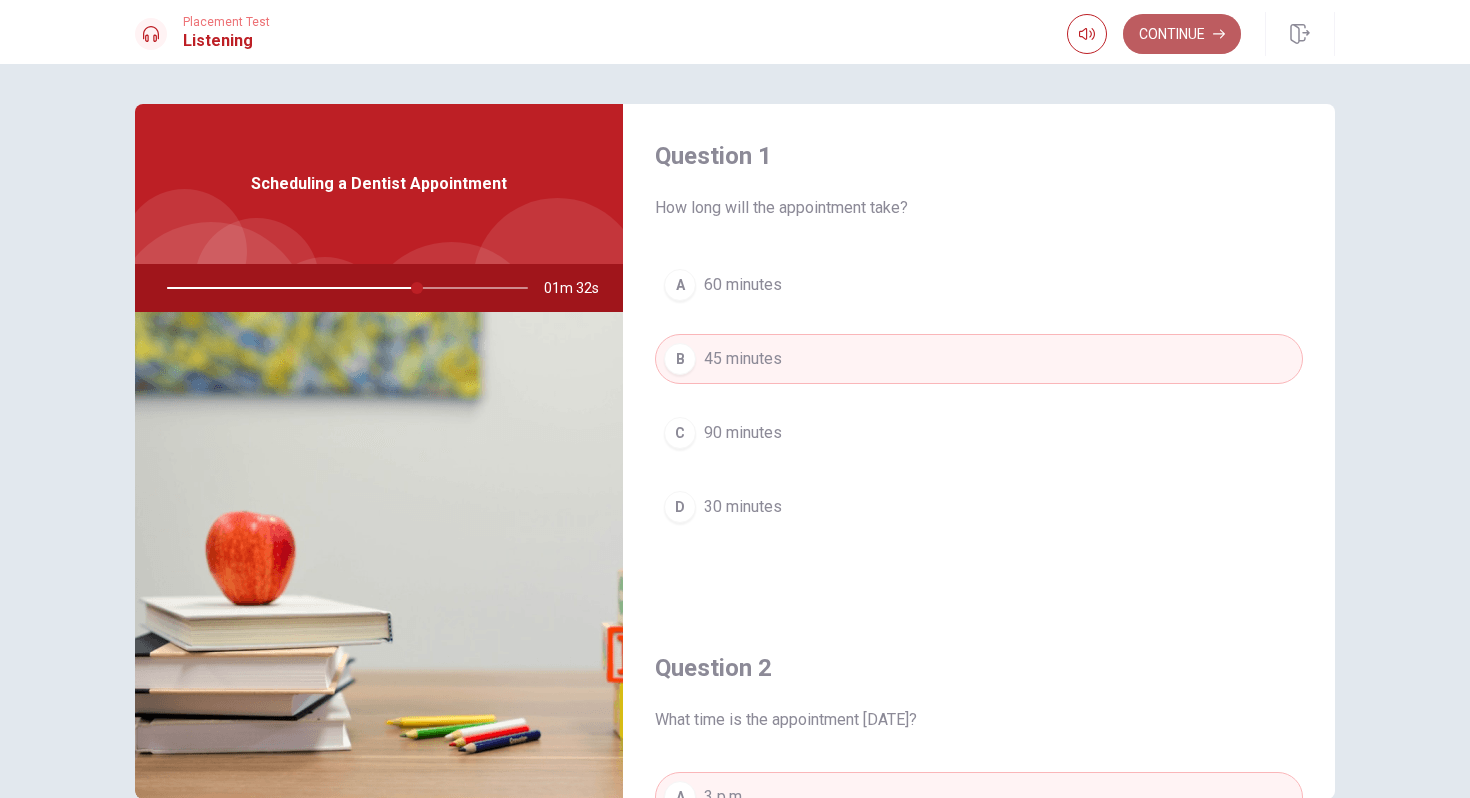 click on "Continue" at bounding box center (1182, 34) 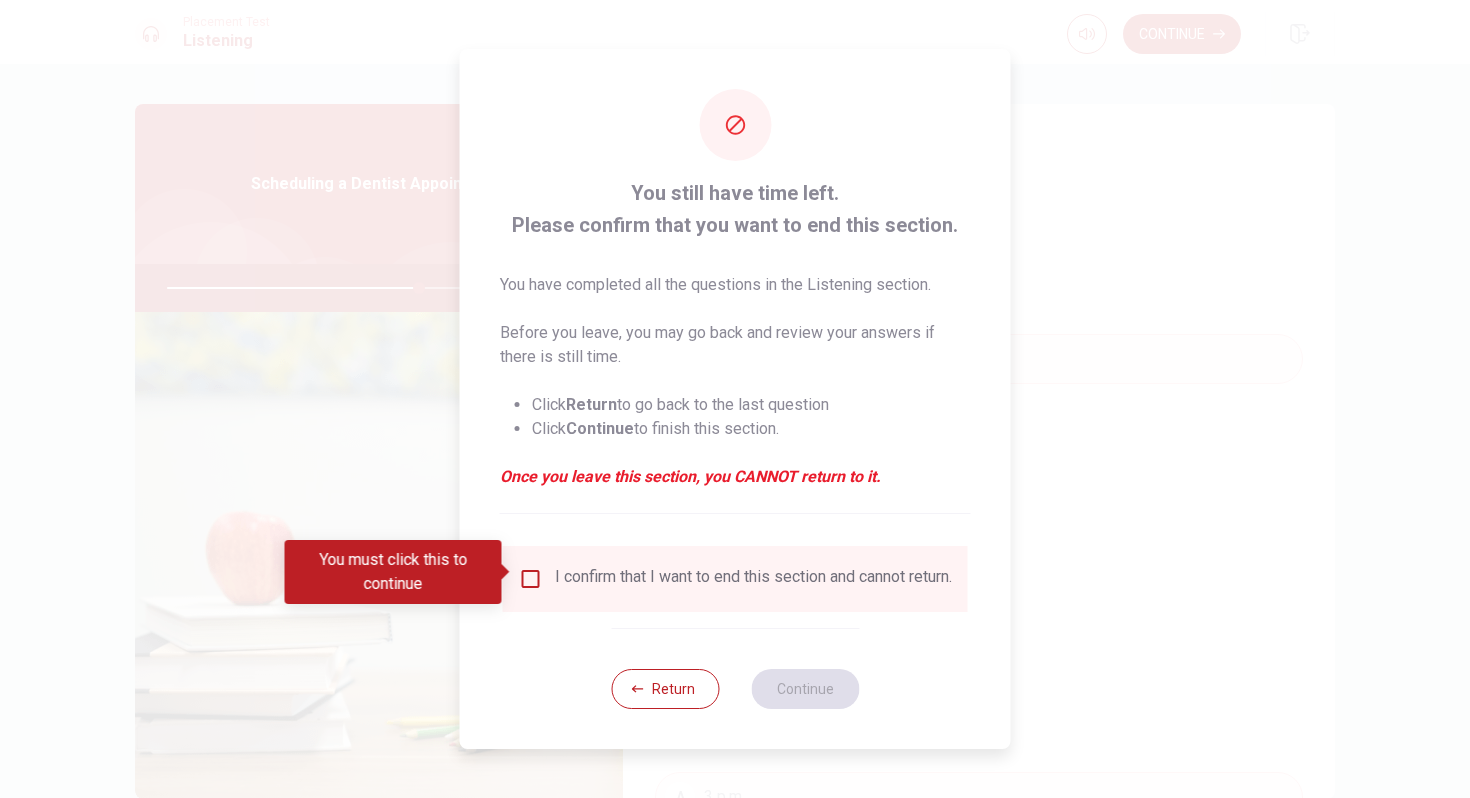 click at bounding box center [531, 579] 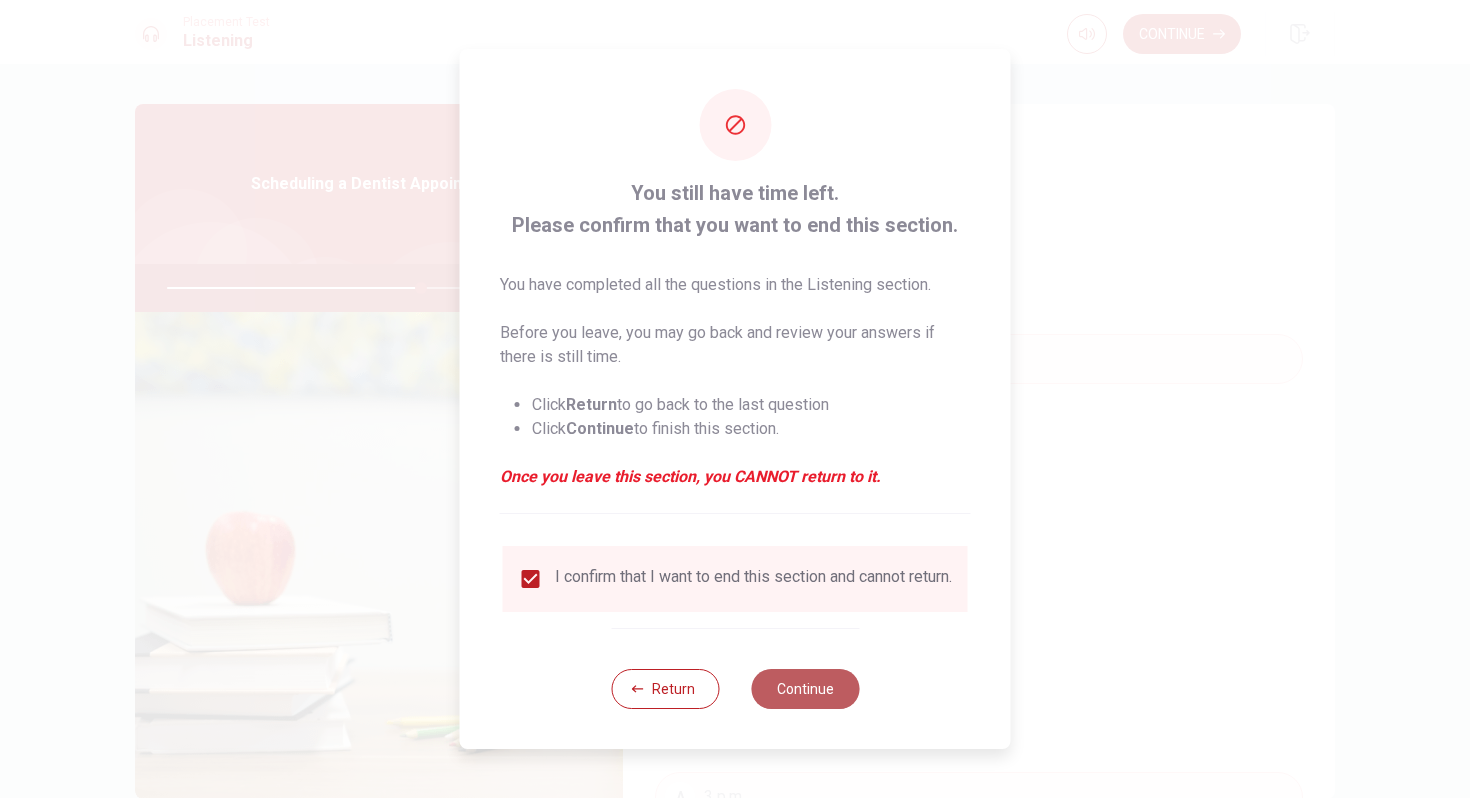 click on "Continue" at bounding box center (805, 689) 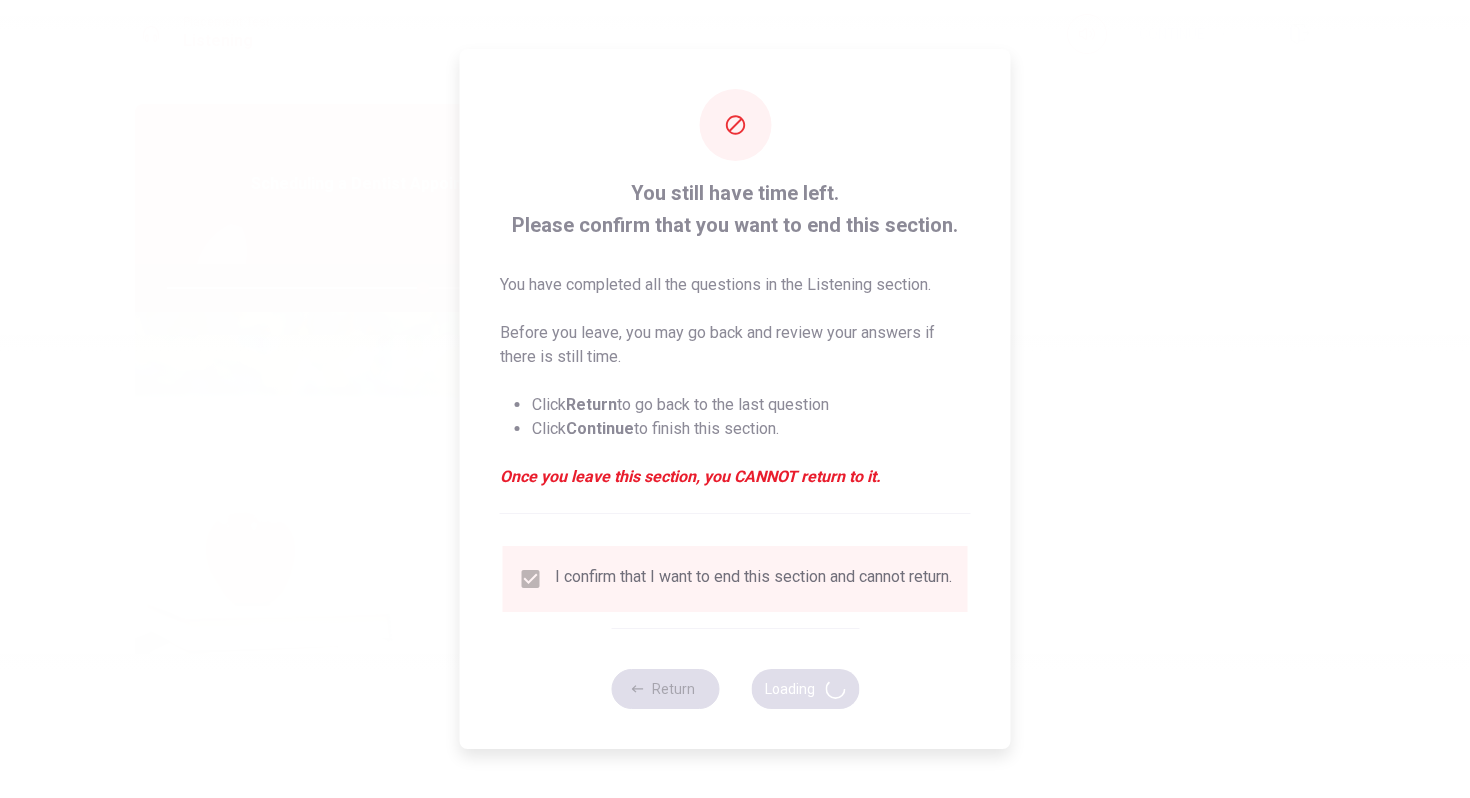 type on "71" 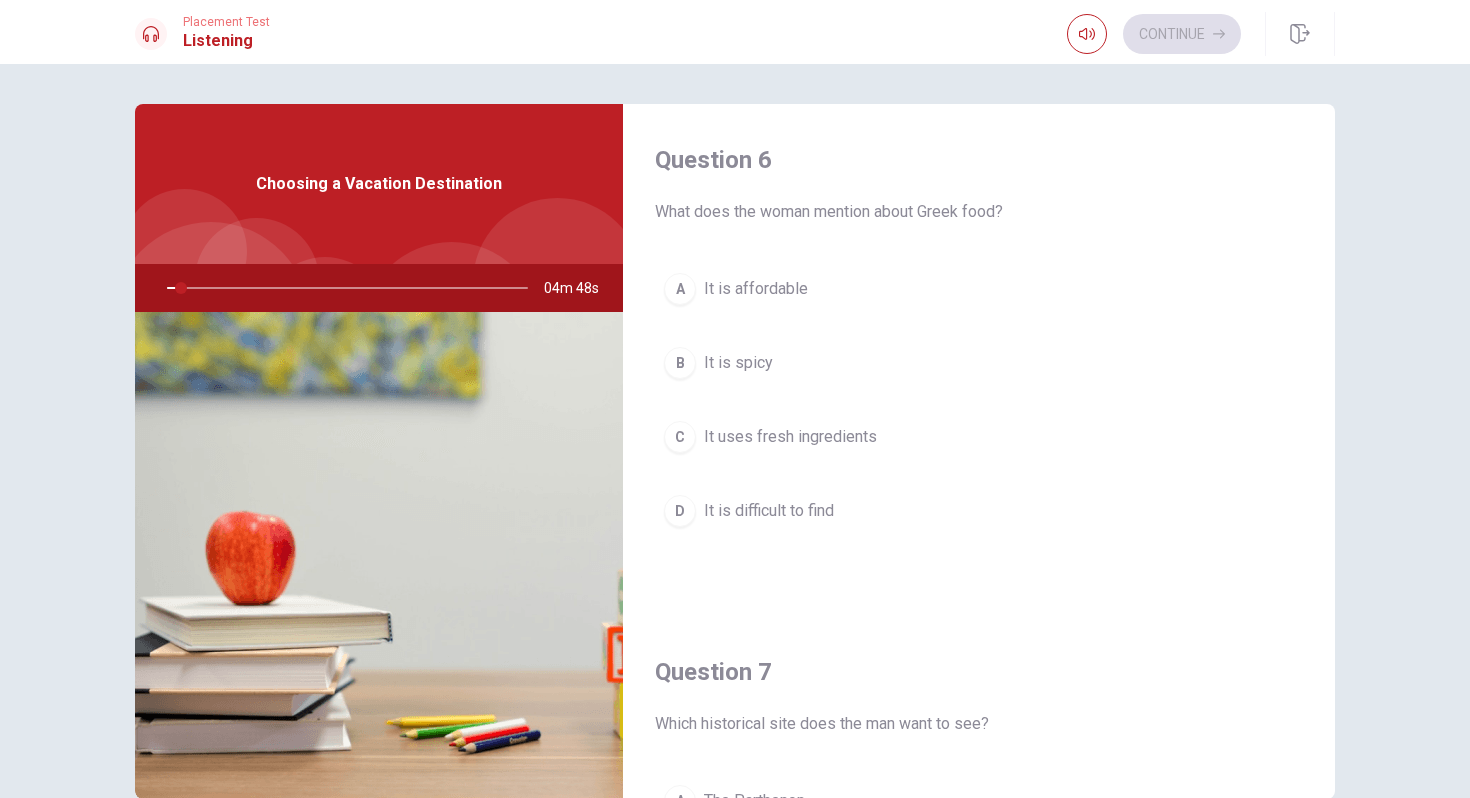 drag, startPoint x: 921, startPoint y: 214, endPoint x: 1043, endPoint y: 229, distance: 122.91867 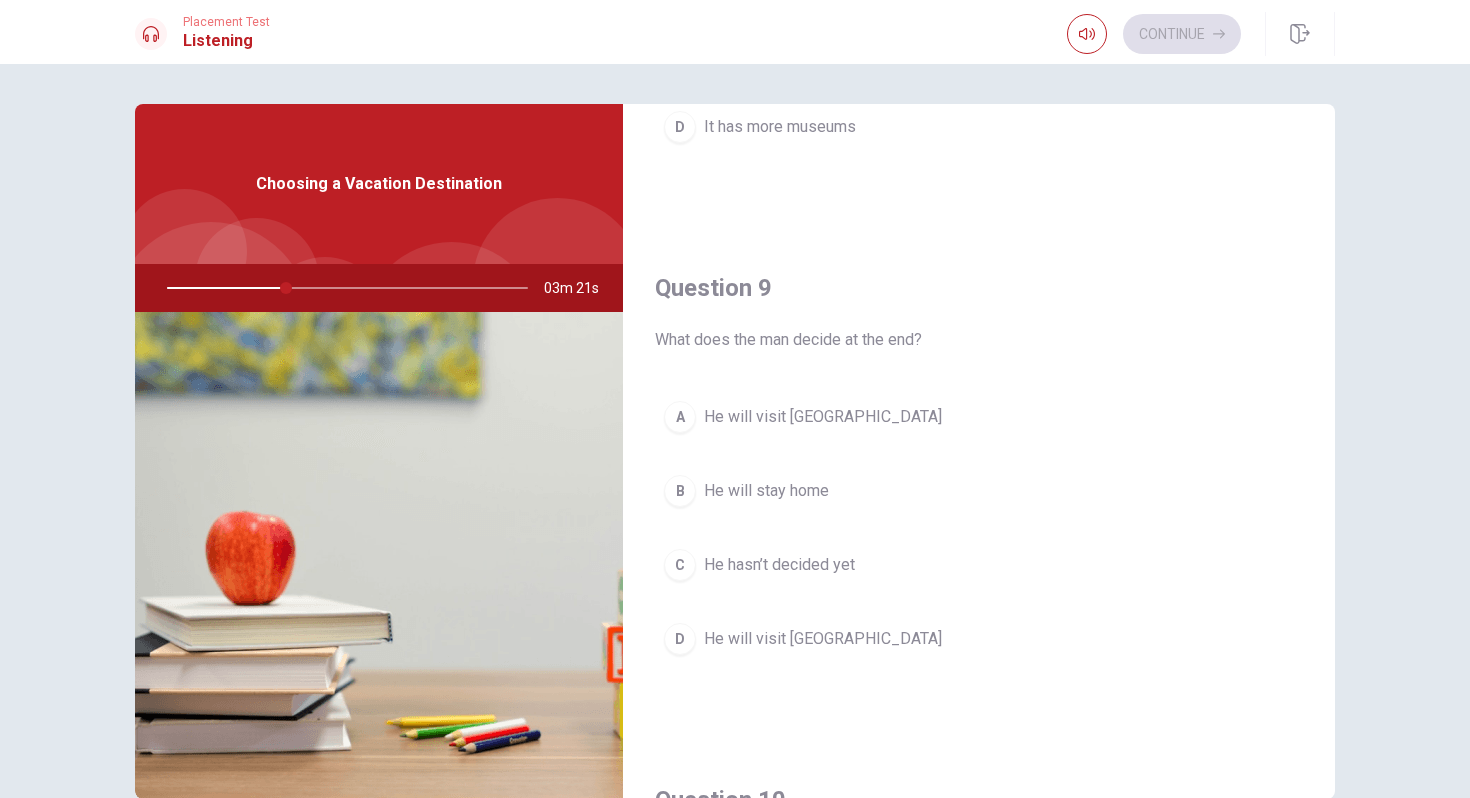 scroll, scrollTop: 1415, scrollLeft: 0, axis: vertical 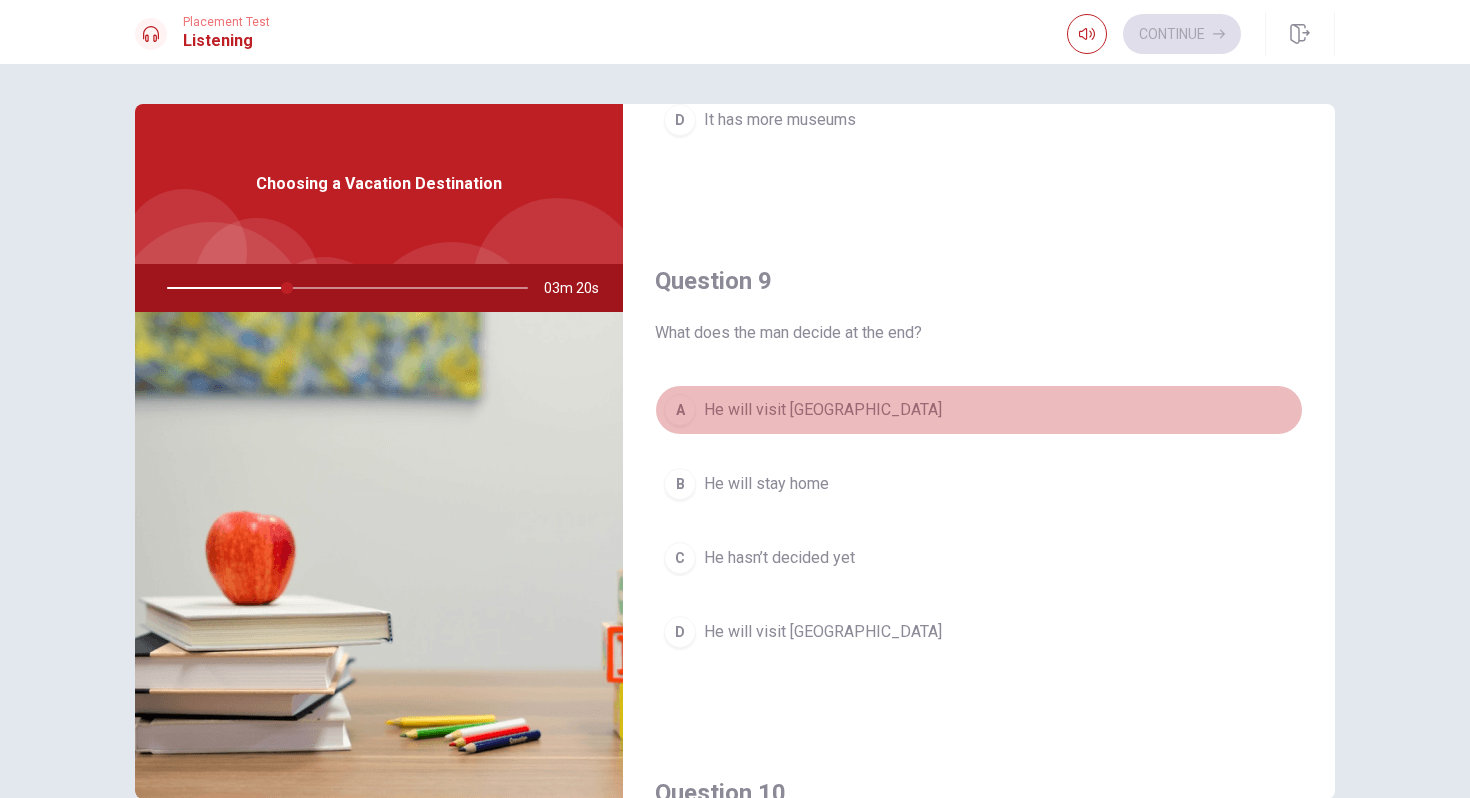 click on "He will visit [GEOGRAPHIC_DATA]" at bounding box center [823, 410] 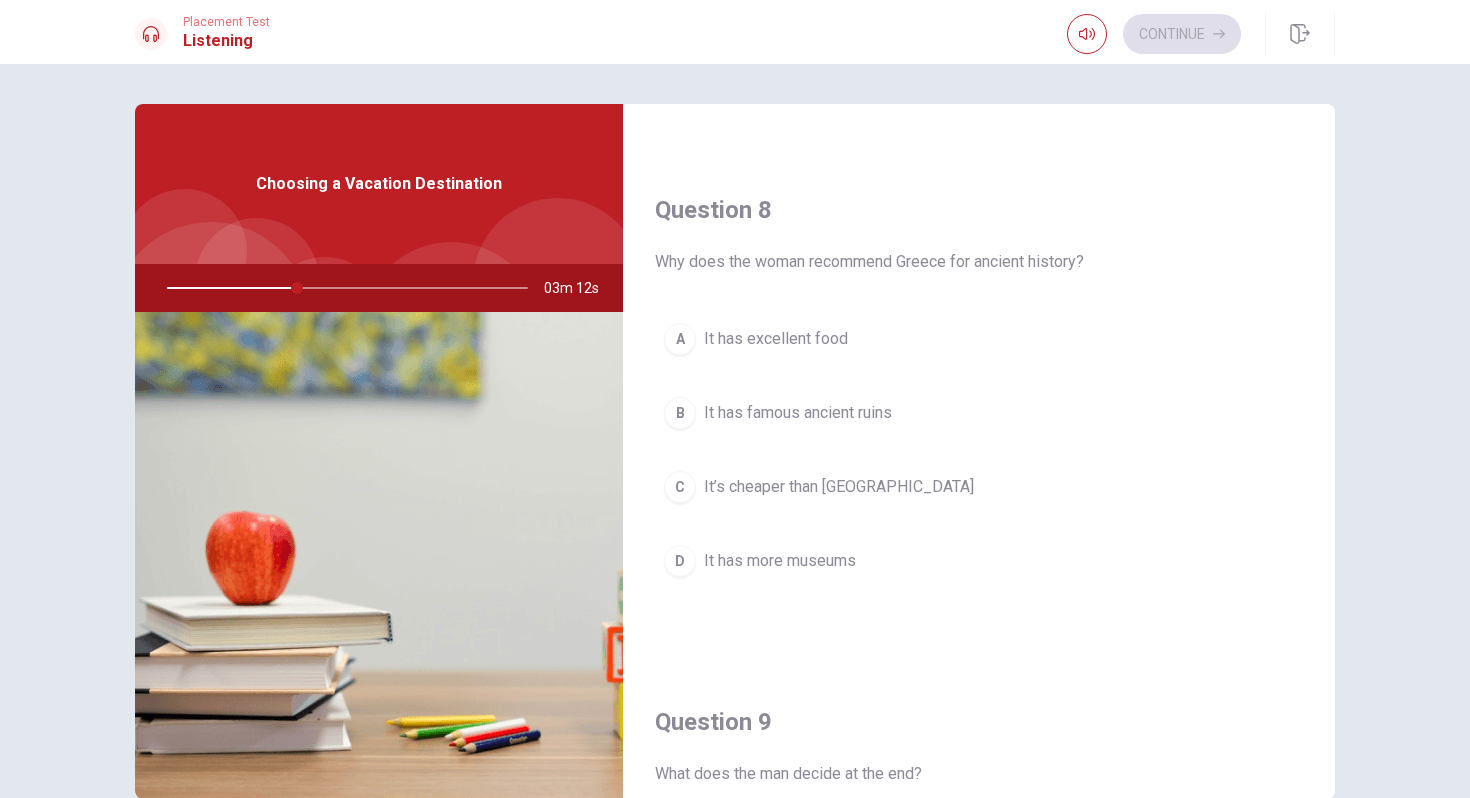 scroll, scrollTop: 973, scrollLeft: 0, axis: vertical 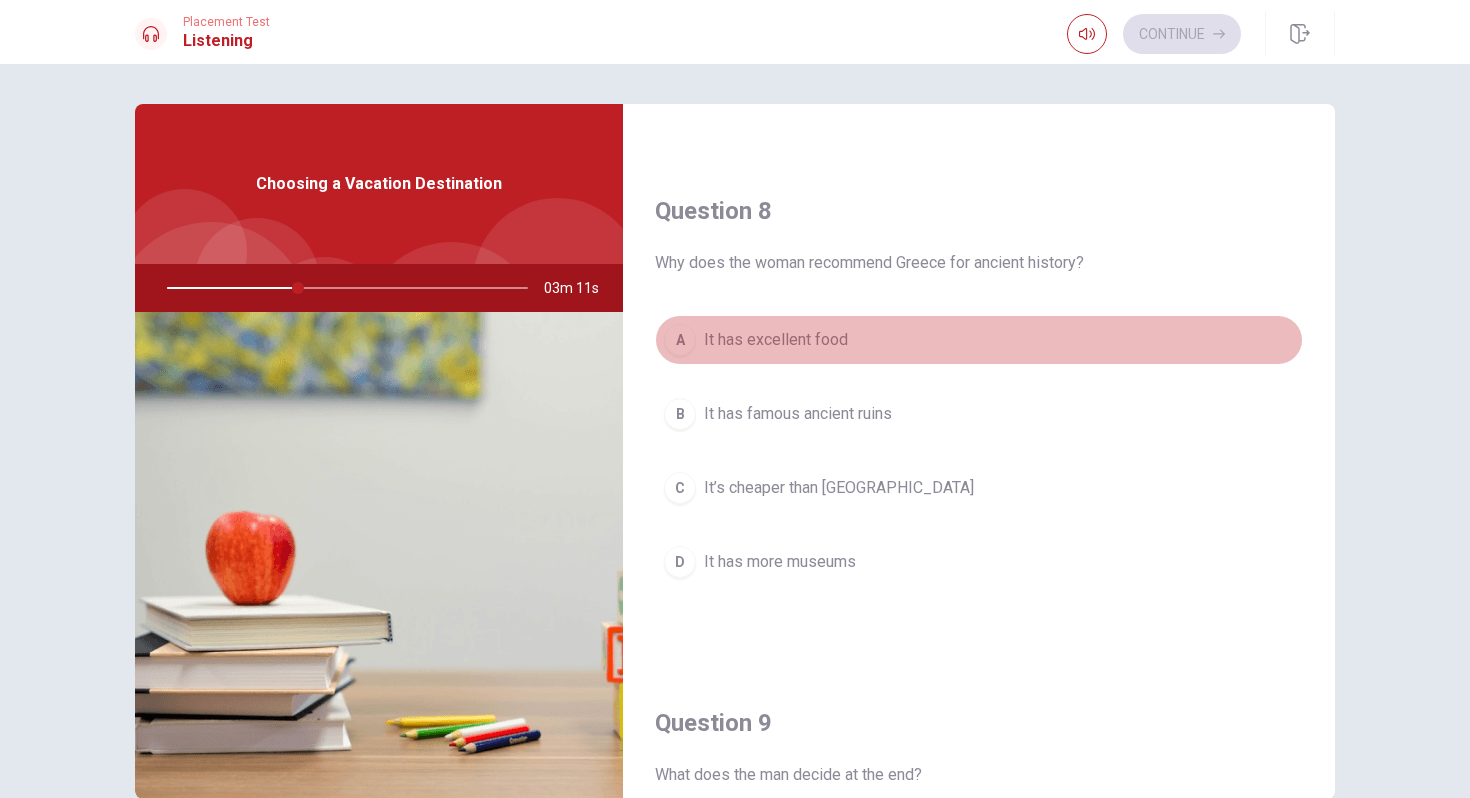 click on "It has excellent food" at bounding box center [776, 340] 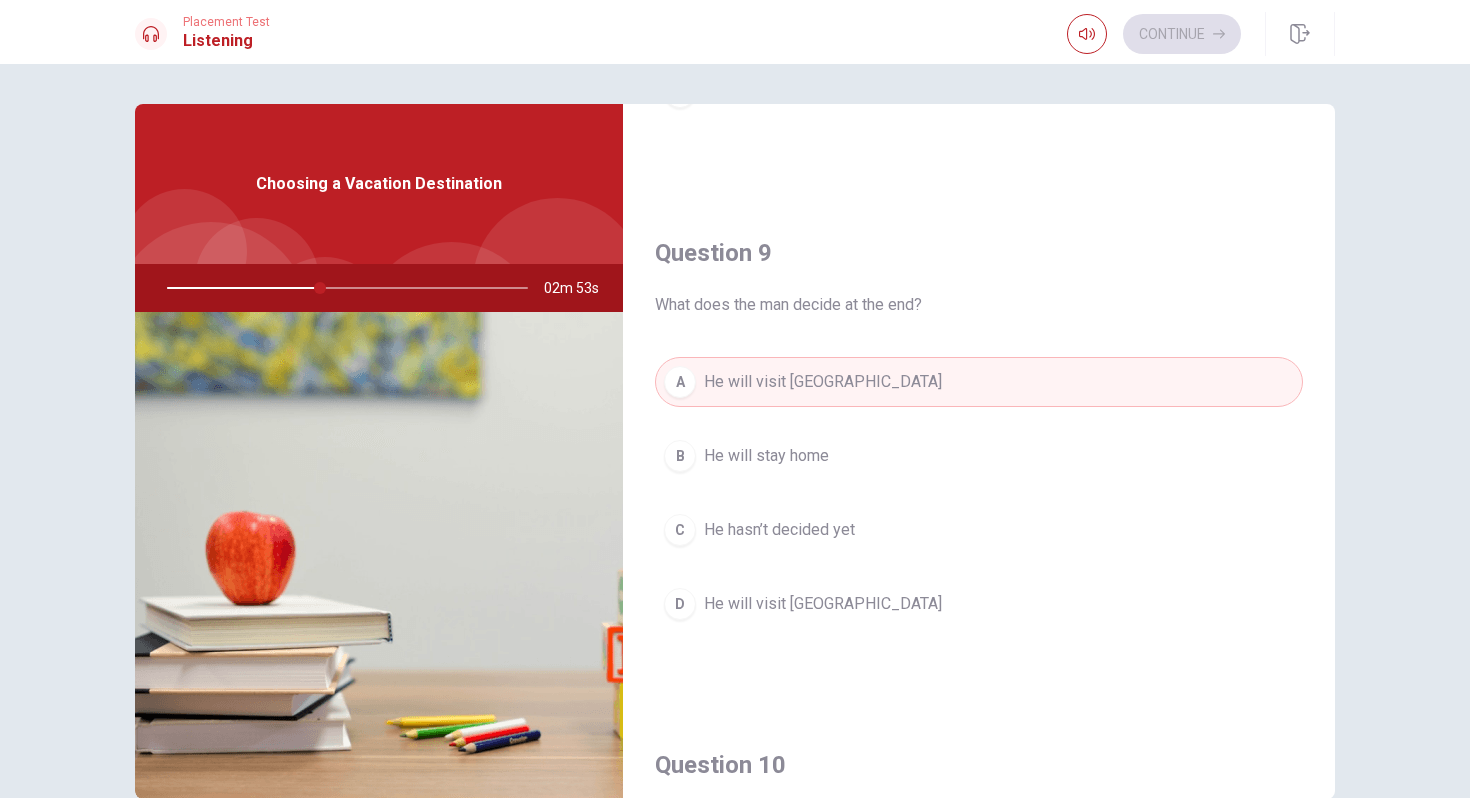 scroll, scrollTop: 1865, scrollLeft: 0, axis: vertical 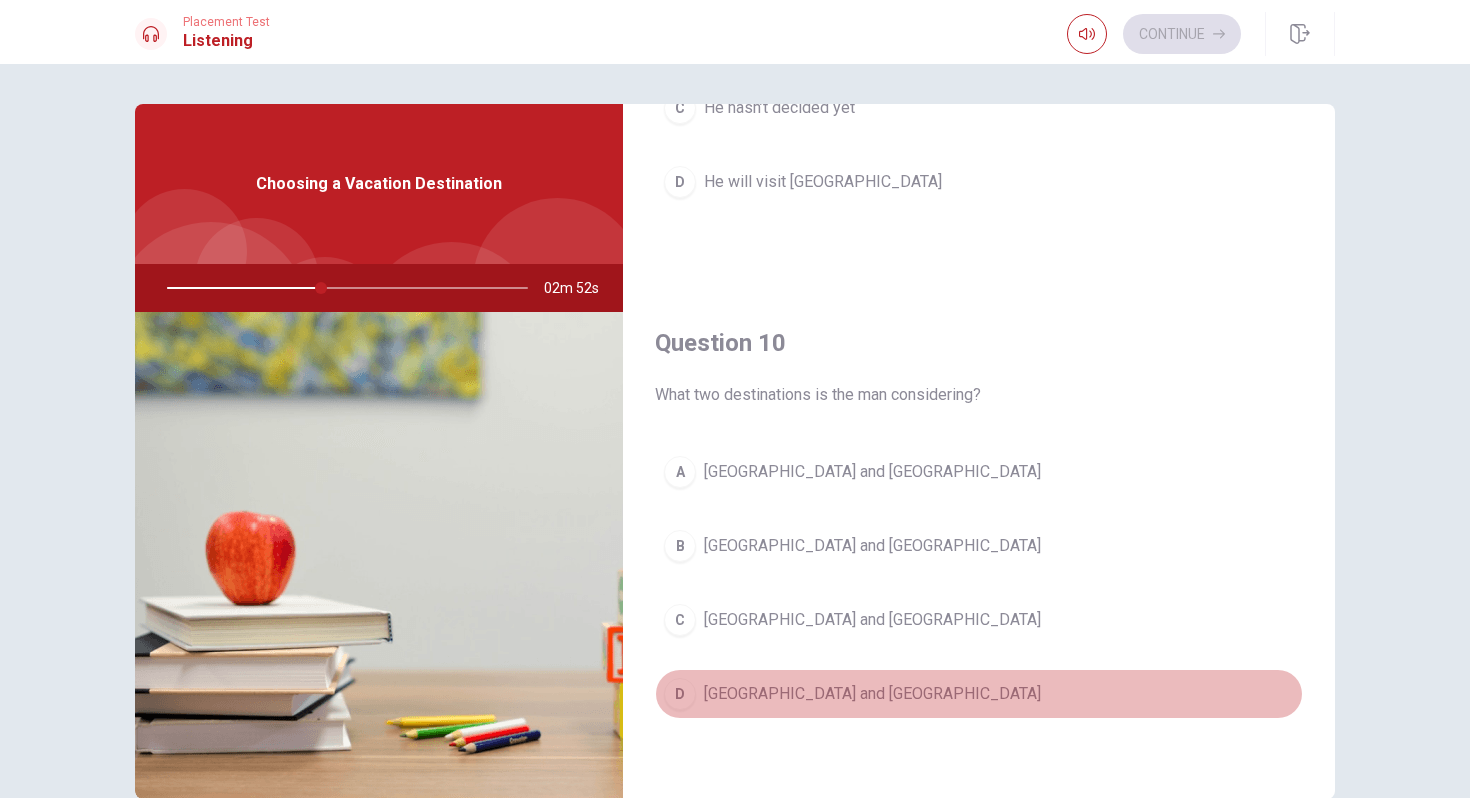 click on "[GEOGRAPHIC_DATA] and [GEOGRAPHIC_DATA]" at bounding box center [872, 694] 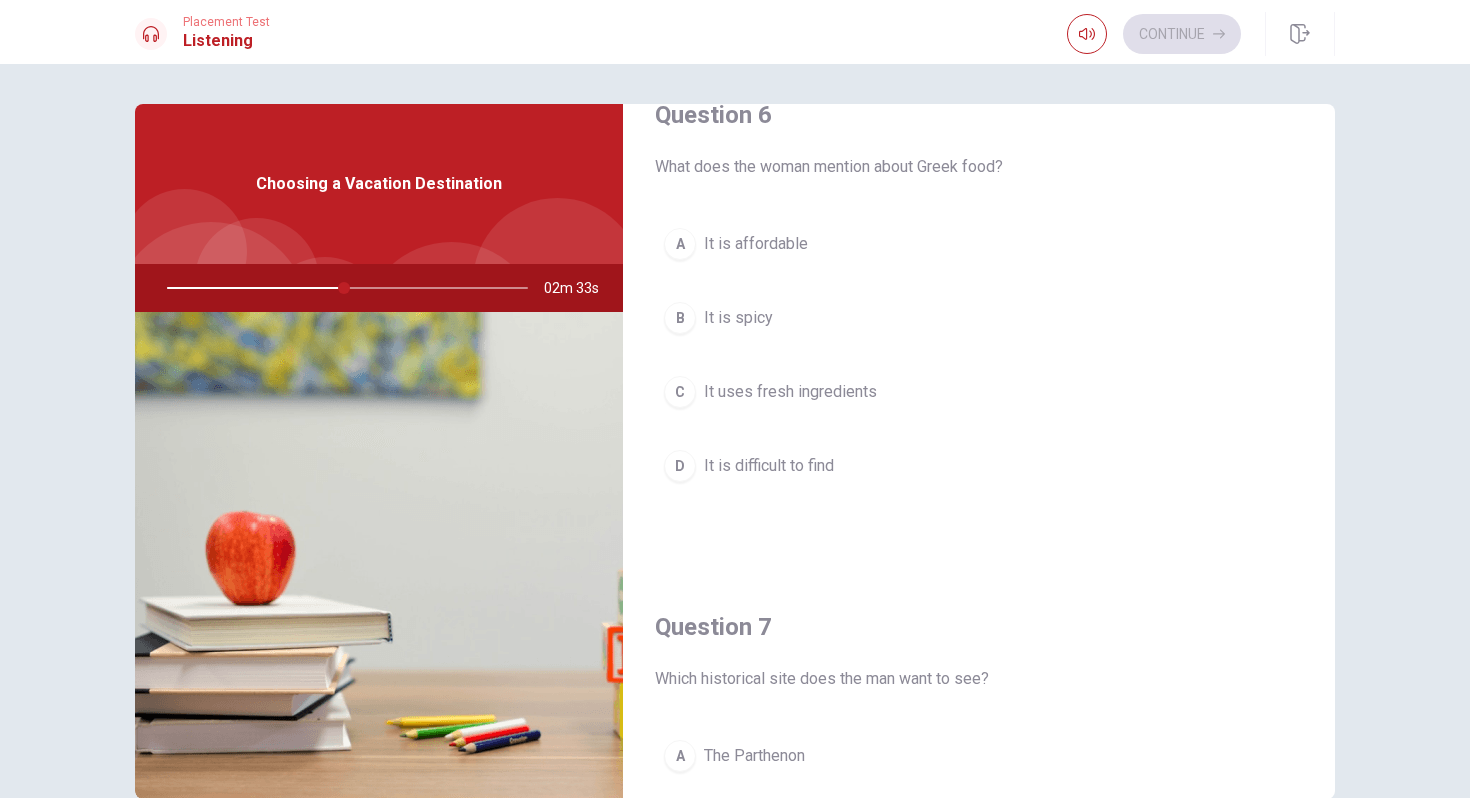 scroll, scrollTop: 46, scrollLeft: 0, axis: vertical 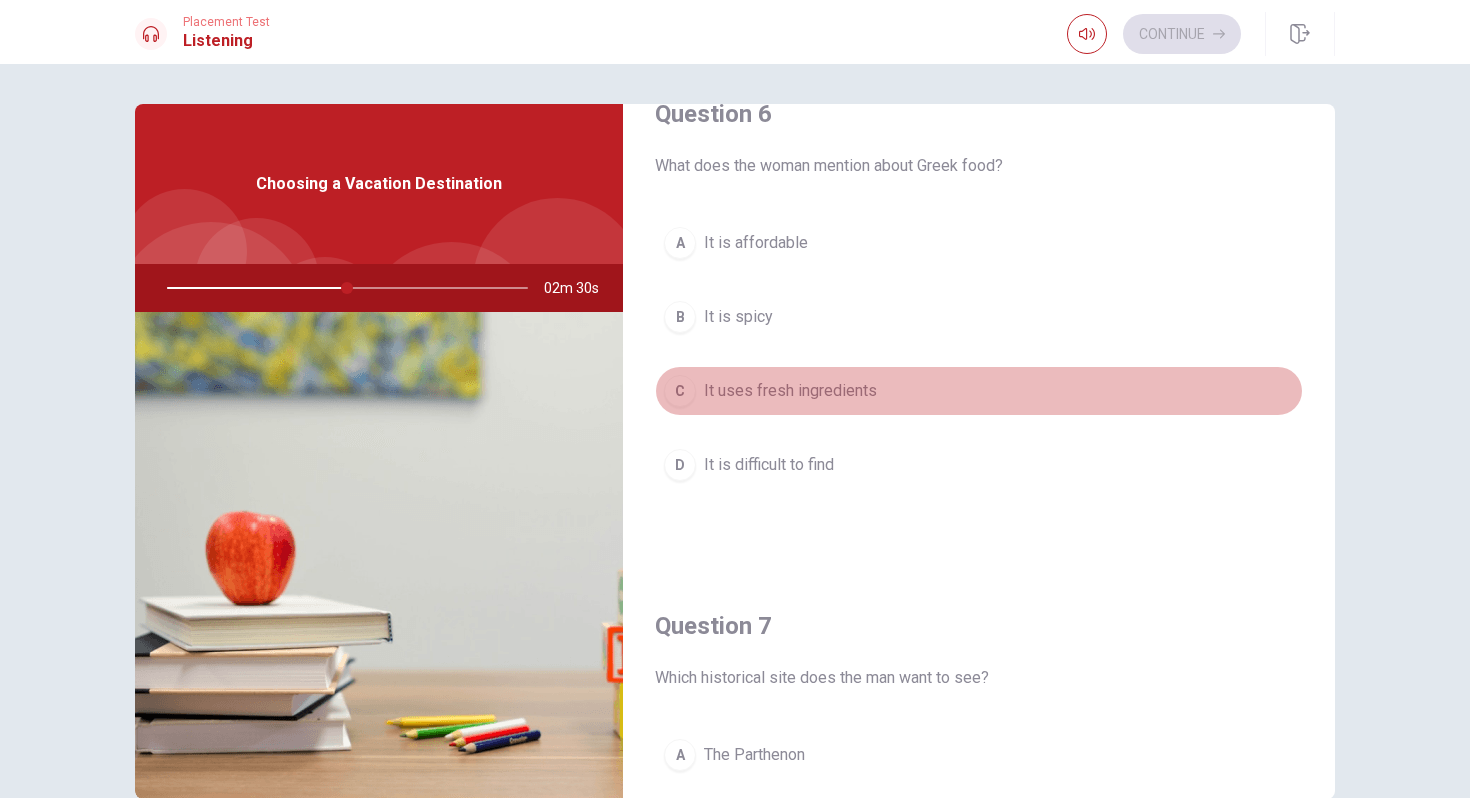 click on "It uses fresh ingredients" at bounding box center [790, 391] 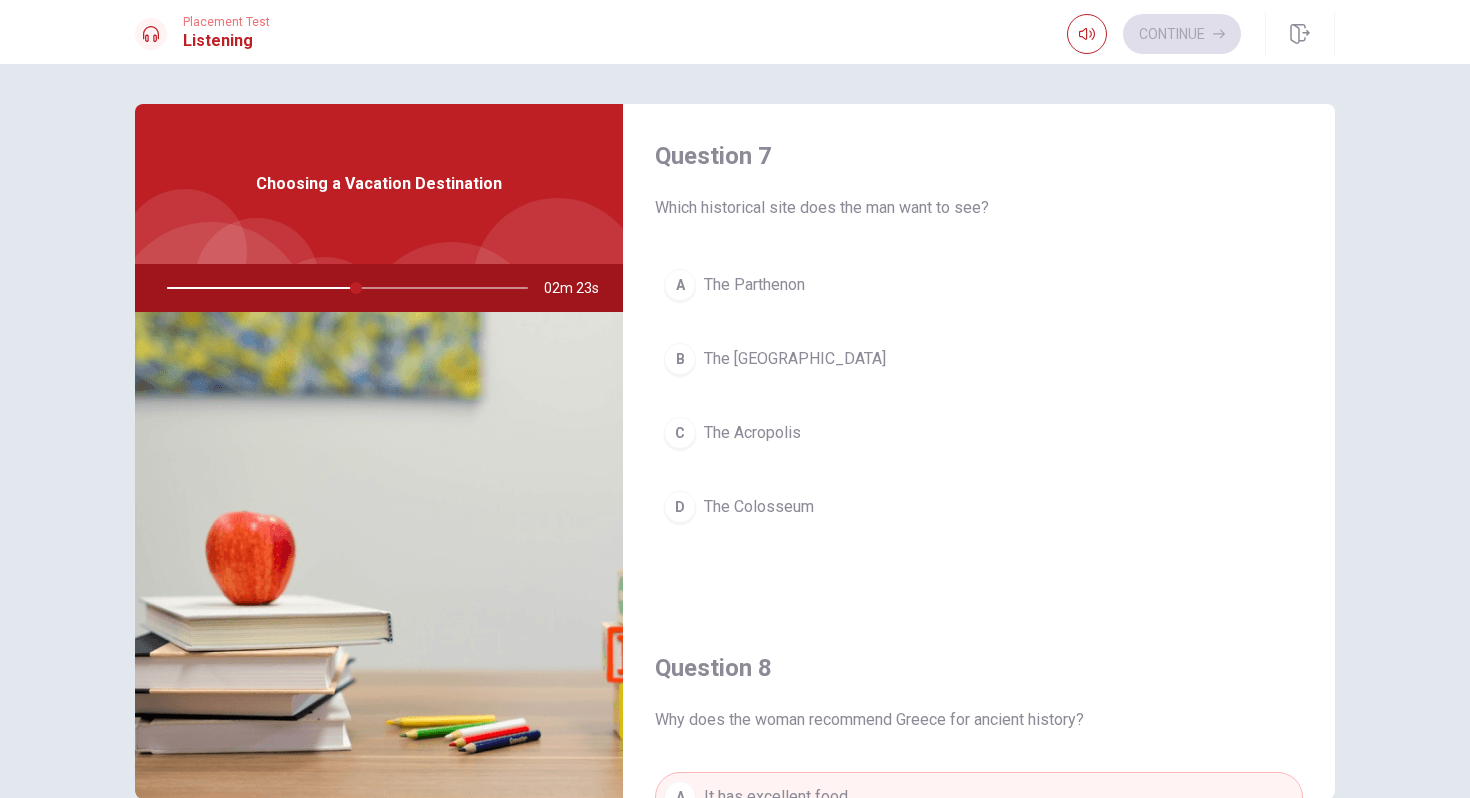scroll, scrollTop: 518, scrollLeft: 0, axis: vertical 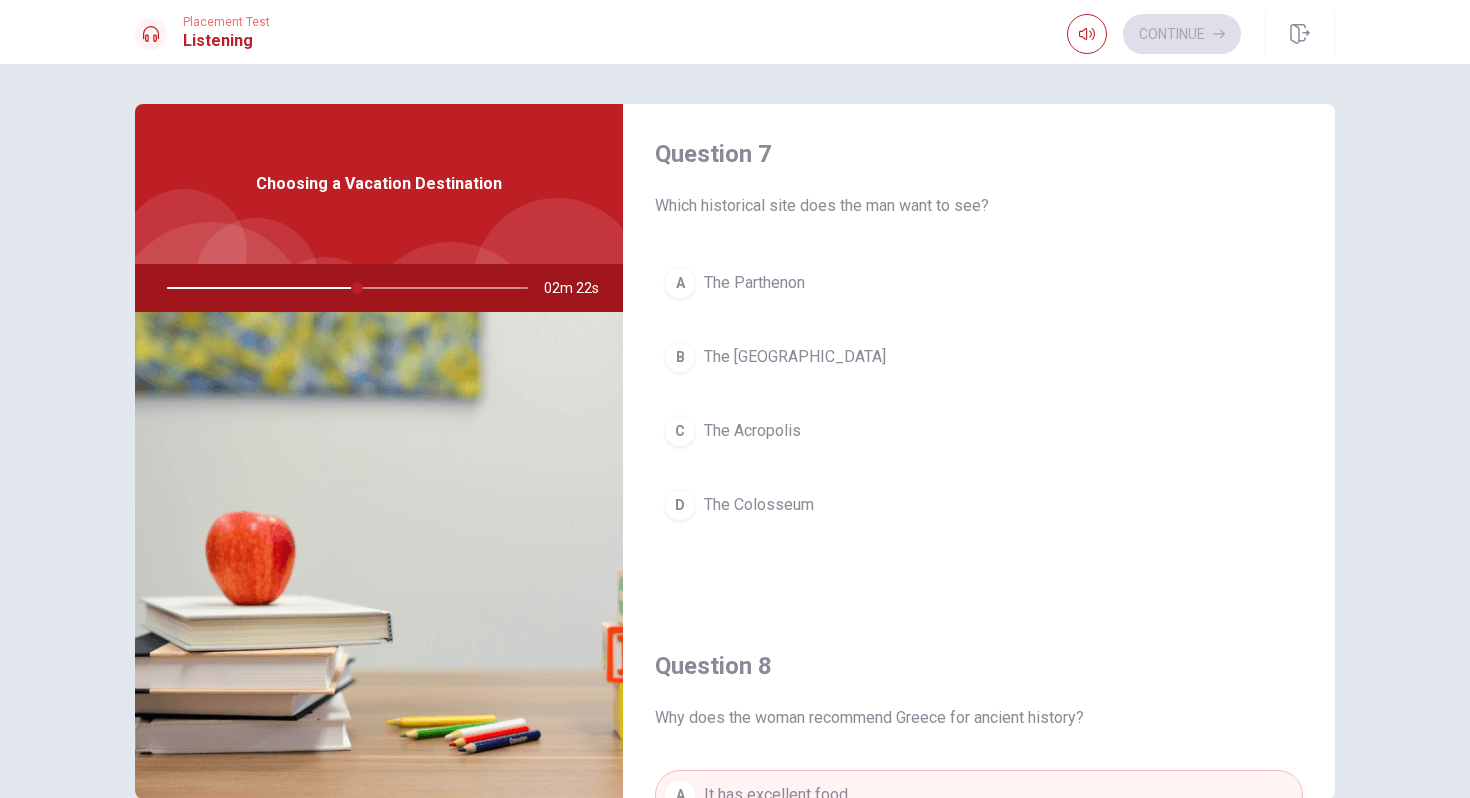 click on "The Acropolis" at bounding box center (752, 431) 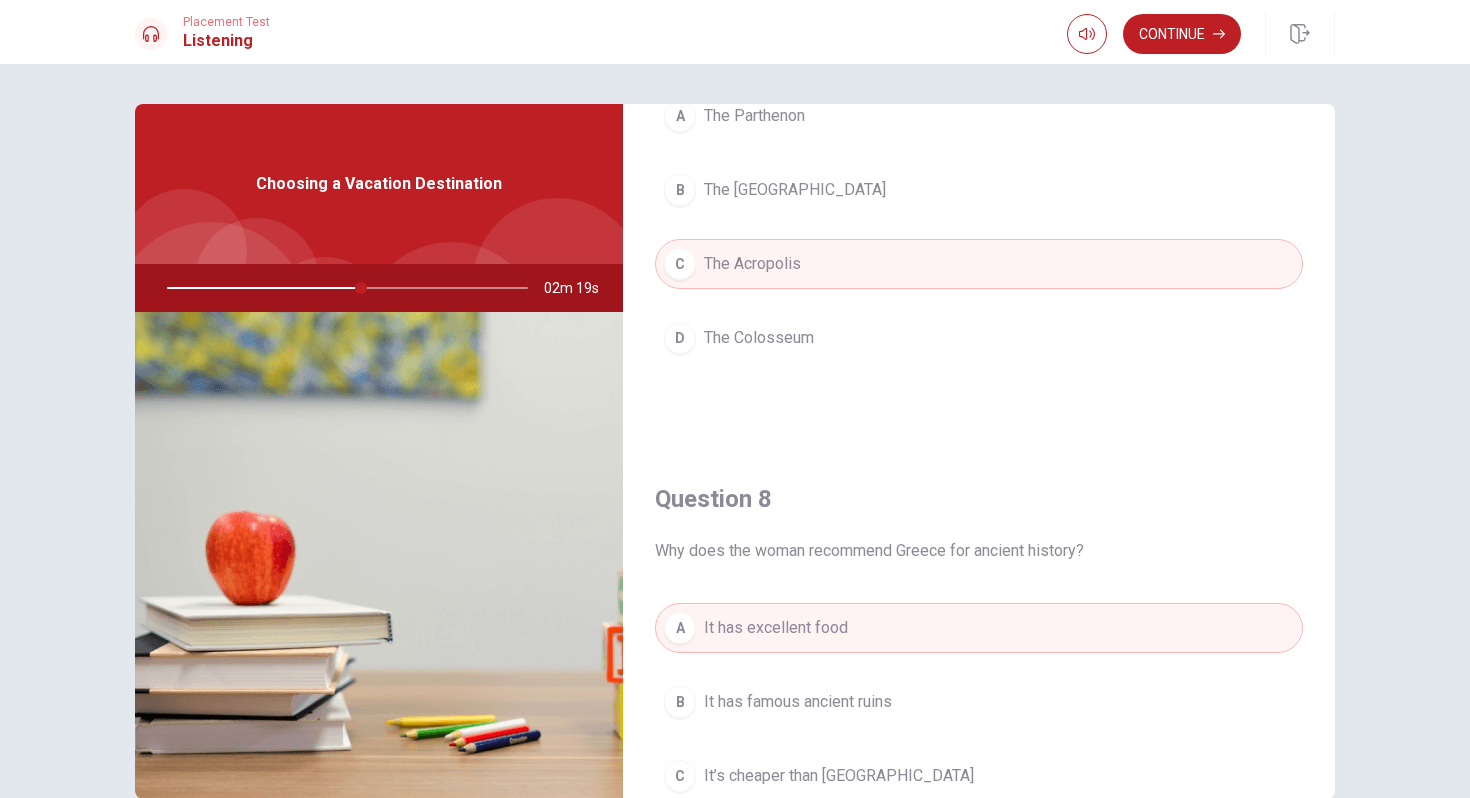 scroll, scrollTop: 0, scrollLeft: 0, axis: both 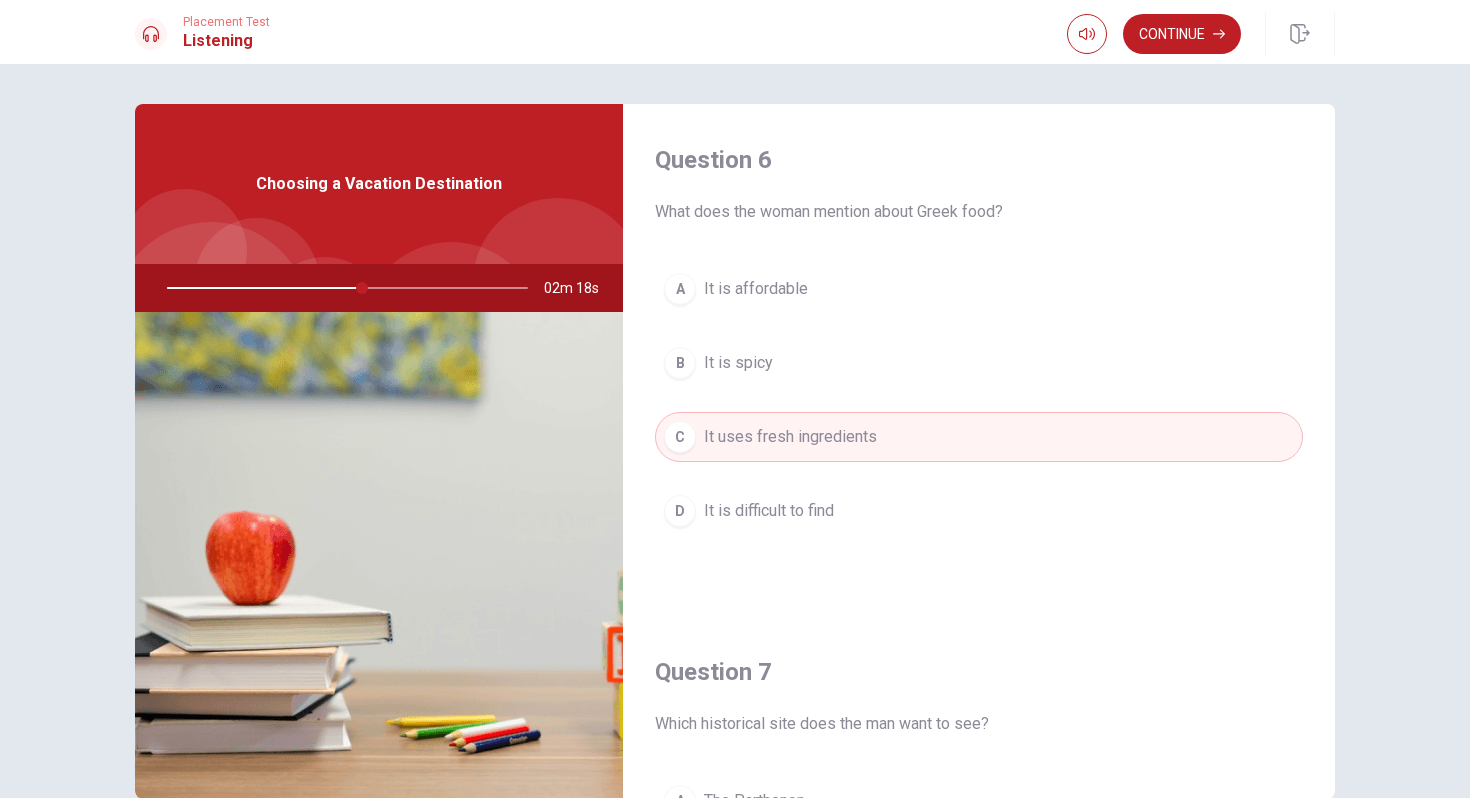 drag, startPoint x: 356, startPoint y: 287, endPoint x: 329, endPoint y: 287, distance: 27 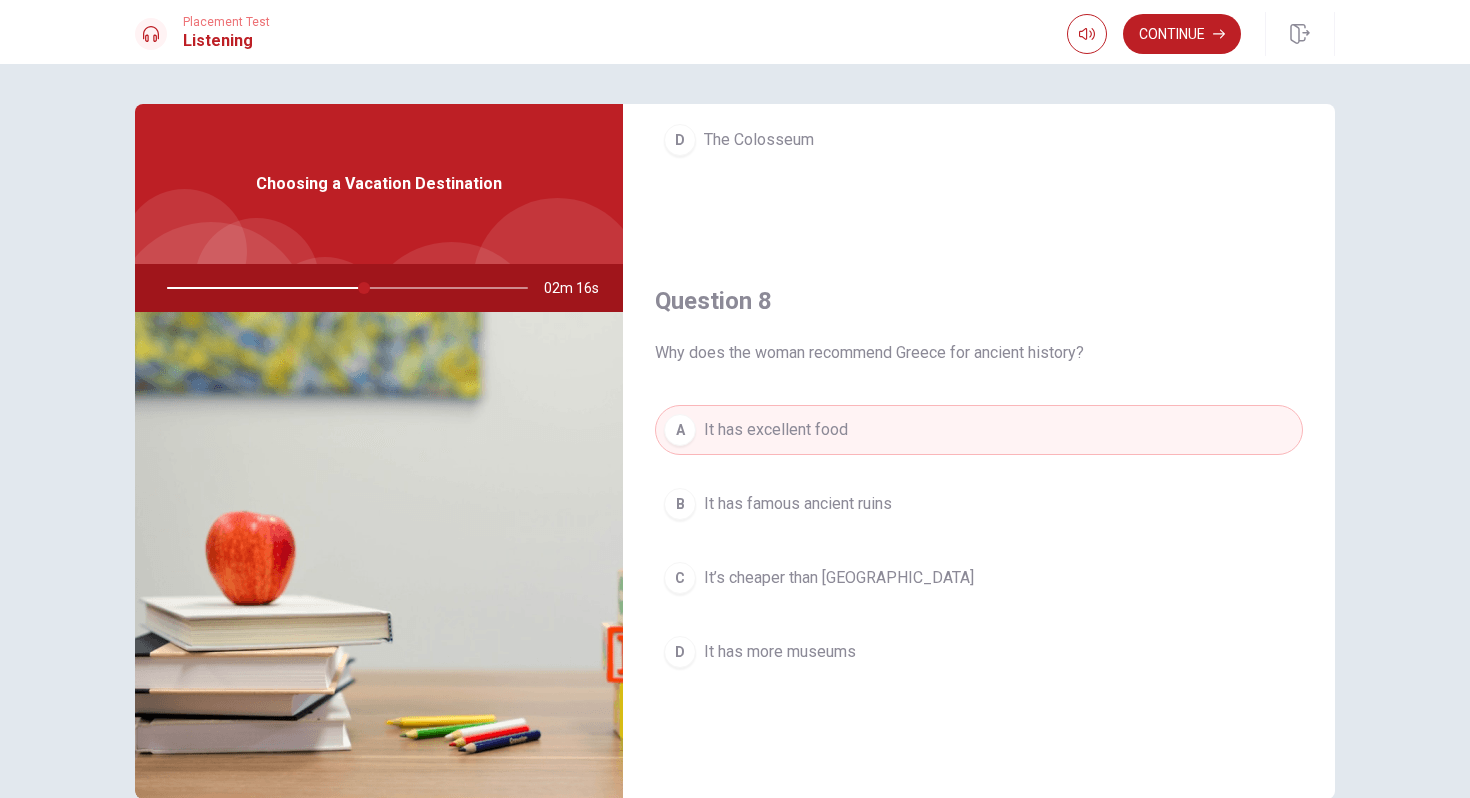 scroll, scrollTop: 456, scrollLeft: 0, axis: vertical 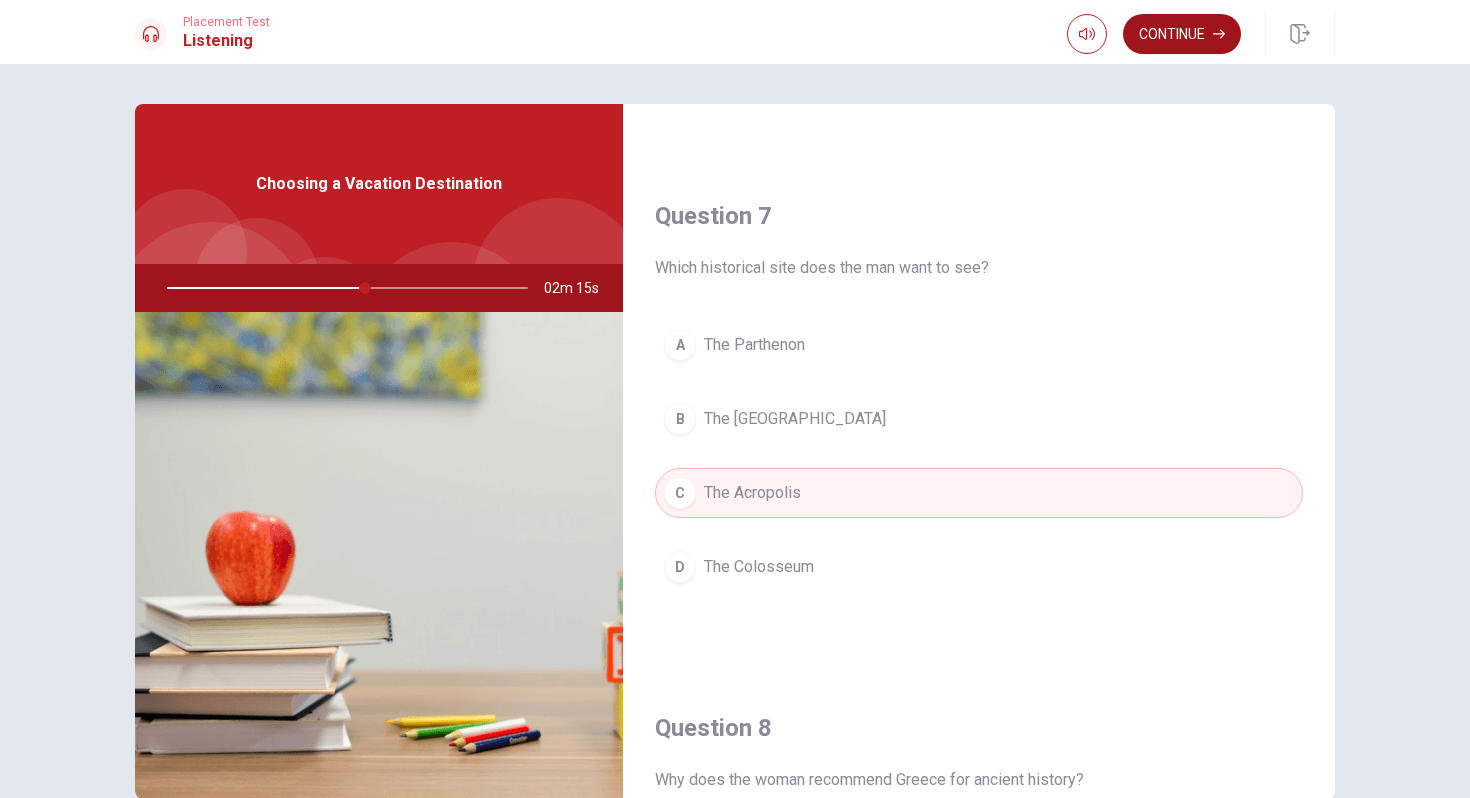 click on "Continue" at bounding box center (1182, 34) 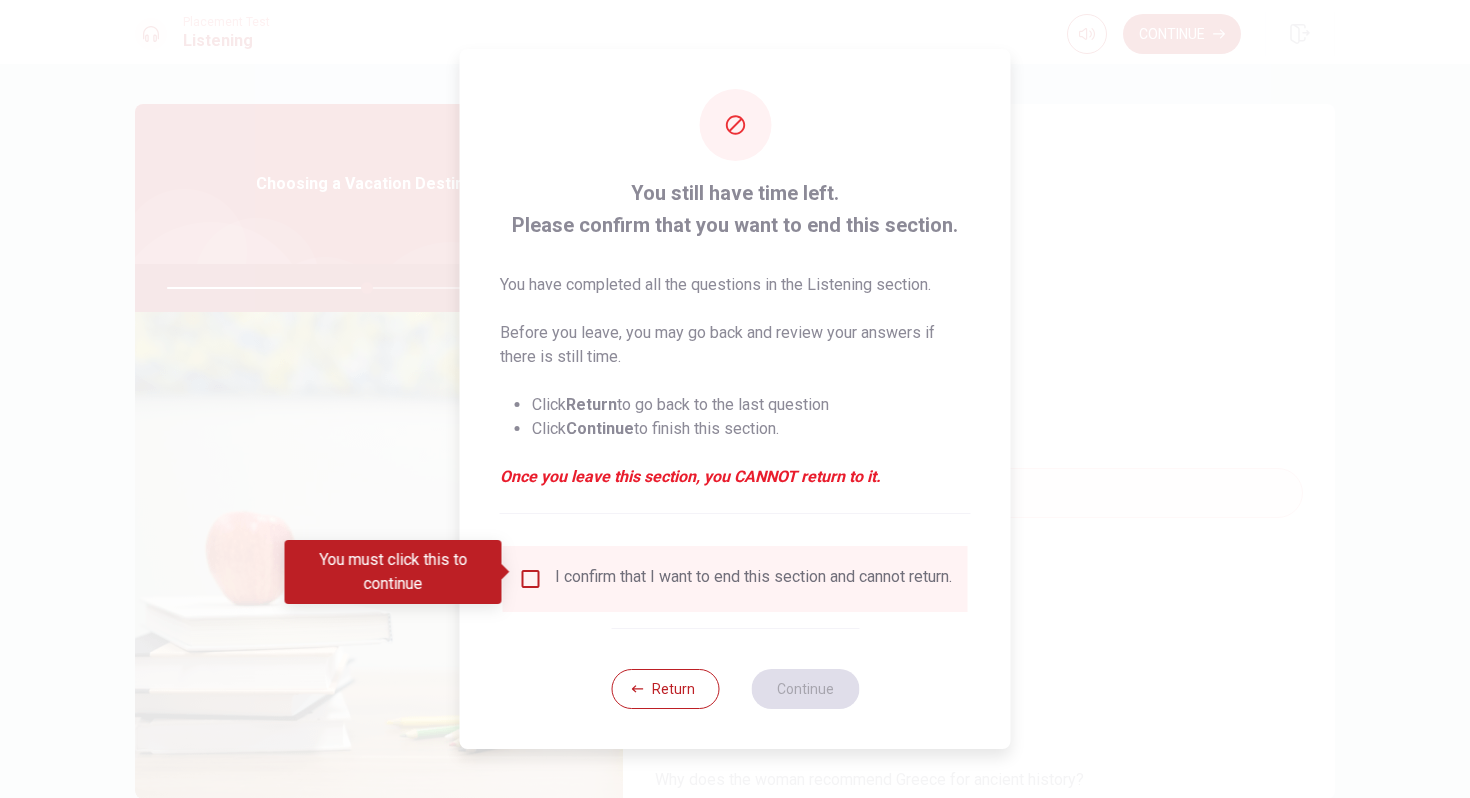 click on "I confirm that I want to end this section and cannot return." at bounding box center (753, 579) 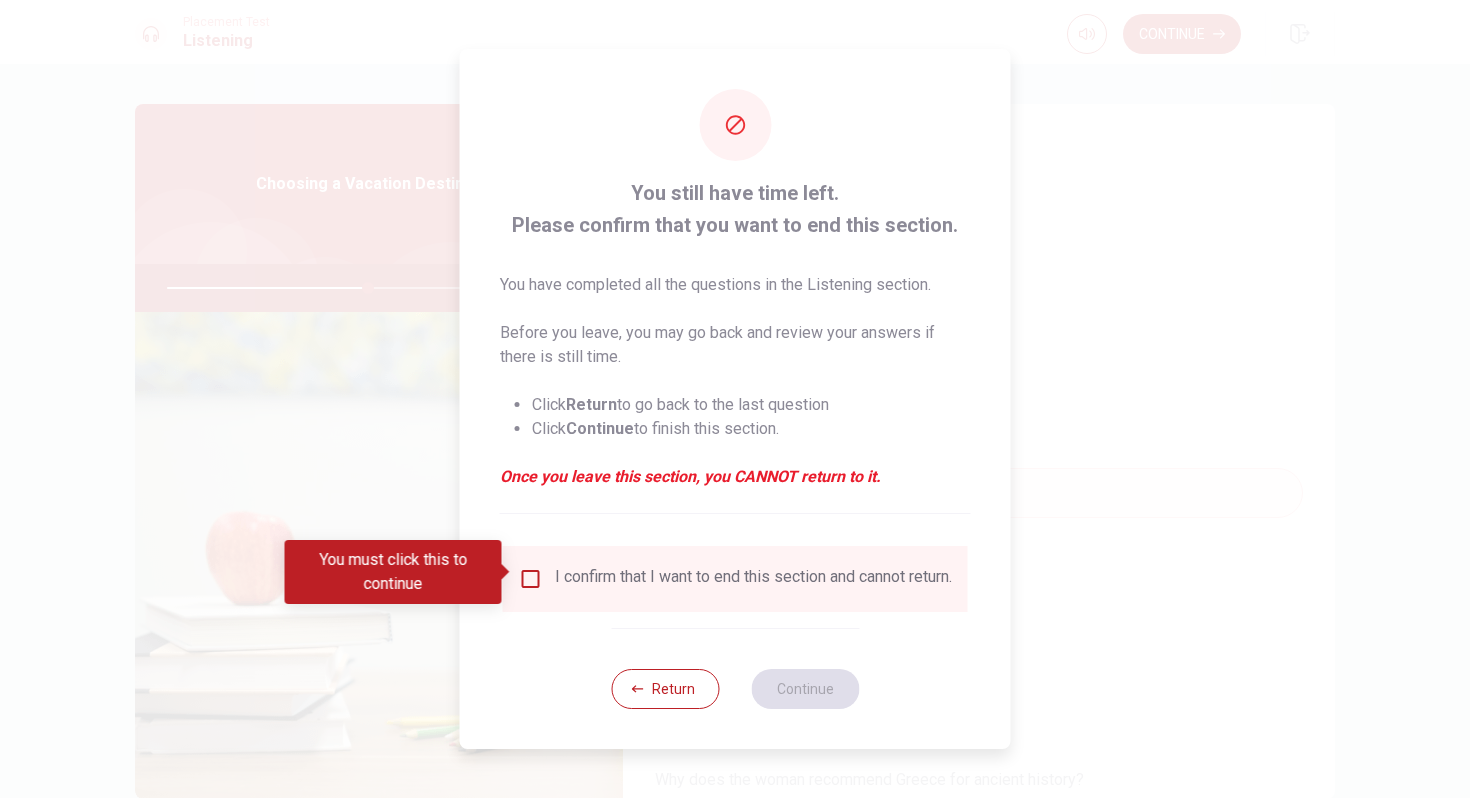 click on "You must click this to continue" at bounding box center [400, 572] 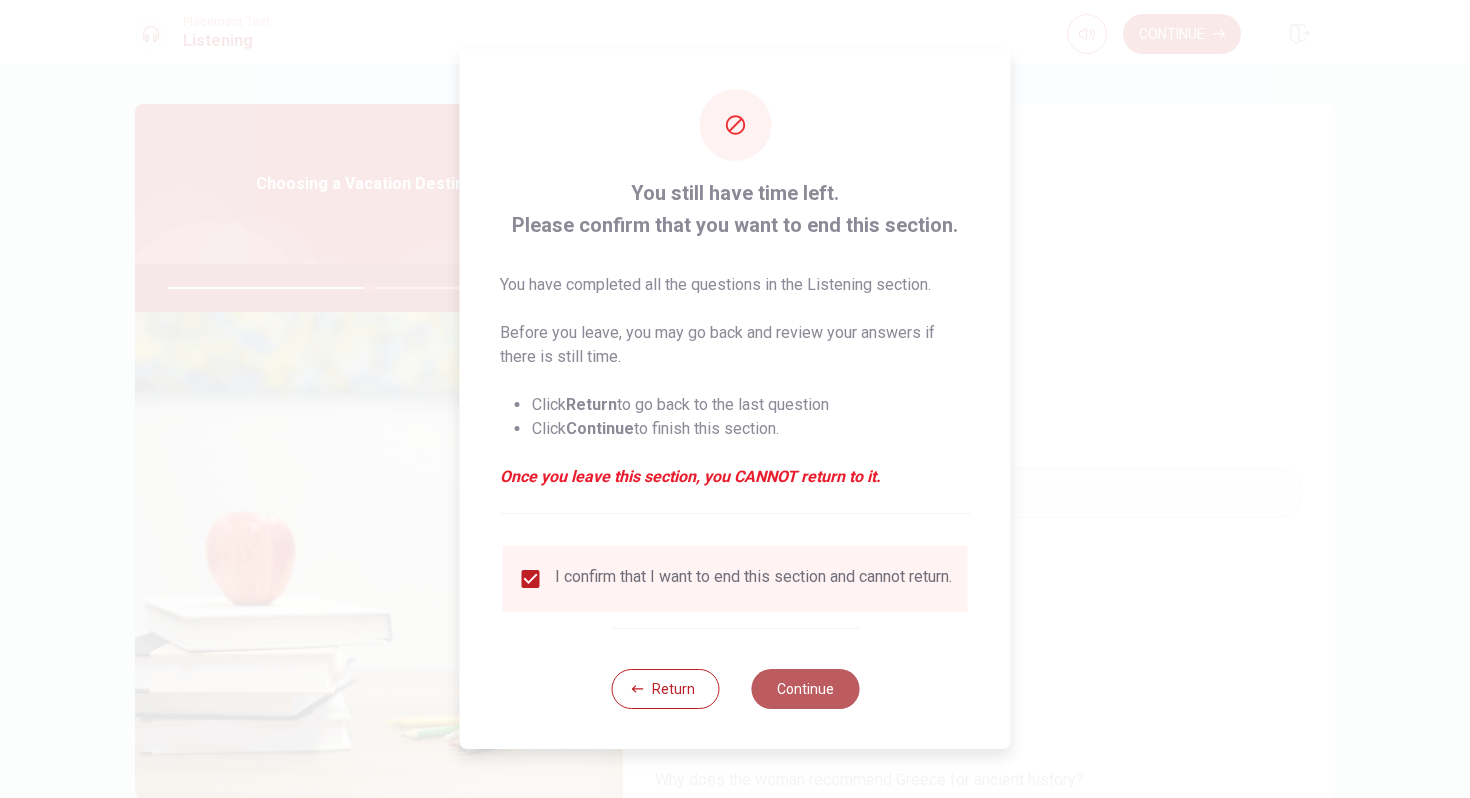click on "Continue" at bounding box center [805, 689] 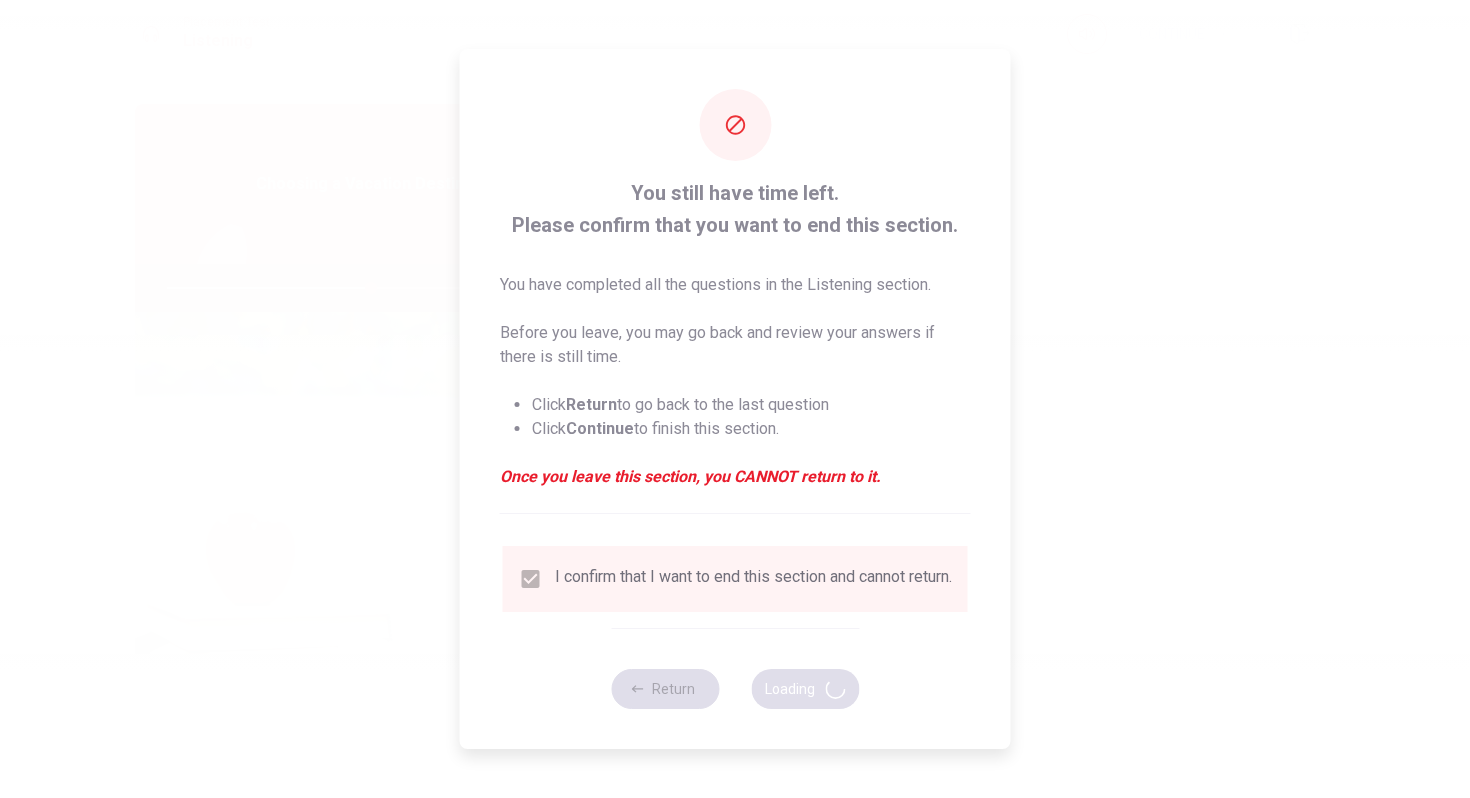 type on "57" 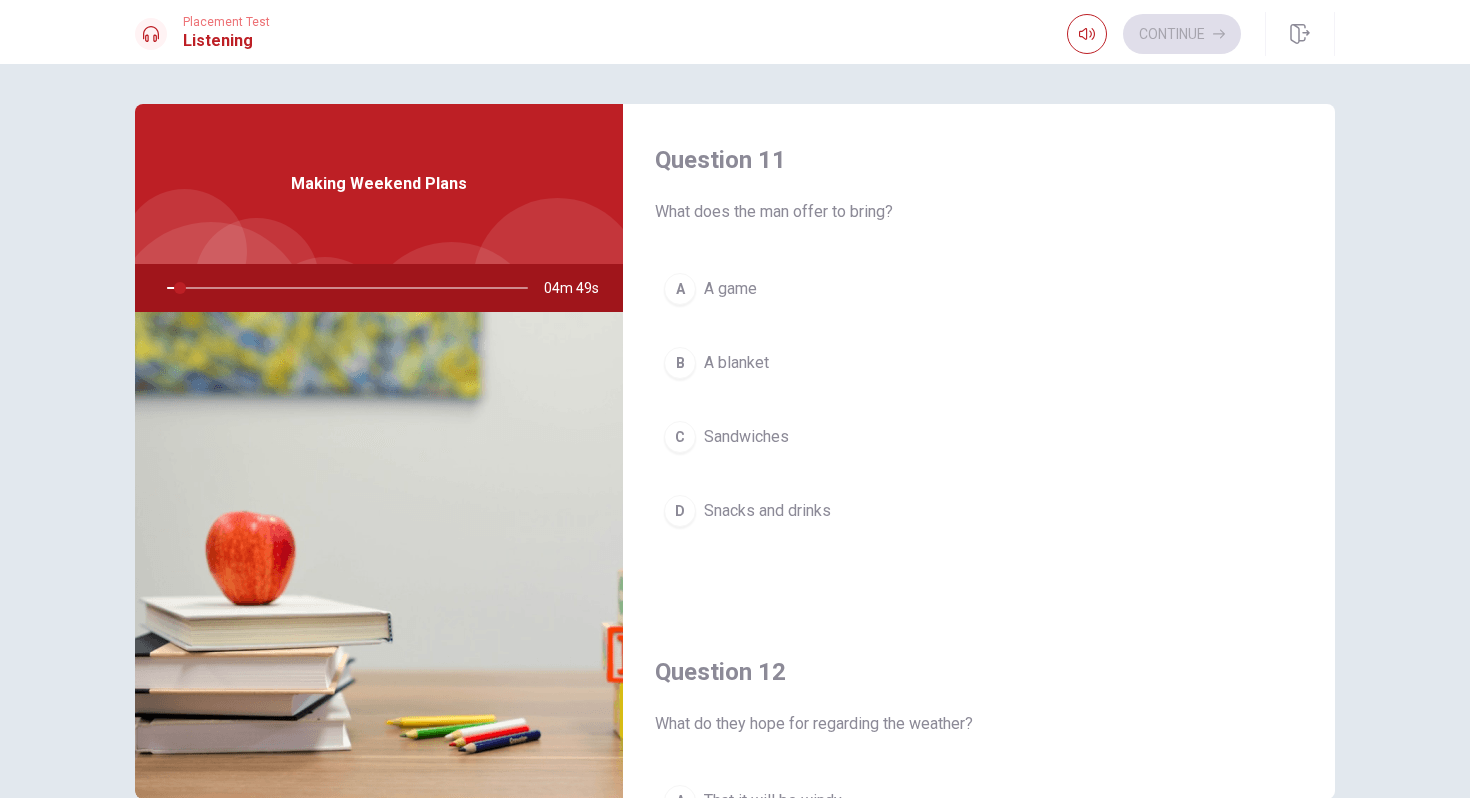 drag, startPoint x: 770, startPoint y: 198, endPoint x: 889, endPoint y: 222, distance: 121.39605 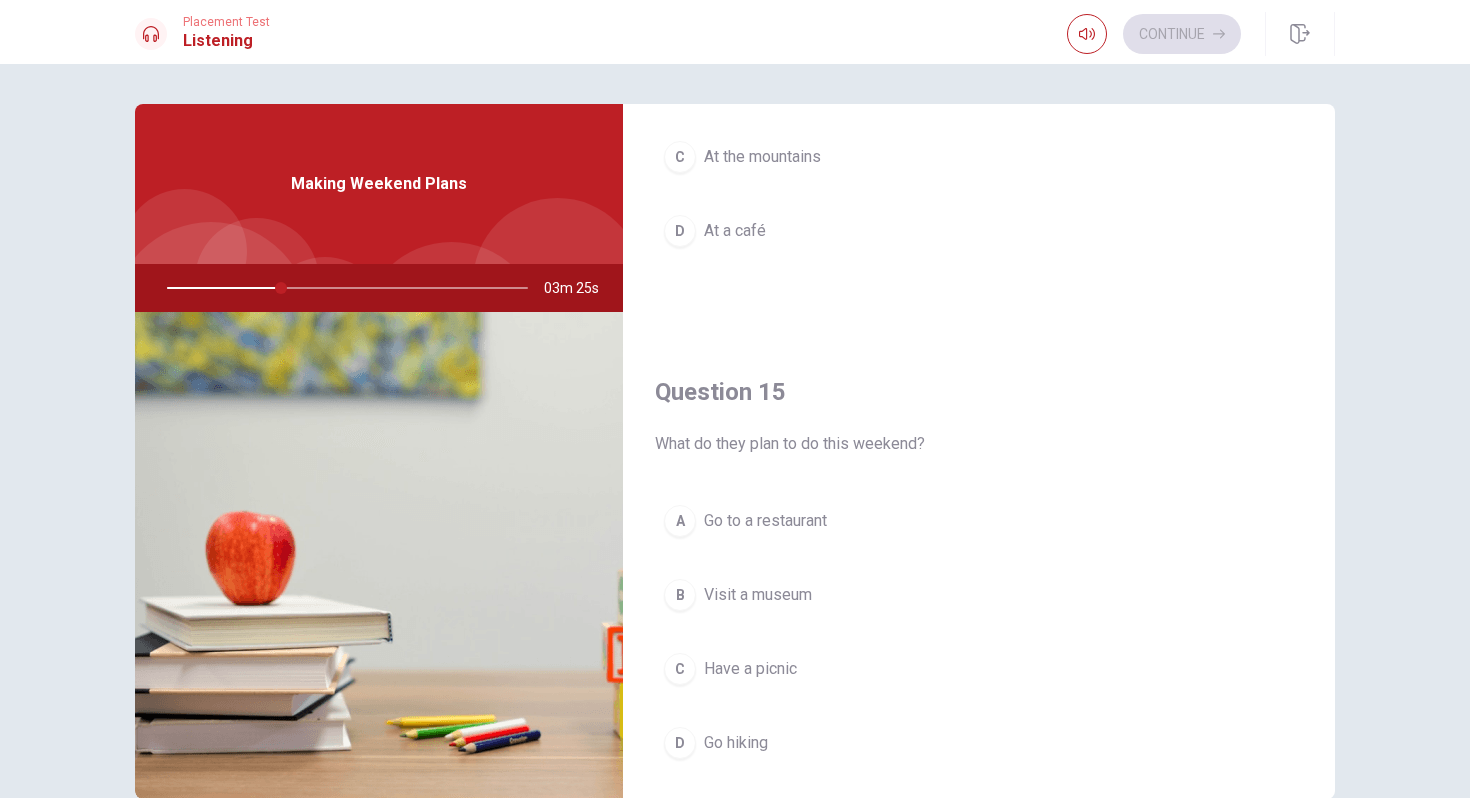 scroll, scrollTop: 1865, scrollLeft: 0, axis: vertical 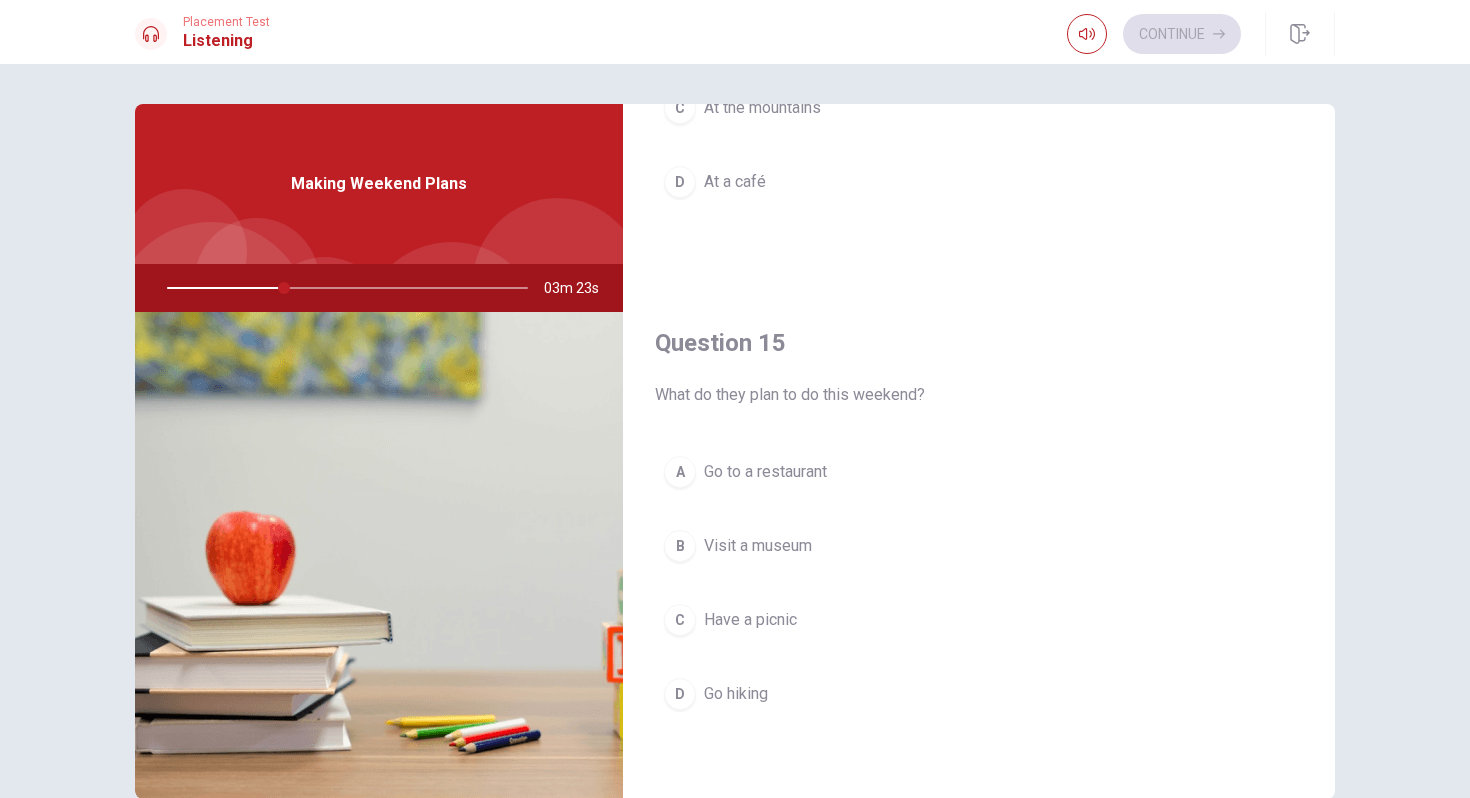 click on "Have a picnic" at bounding box center [750, 620] 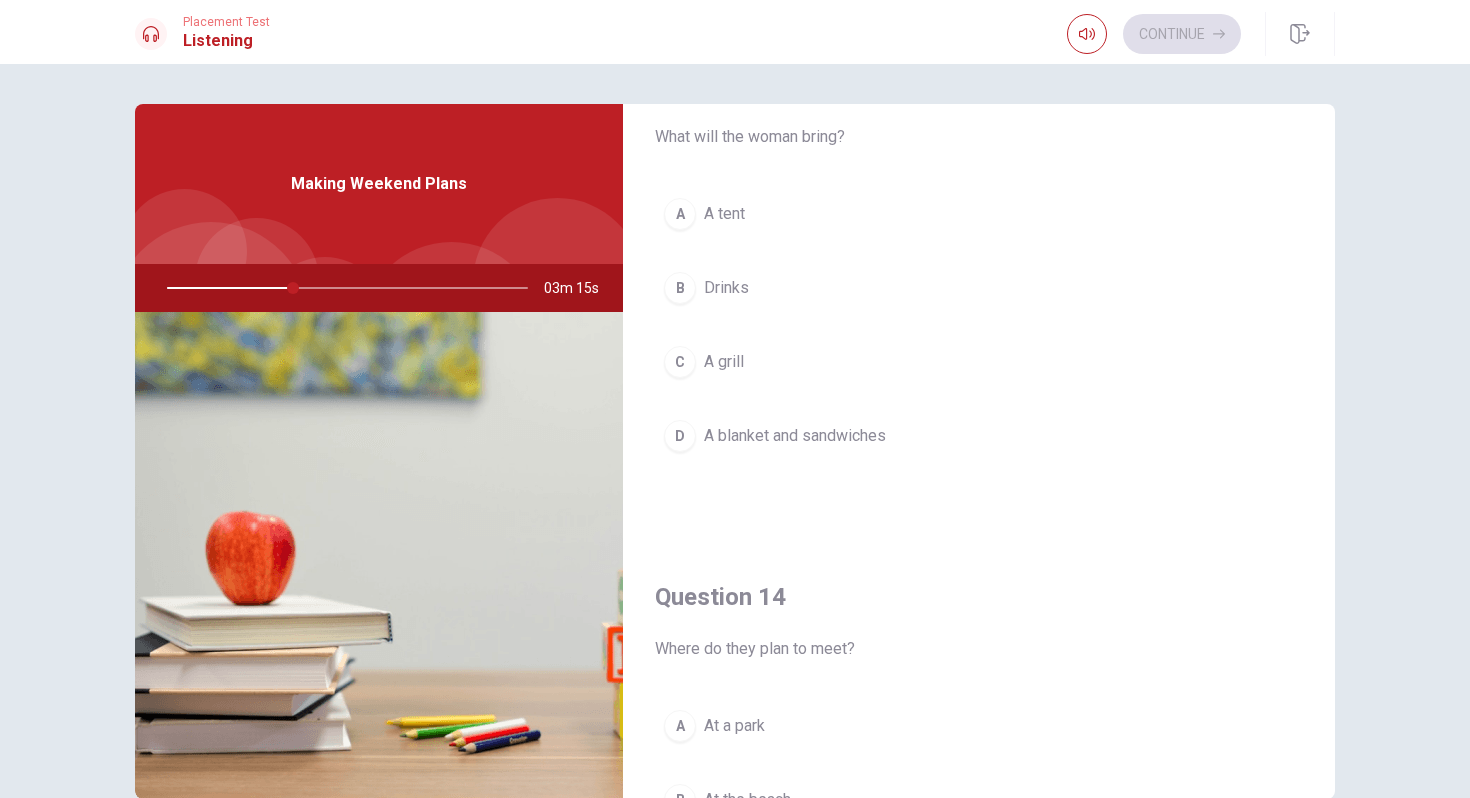 scroll, scrollTop: 1090, scrollLeft: 0, axis: vertical 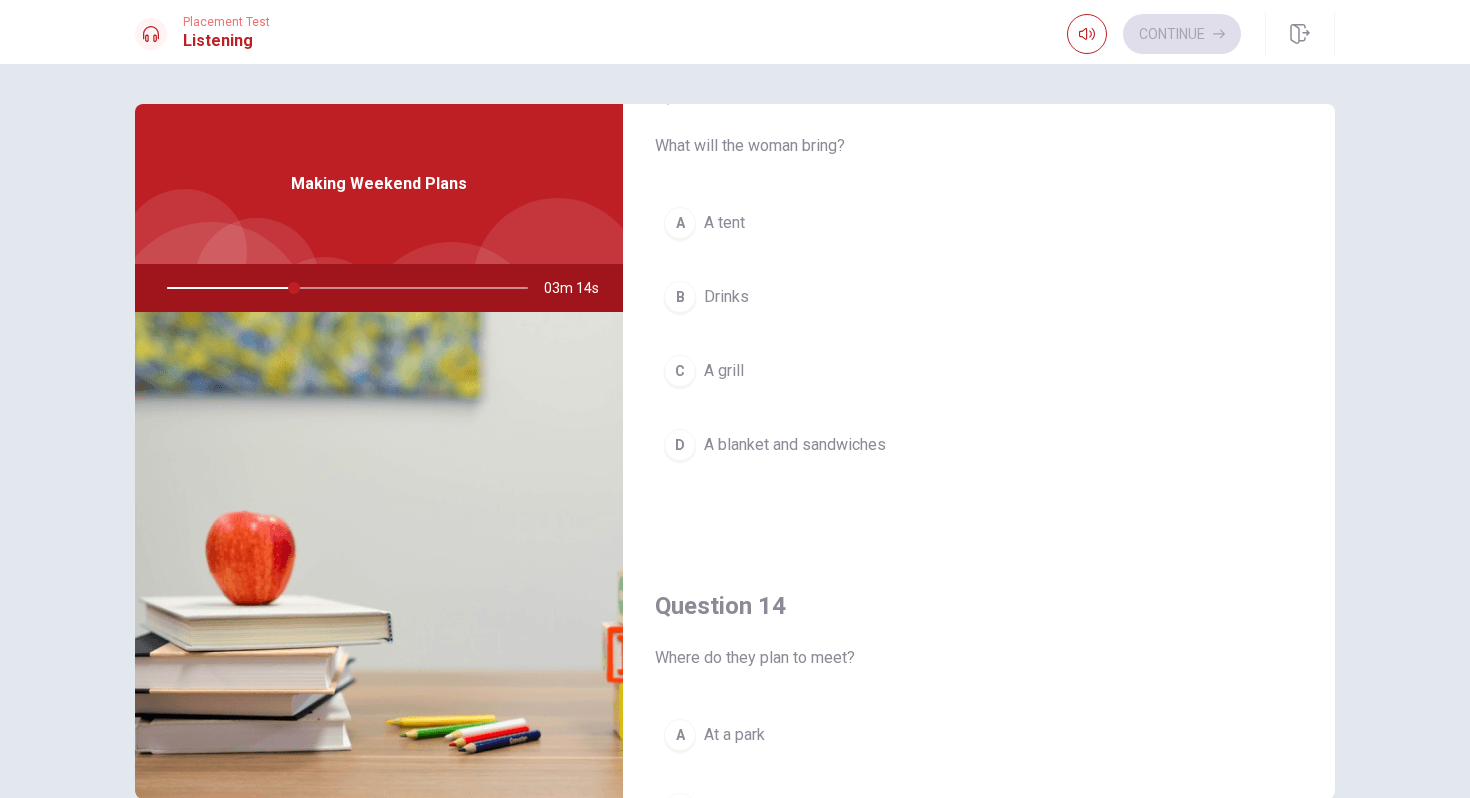 click on "A blanket and sandwiches" at bounding box center (795, 445) 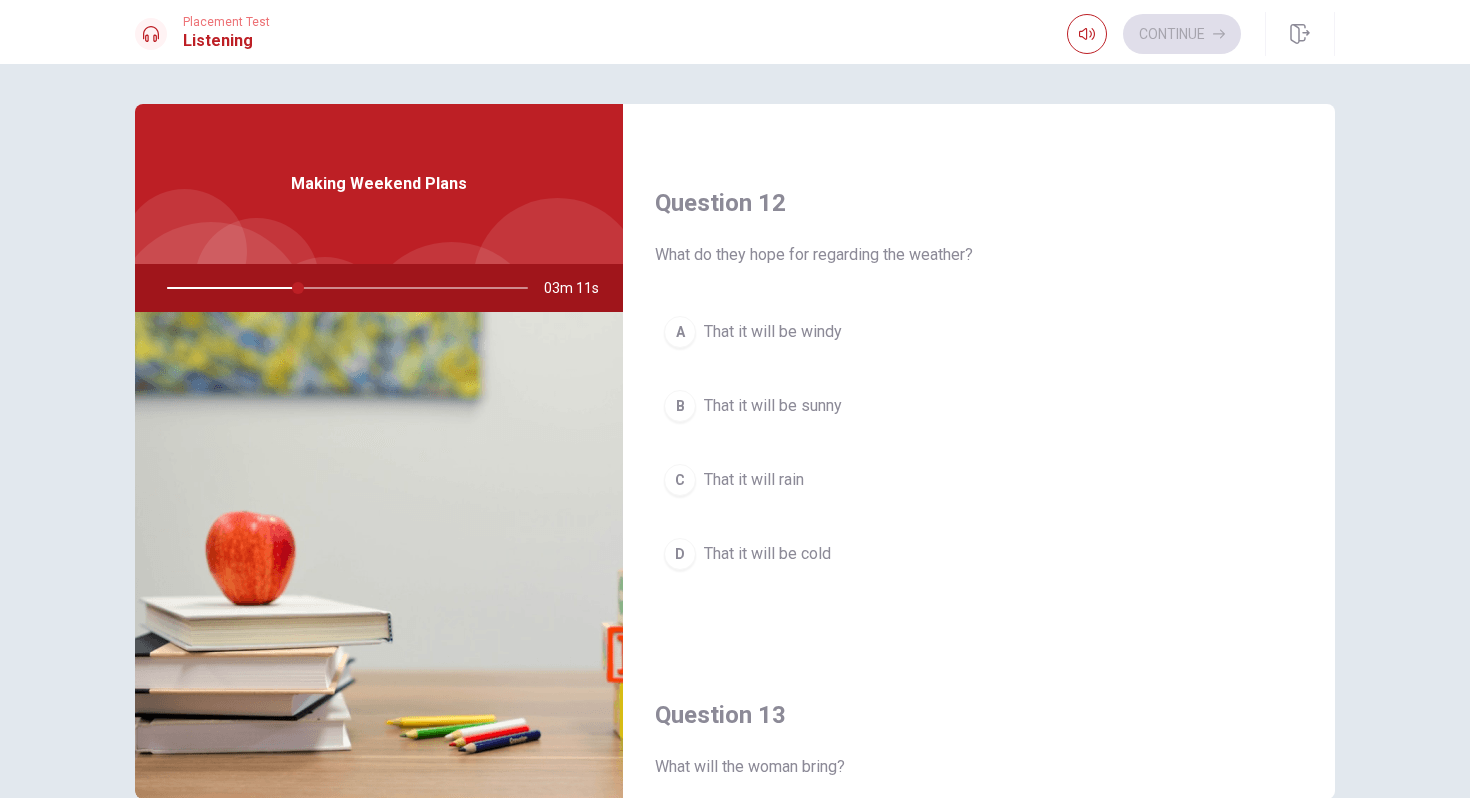 scroll, scrollTop: 464, scrollLeft: 0, axis: vertical 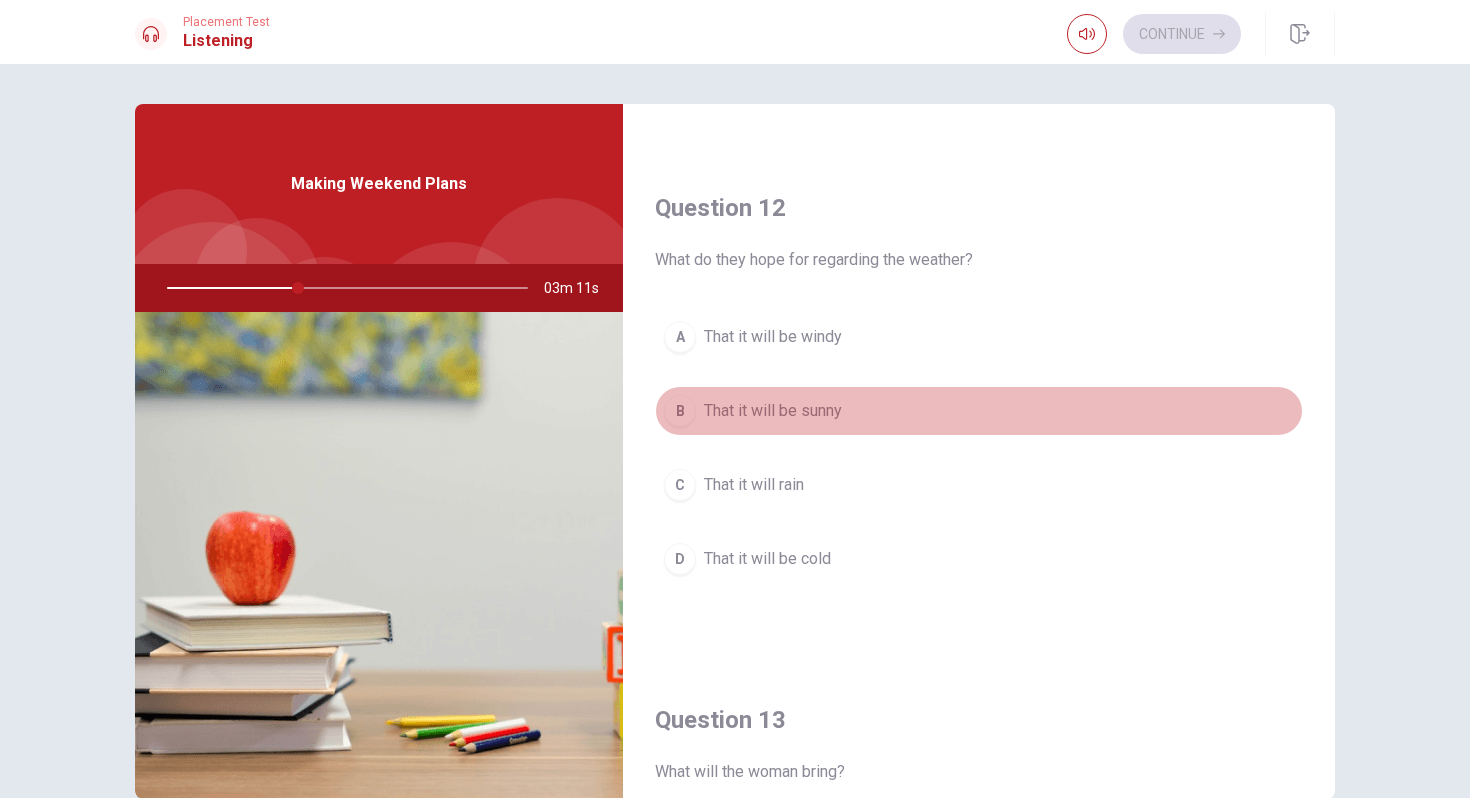 click on "That it will be sunny" at bounding box center [773, 411] 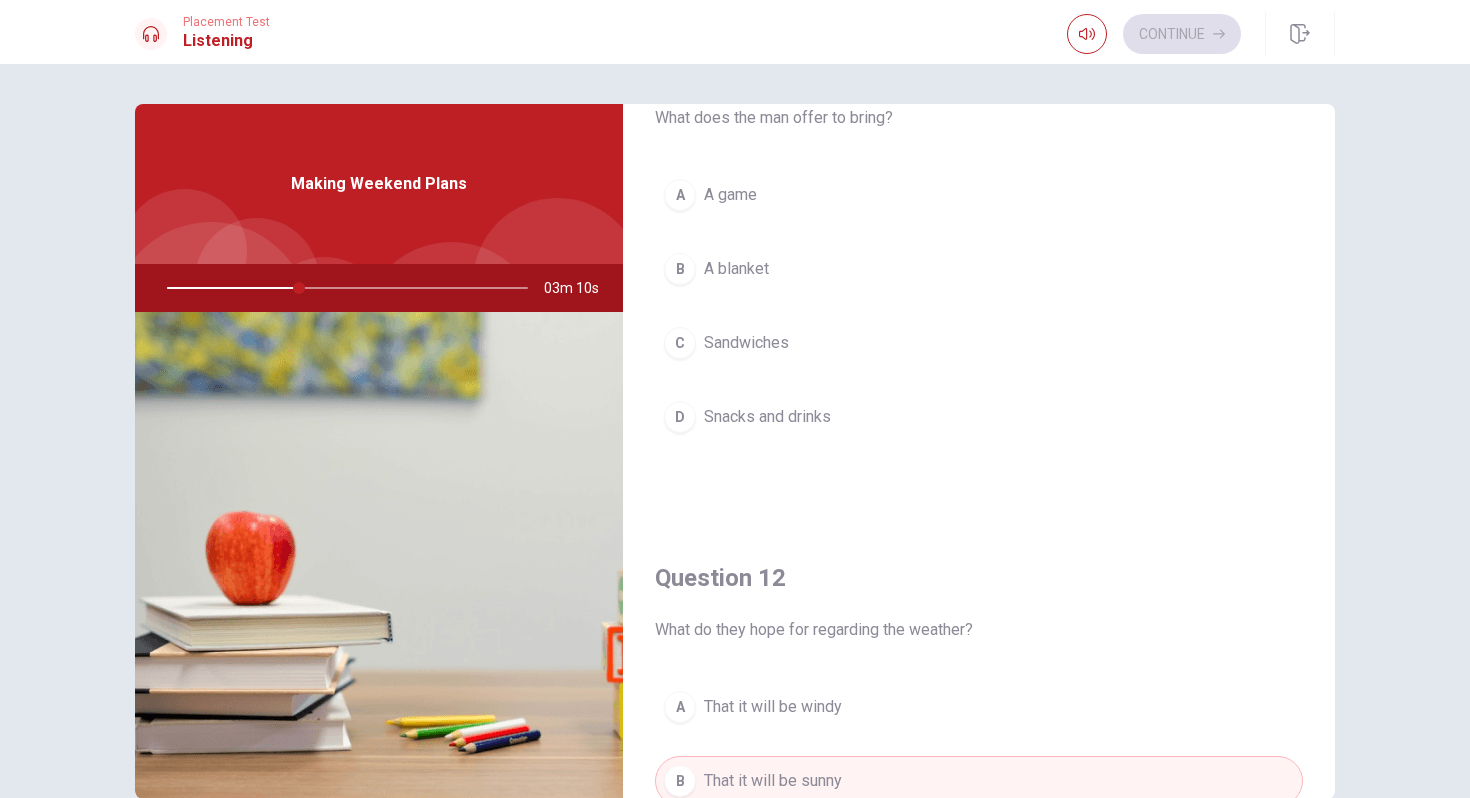 scroll, scrollTop: 0, scrollLeft: 0, axis: both 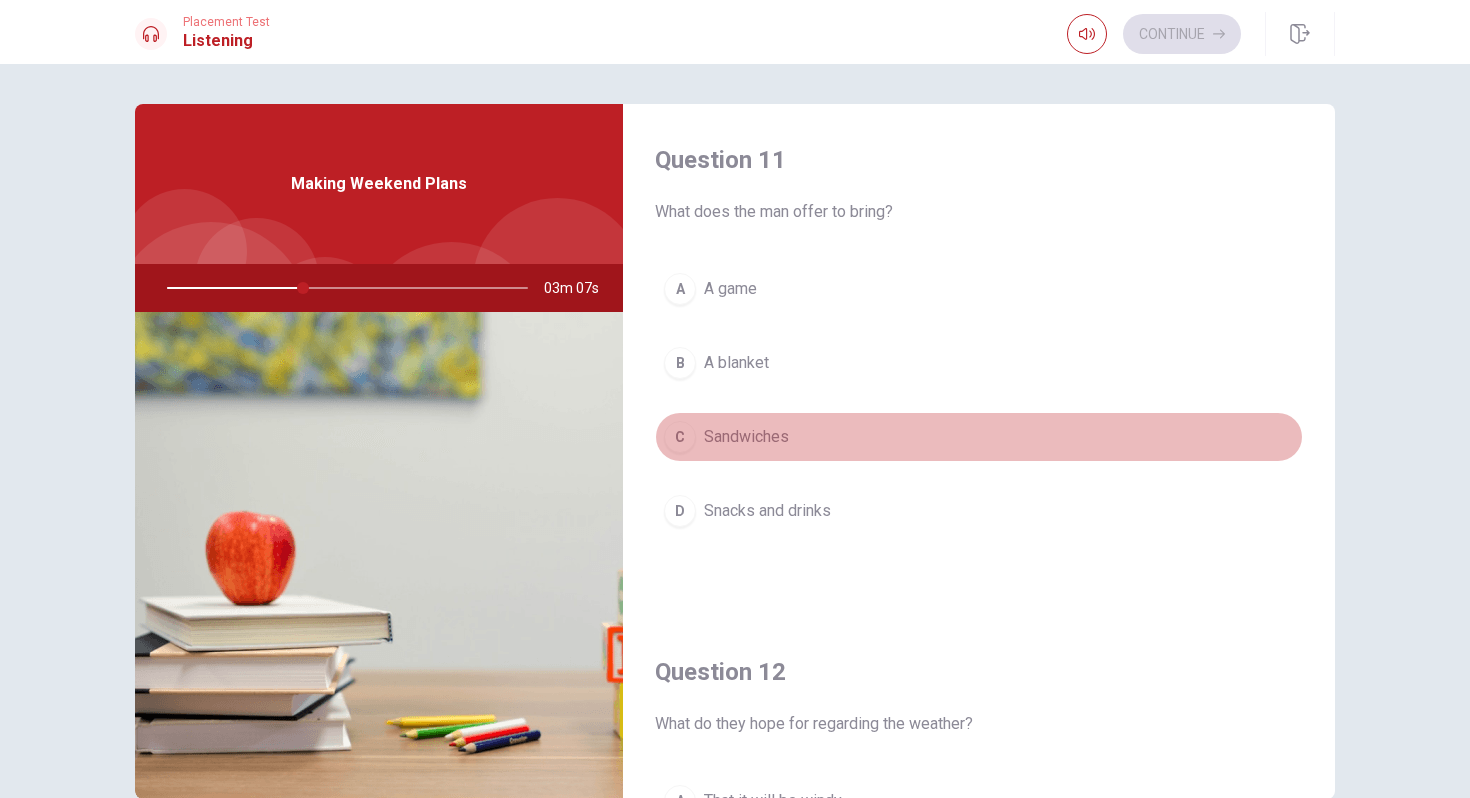 click on "Sandwiches" at bounding box center [746, 437] 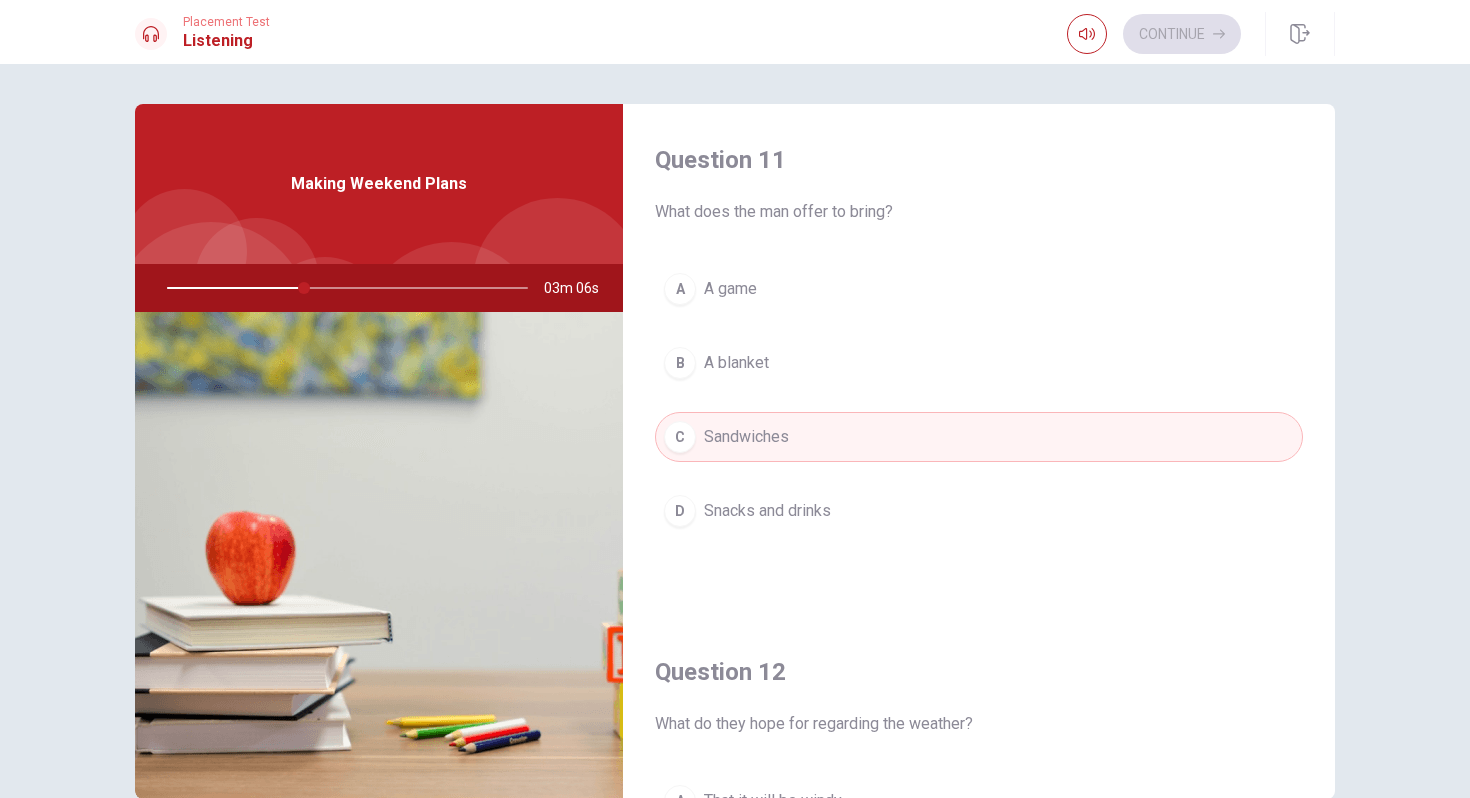 click on "D Snacks and drinks" at bounding box center [979, 511] 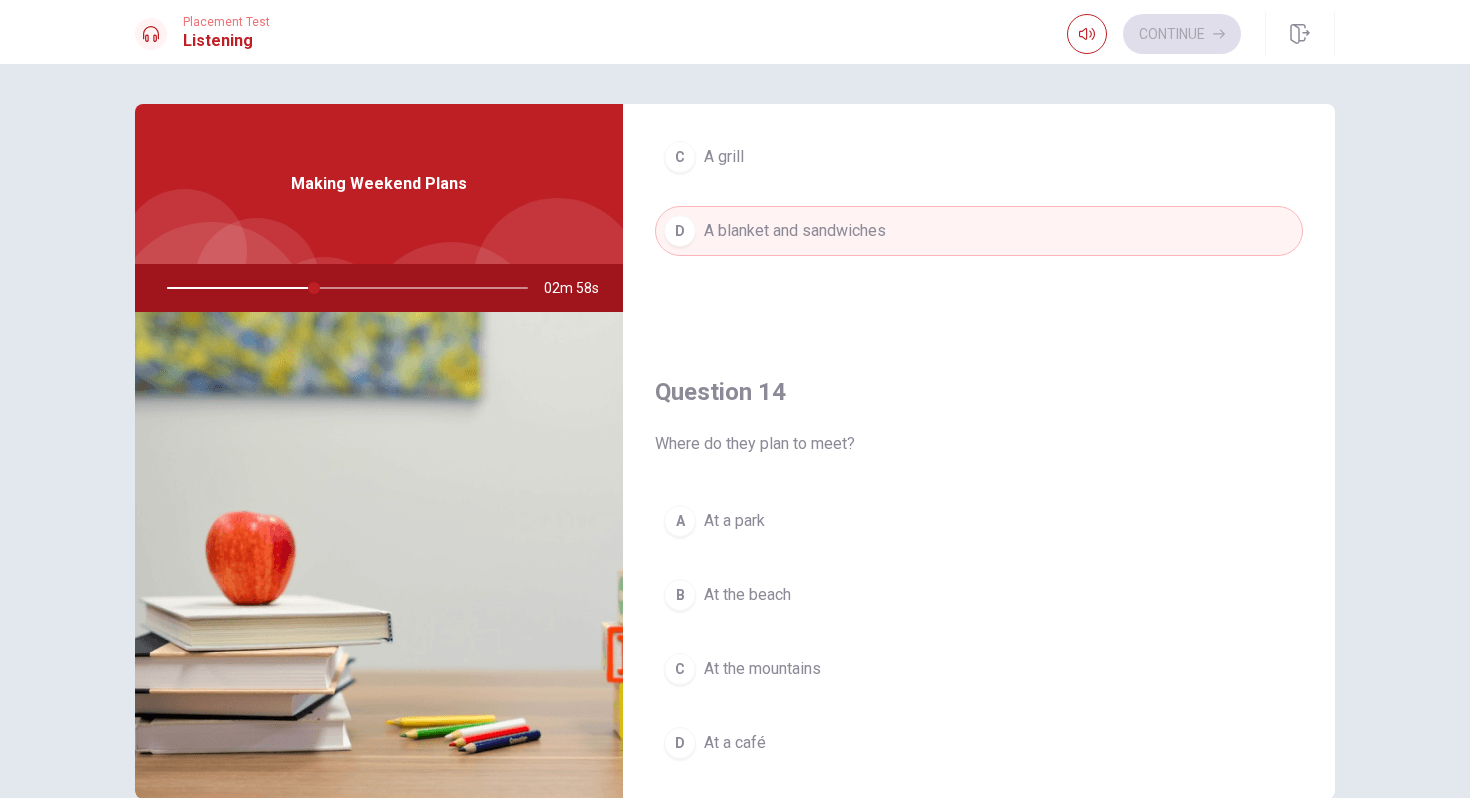 scroll, scrollTop: 1302, scrollLeft: 0, axis: vertical 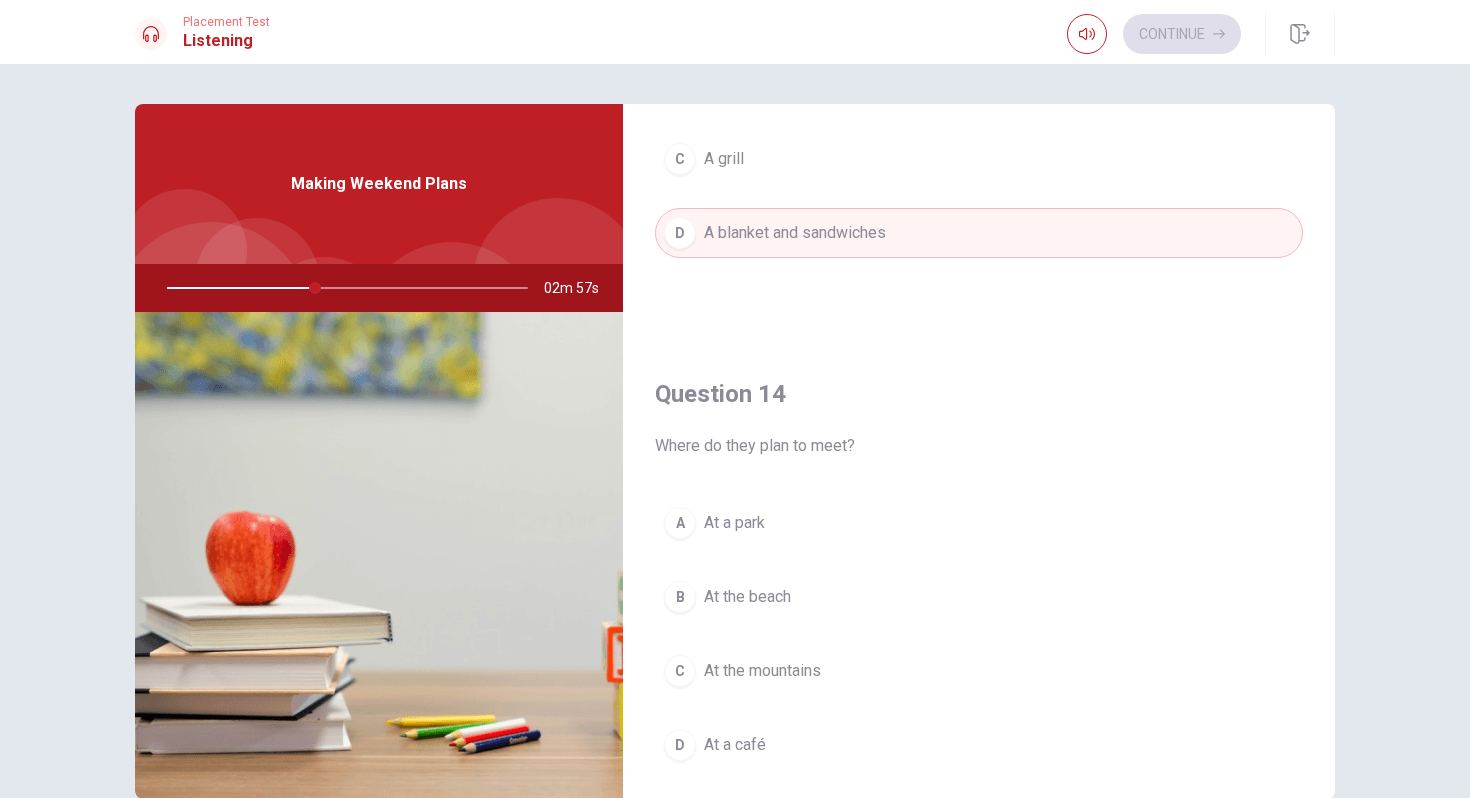 click on "A At a park" at bounding box center (979, 523) 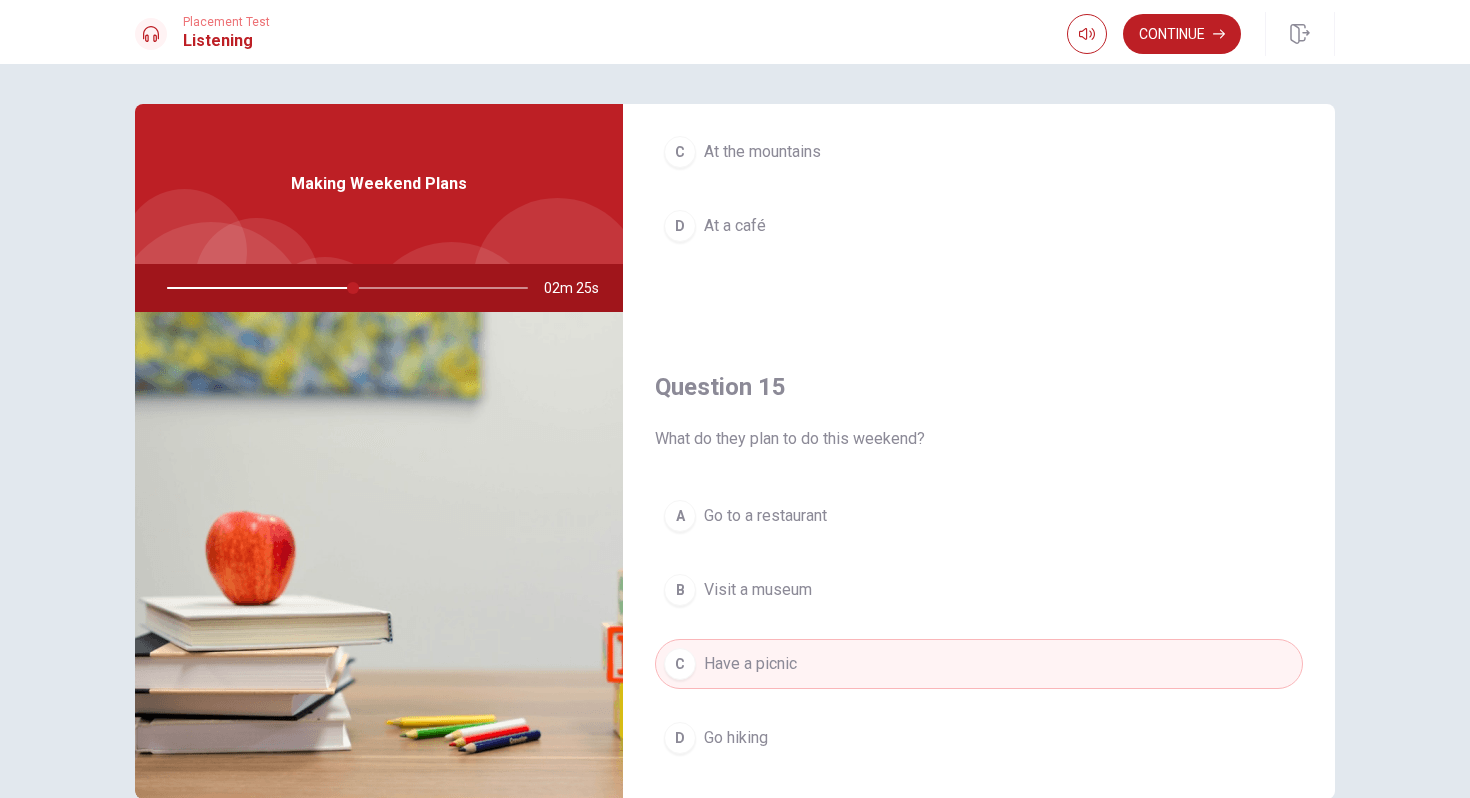 scroll, scrollTop: 1865, scrollLeft: 0, axis: vertical 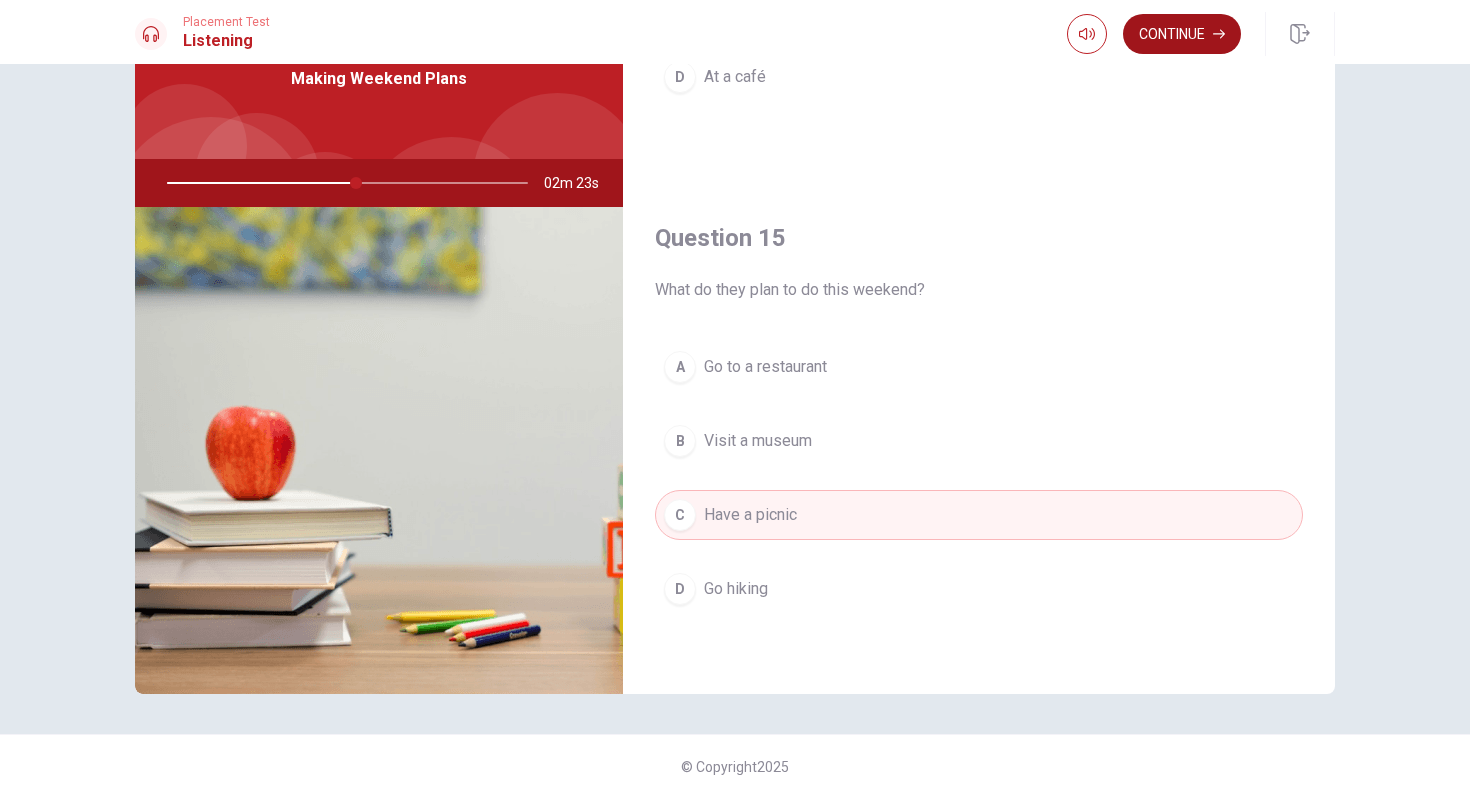 click on "Continue" at bounding box center (1182, 34) 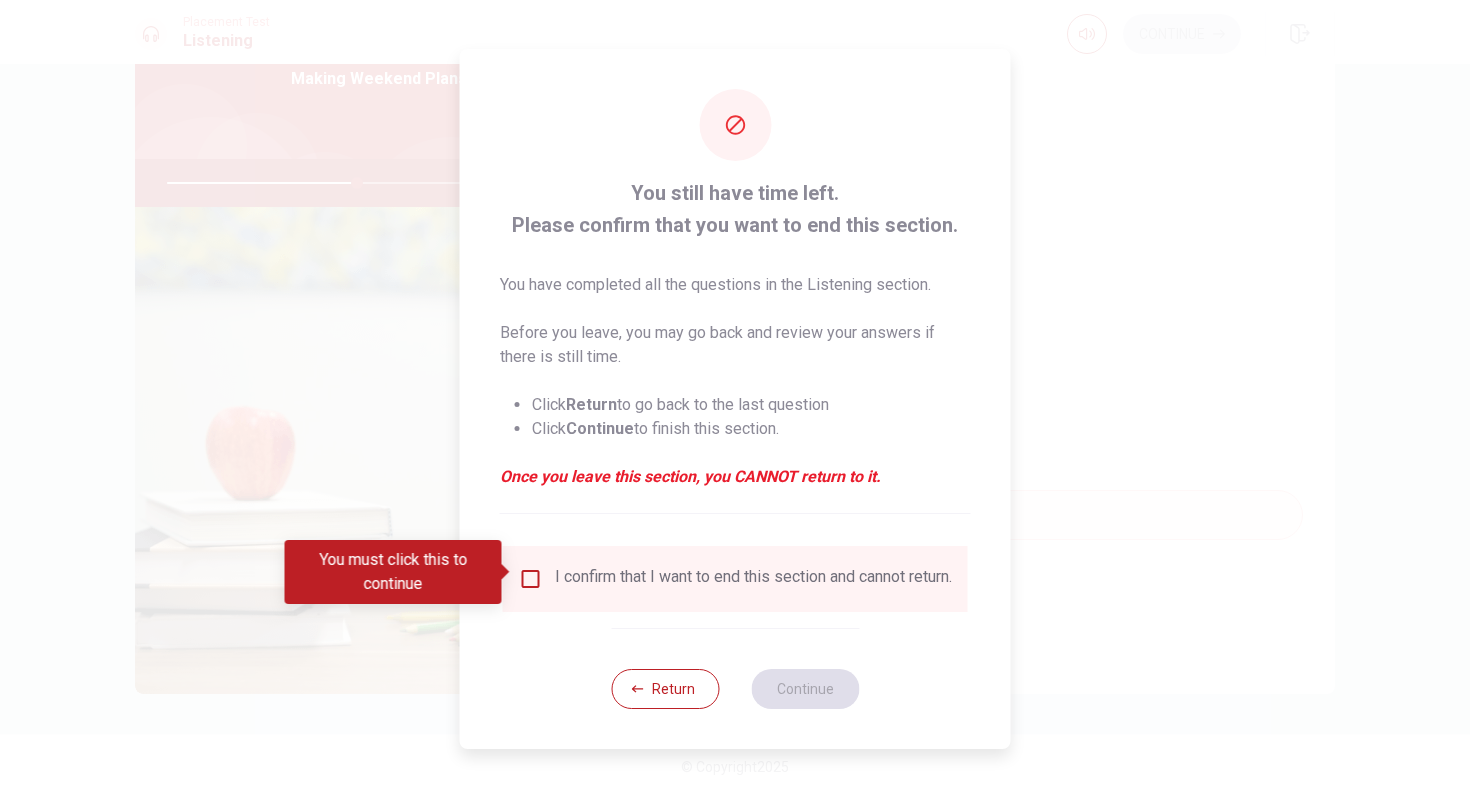 click on "I confirm that I want to end this section and cannot return." at bounding box center (753, 579) 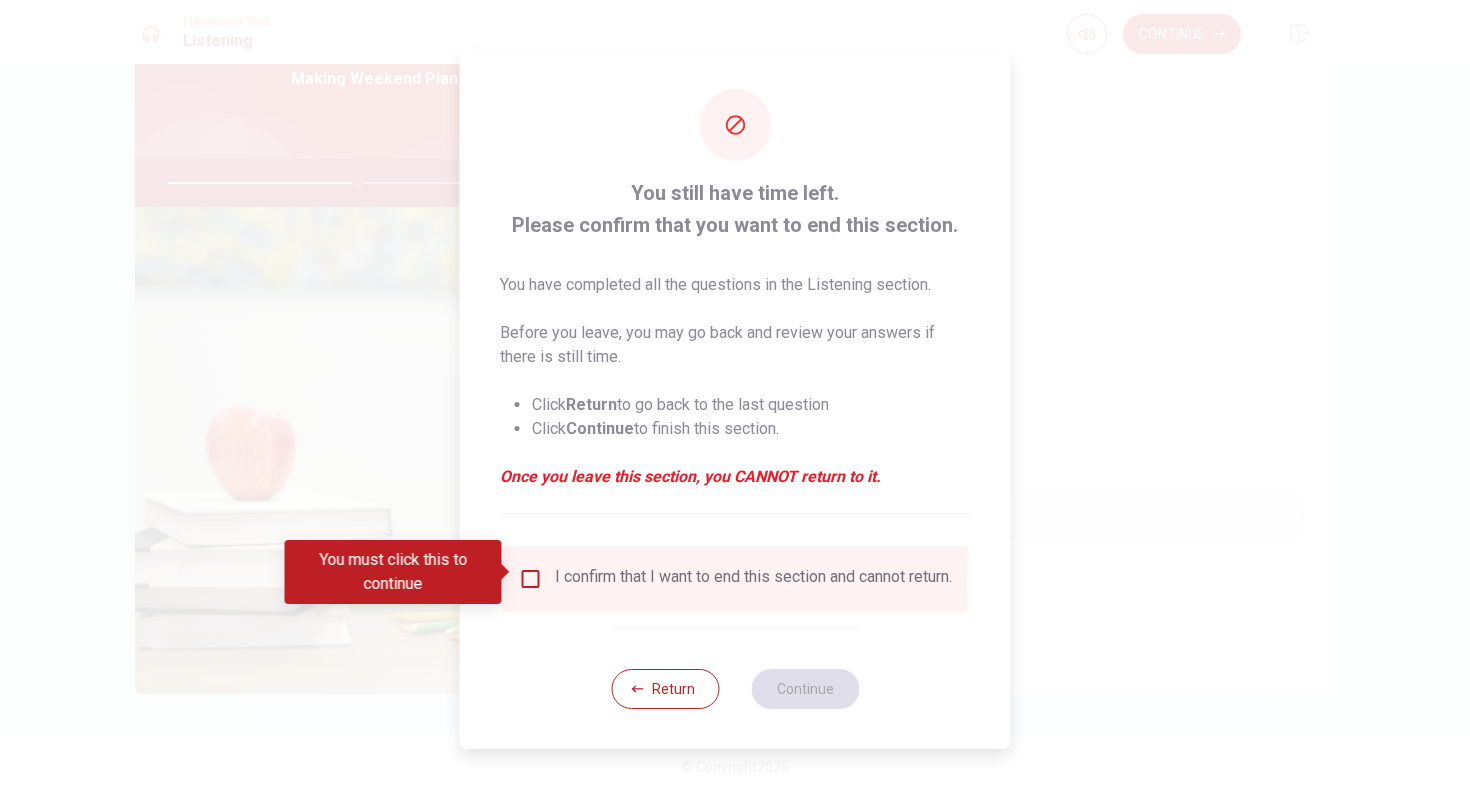 click at bounding box center (531, 579) 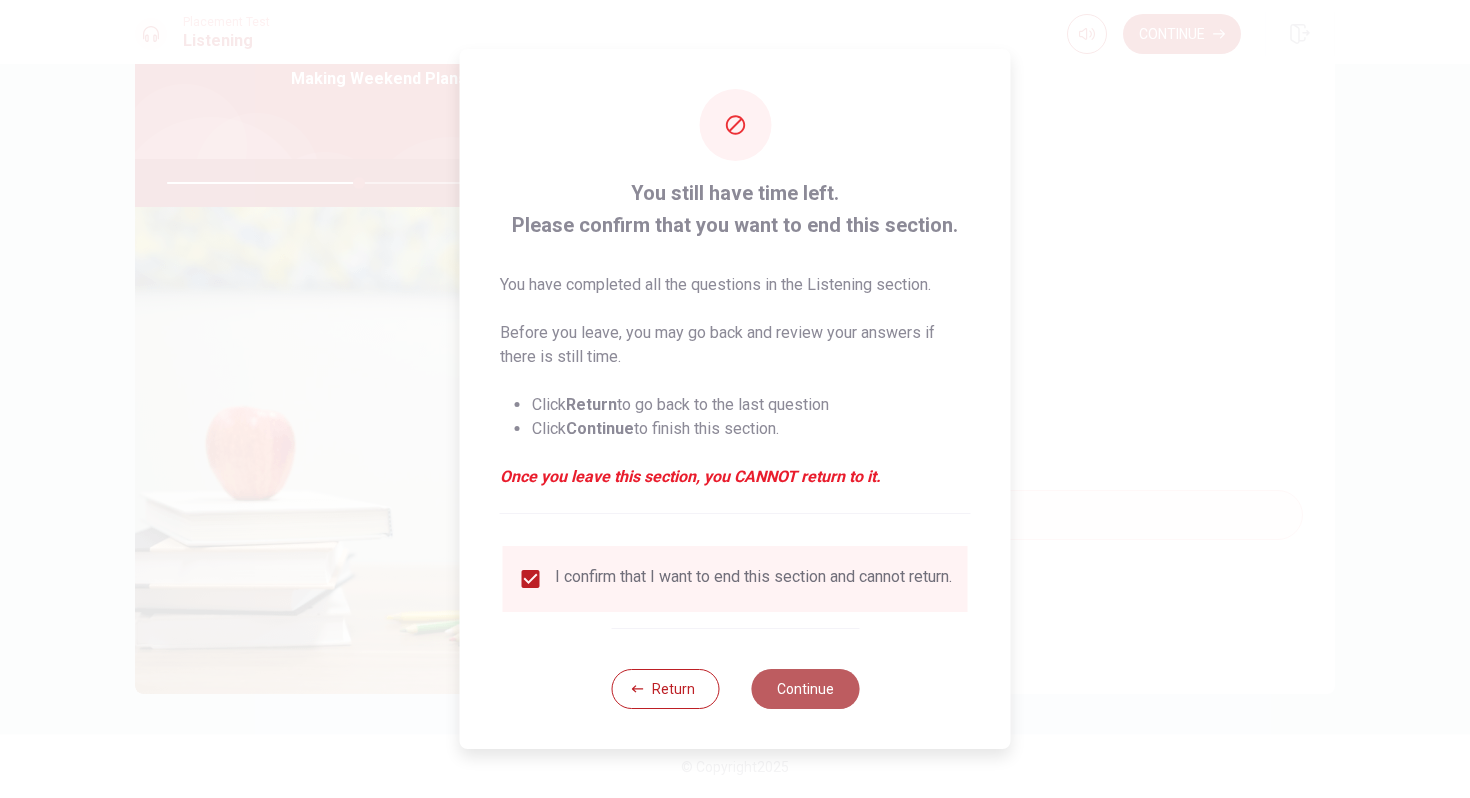 click on "Continue" at bounding box center [805, 689] 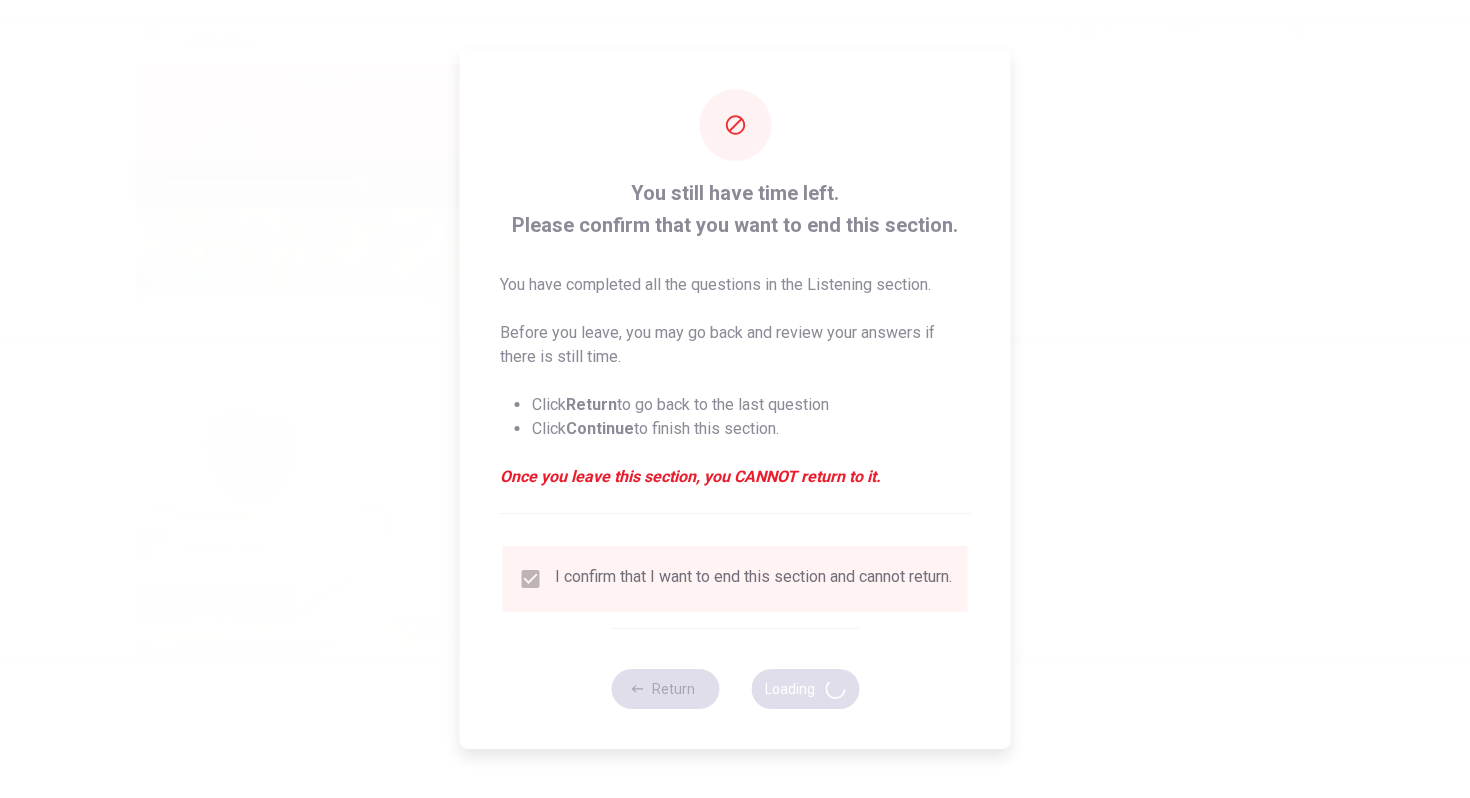 type on "54" 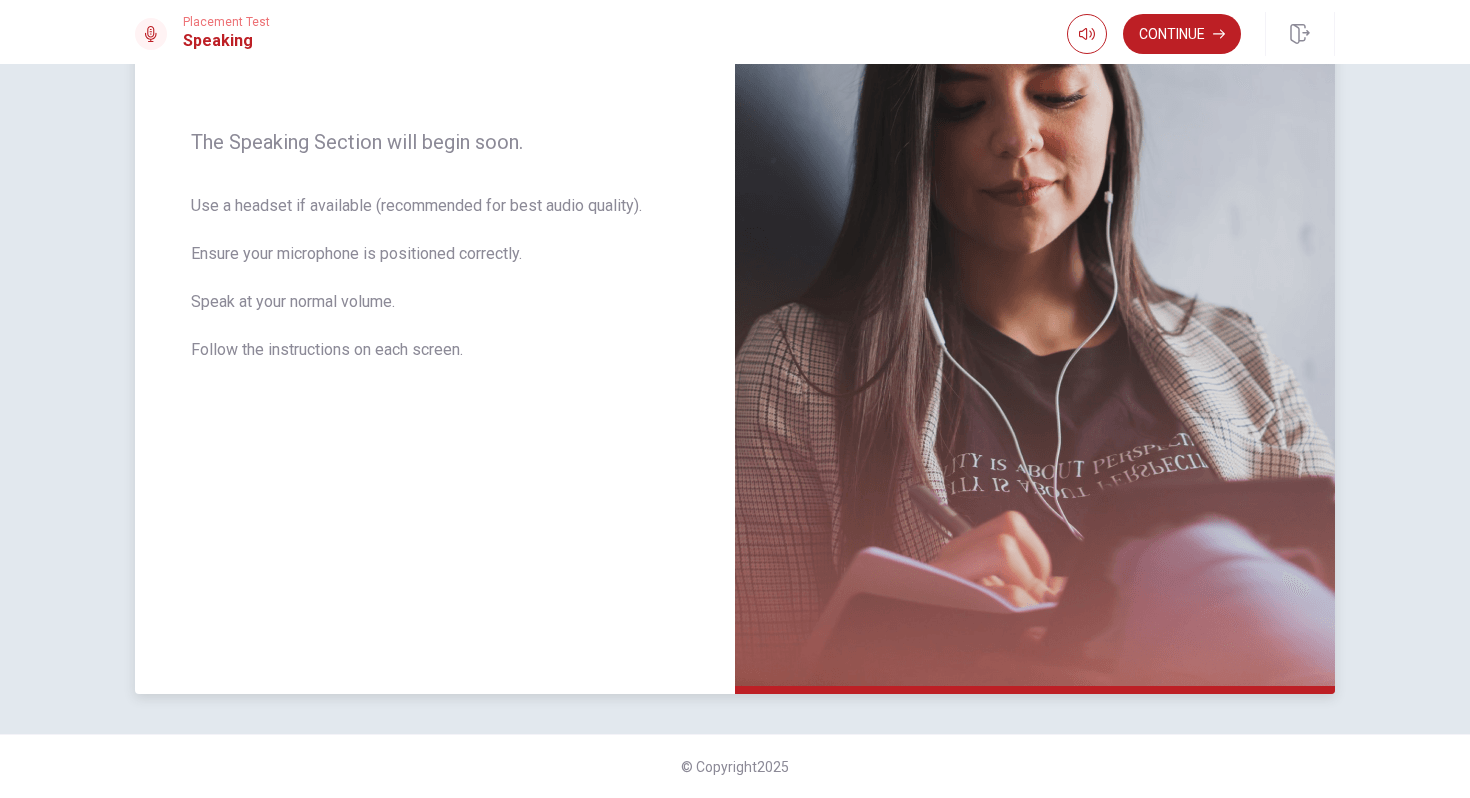 scroll, scrollTop: 0, scrollLeft: 0, axis: both 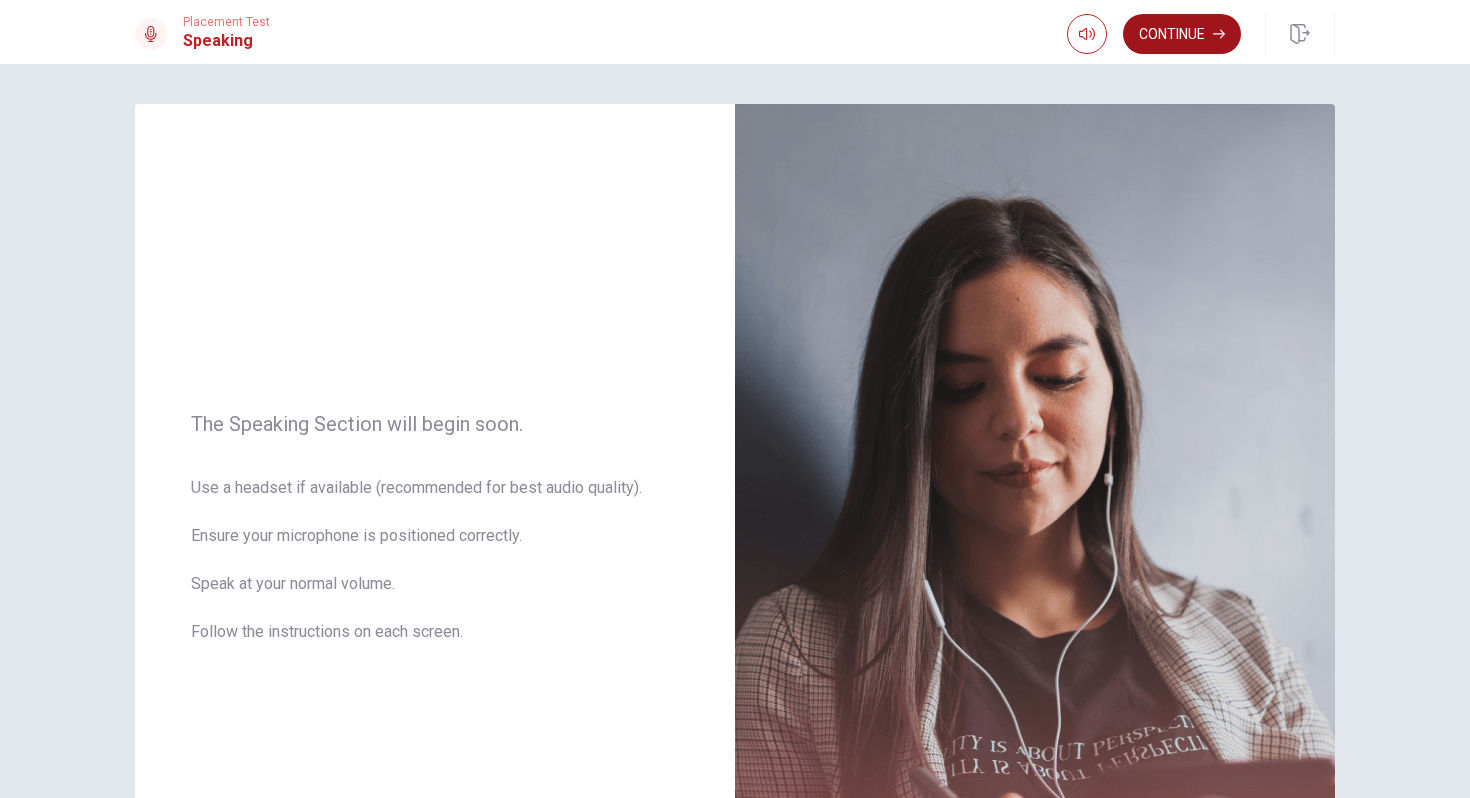 click on "Continue" at bounding box center (1182, 34) 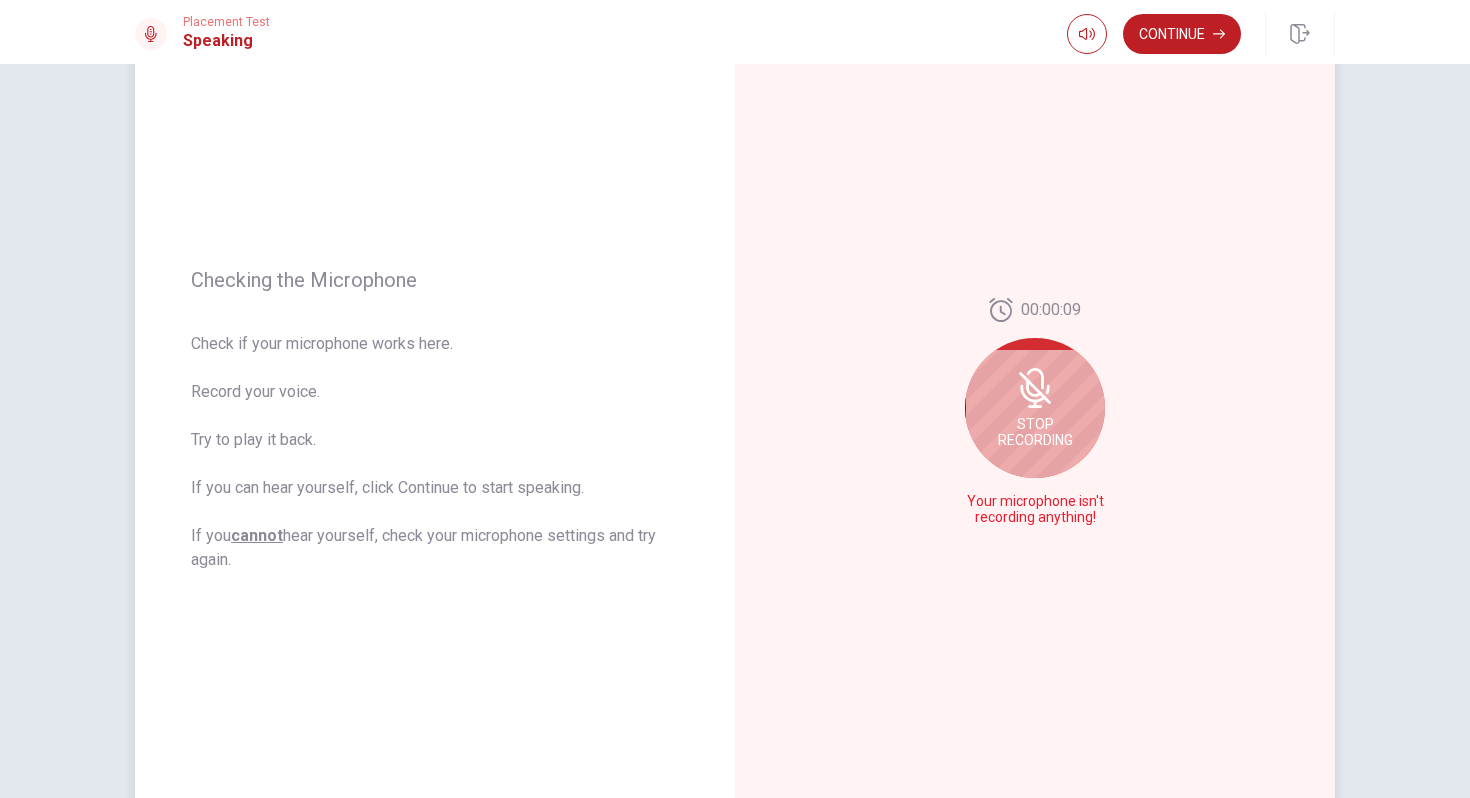 scroll, scrollTop: 118, scrollLeft: 0, axis: vertical 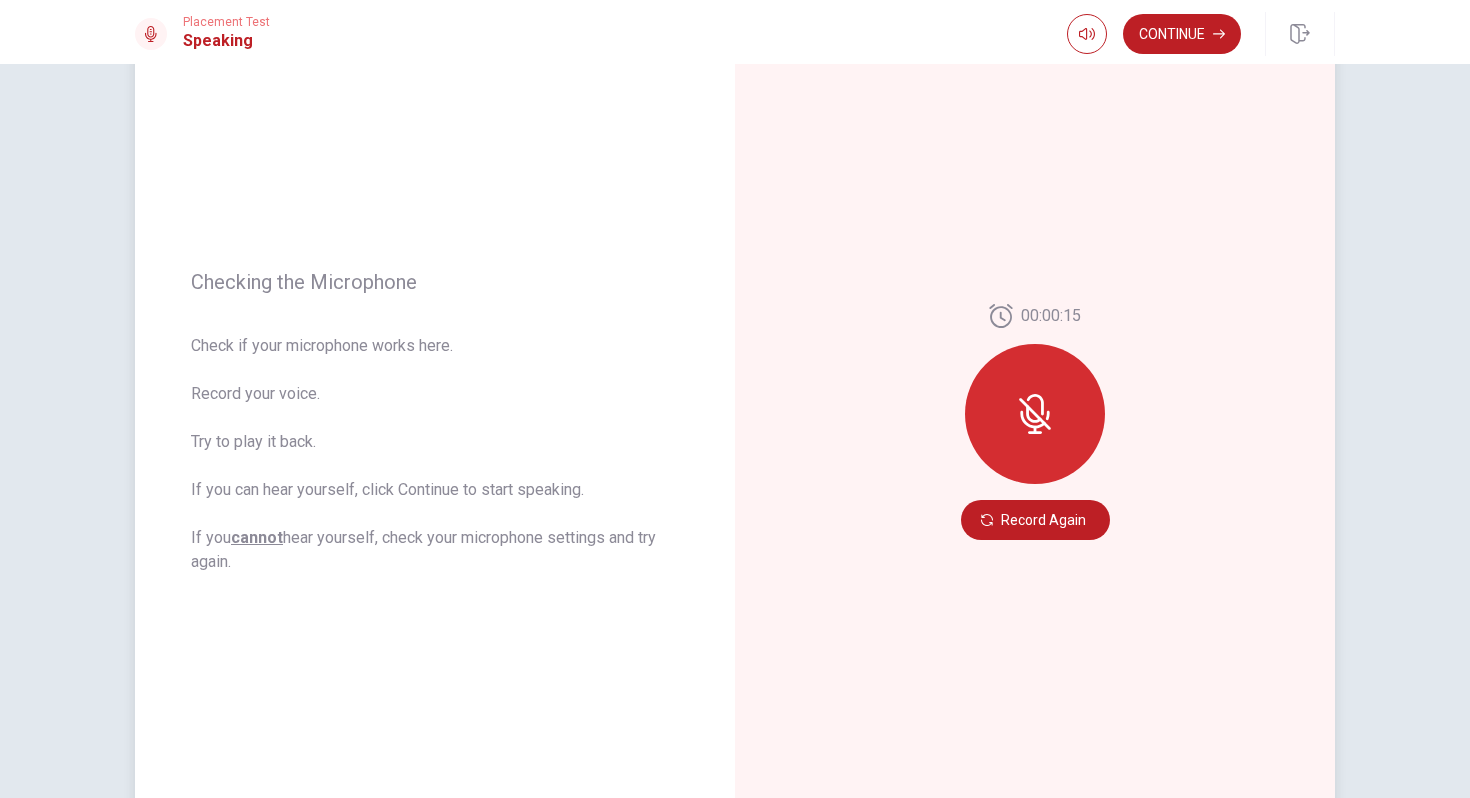 click on "00:00:15 Record Again" at bounding box center (1035, 422) 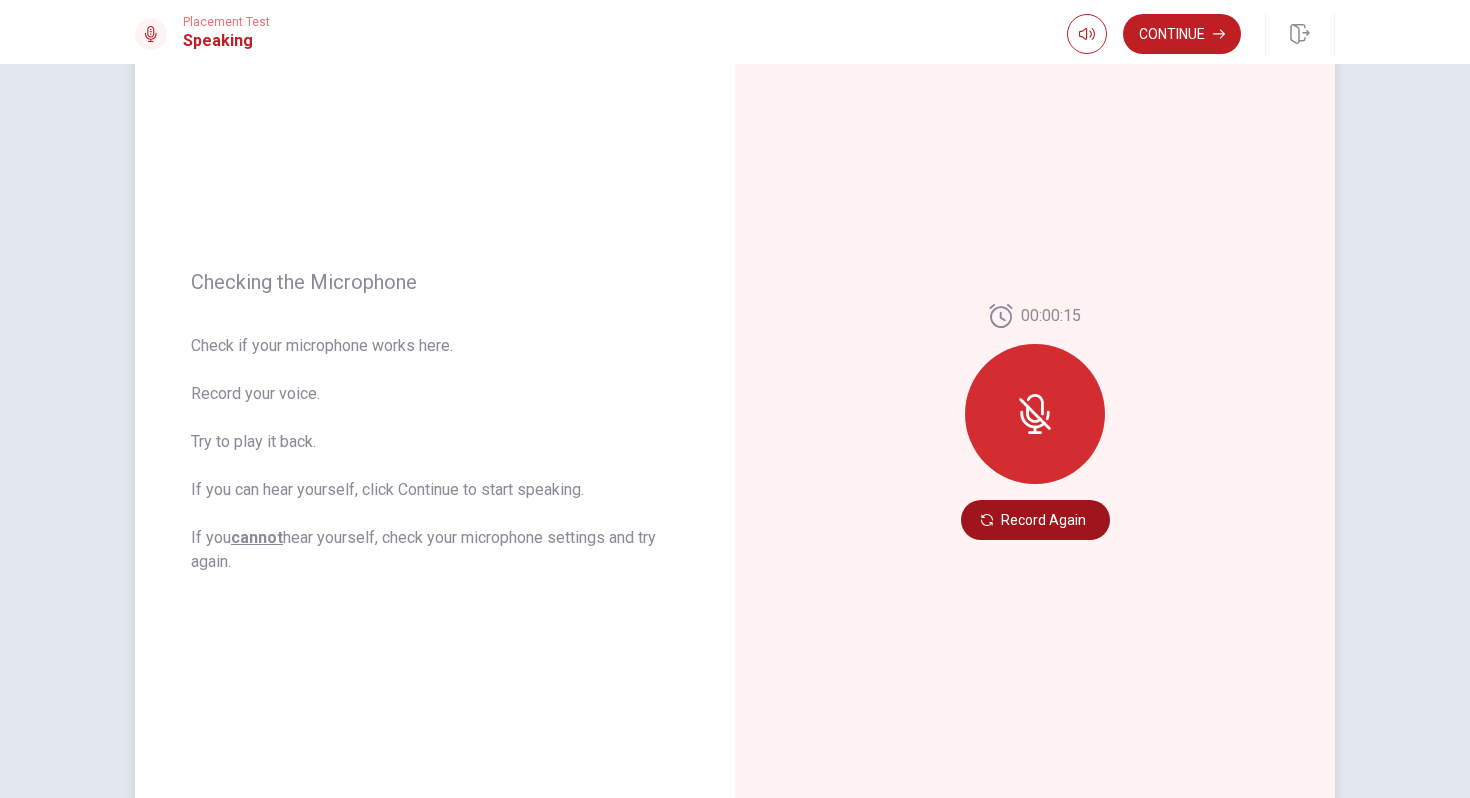 click on "Record Again" at bounding box center (1035, 520) 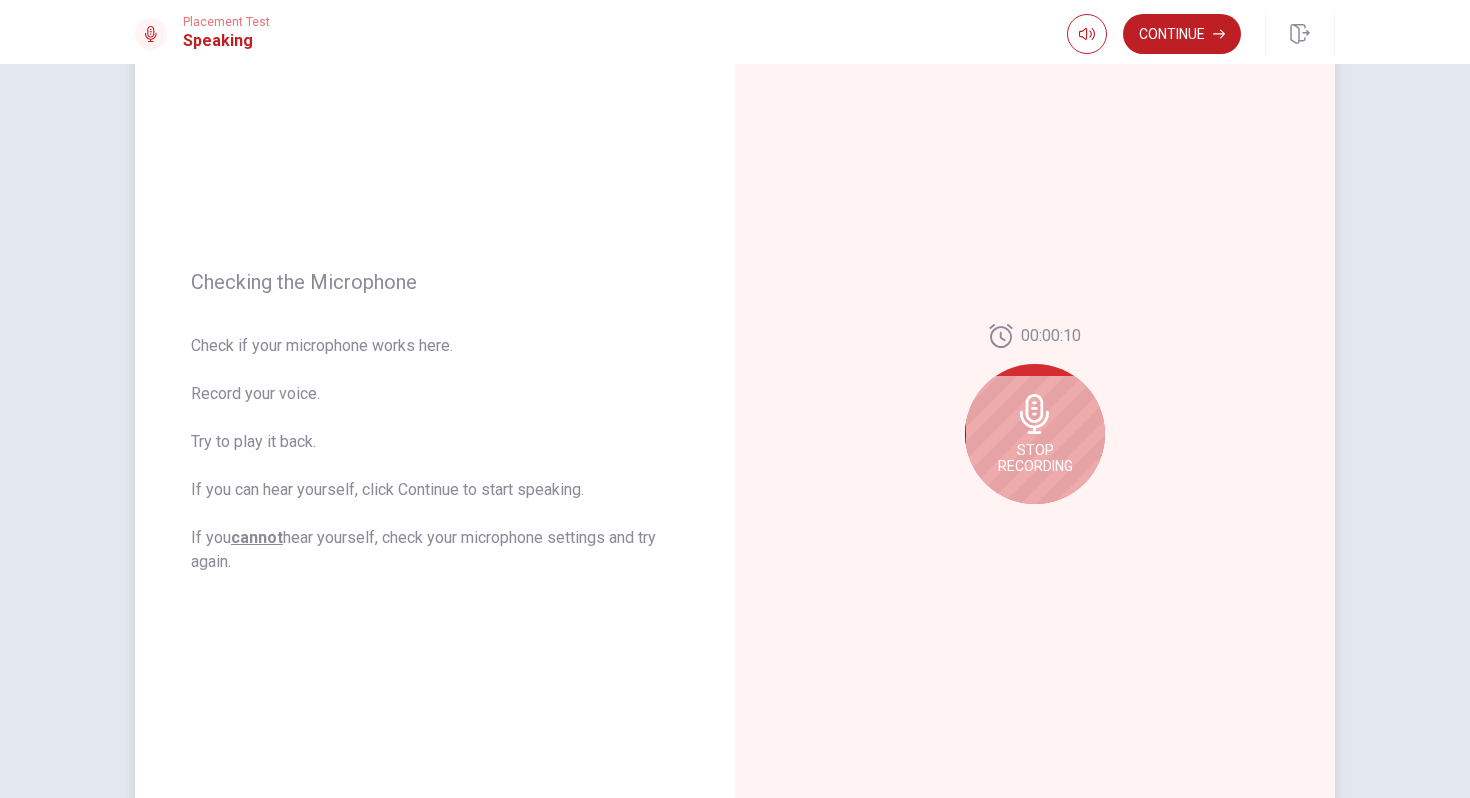 click on "Stop   Recording" at bounding box center (1035, 434) 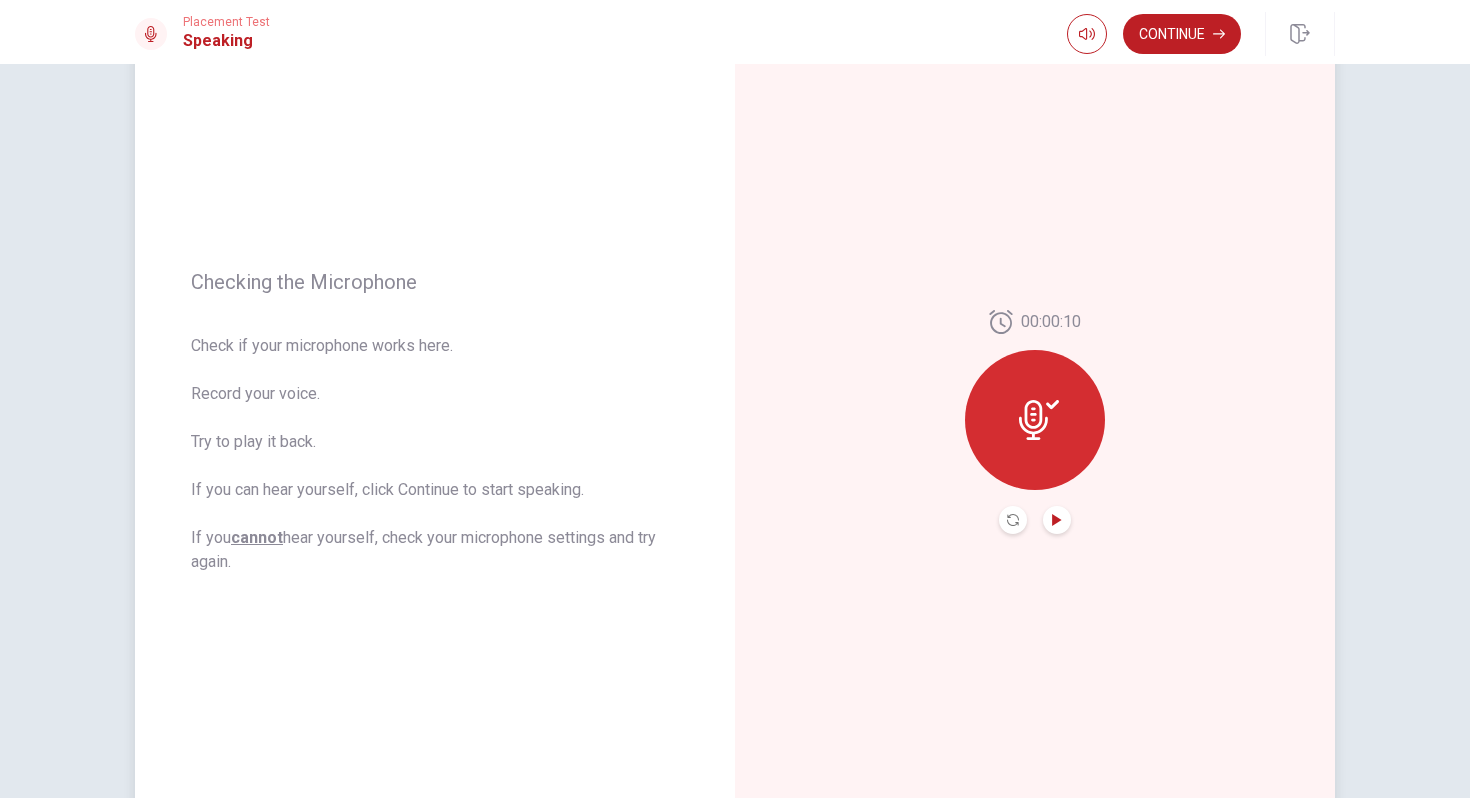 click 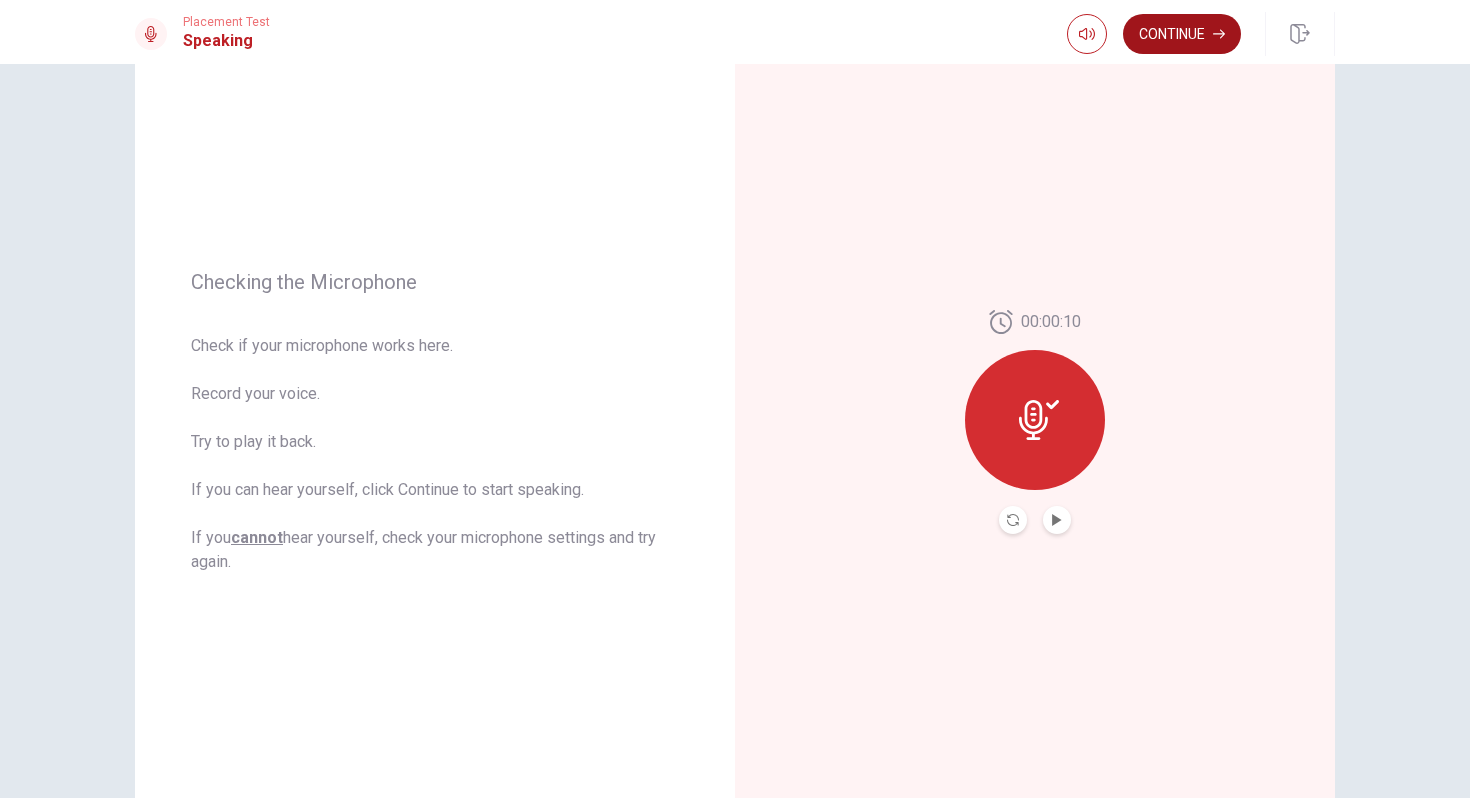 click on "Continue" at bounding box center (1182, 34) 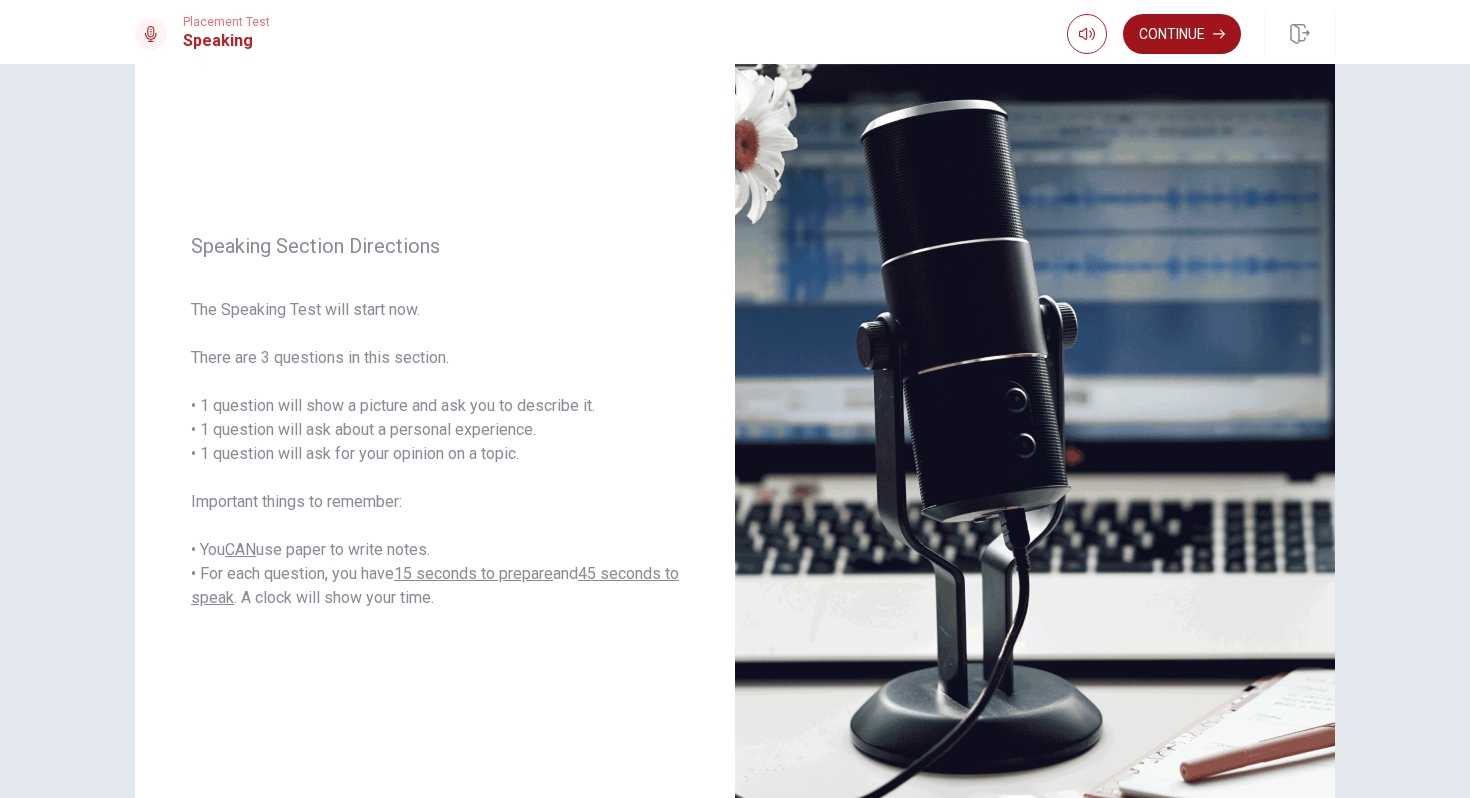 click on "Continue" at bounding box center [1182, 34] 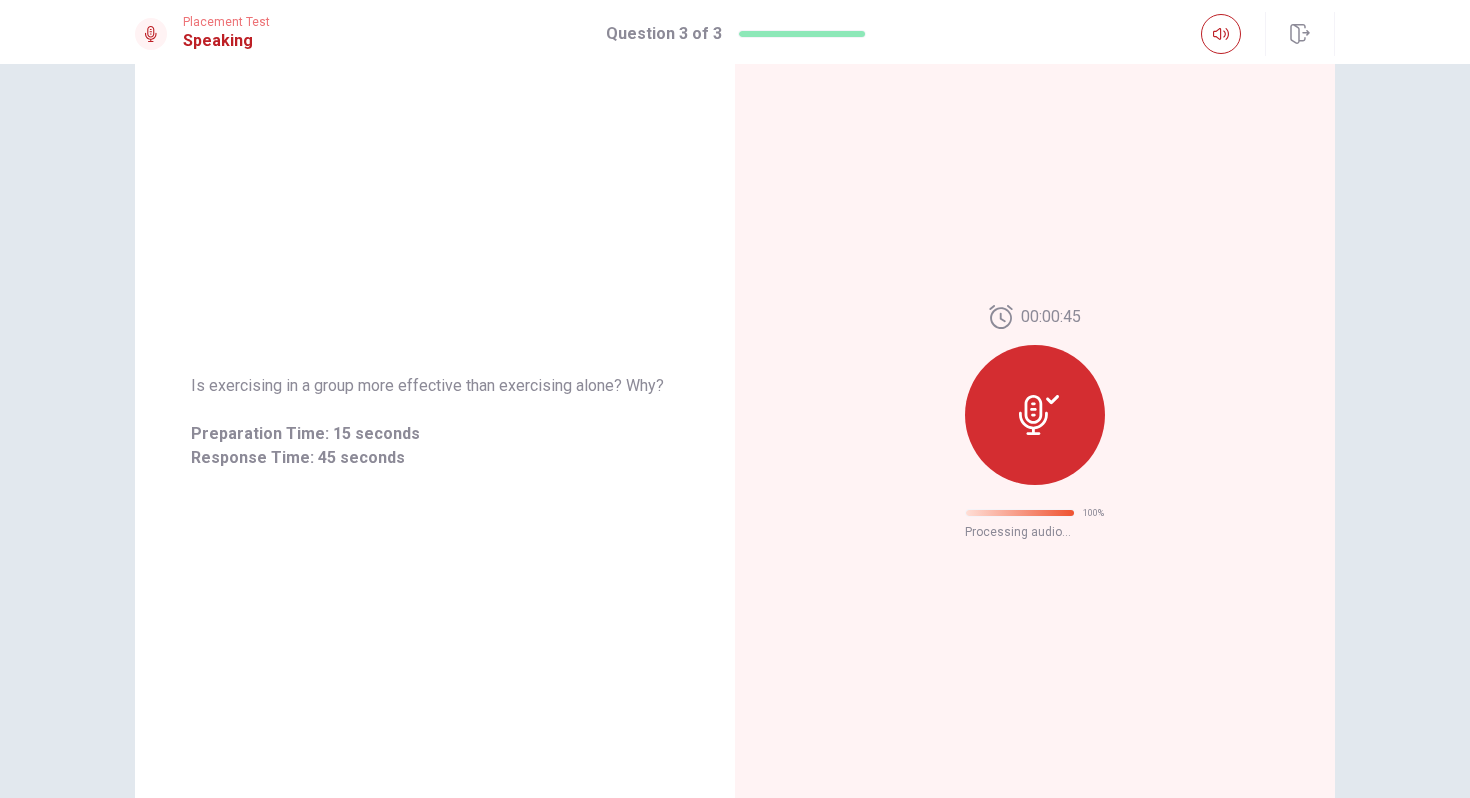 scroll, scrollTop: 0, scrollLeft: 0, axis: both 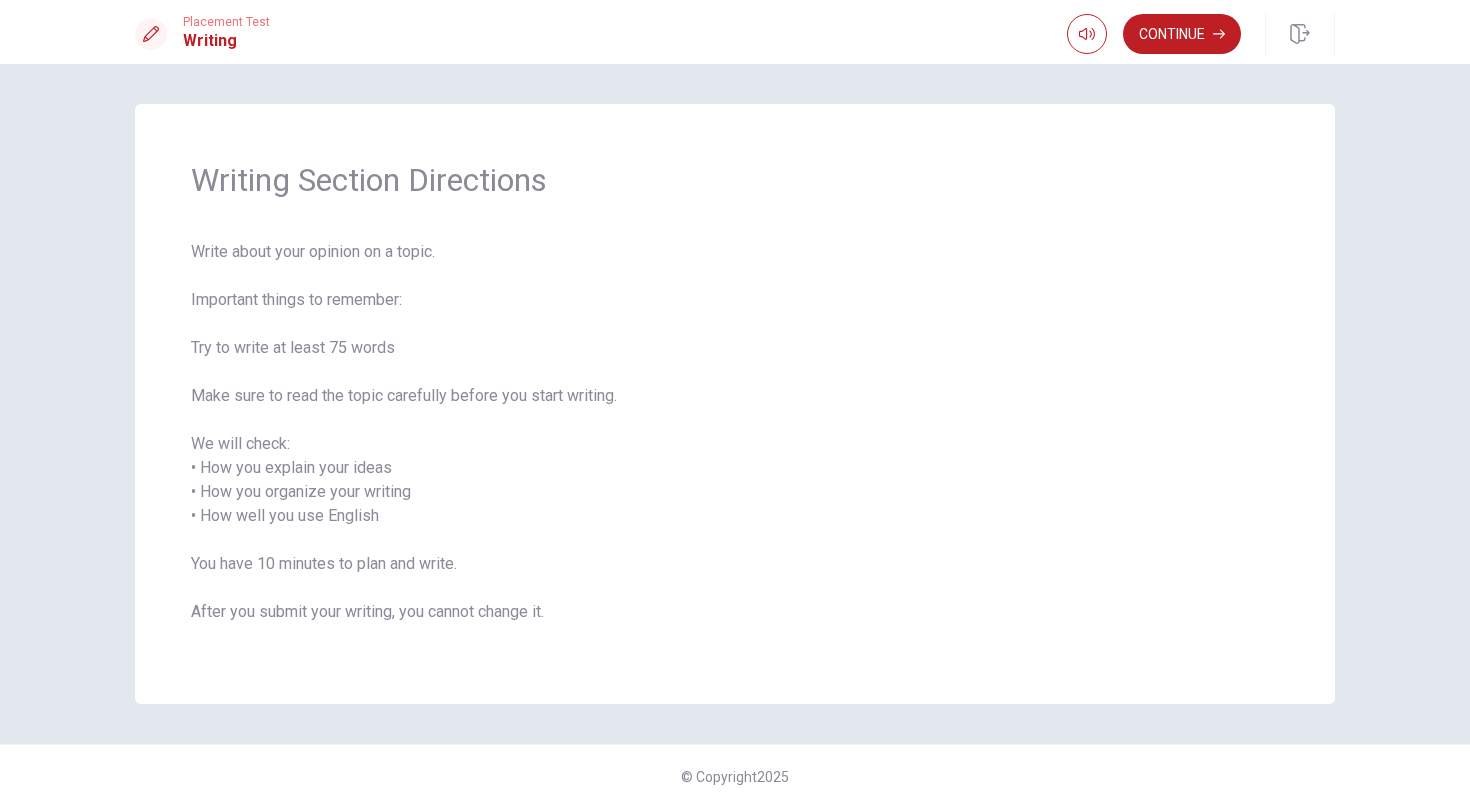 click on "Continue" at bounding box center (1182, 34) 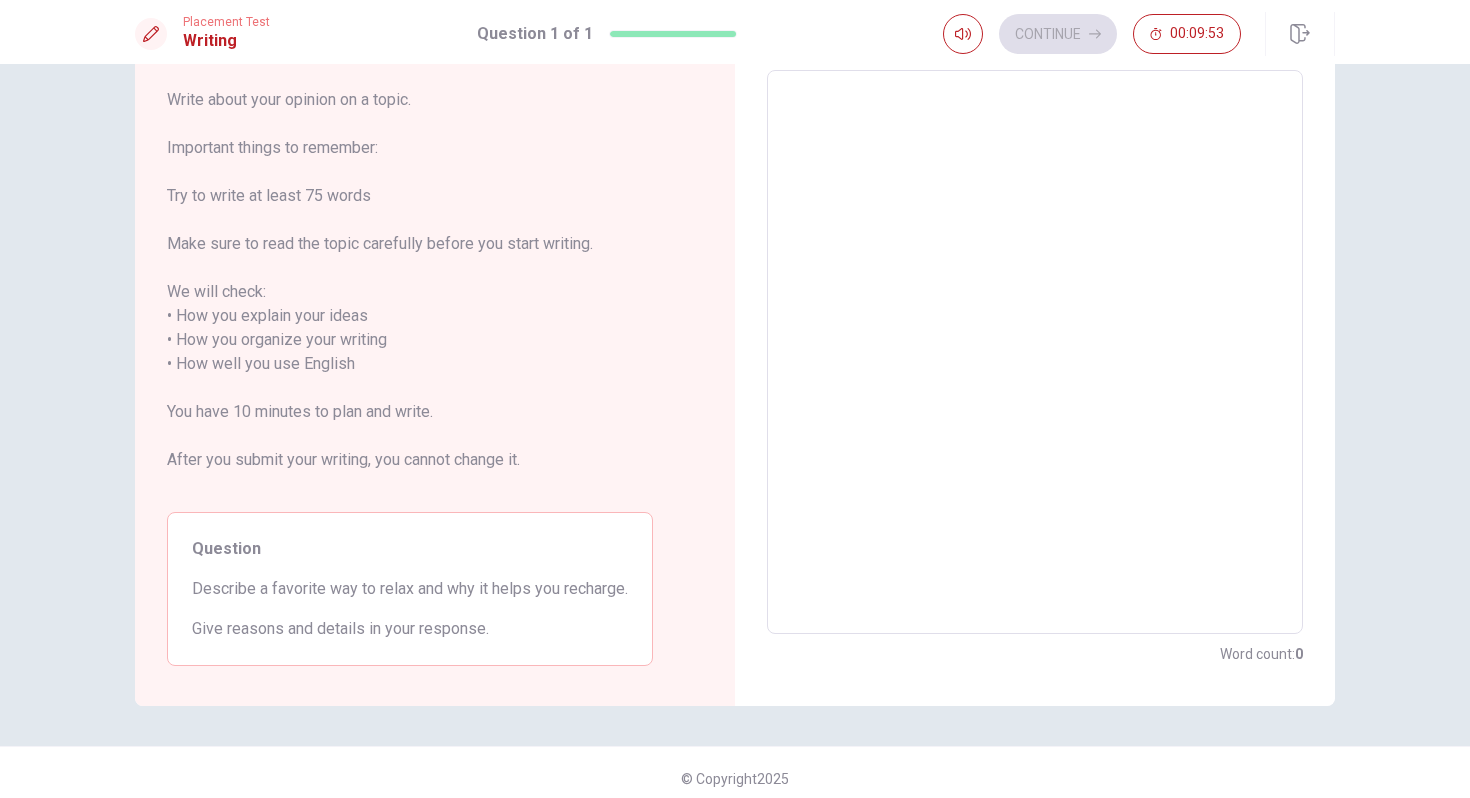 scroll, scrollTop: 108, scrollLeft: 0, axis: vertical 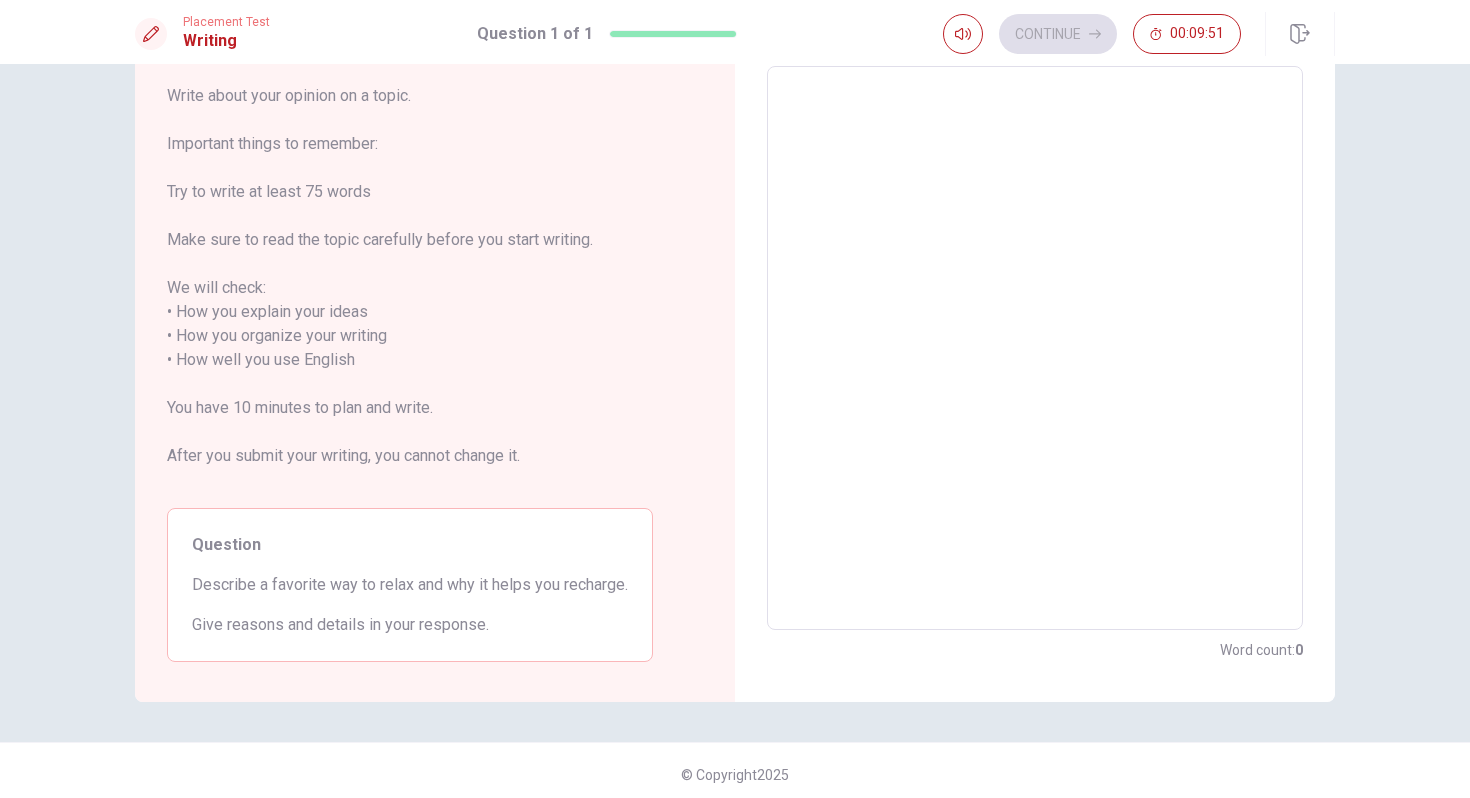 drag, startPoint x: 244, startPoint y: 588, endPoint x: 388, endPoint y: 591, distance: 144.03125 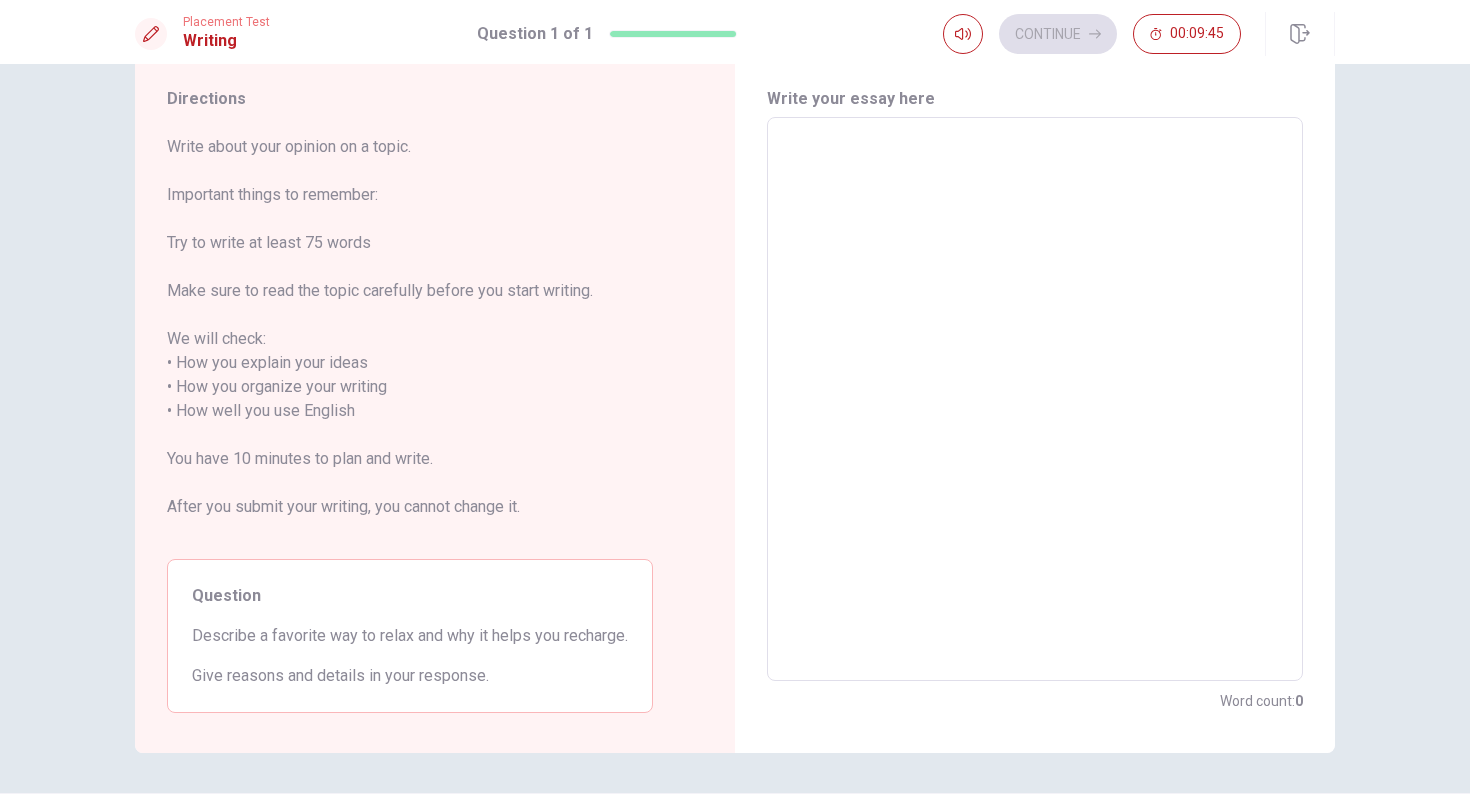 scroll, scrollTop: 0, scrollLeft: 0, axis: both 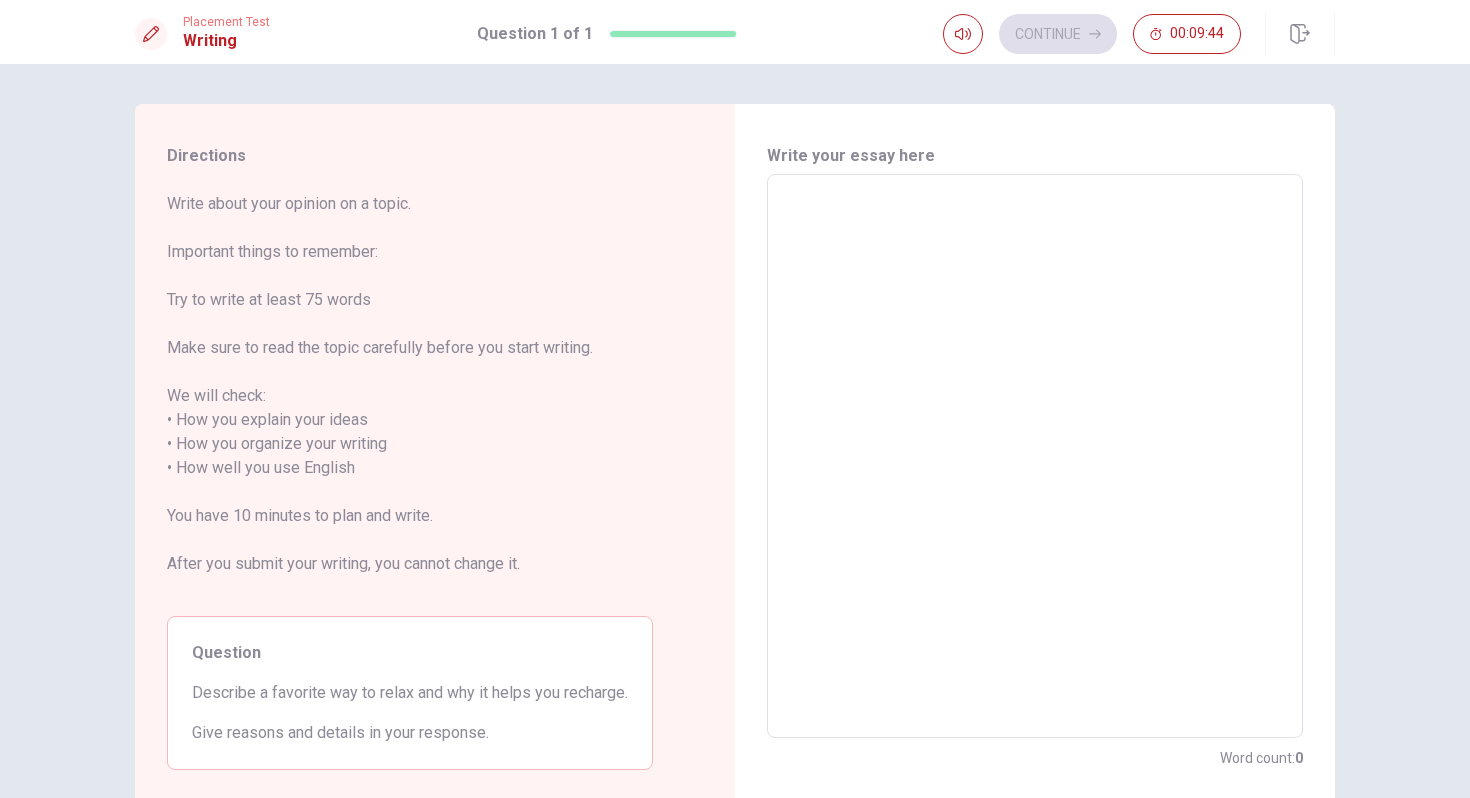 click at bounding box center (1035, 456) 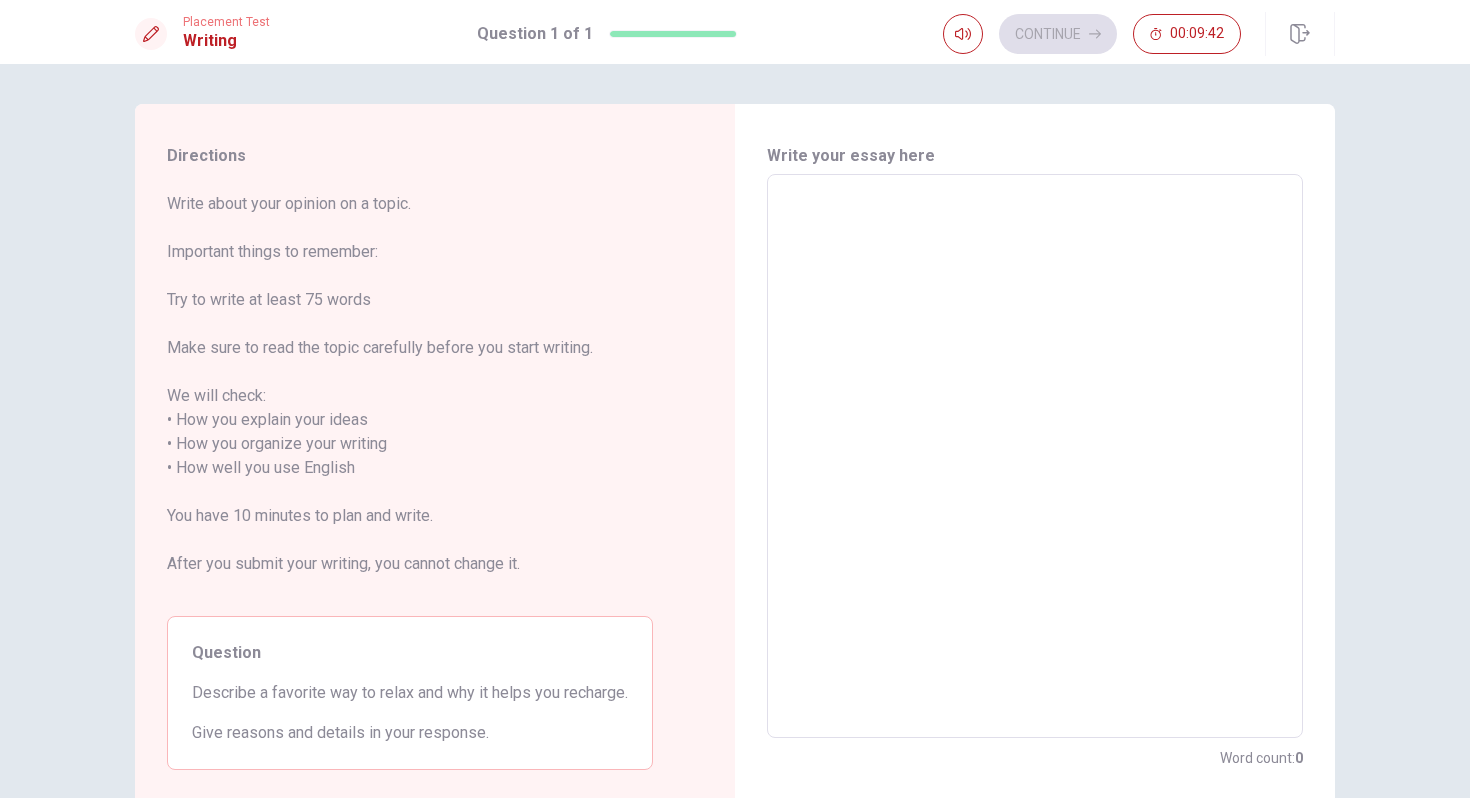 type on "ㄛ" 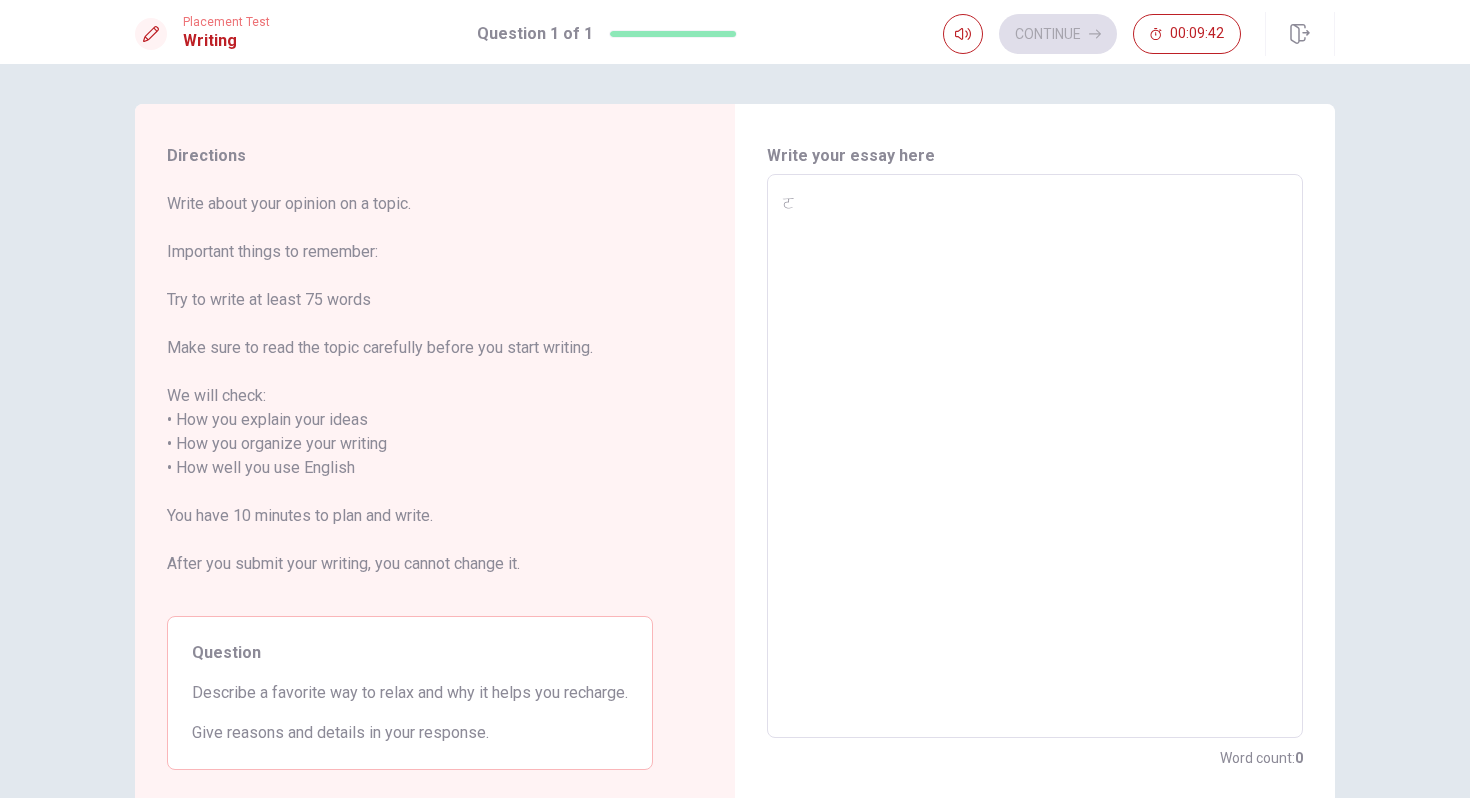 type on "x" 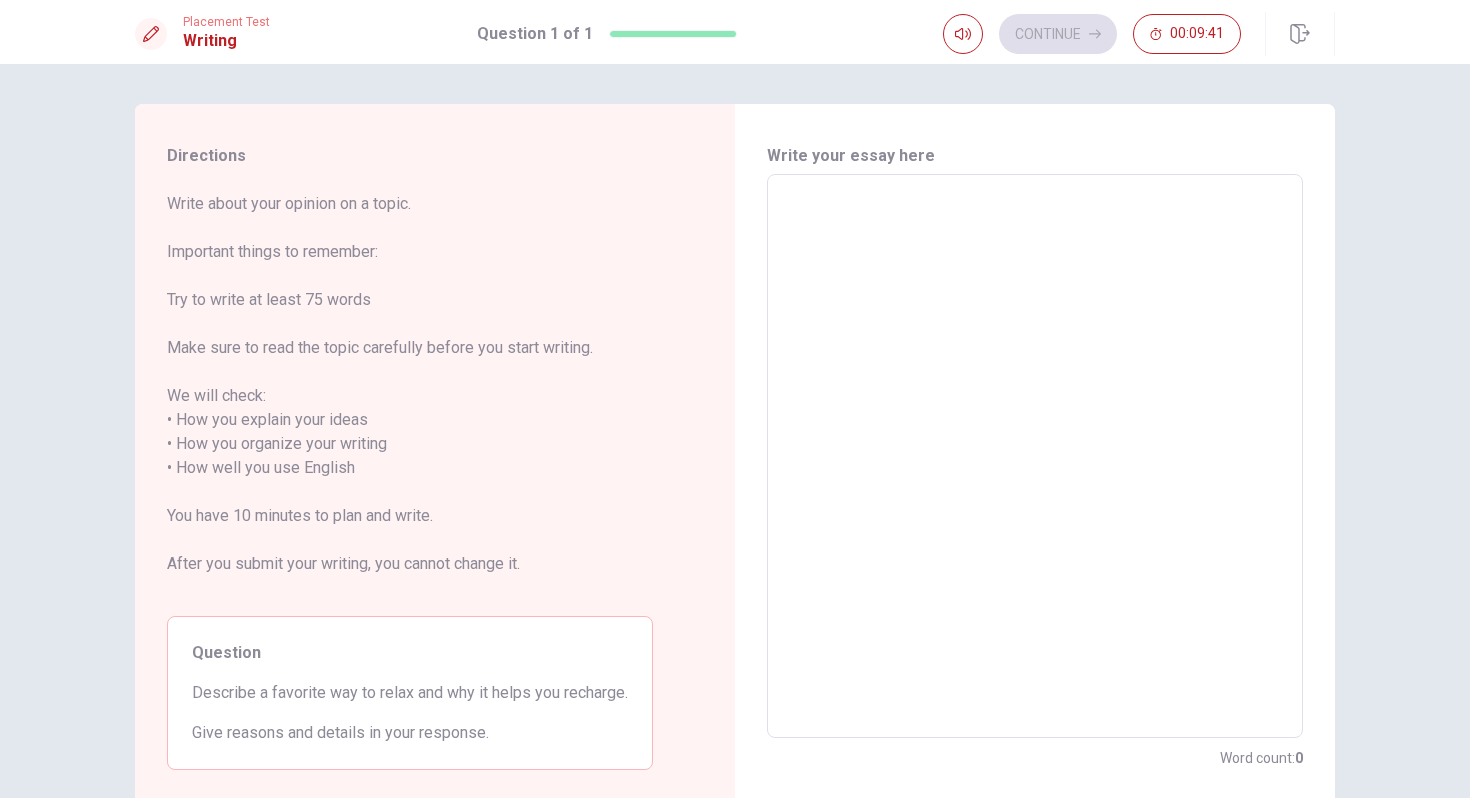 type on "ｉ" 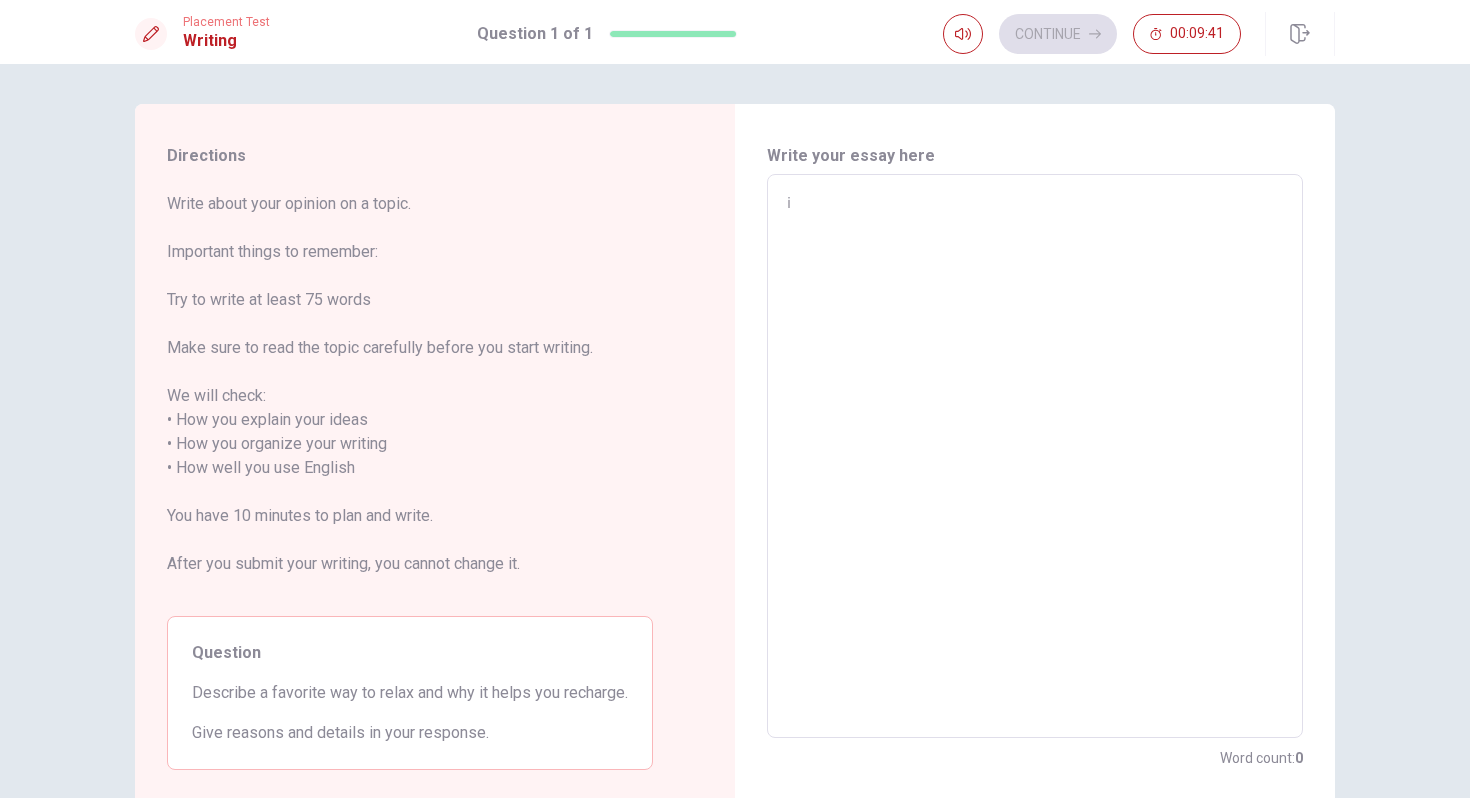 type on "x" 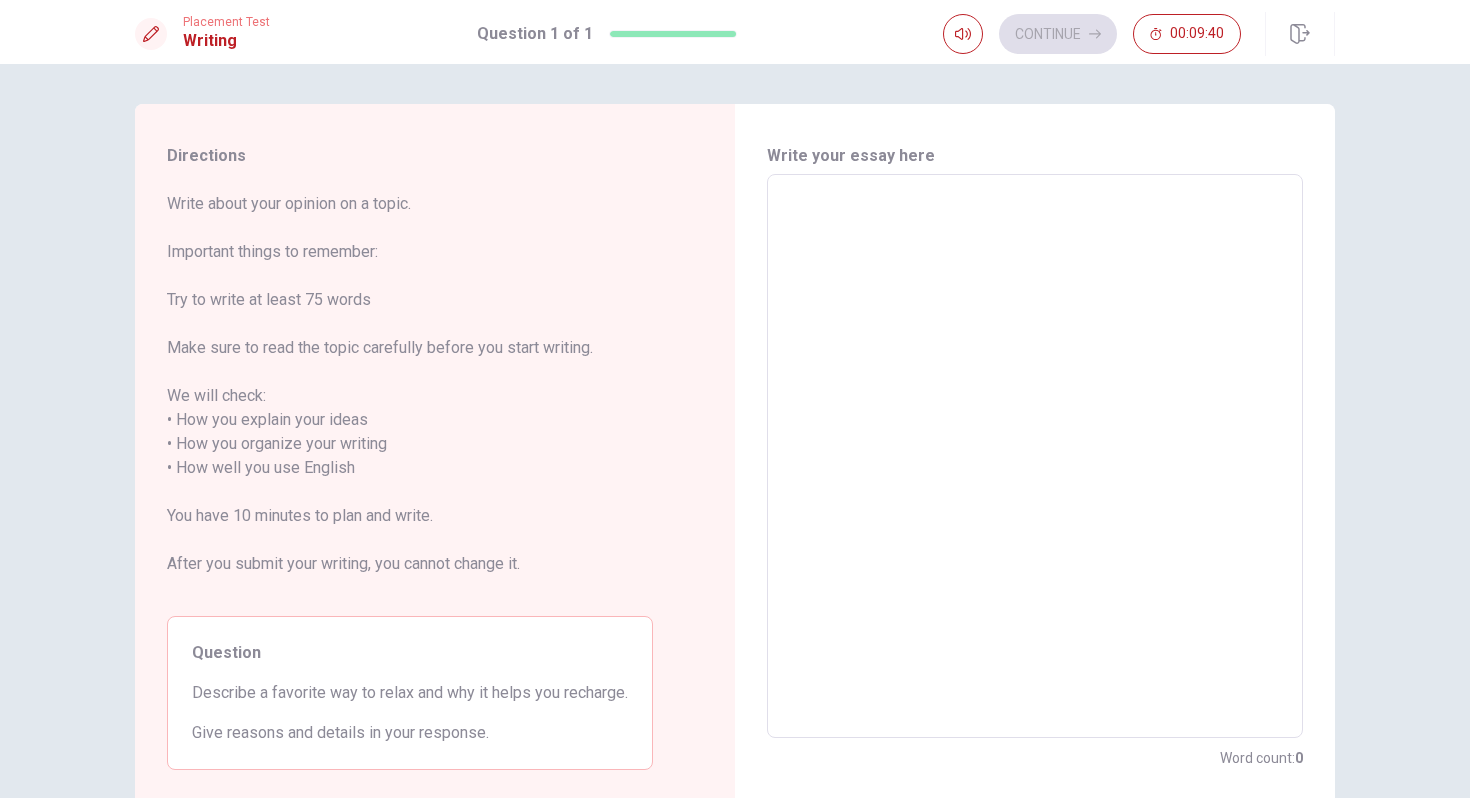 type on "Ｉ" 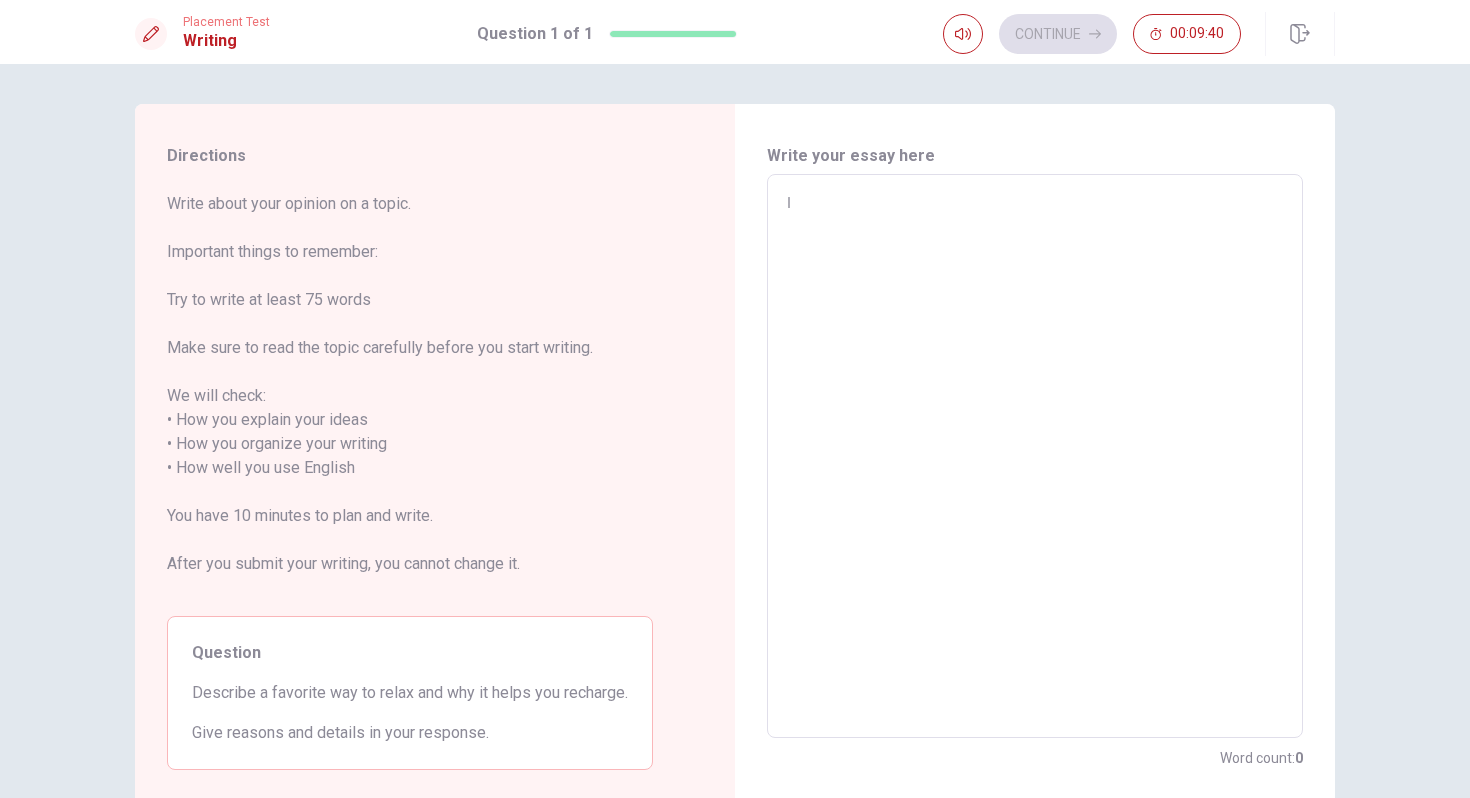 type on "x" 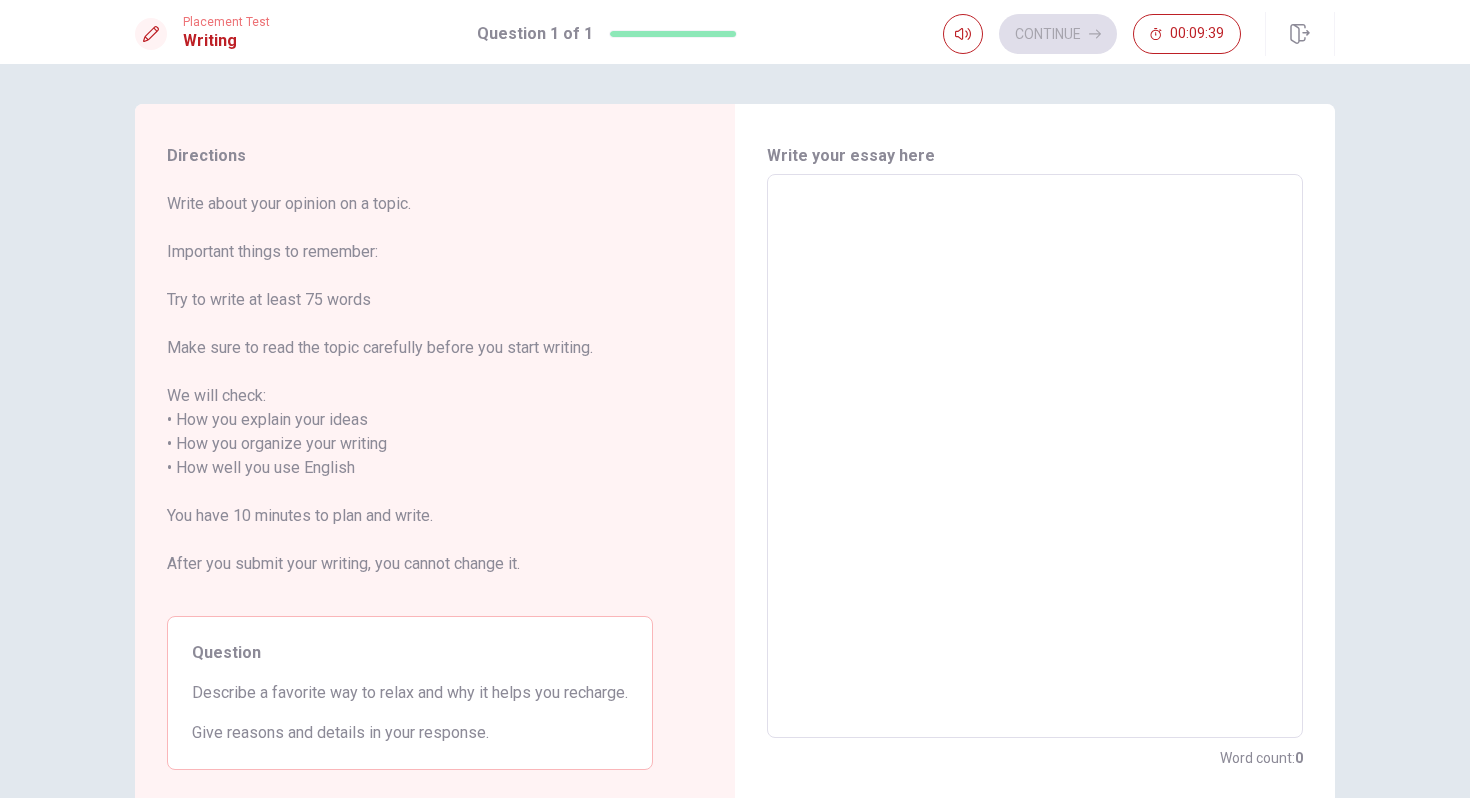 type on "i" 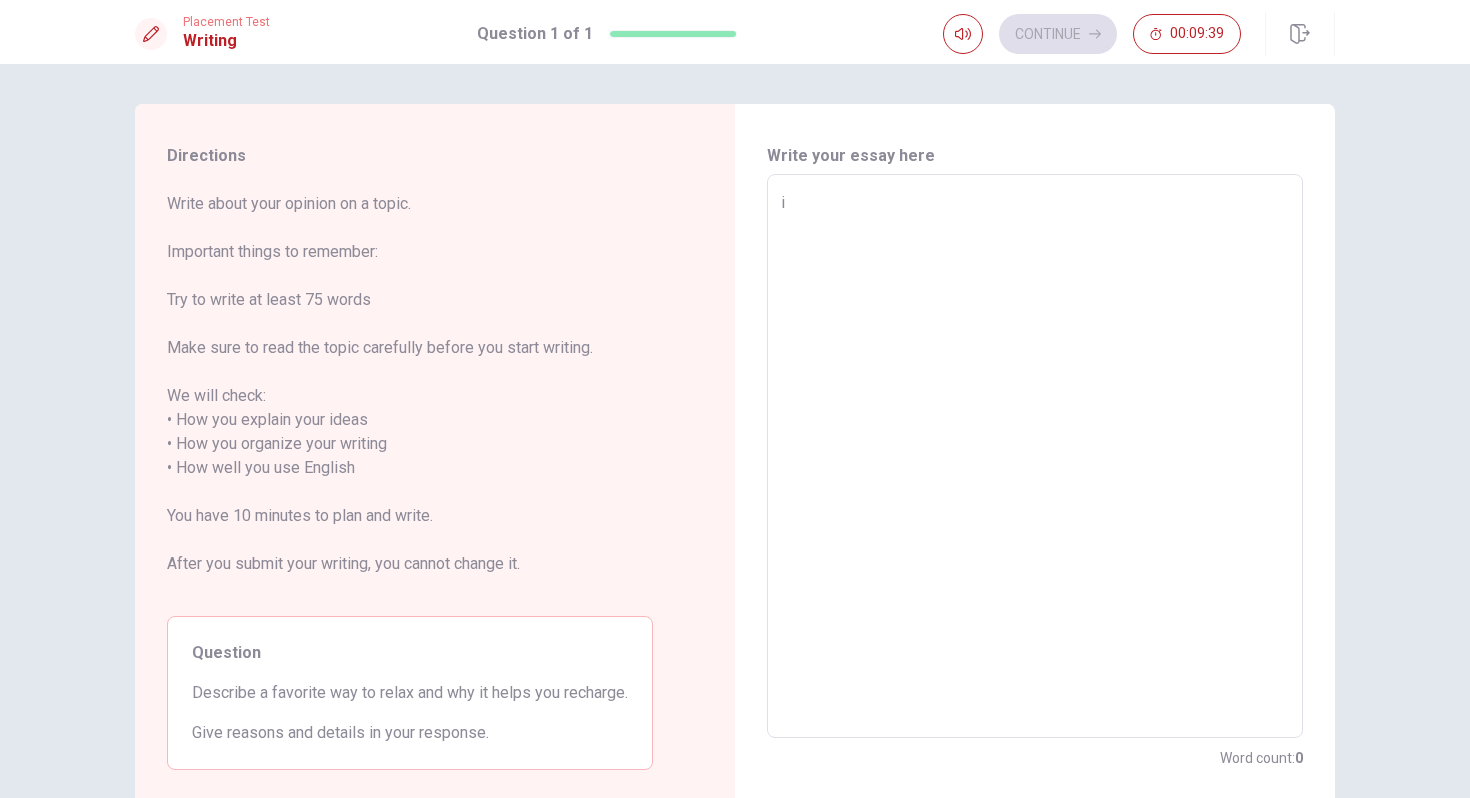 type on "x" 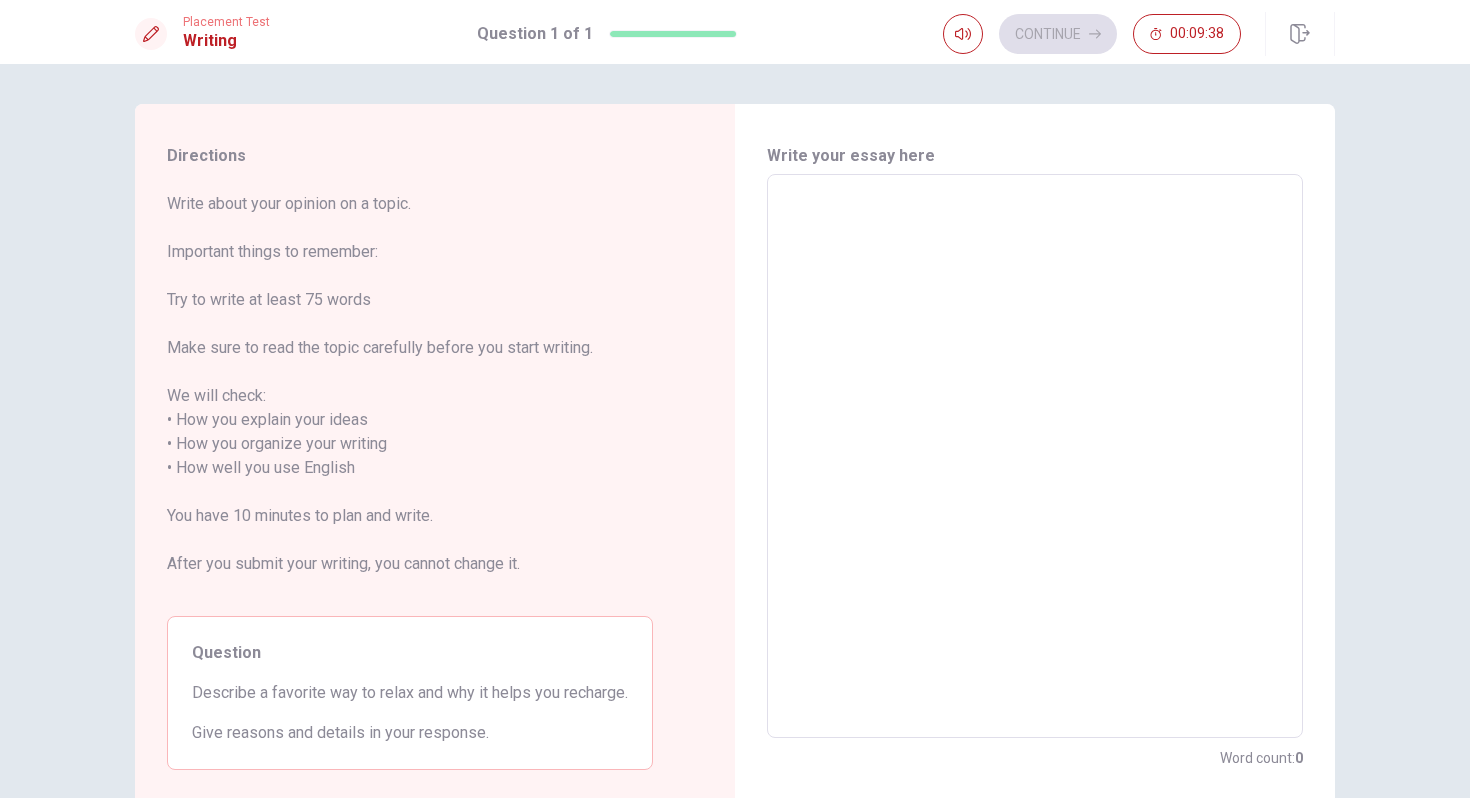 type on "I" 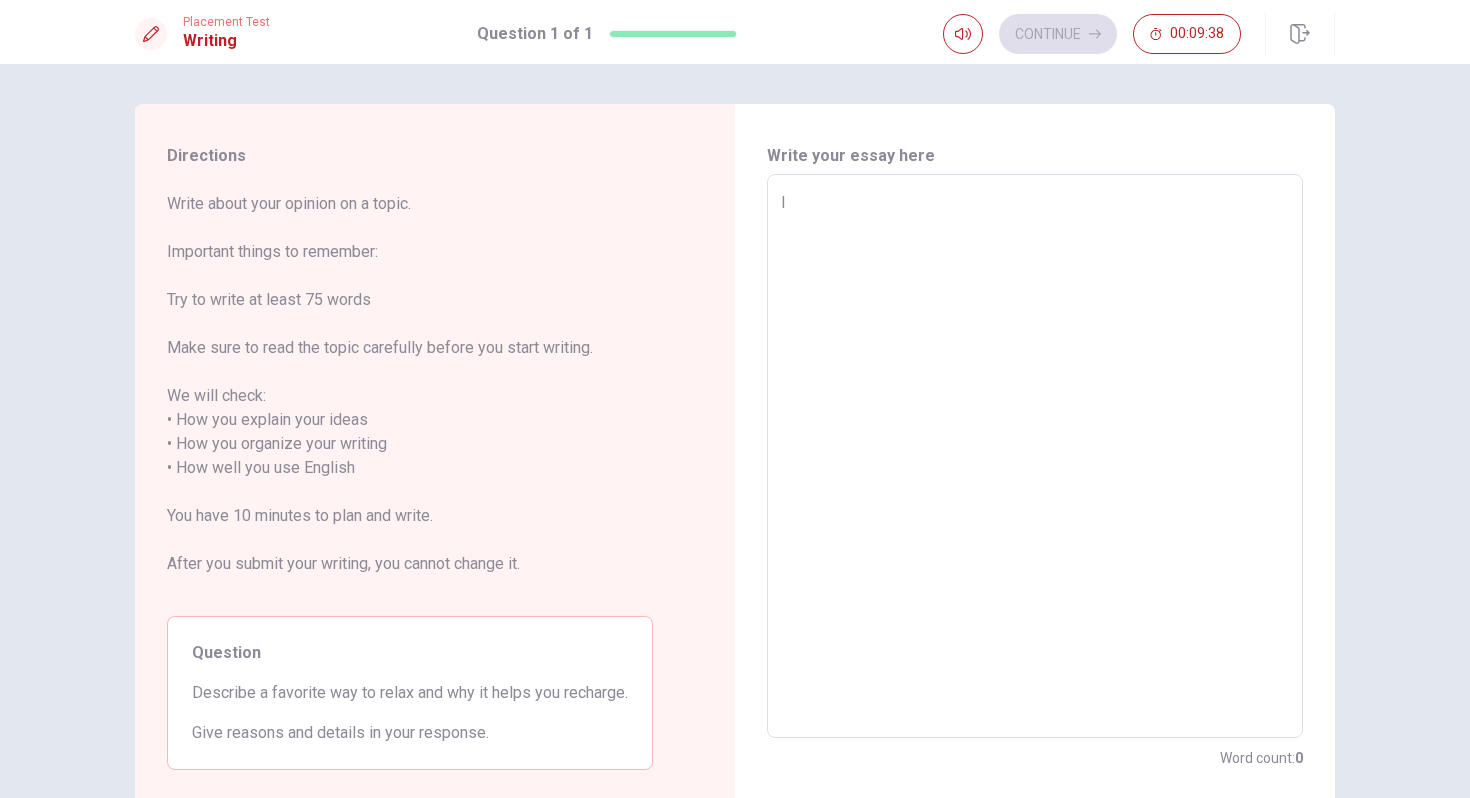 type on "x" 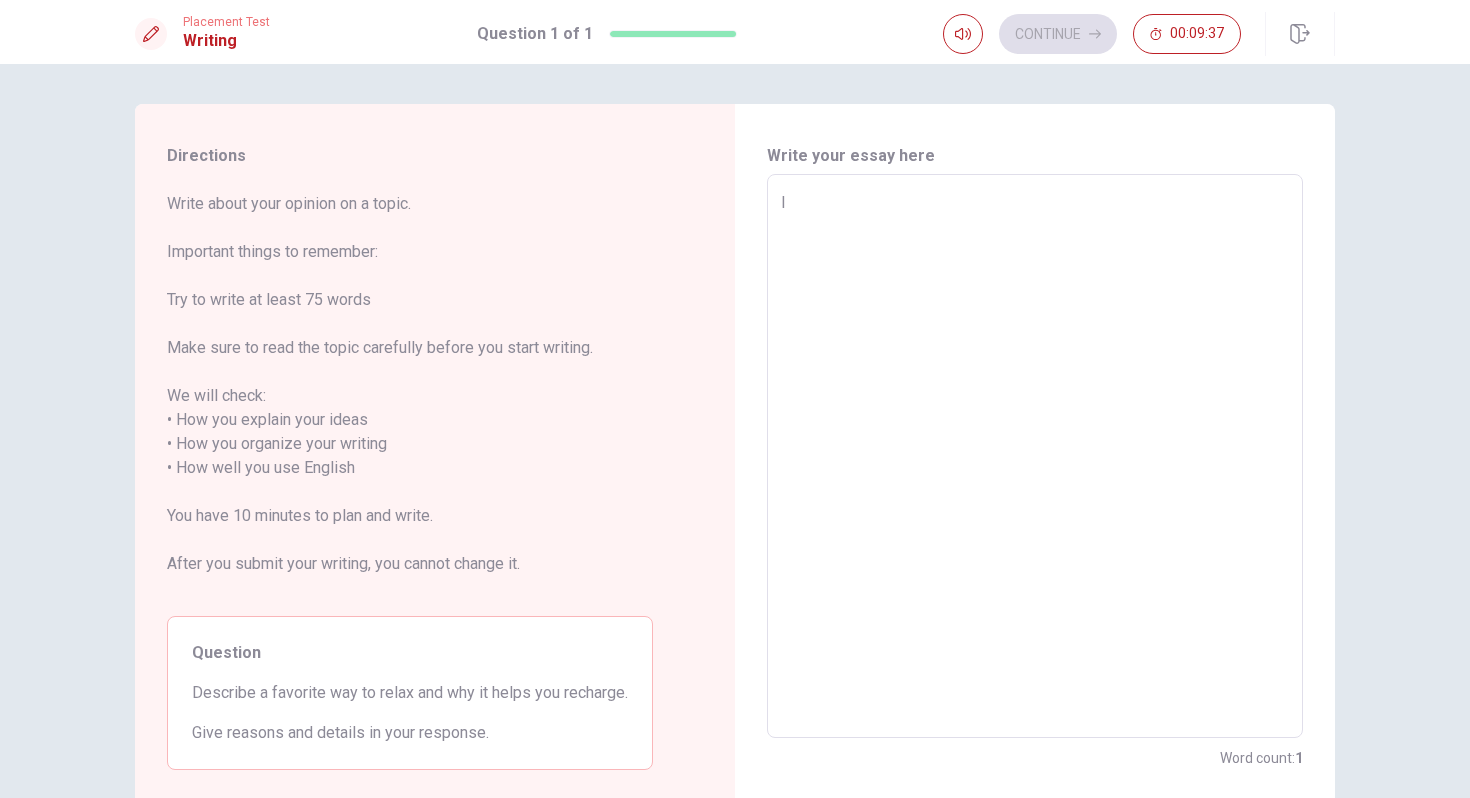 type on "I" 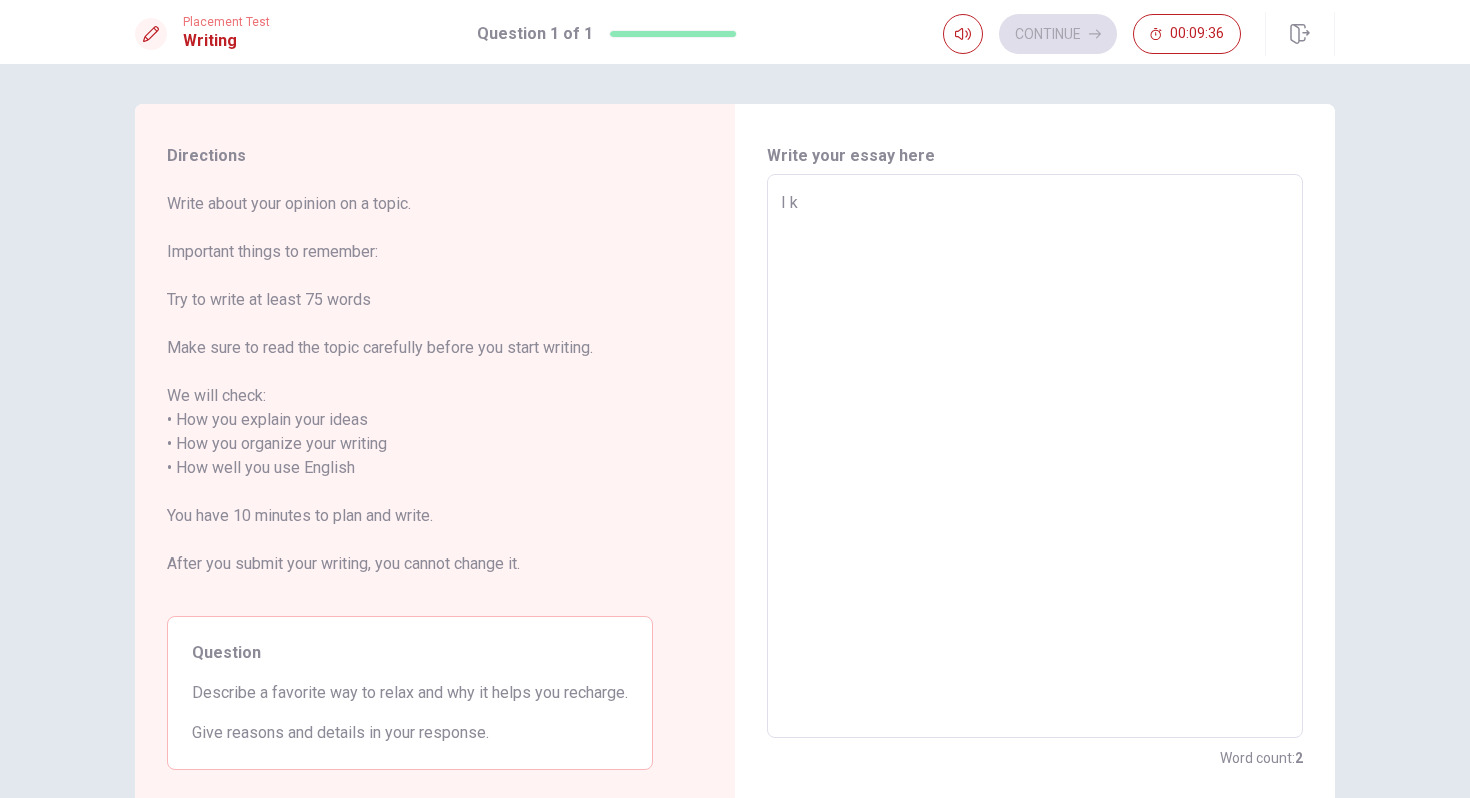 type on "x" 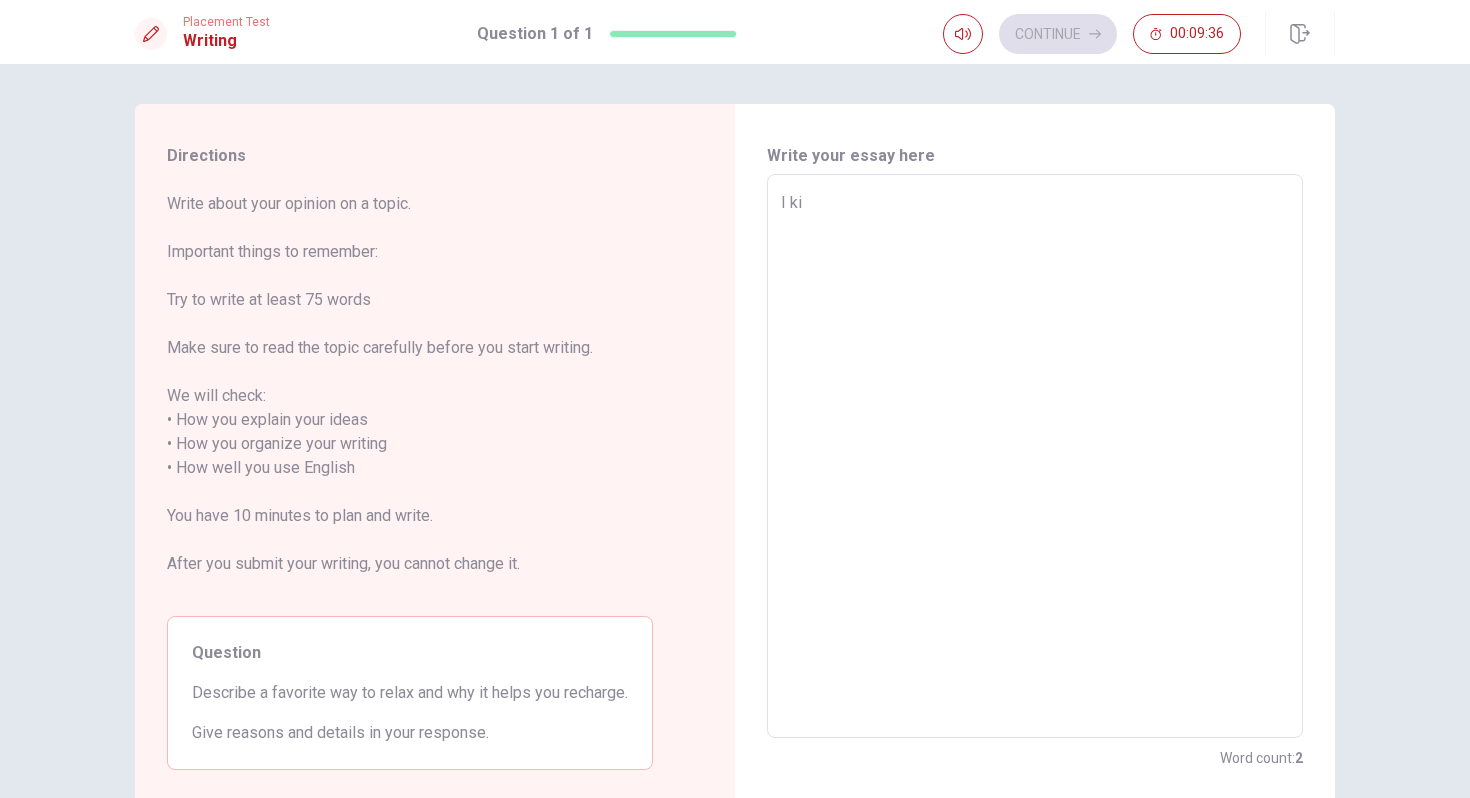 type on "x" 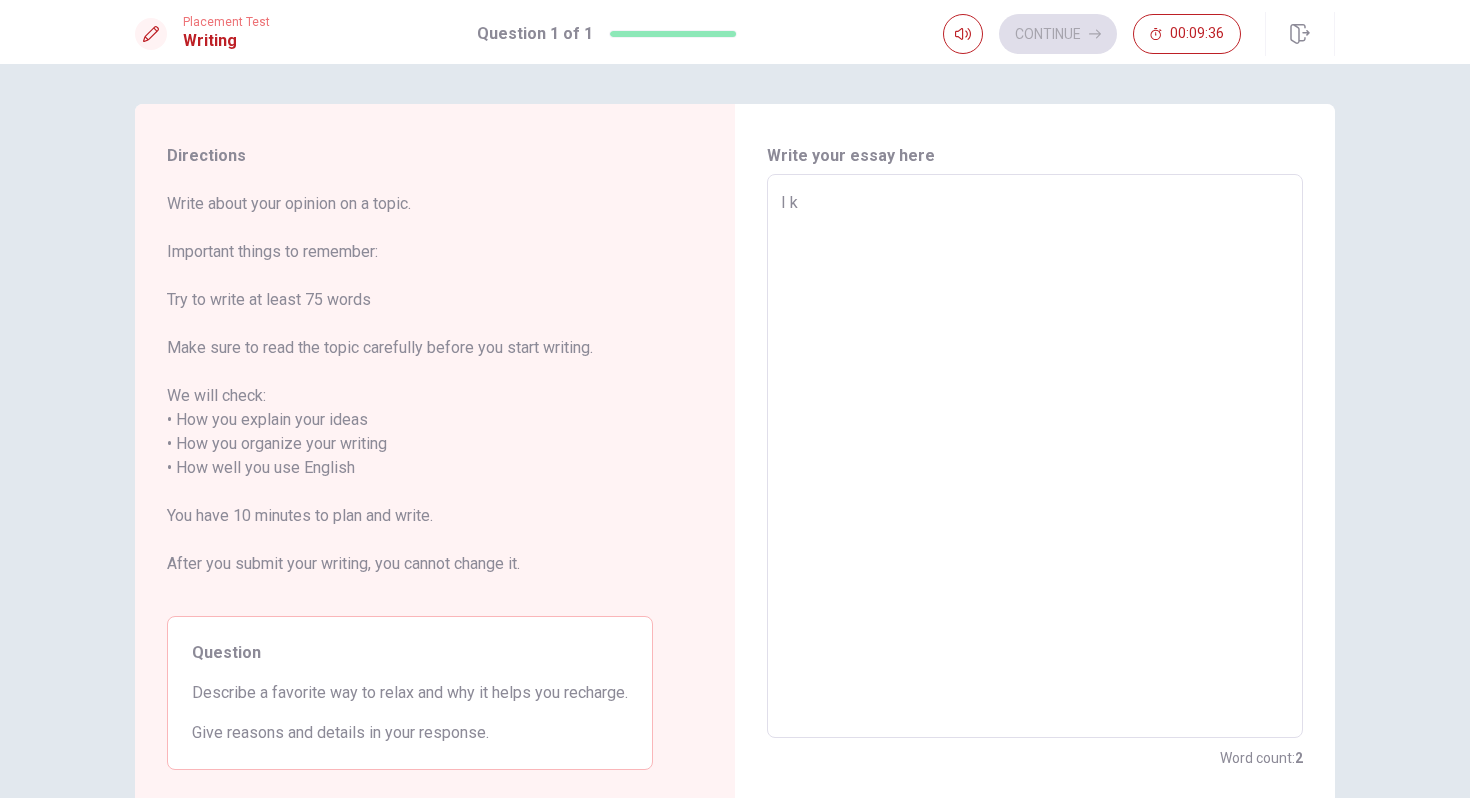type on "x" 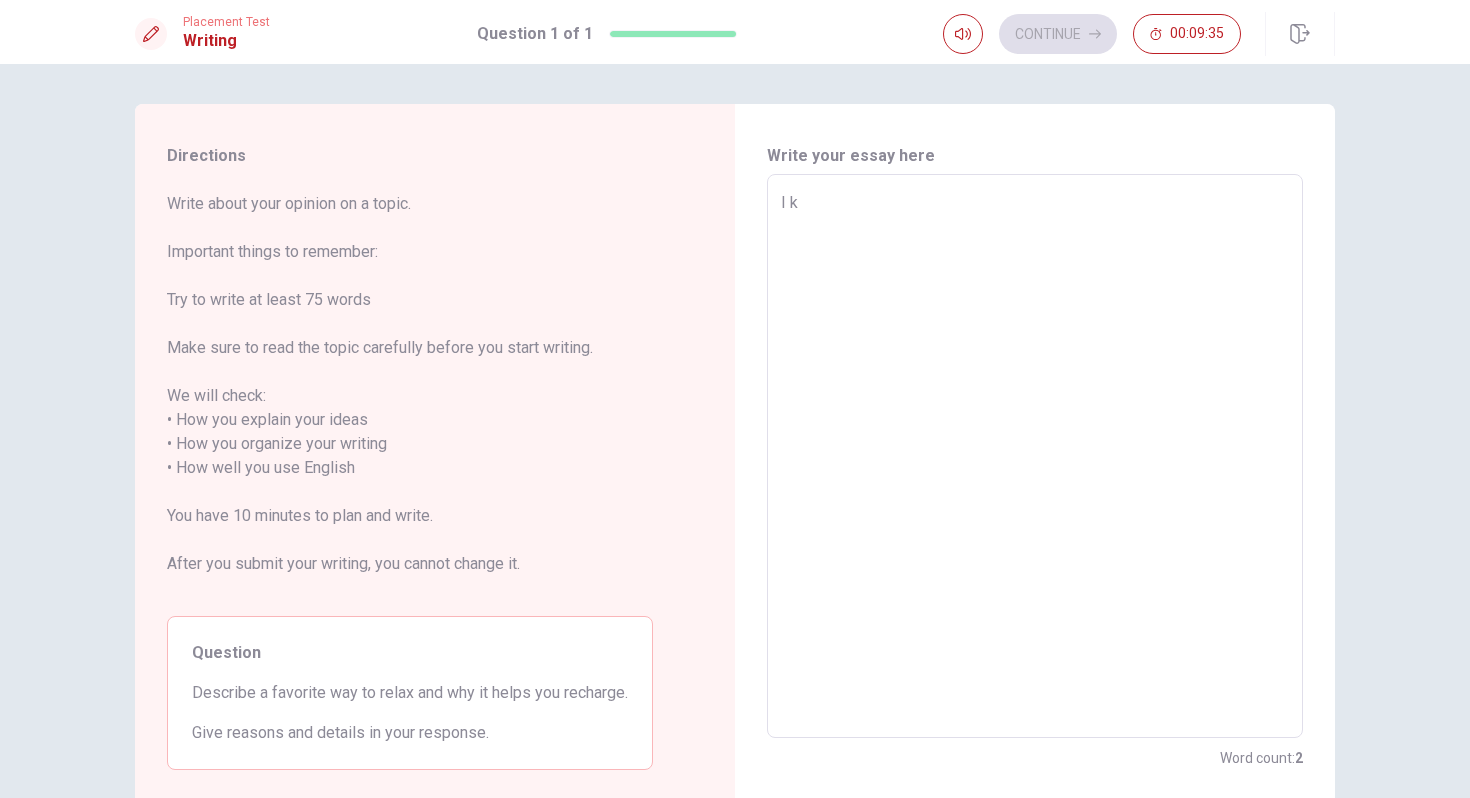 type on "I" 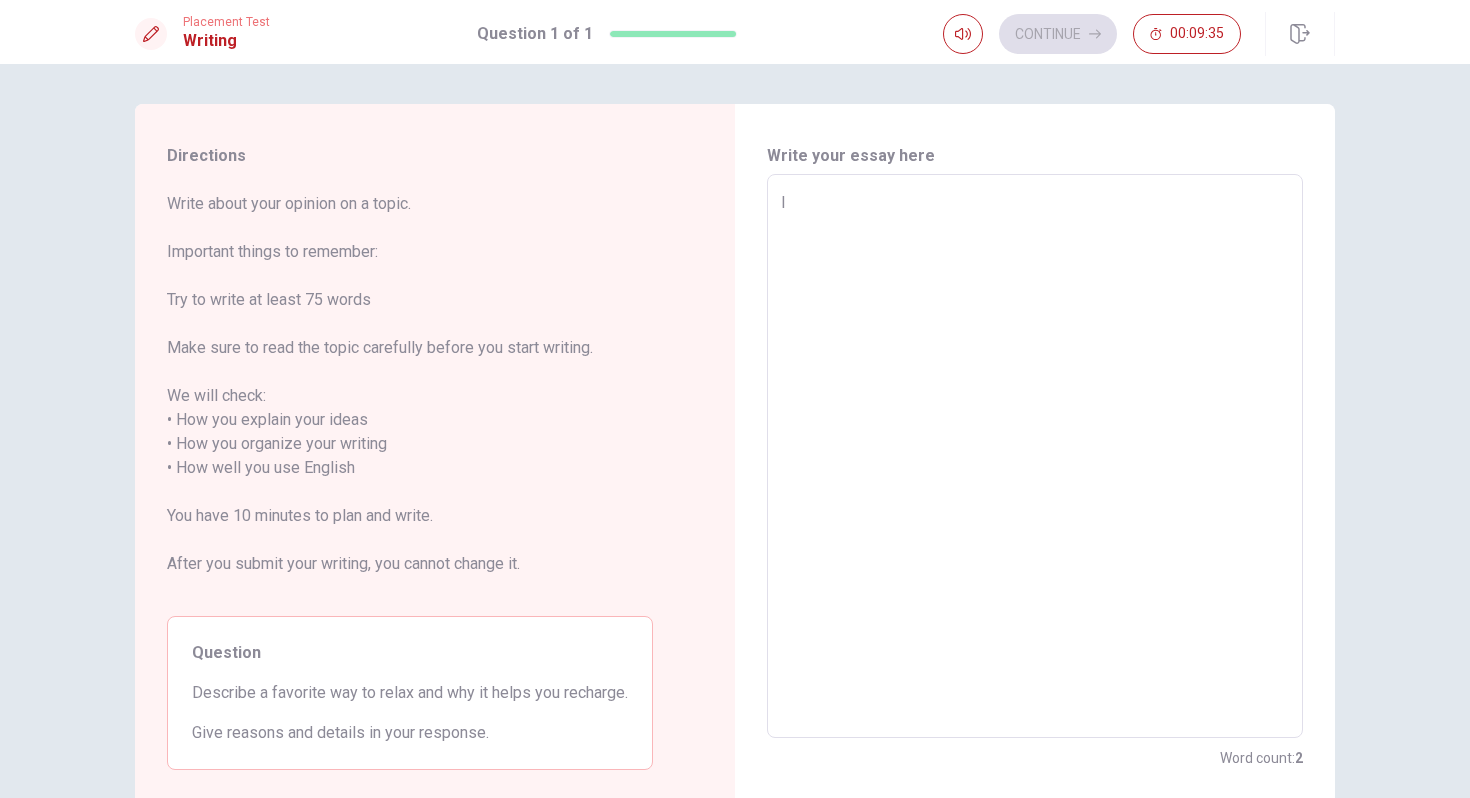 type on "x" 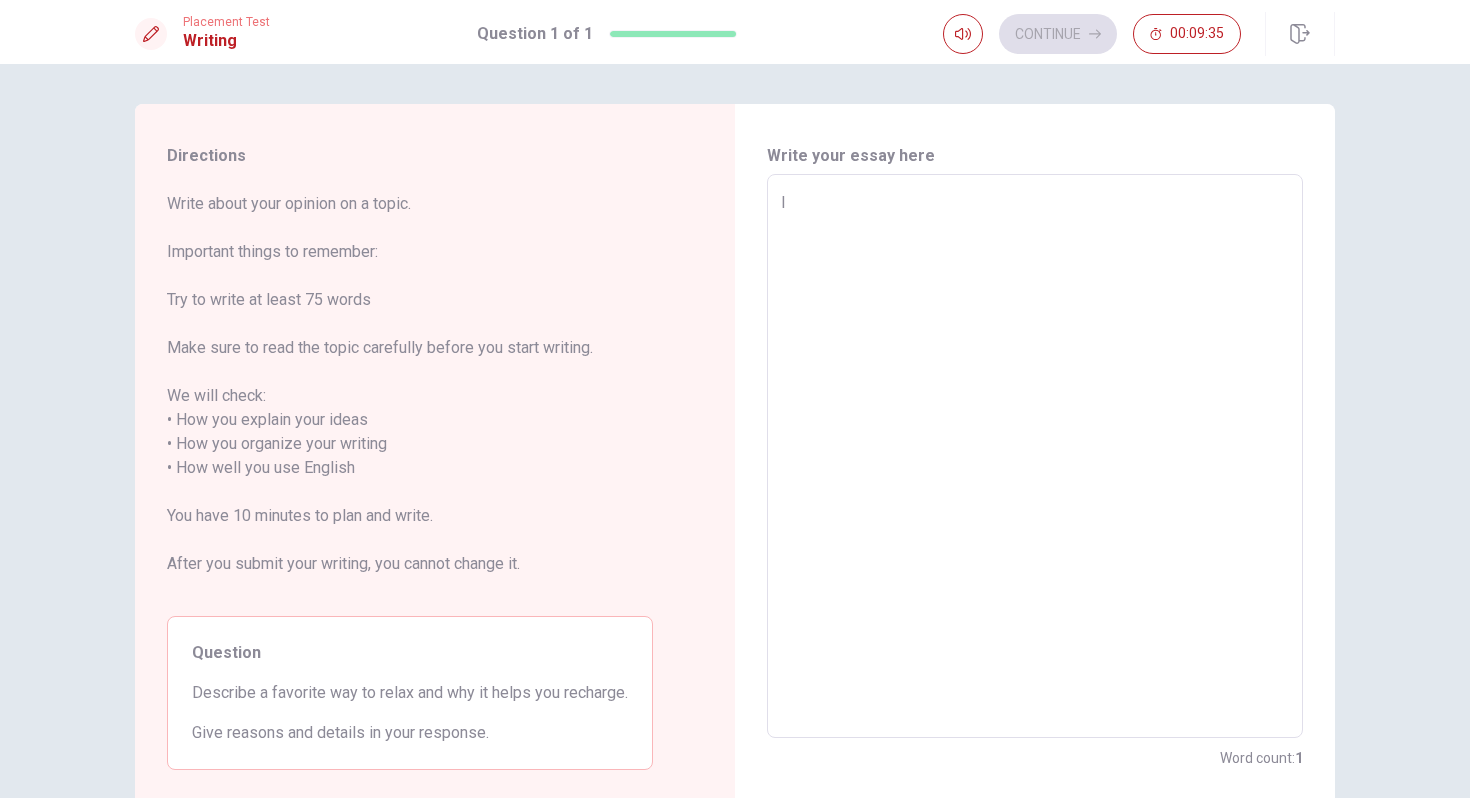 type on "I p" 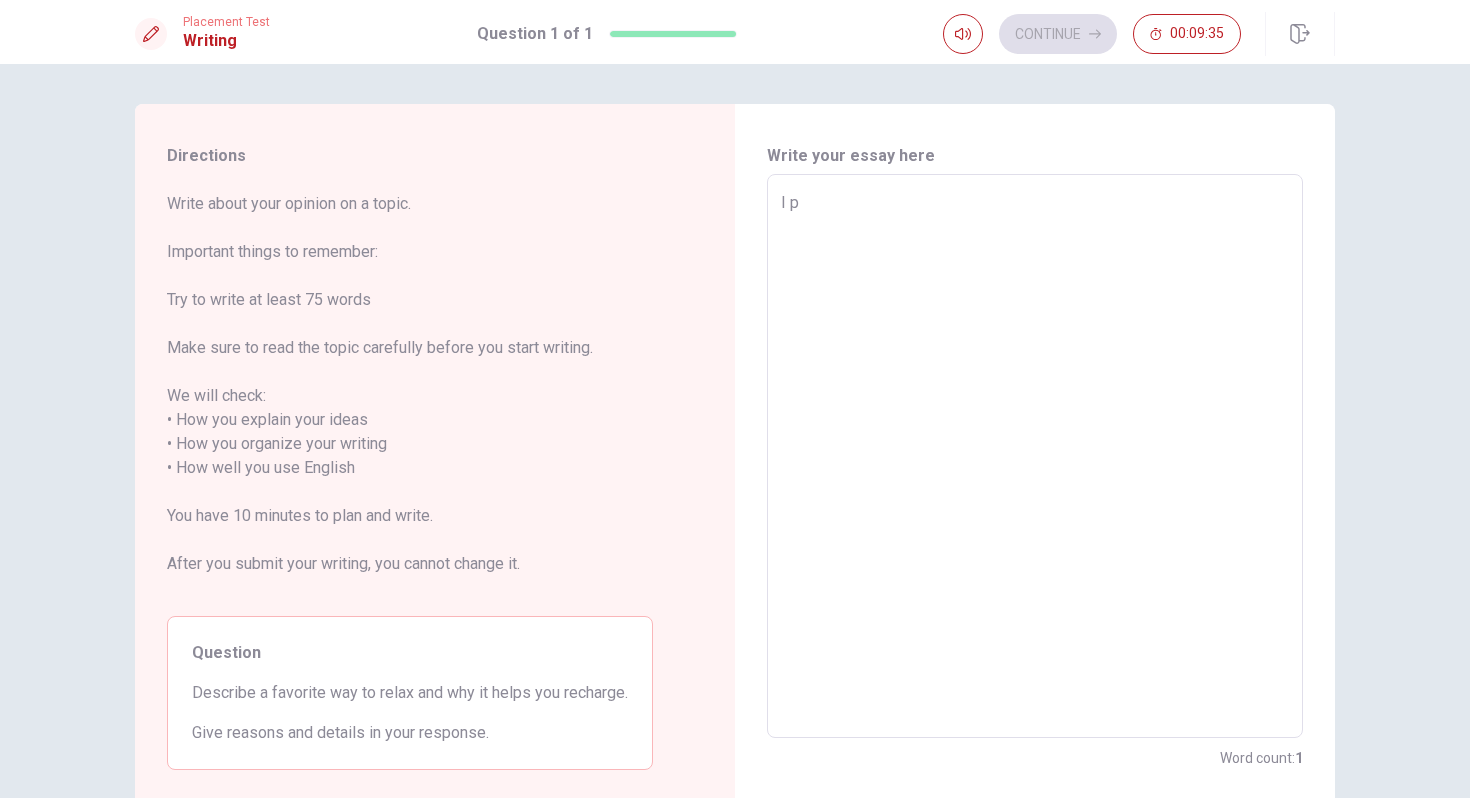 type on "x" 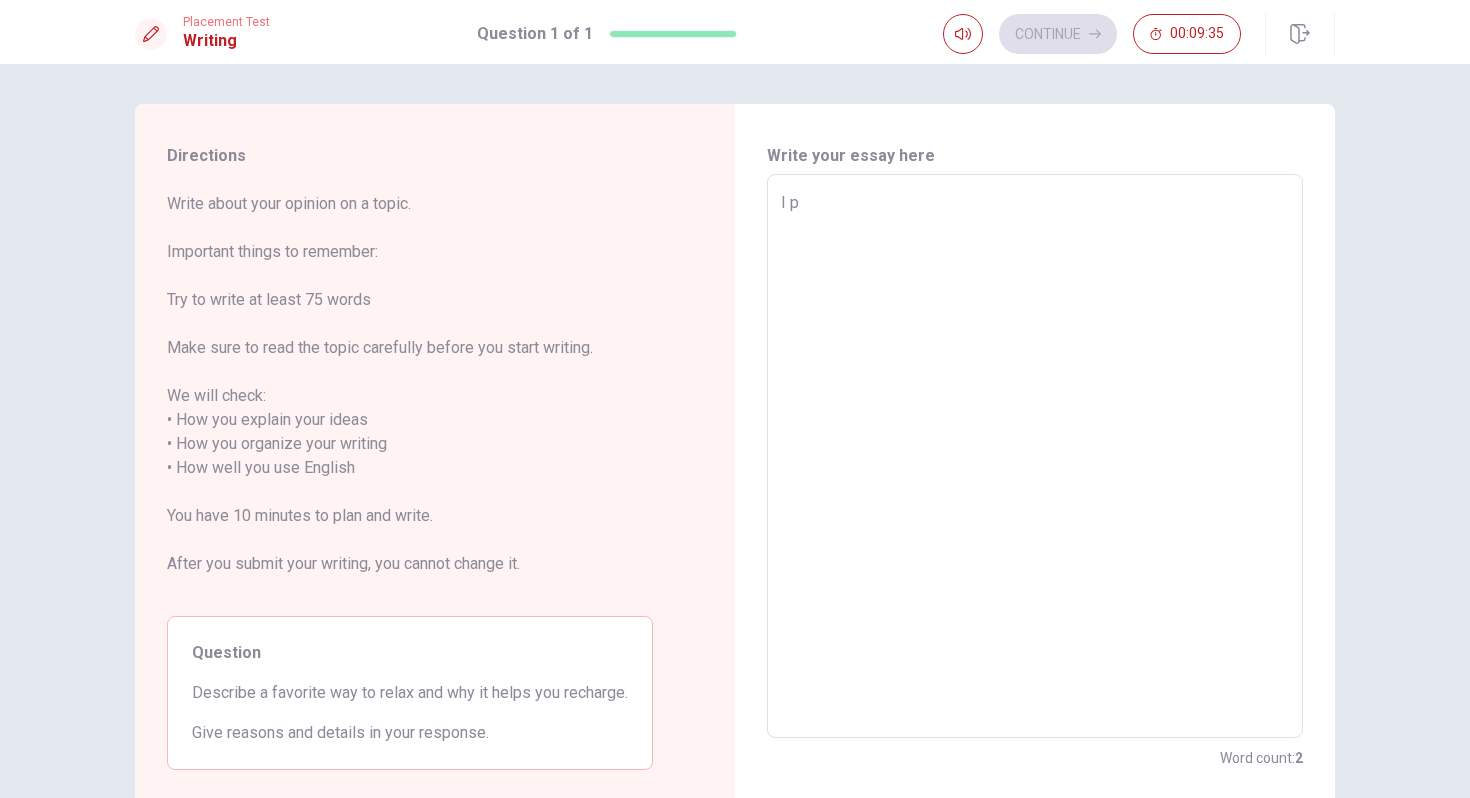 type on "I pe" 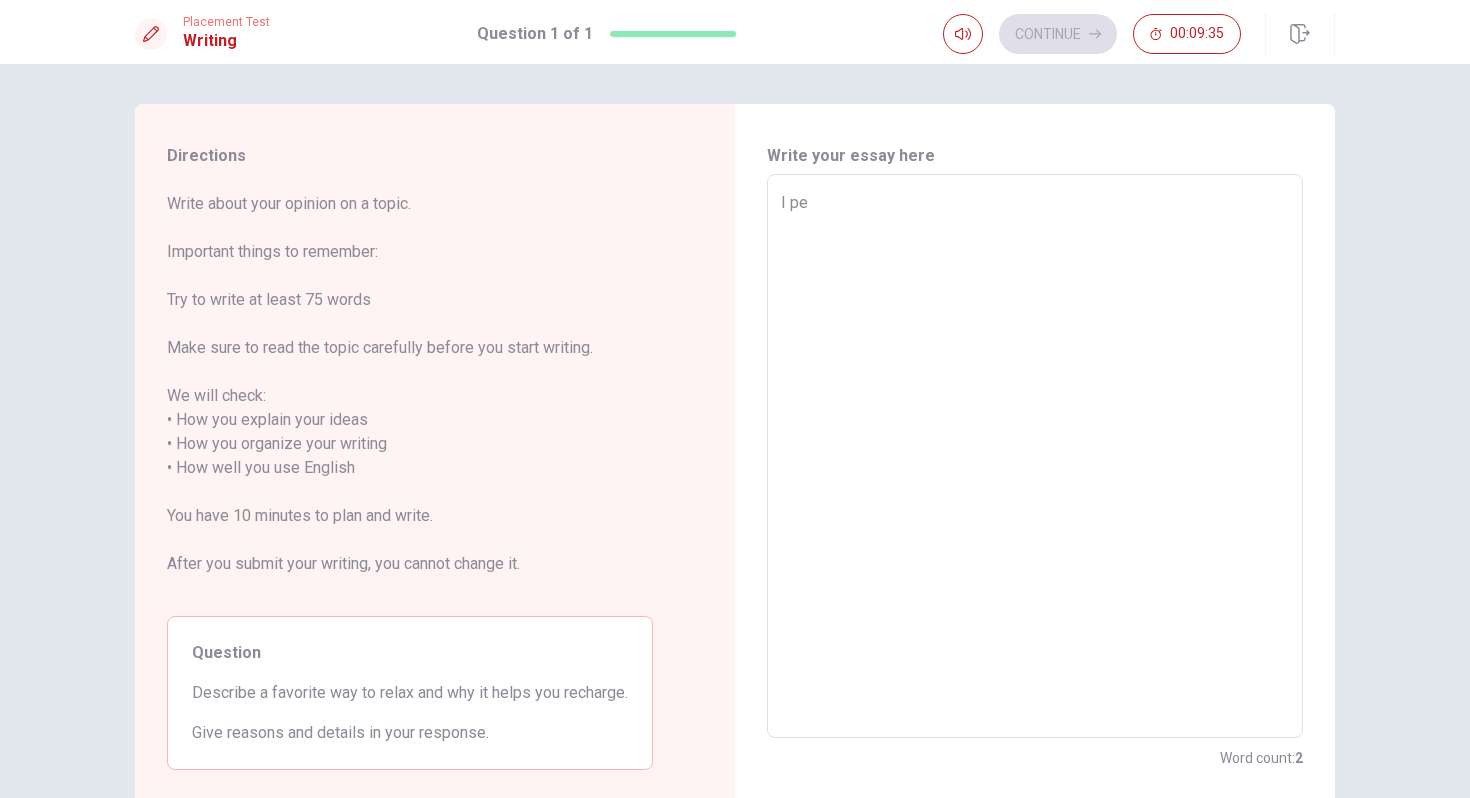 type on "x" 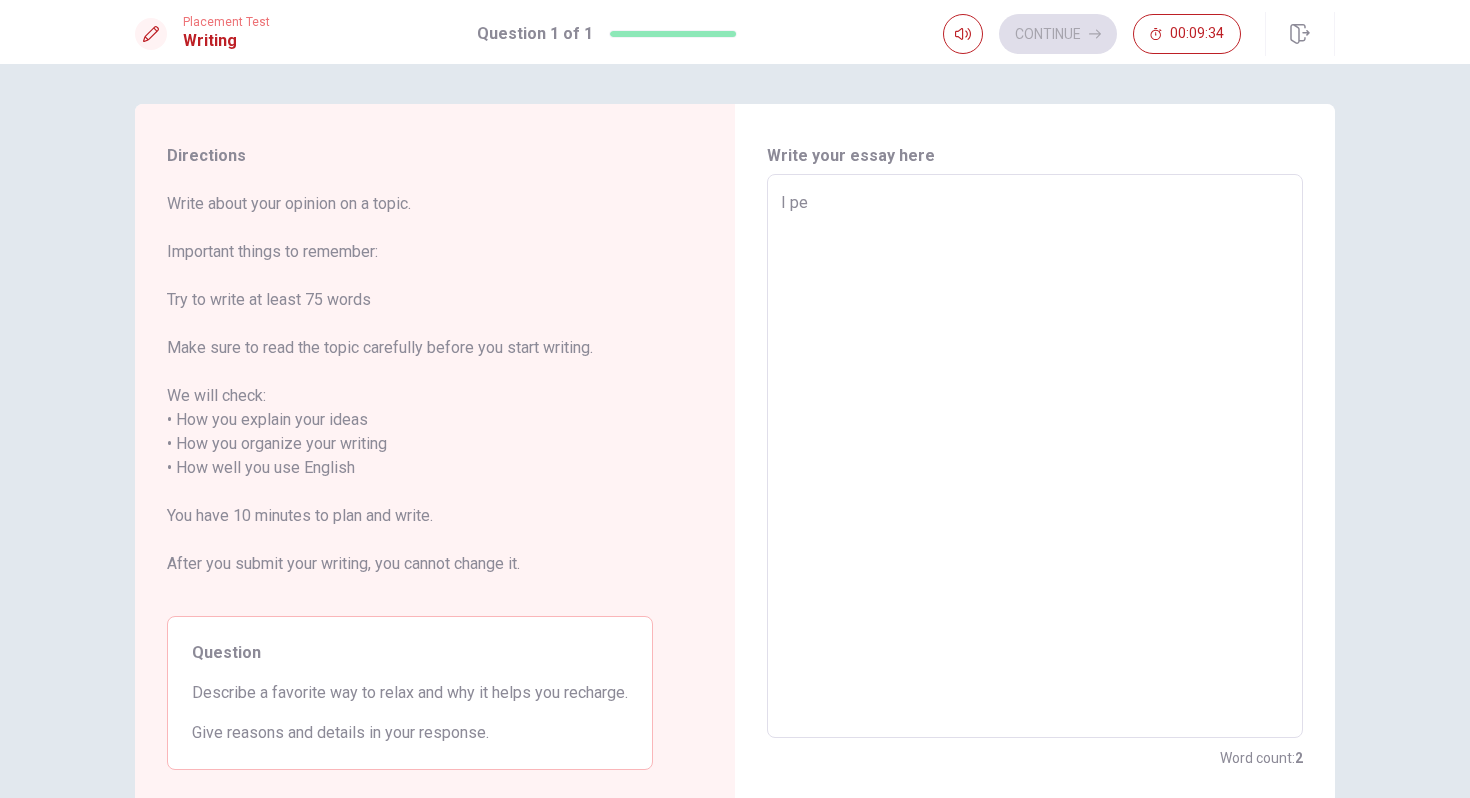 type on "I pef" 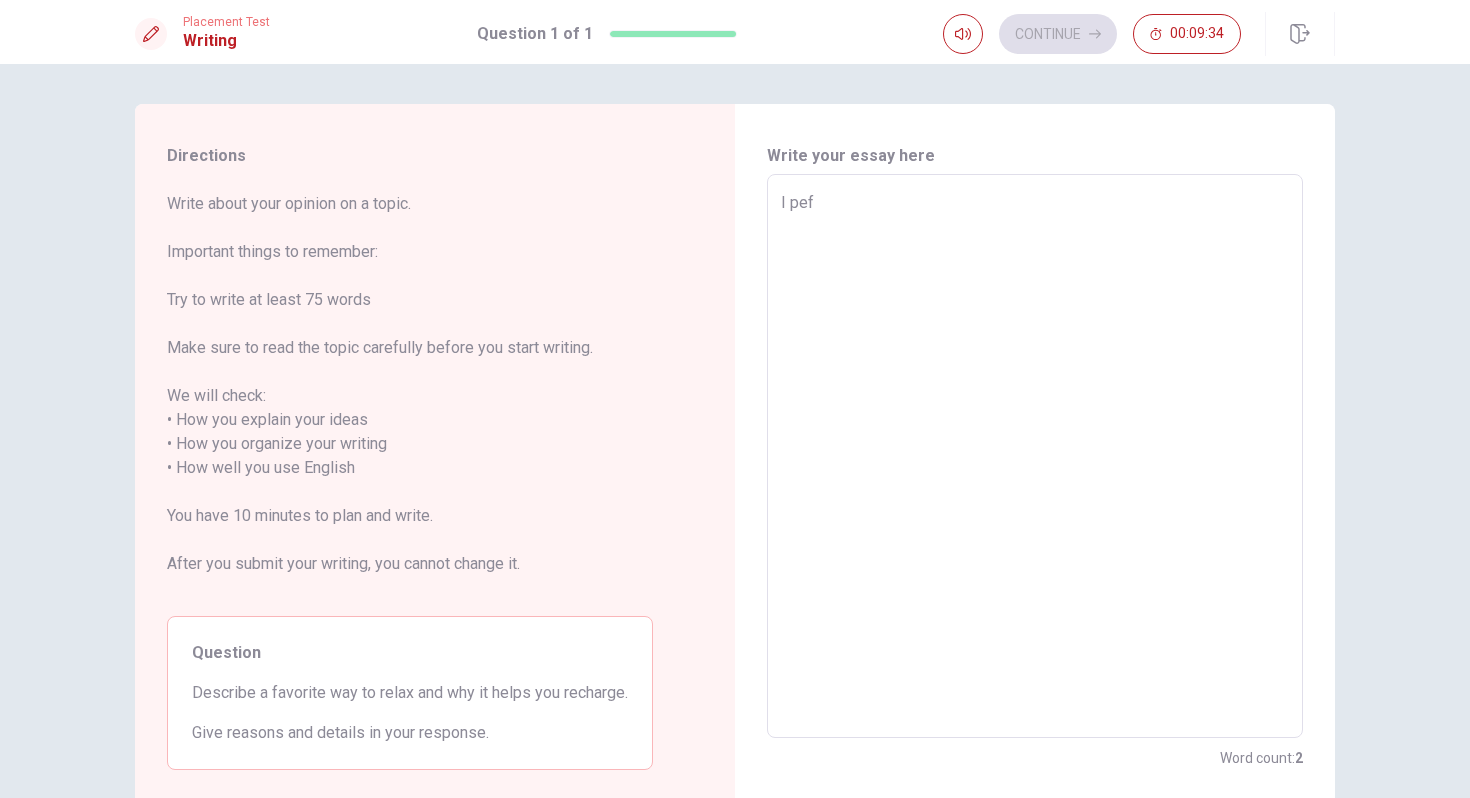 type on "x" 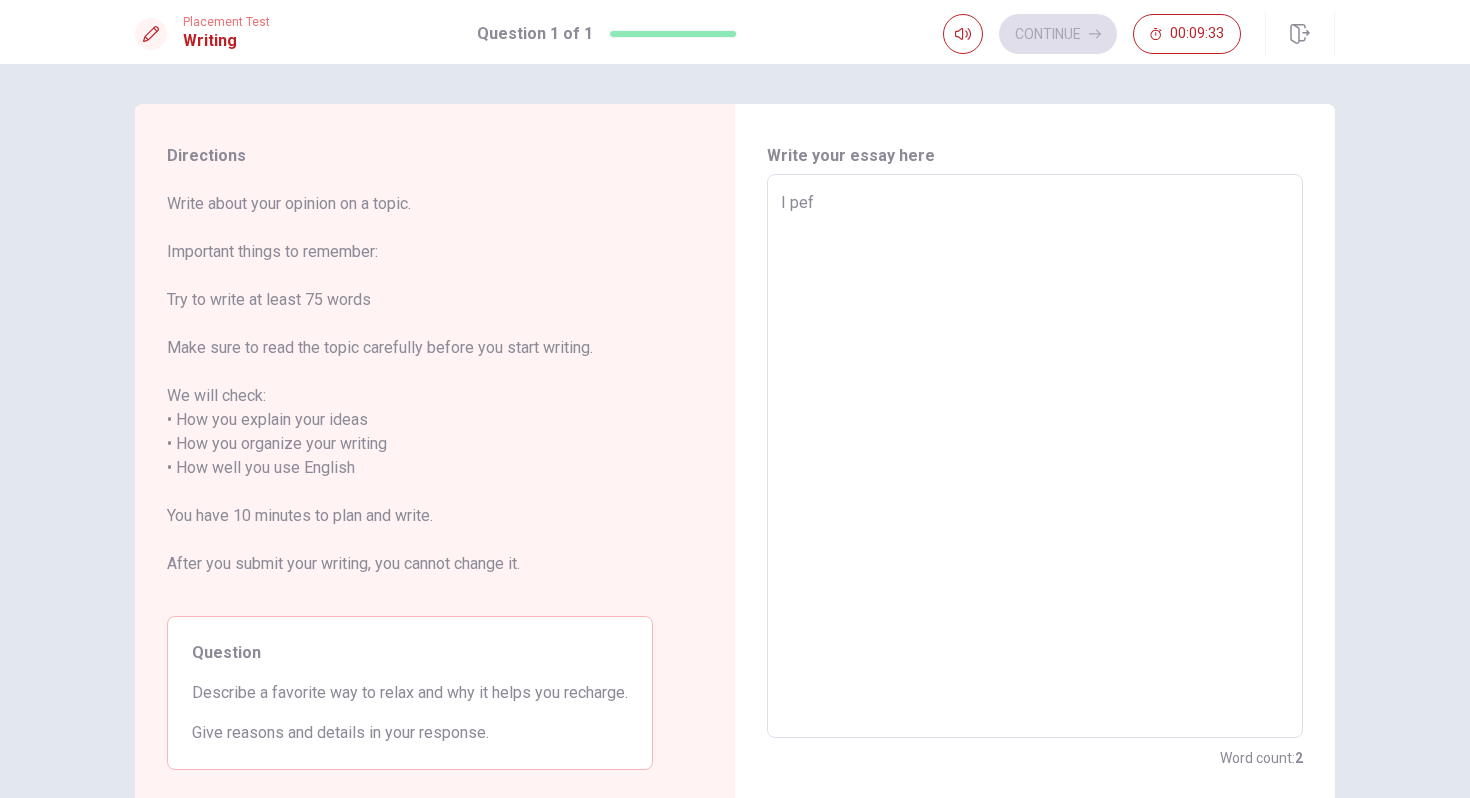 type on "I pefe" 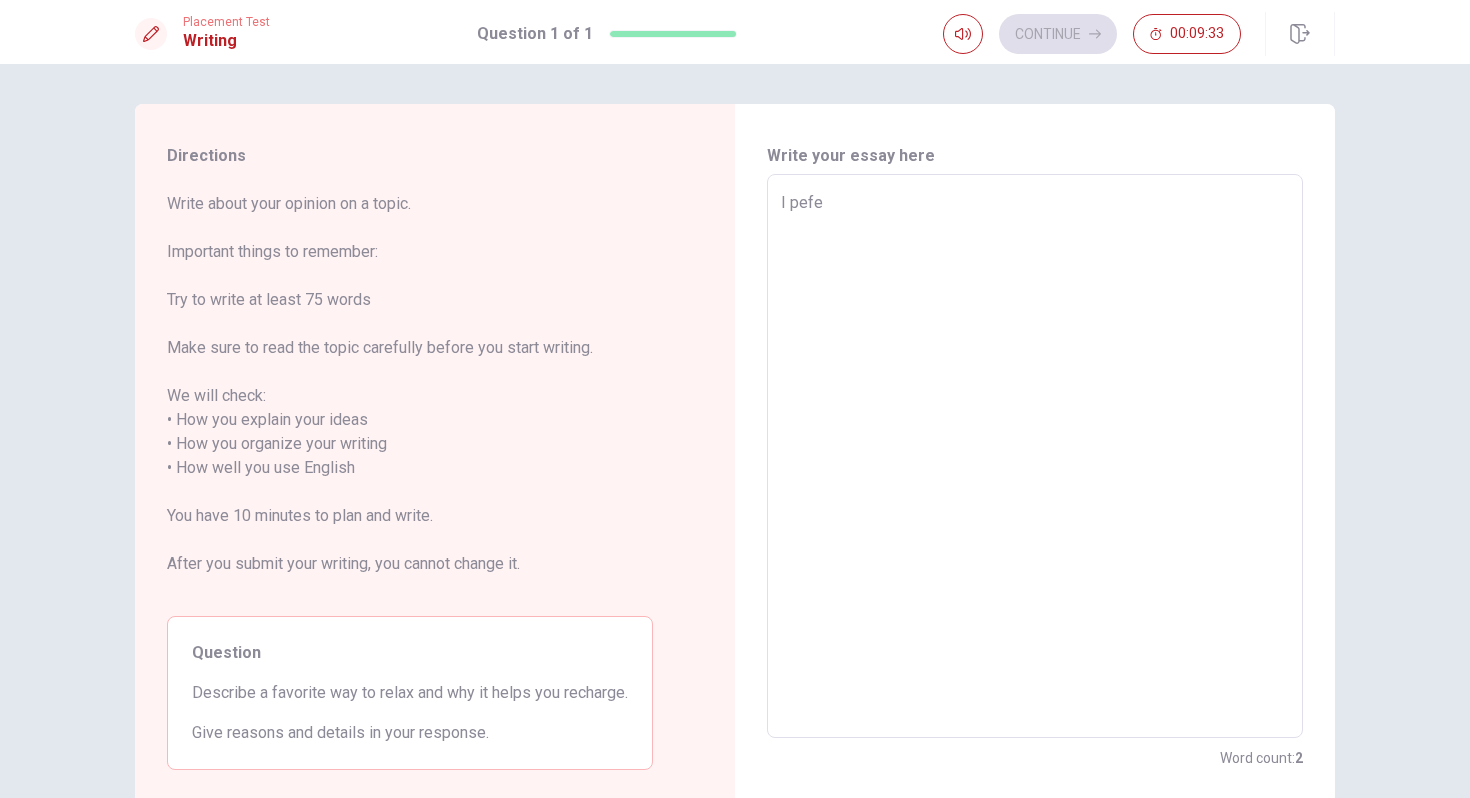 type on "x" 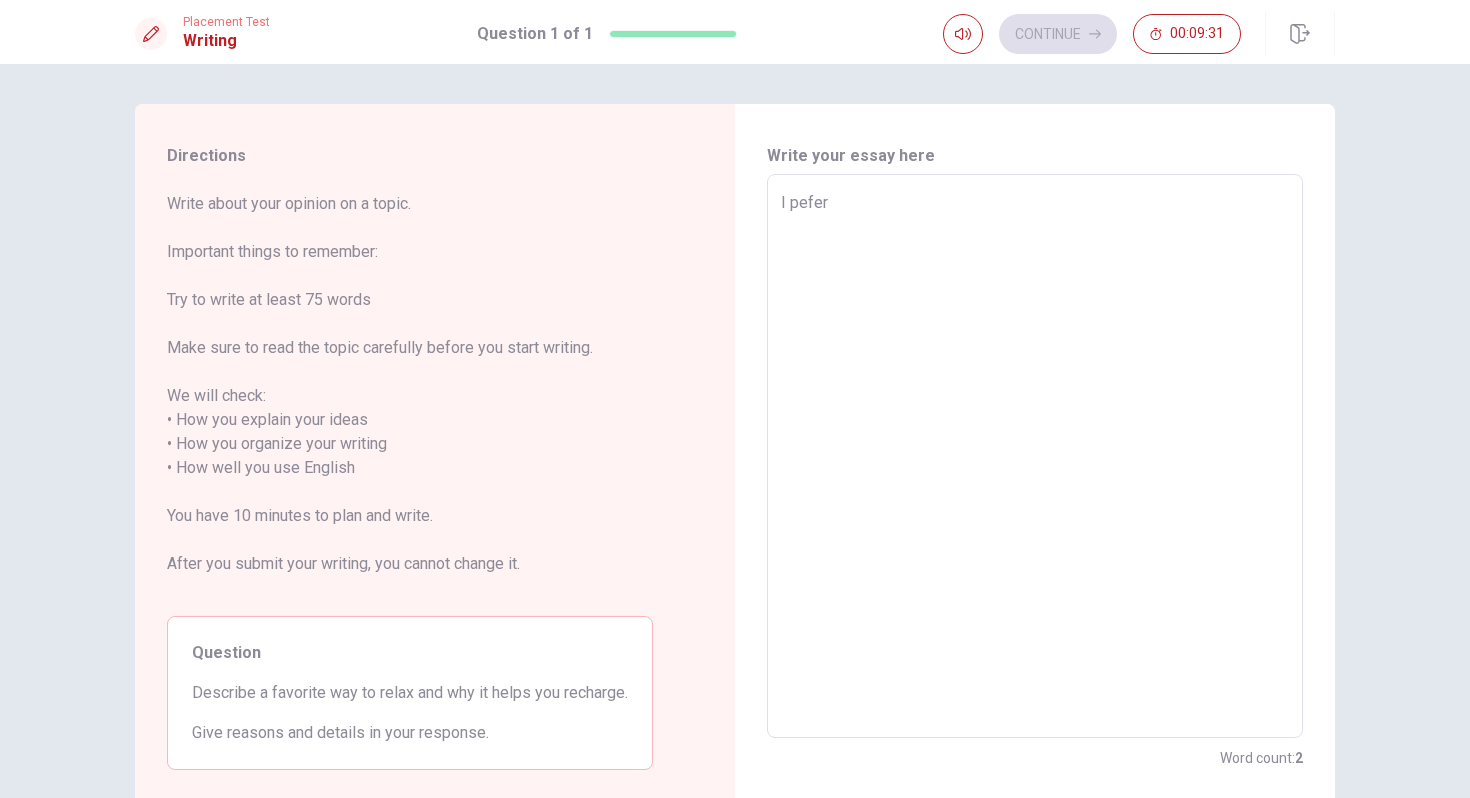type on "x" 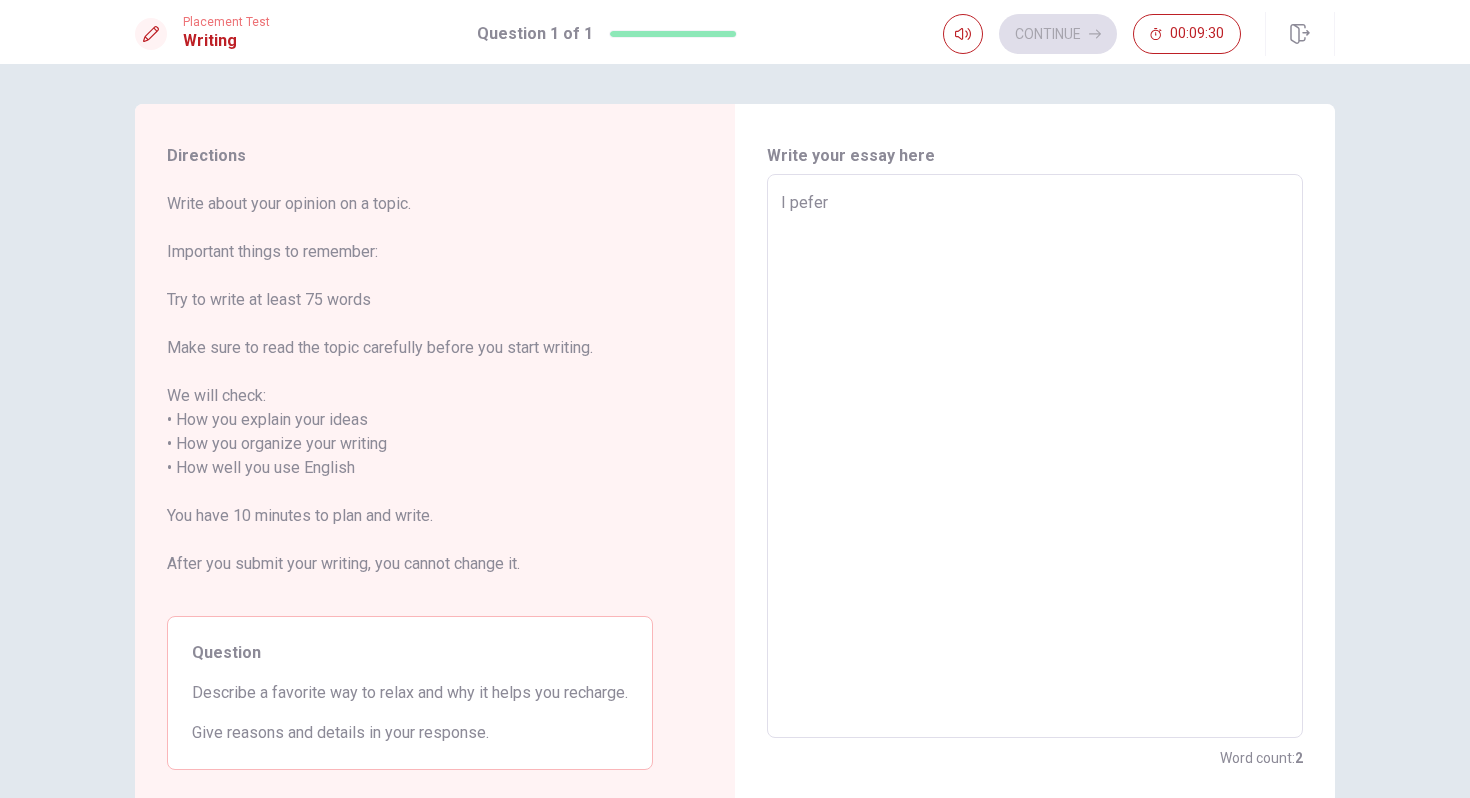 type on "I pefe" 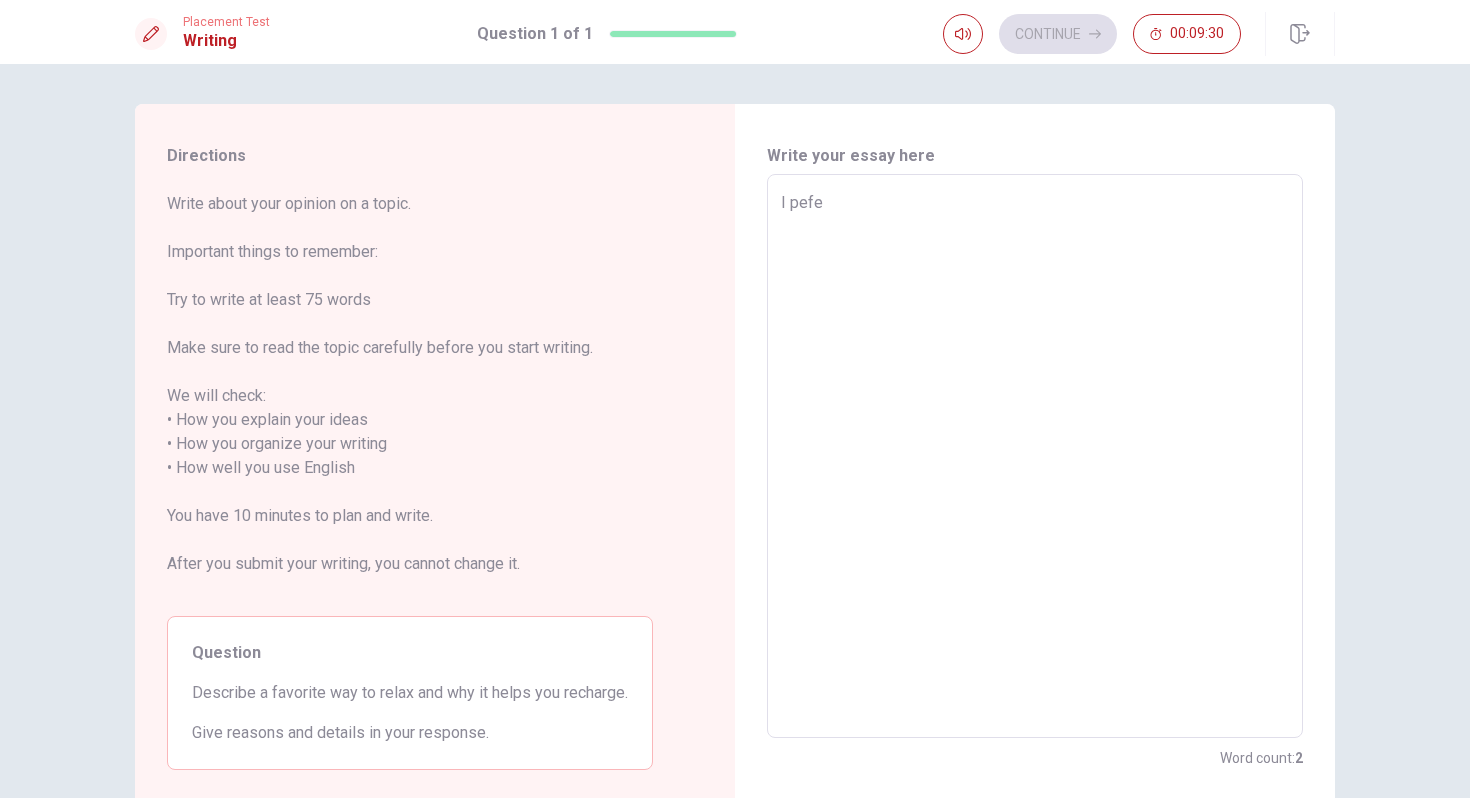 type on "x" 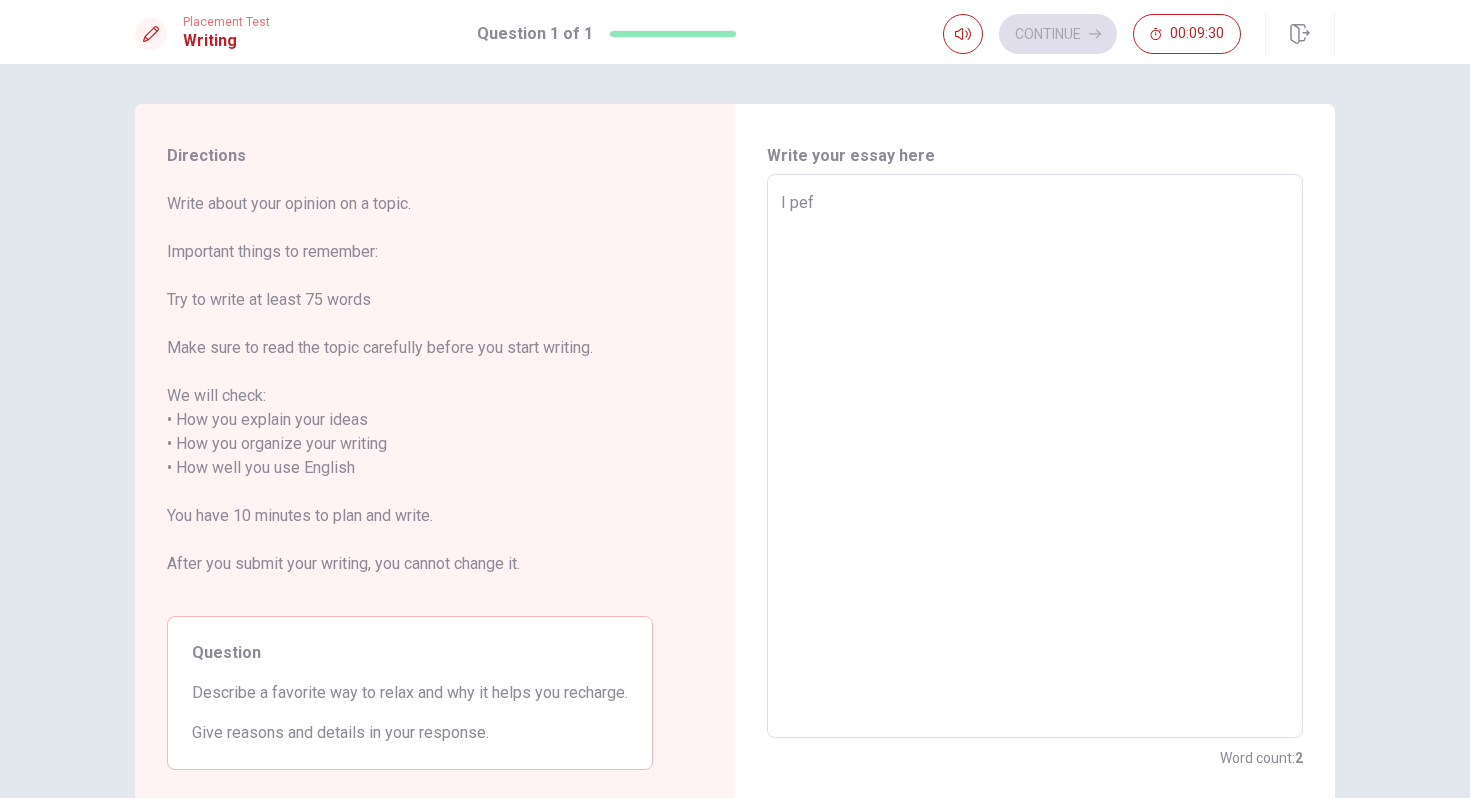 type on "x" 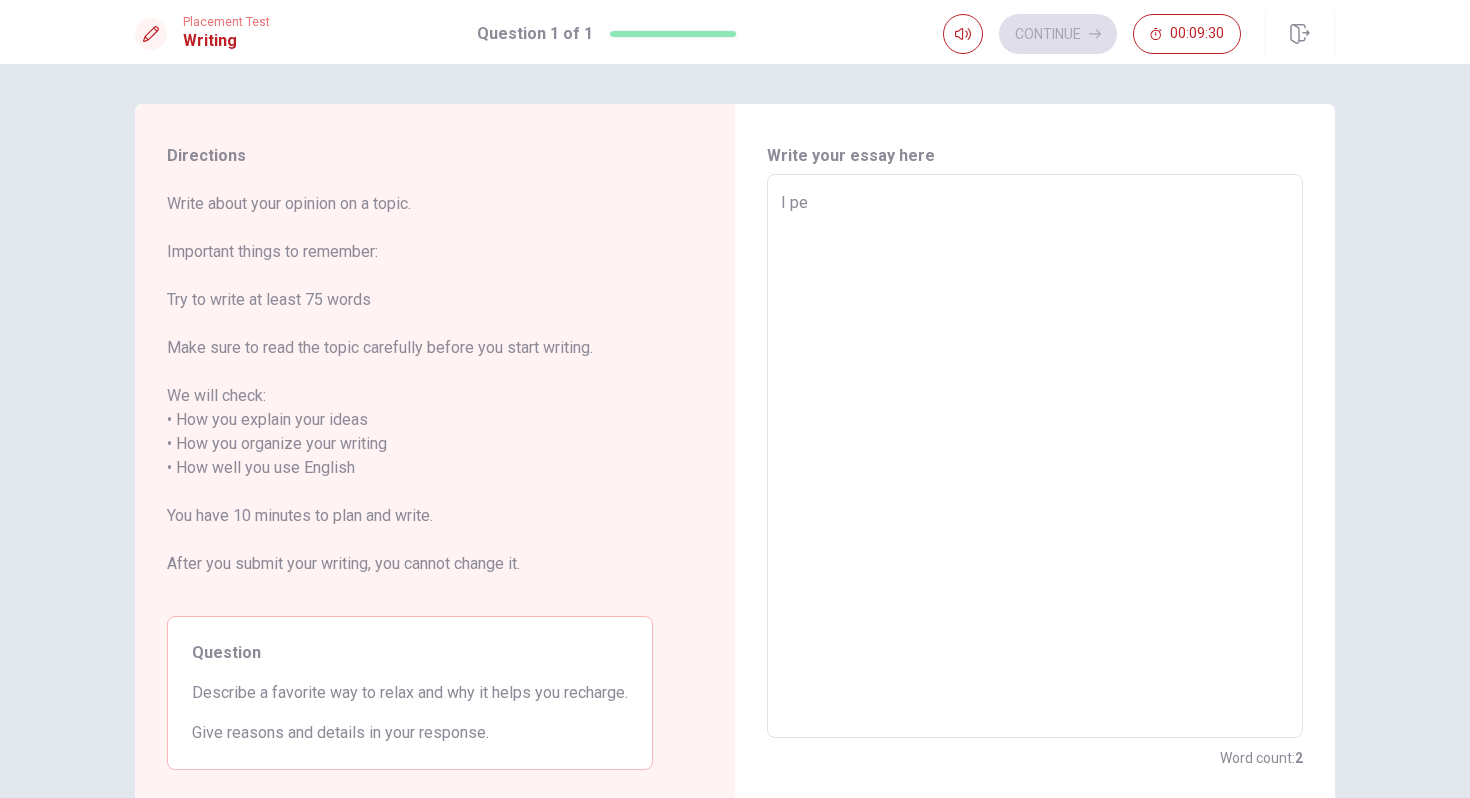 type on "x" 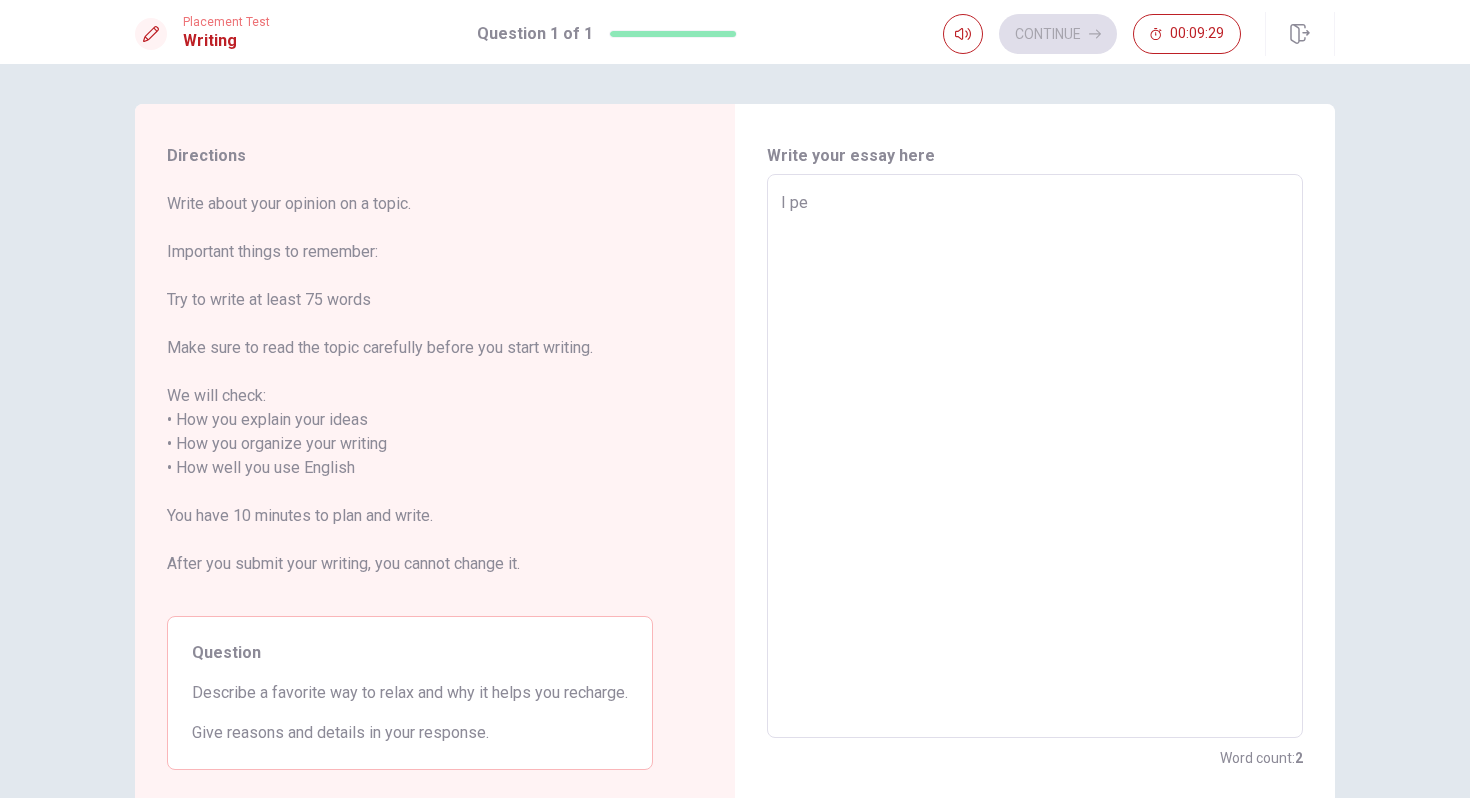 type on "I p" 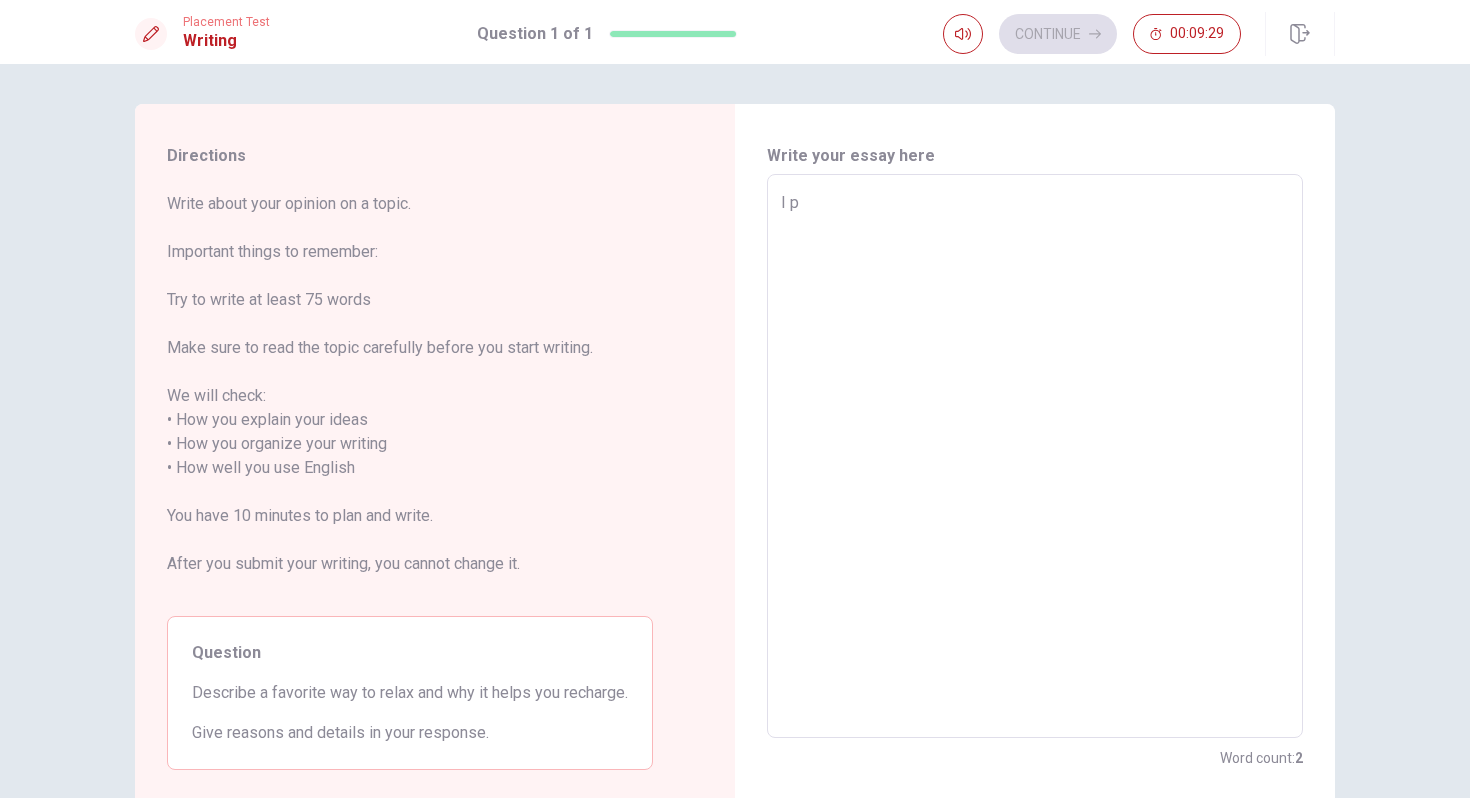 type on "x" 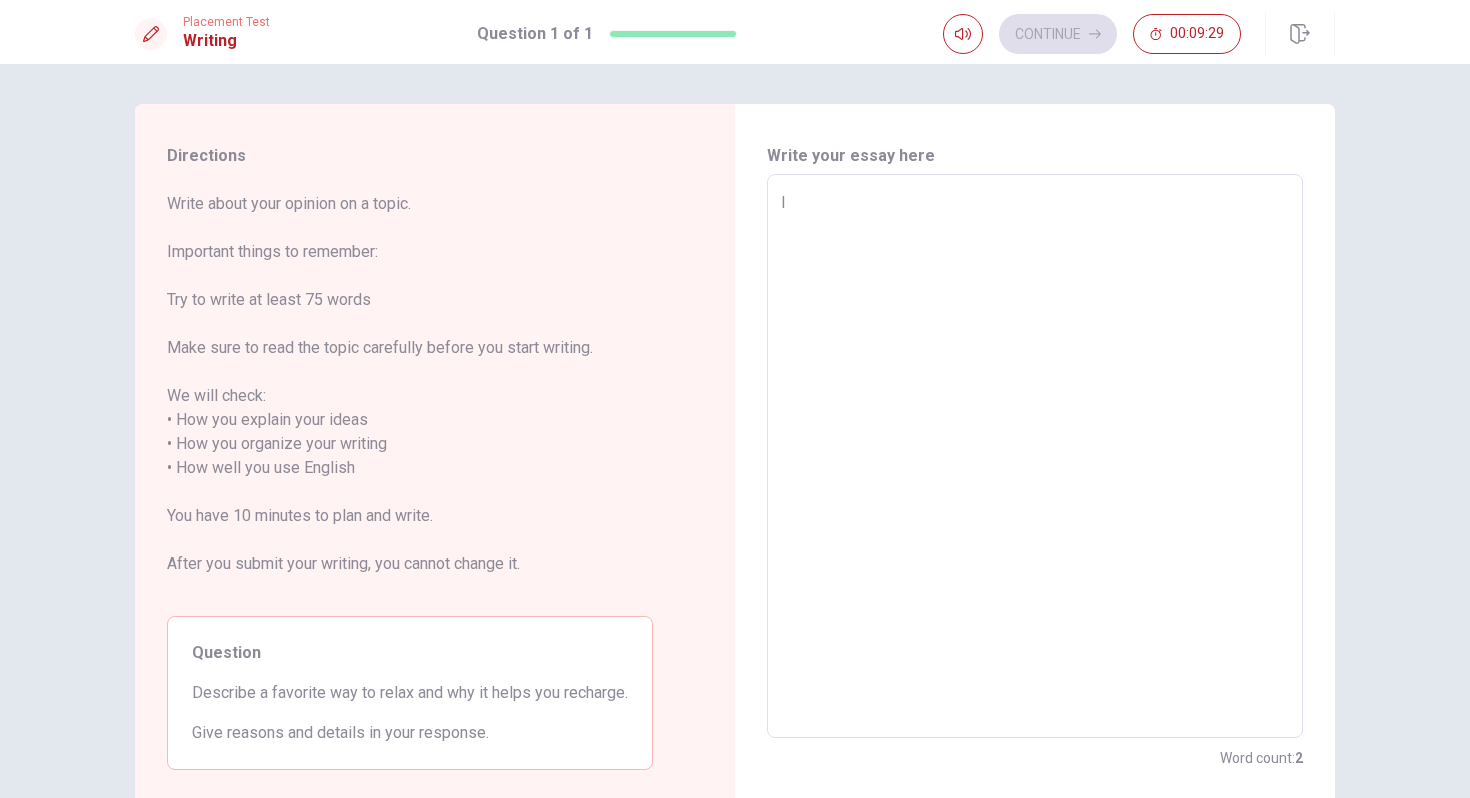 type on "x" 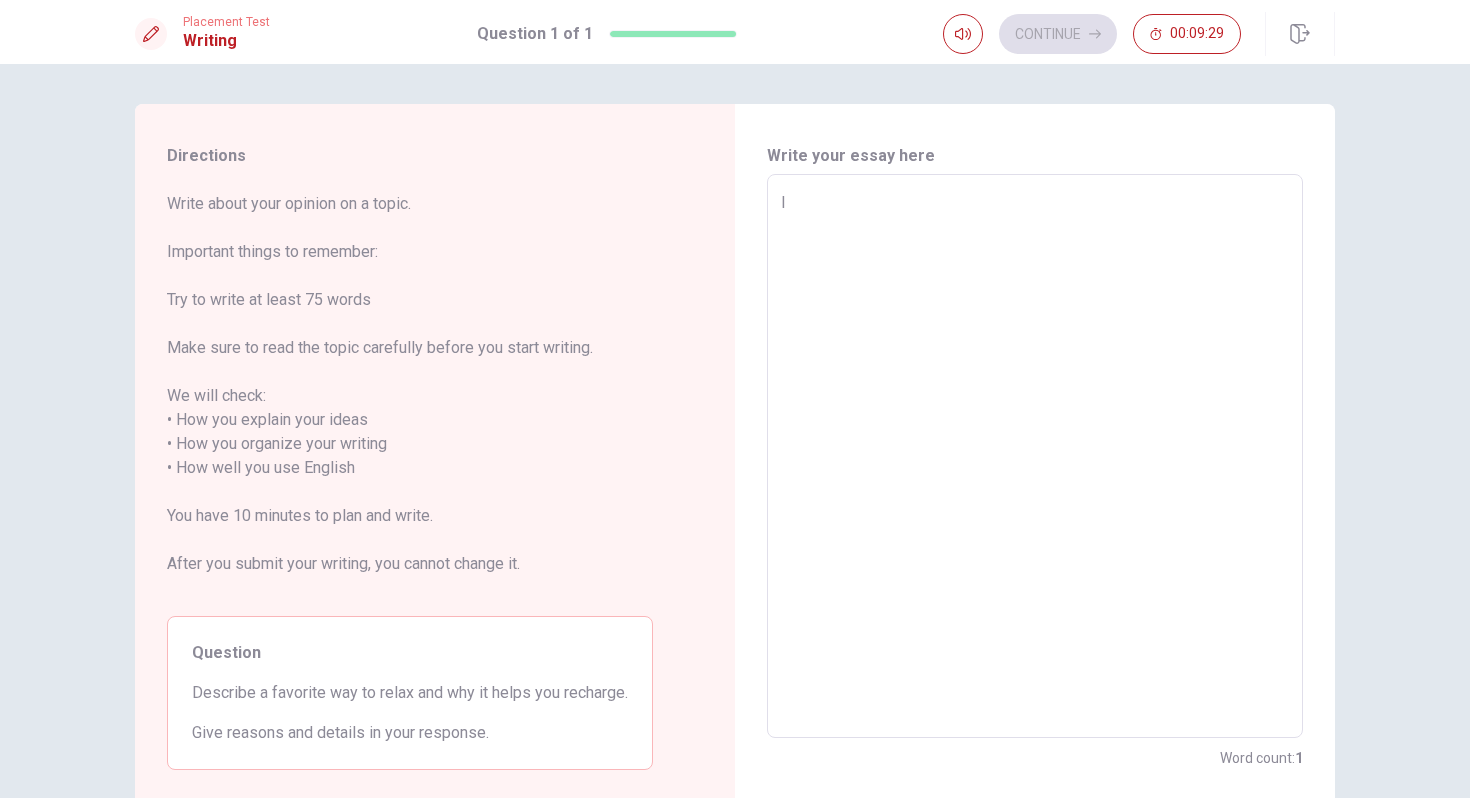 type on "I" 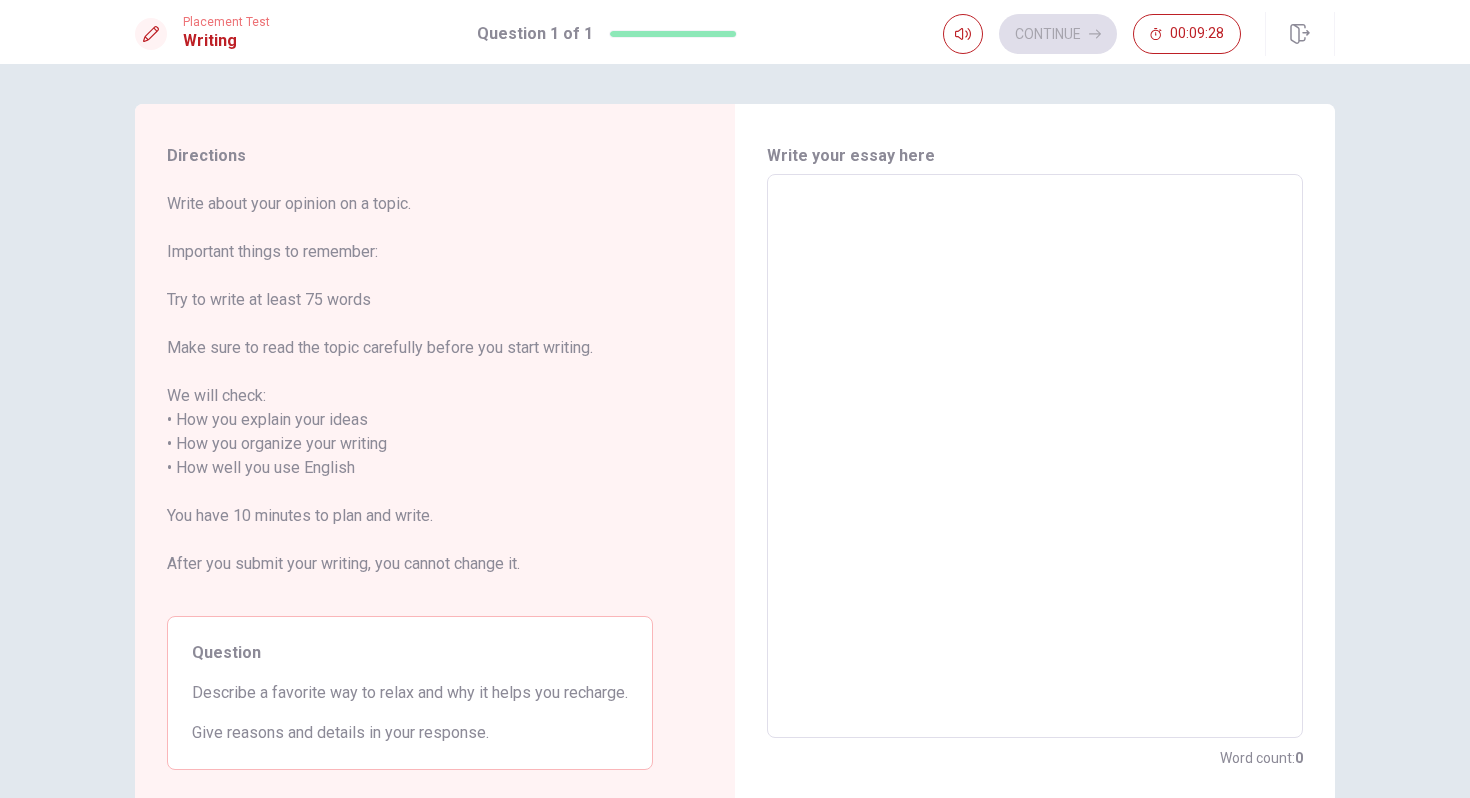 type on "m" 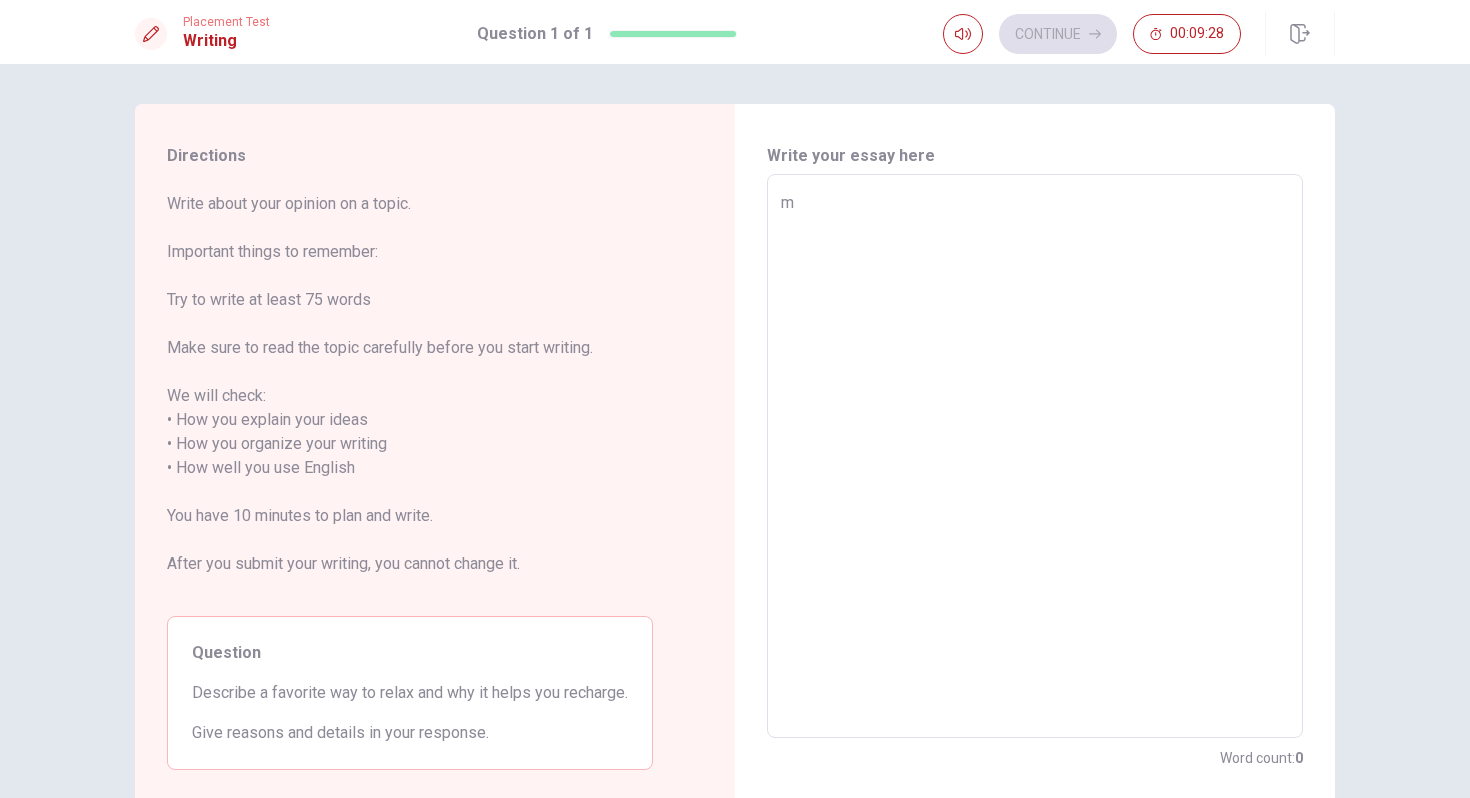 type on "x" 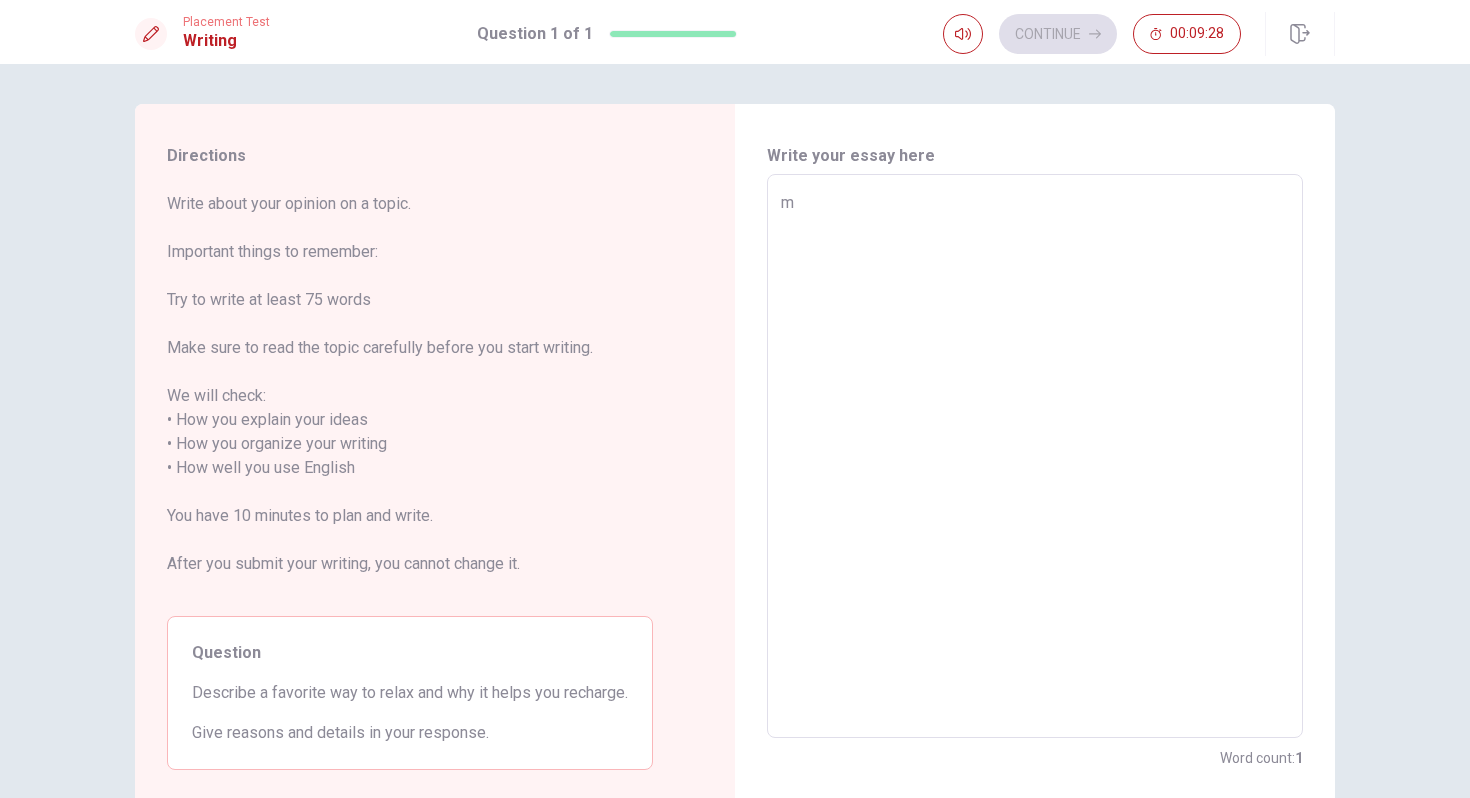 type on "my" 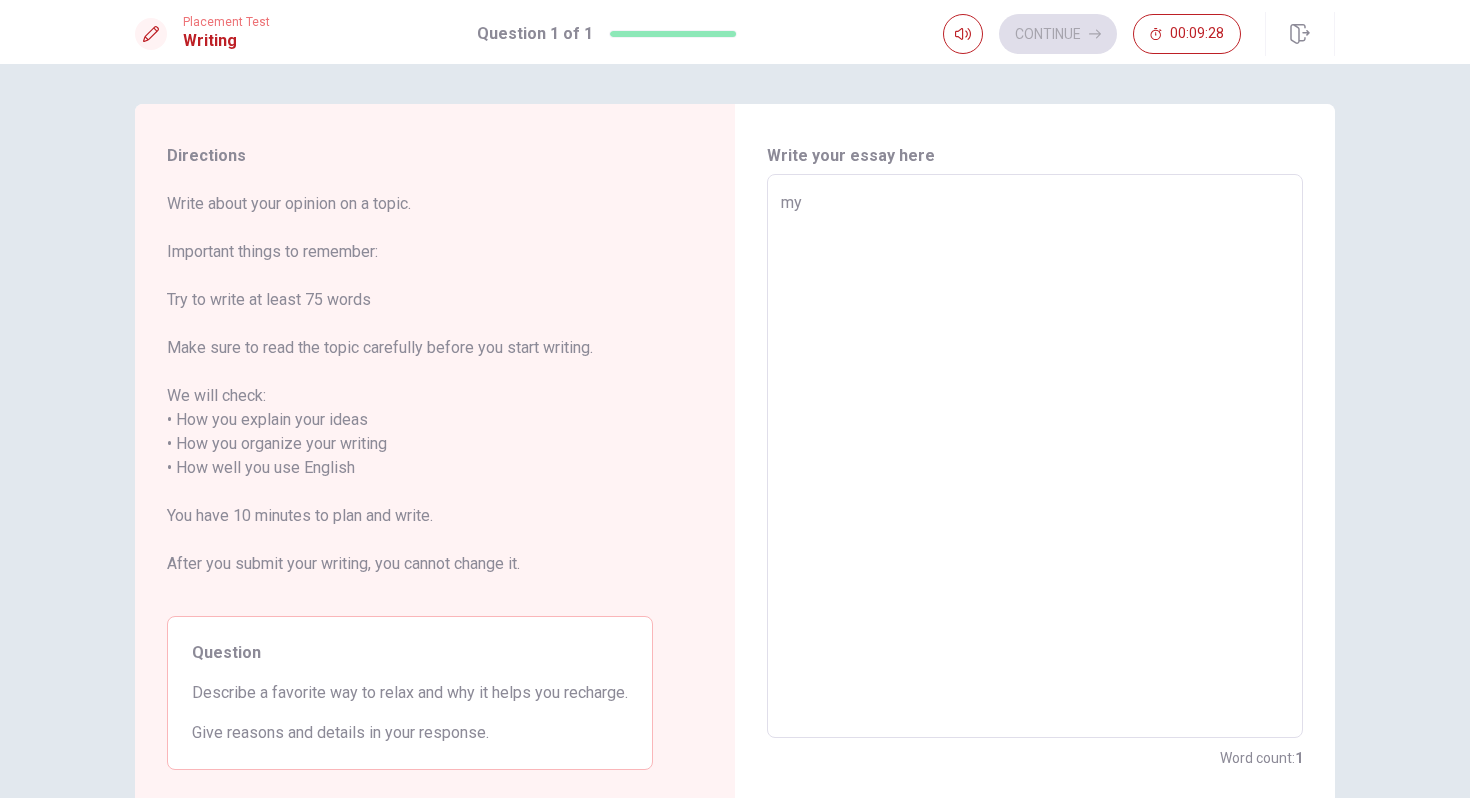 type on "x" 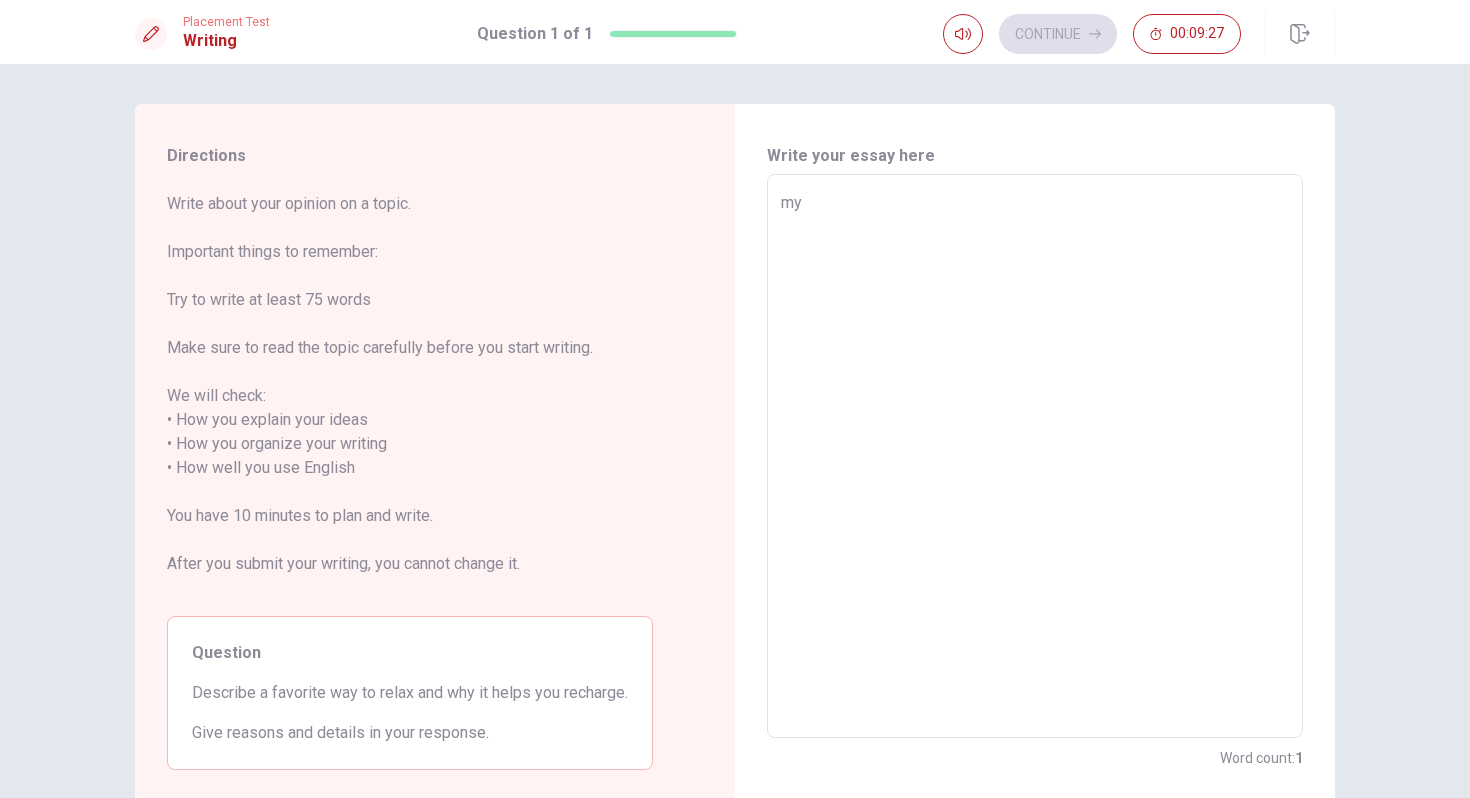 type on "m" 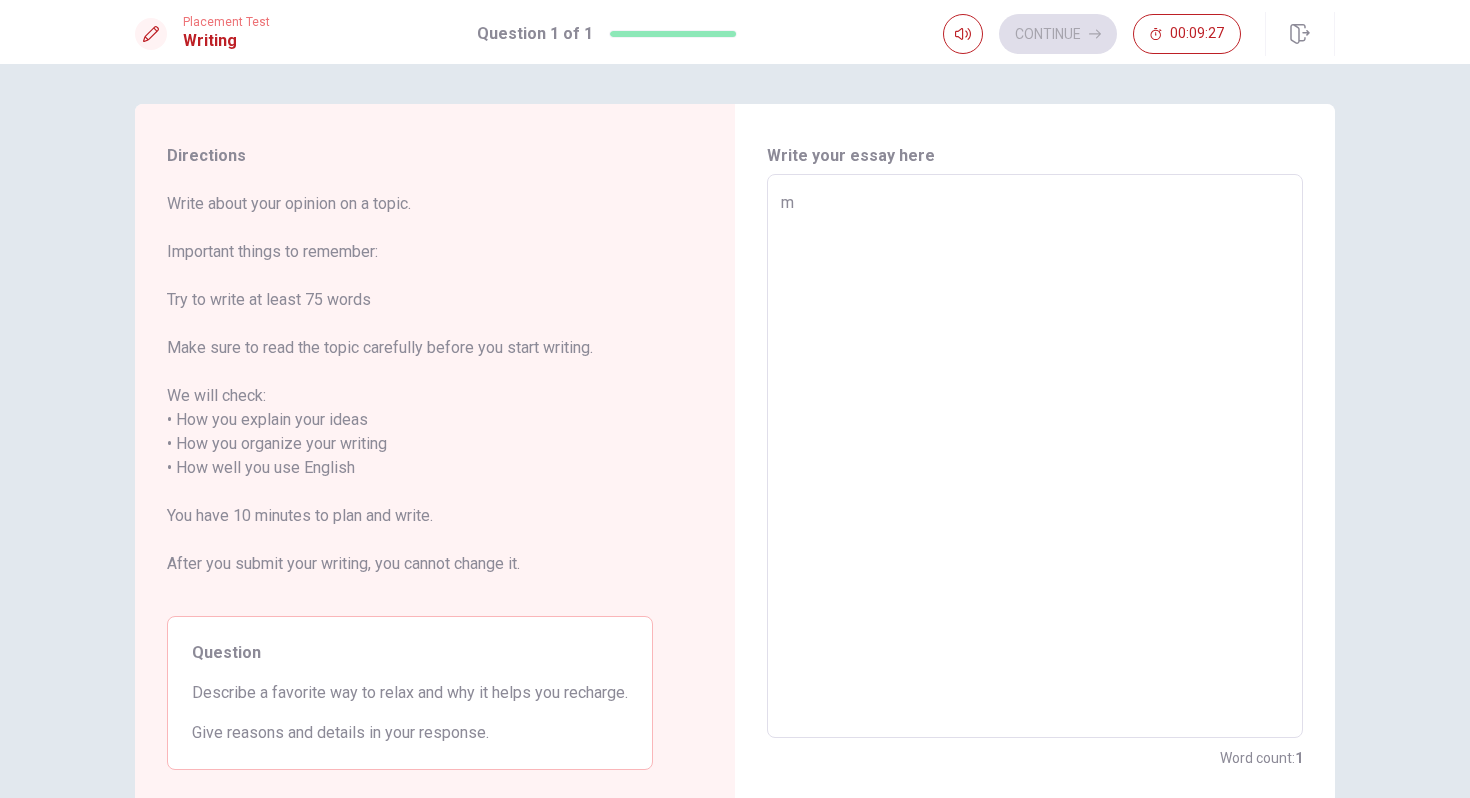 type on "x" 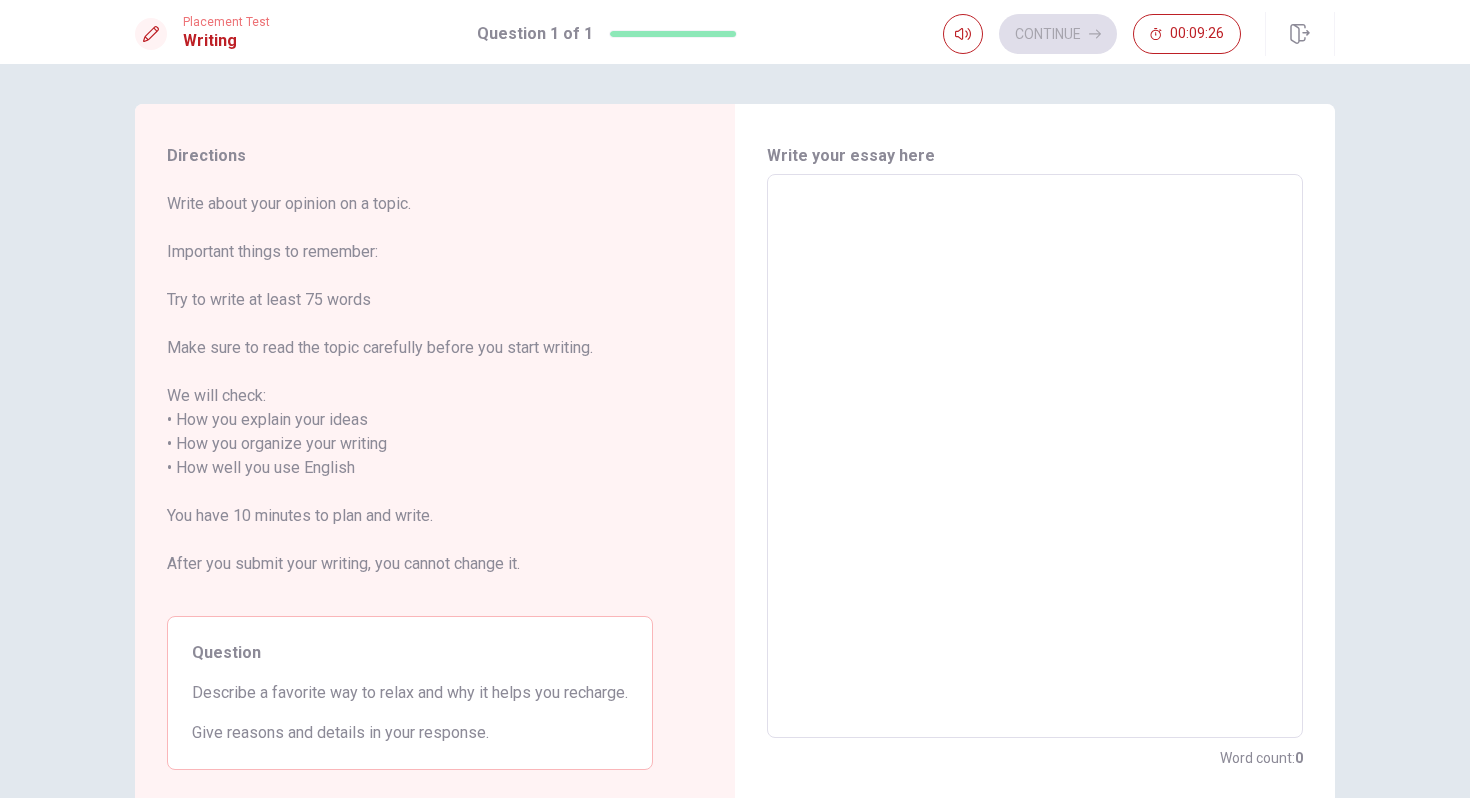type on "M" 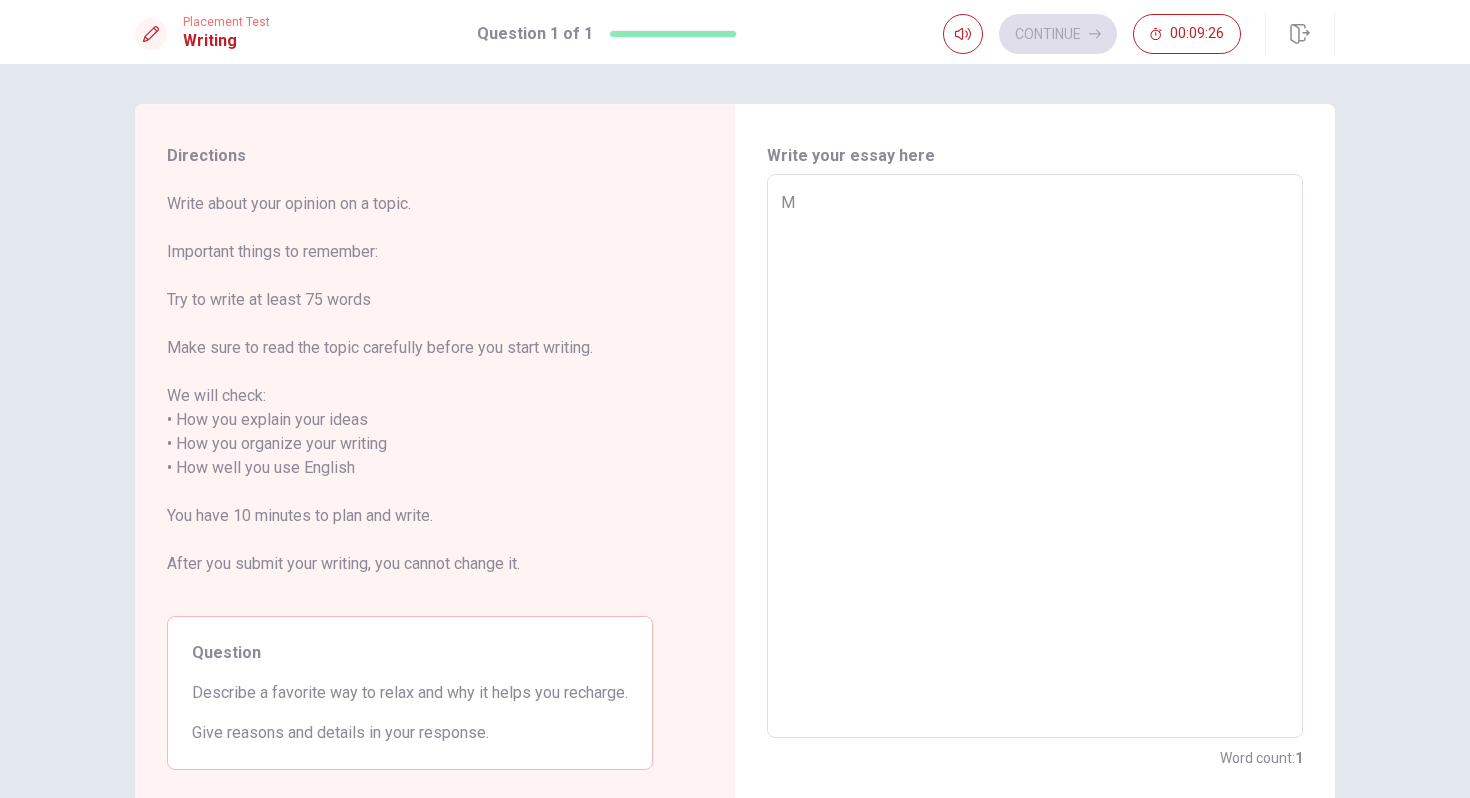 type on "x" 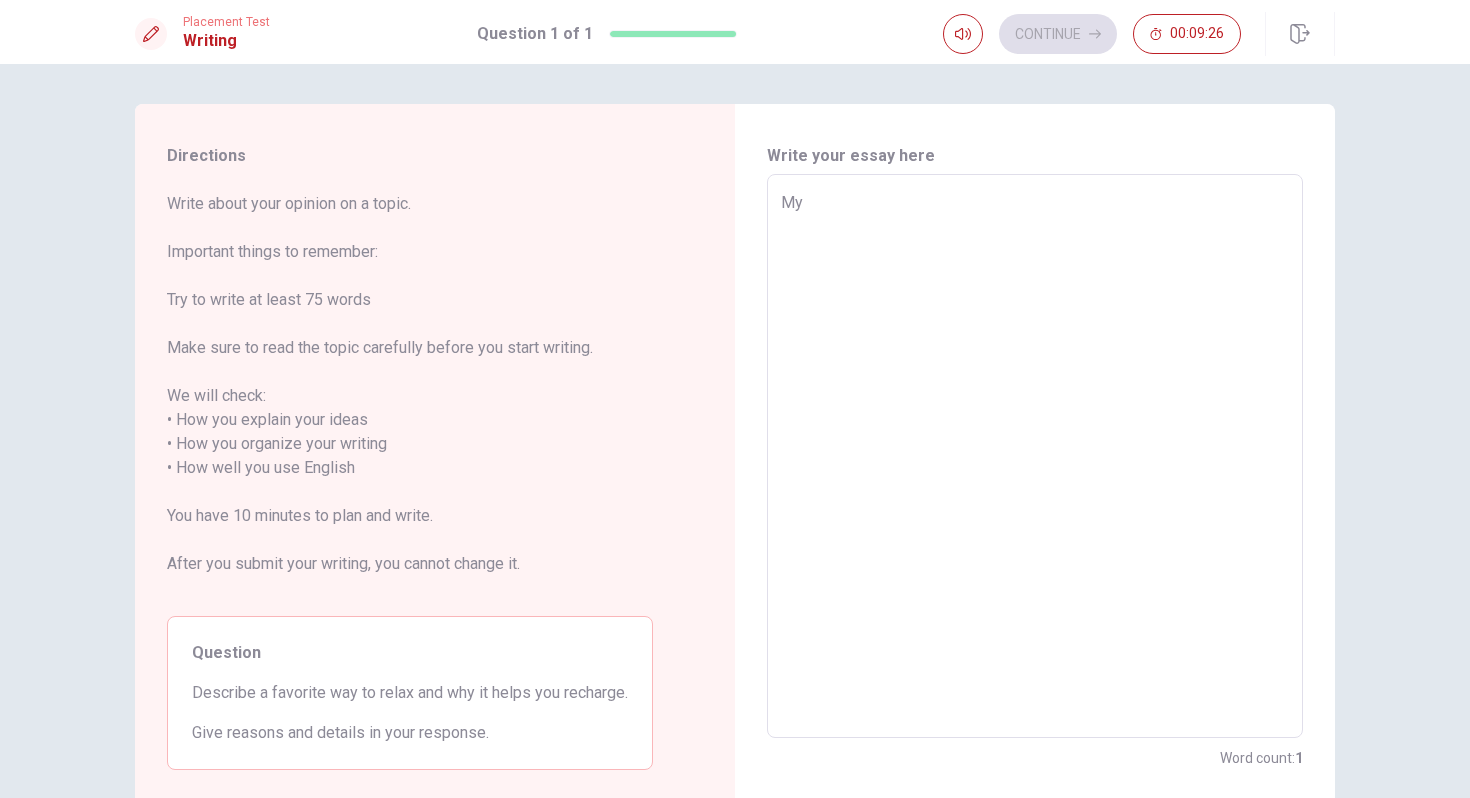 type on "x" 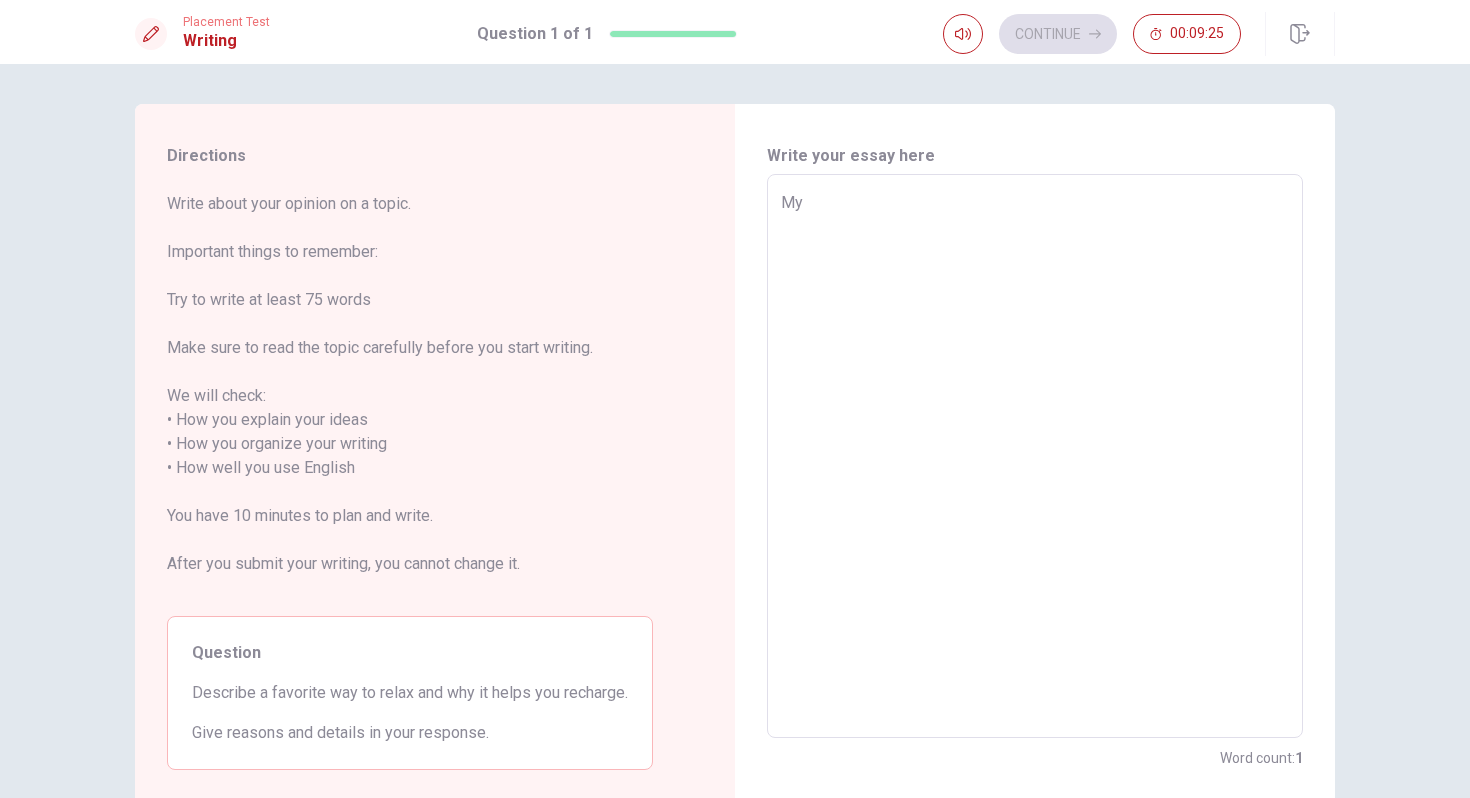 type on "My d" 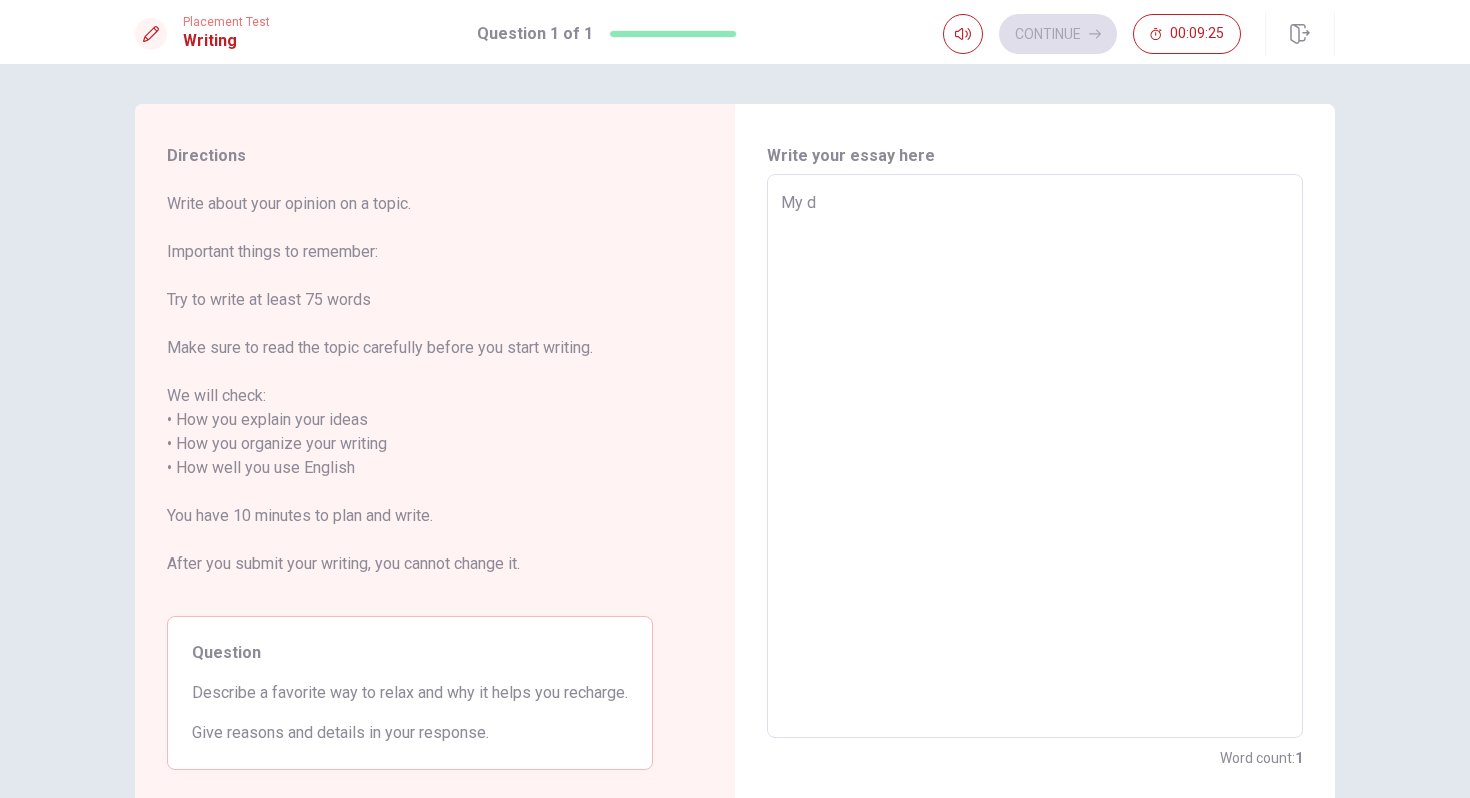 type on "x" 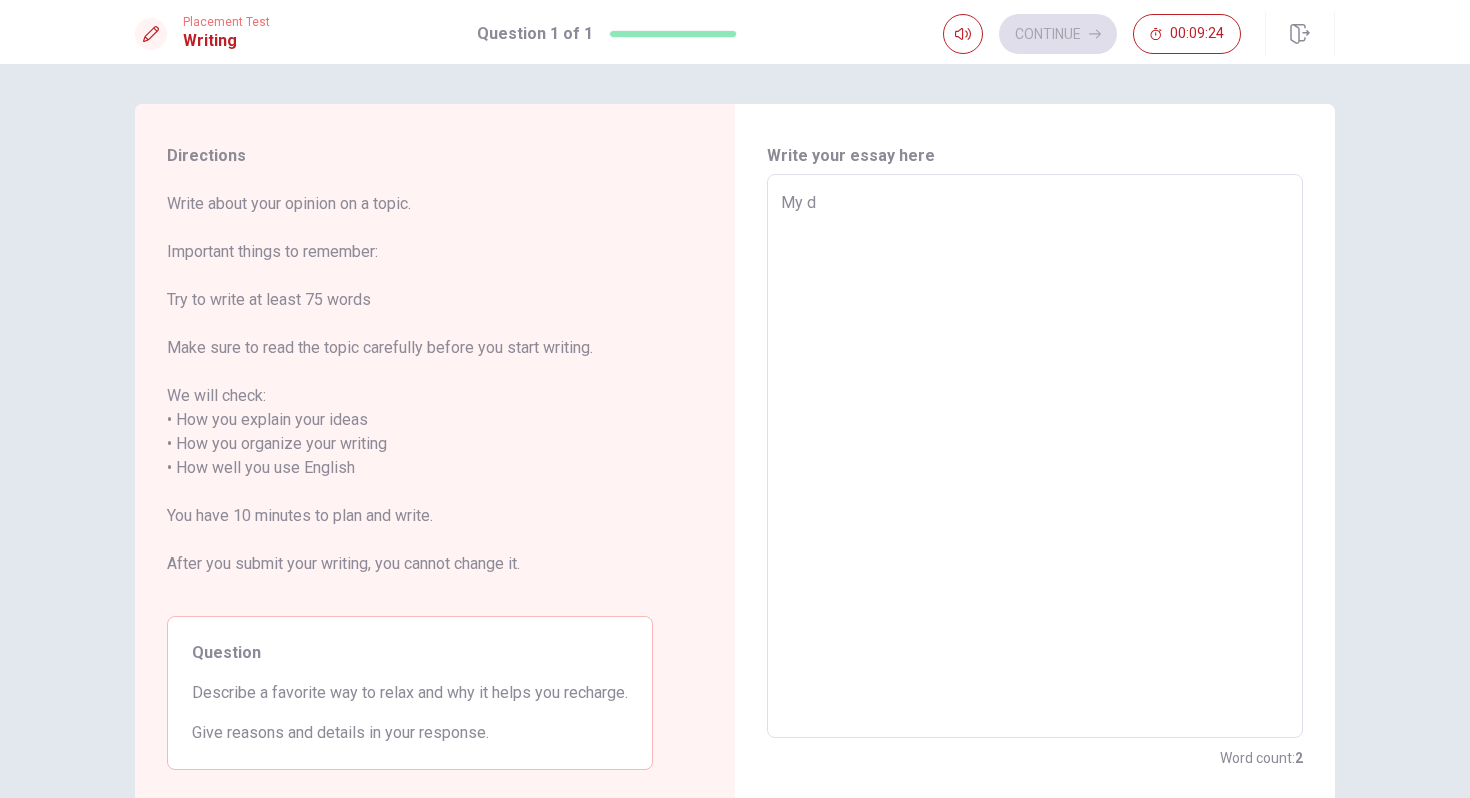 type on "My" 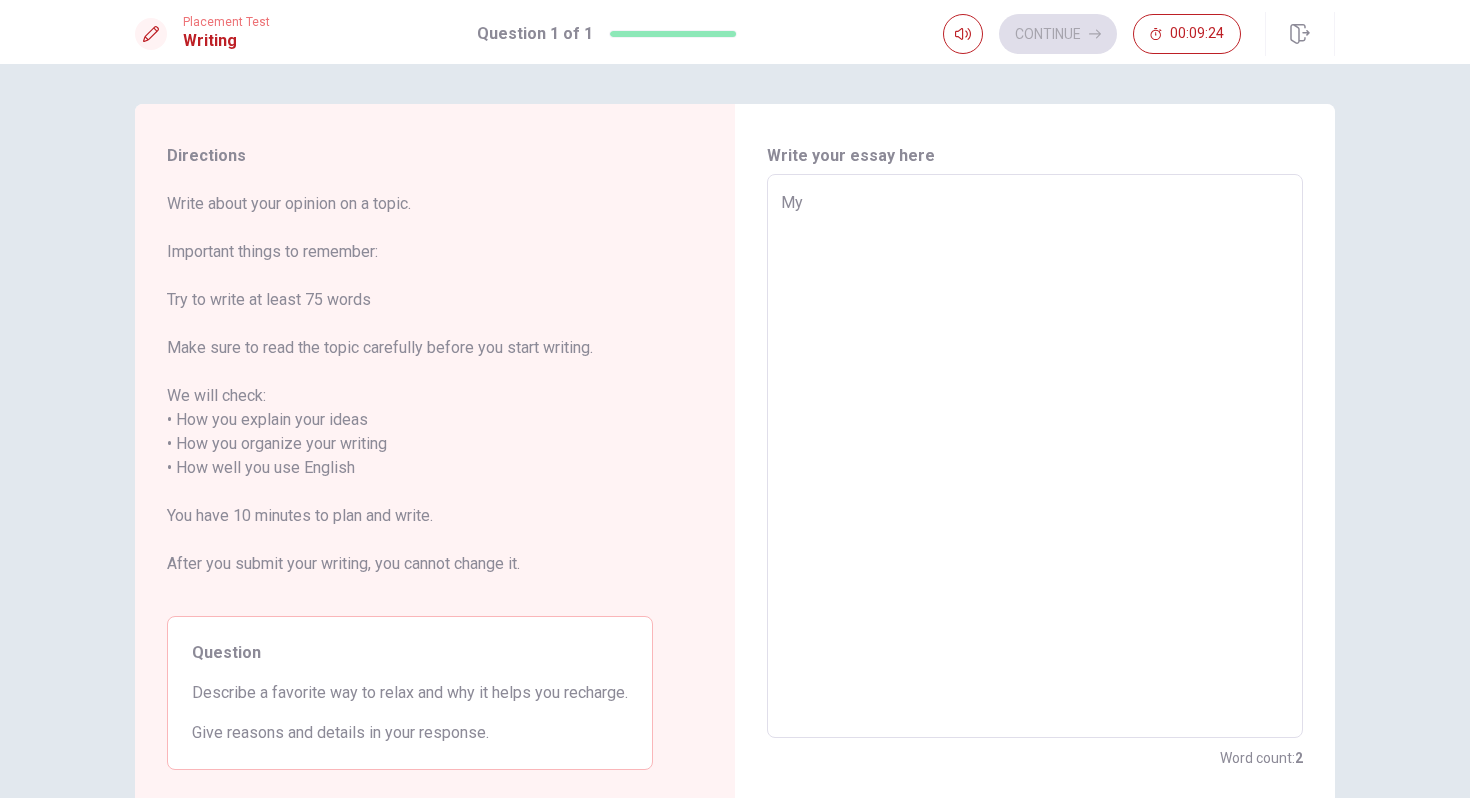 type on "x" 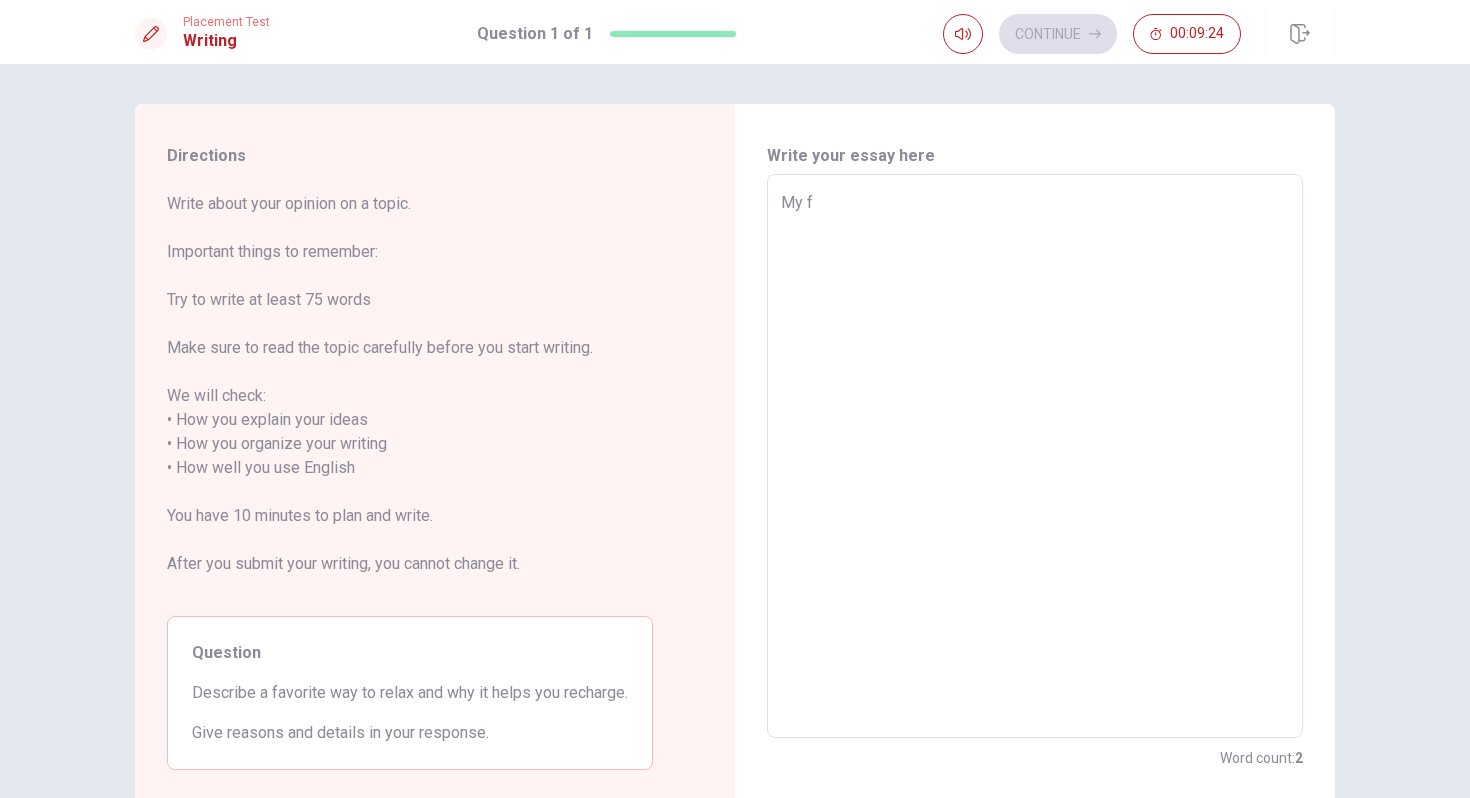 type on "x" 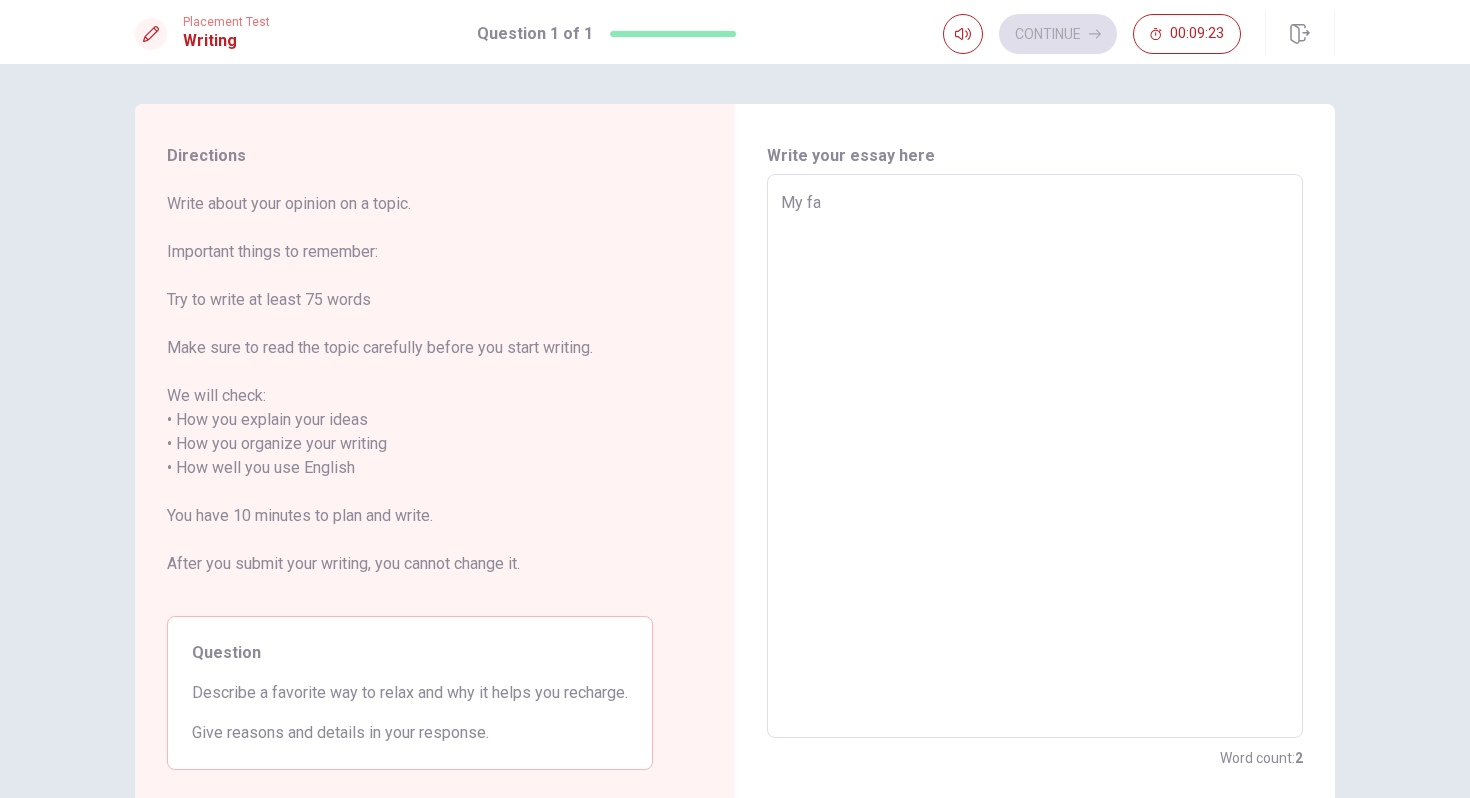 type on "x" 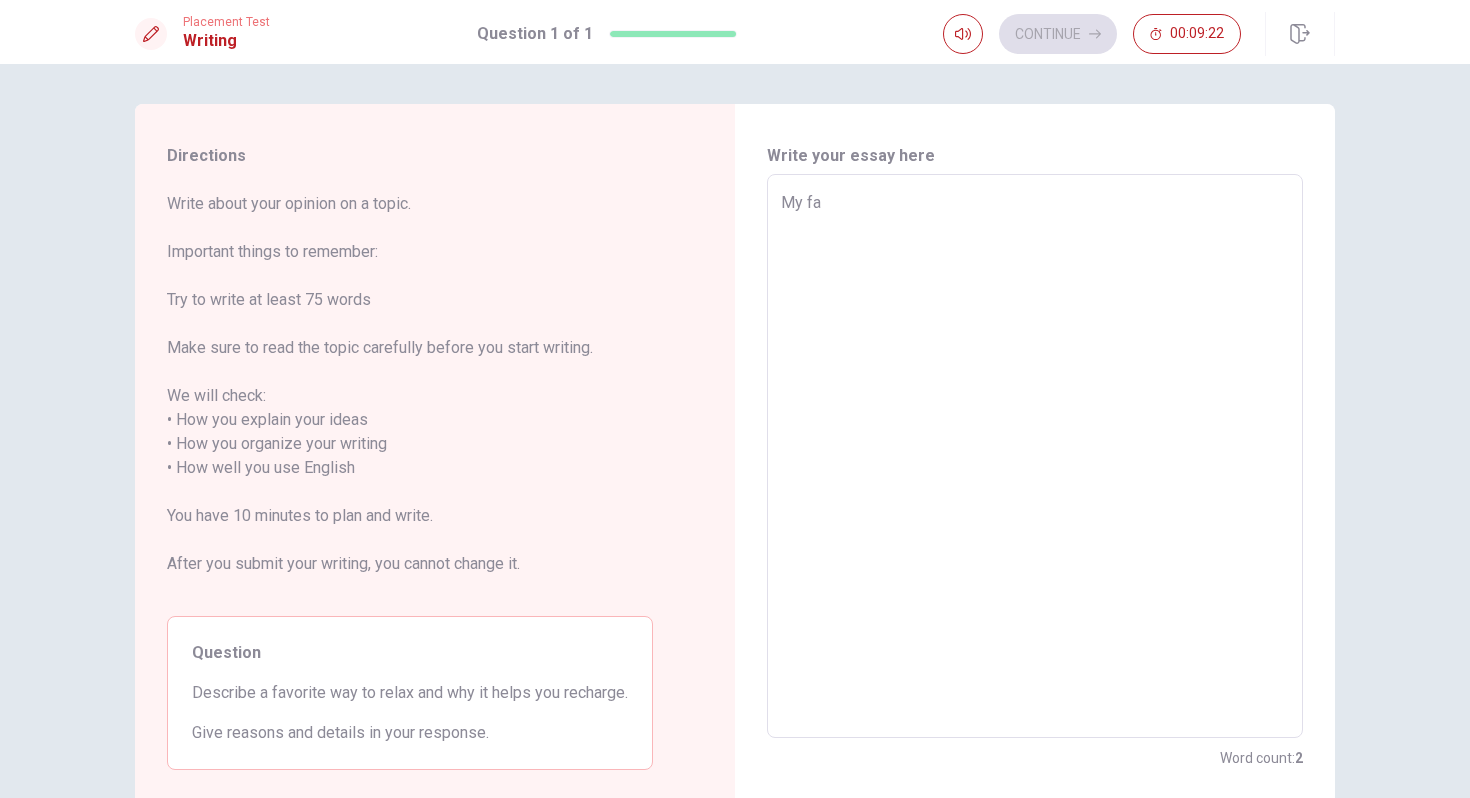 type on "My fab" 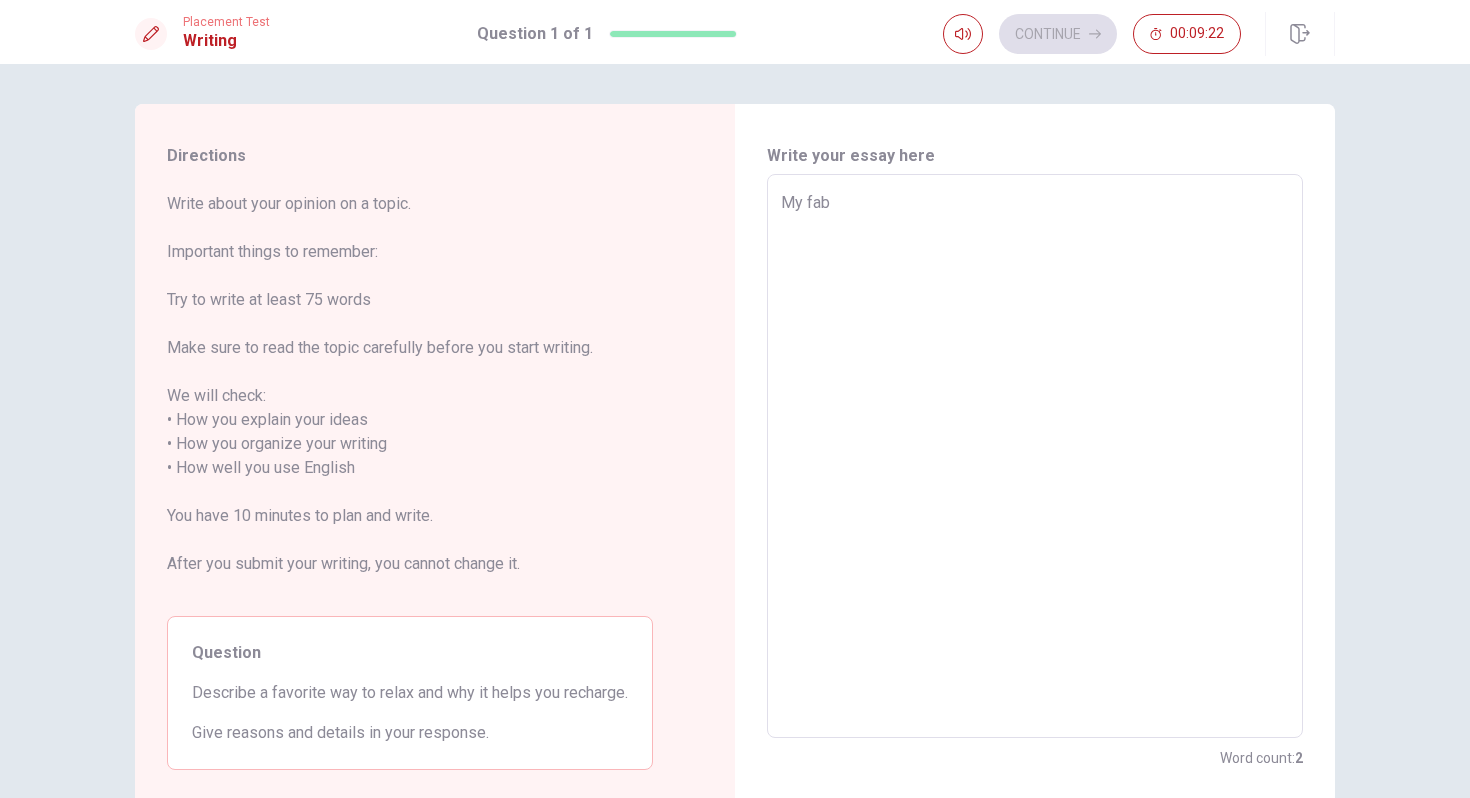 type on "x" 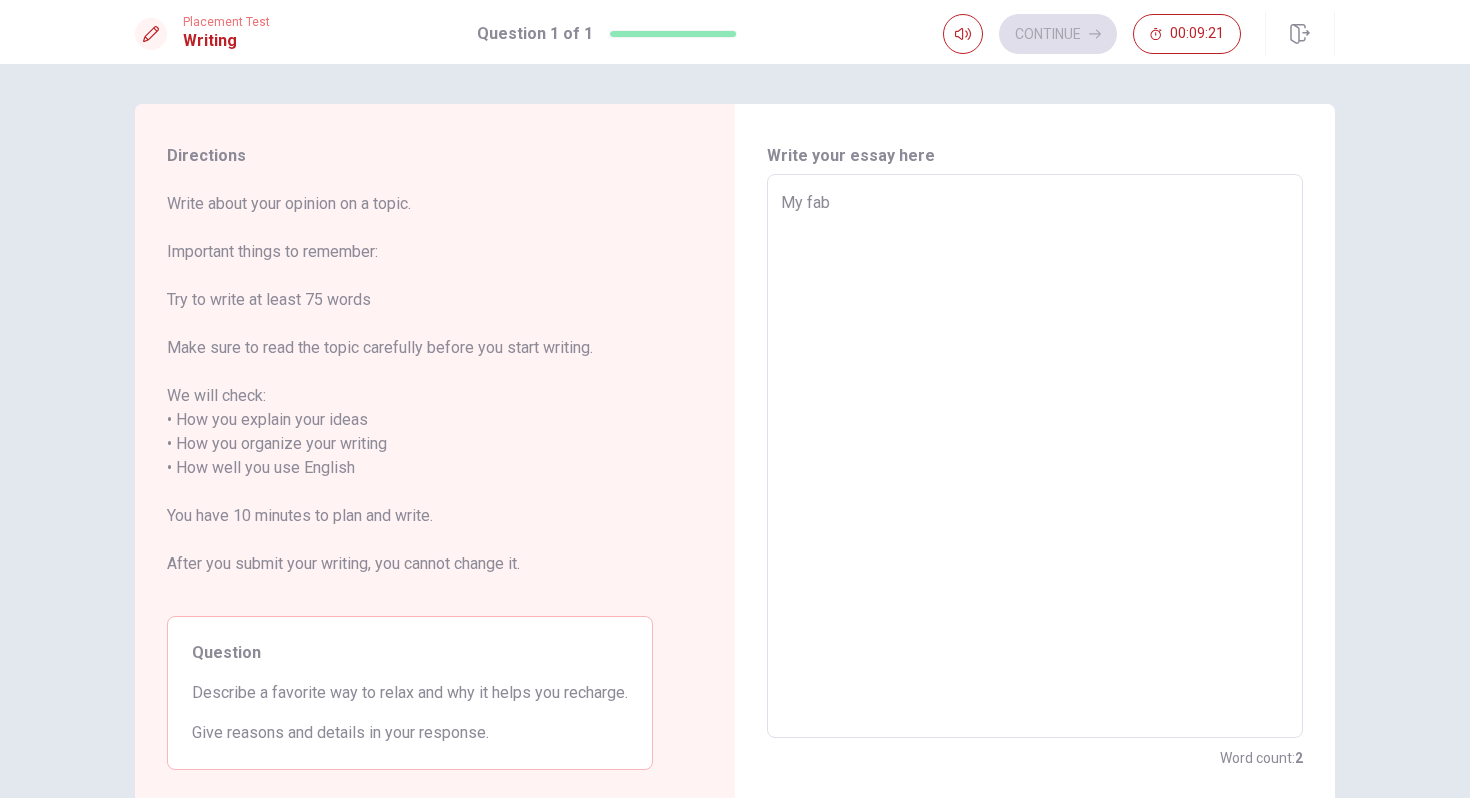 type on "My fabo" 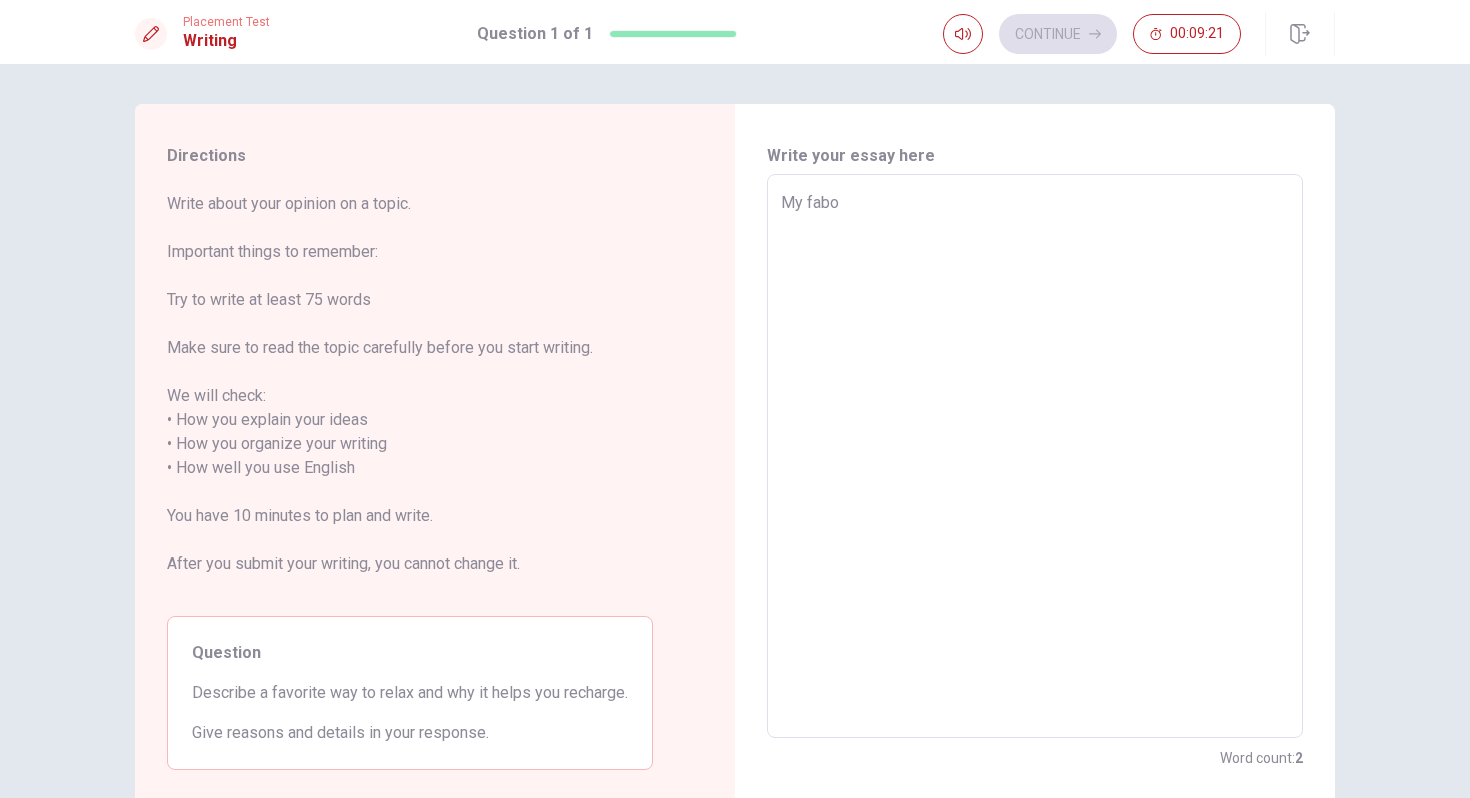 type on "x" 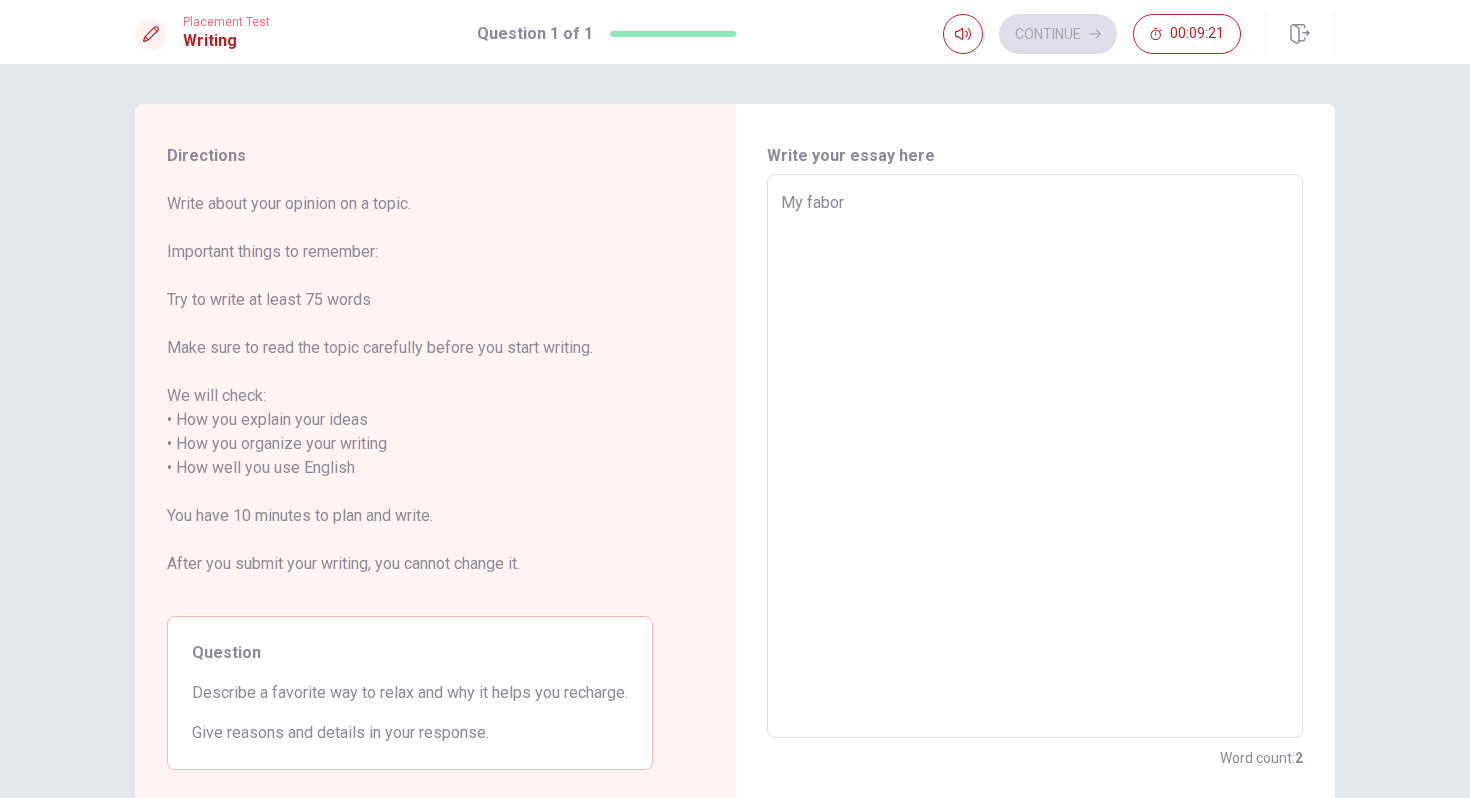 type on "x" 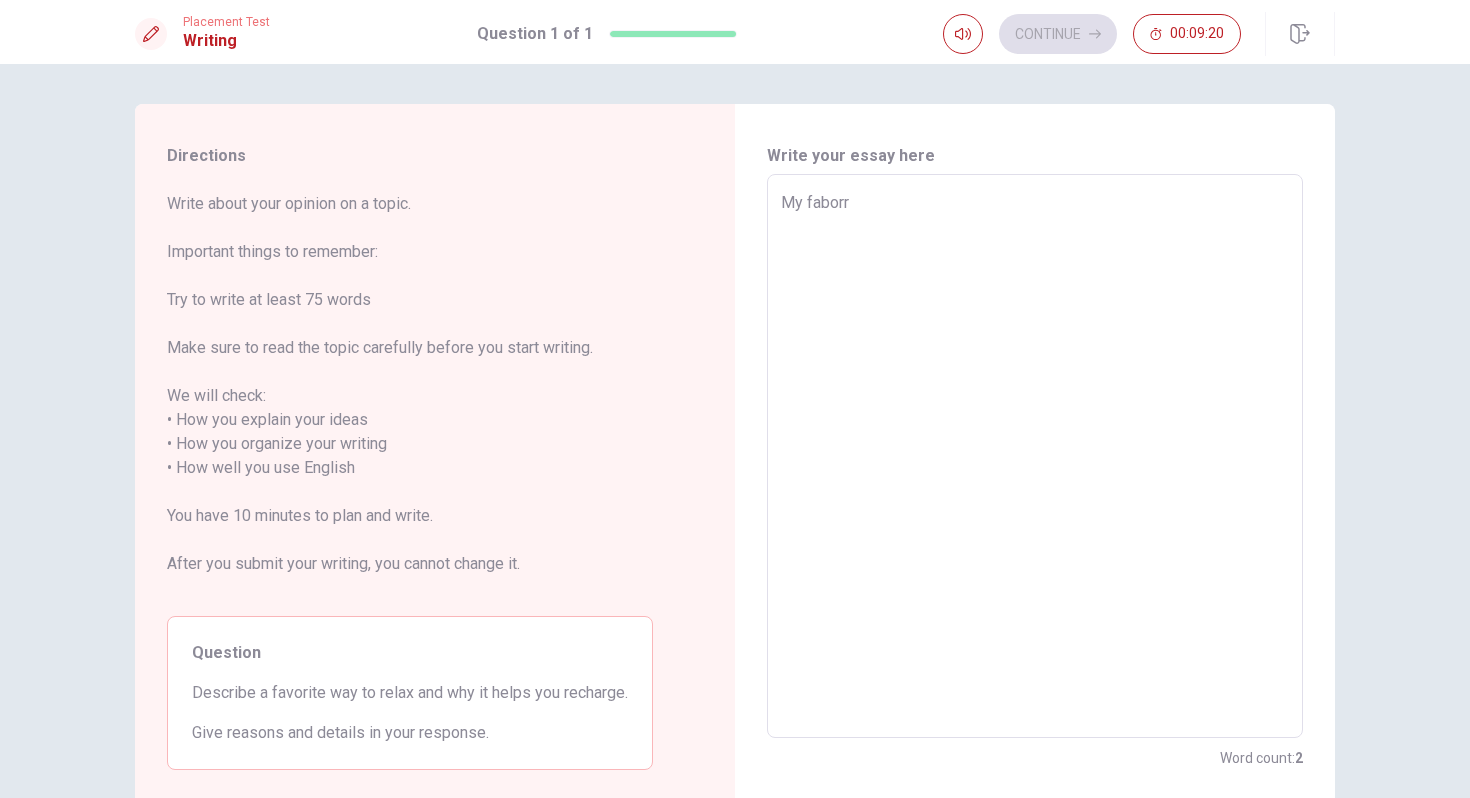 type on "x" 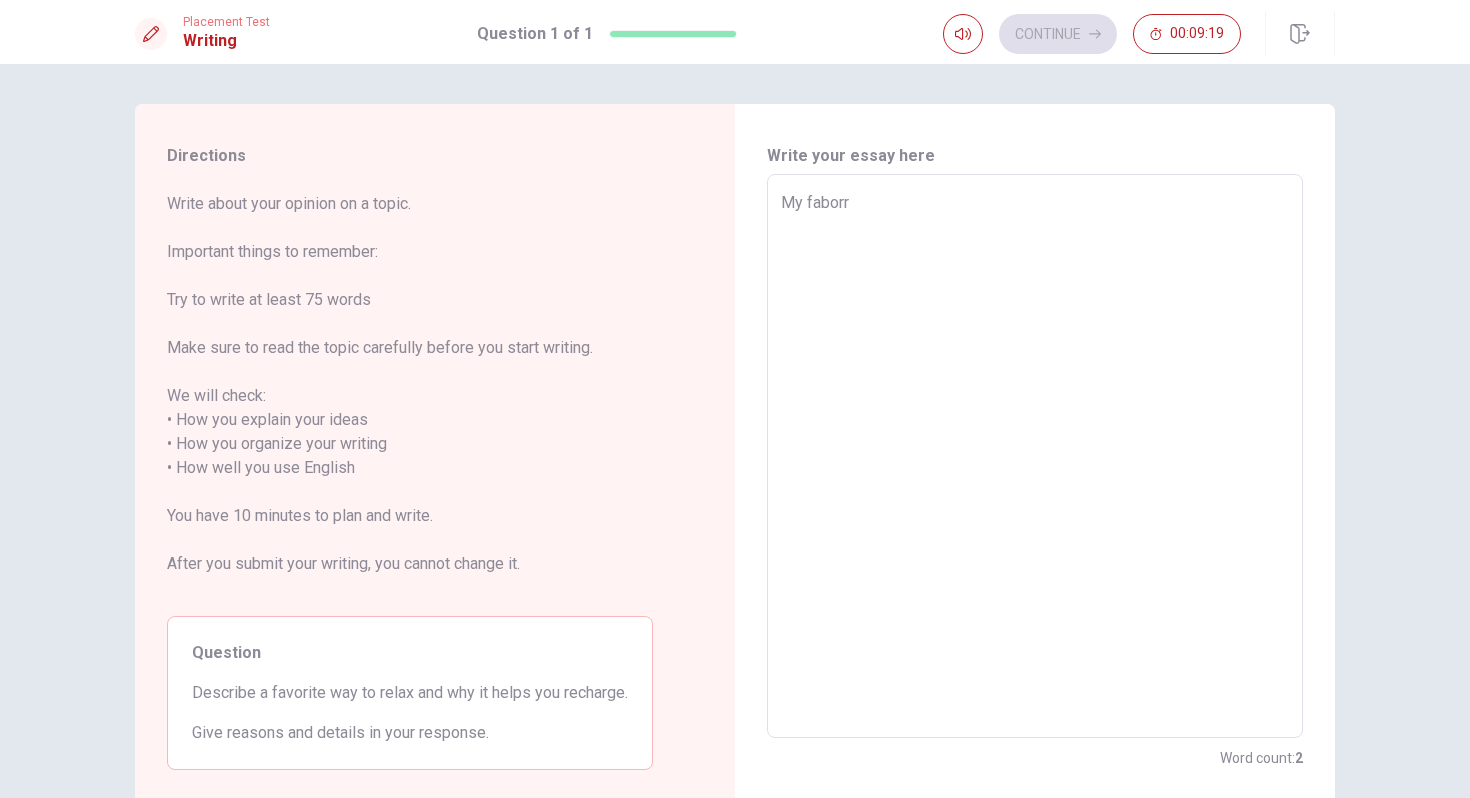 type on "My fabor" 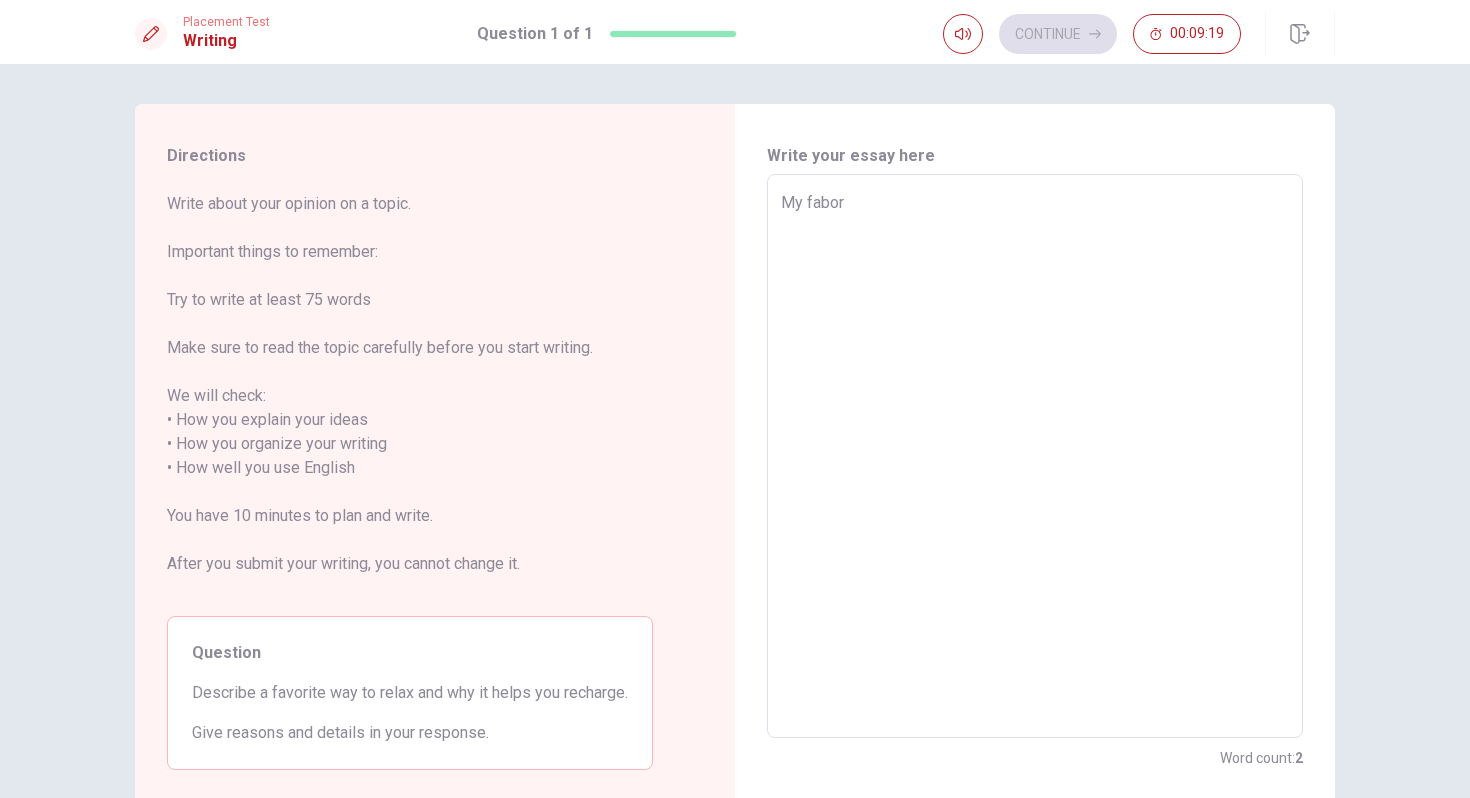 type on "x" 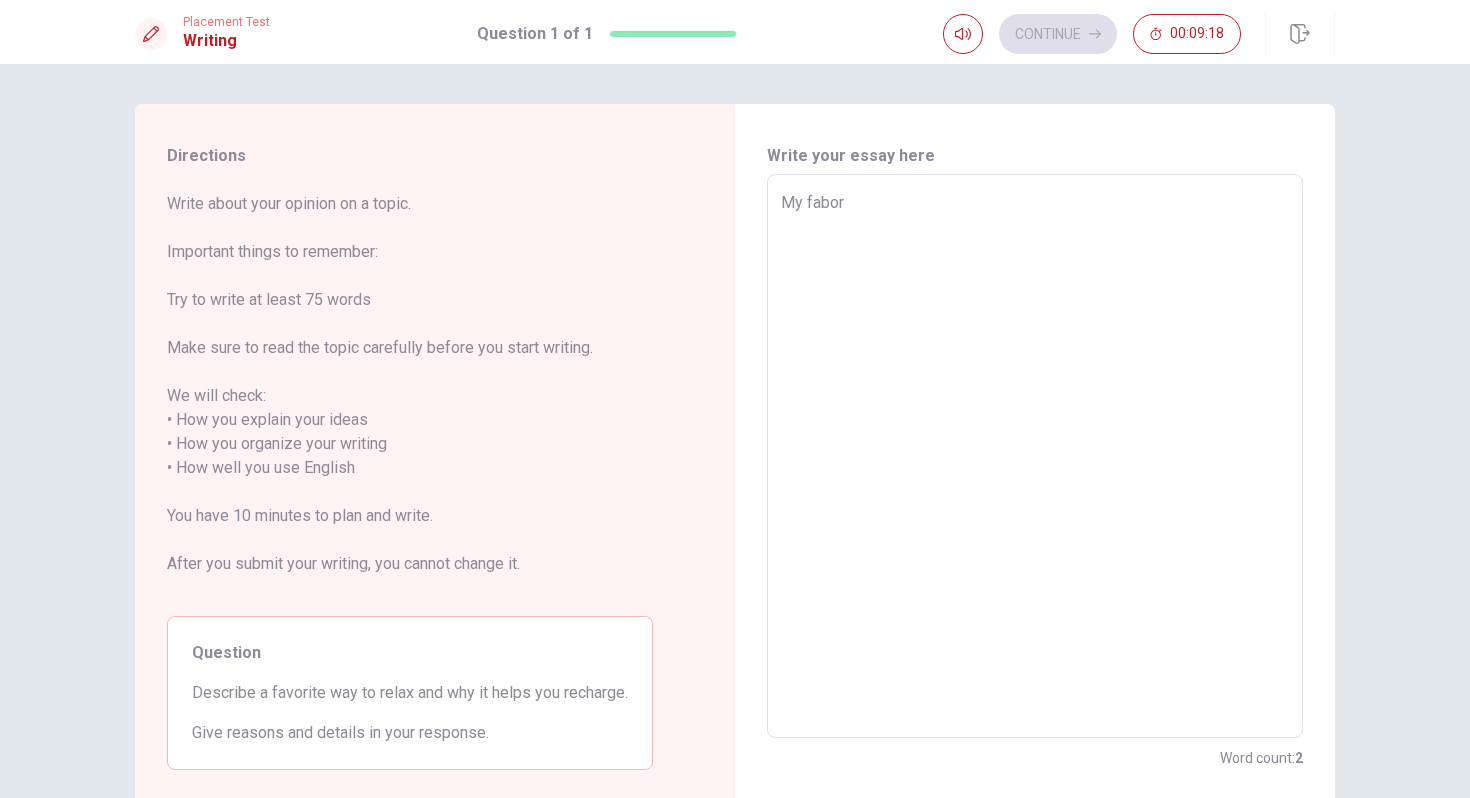 type on "My fabo" 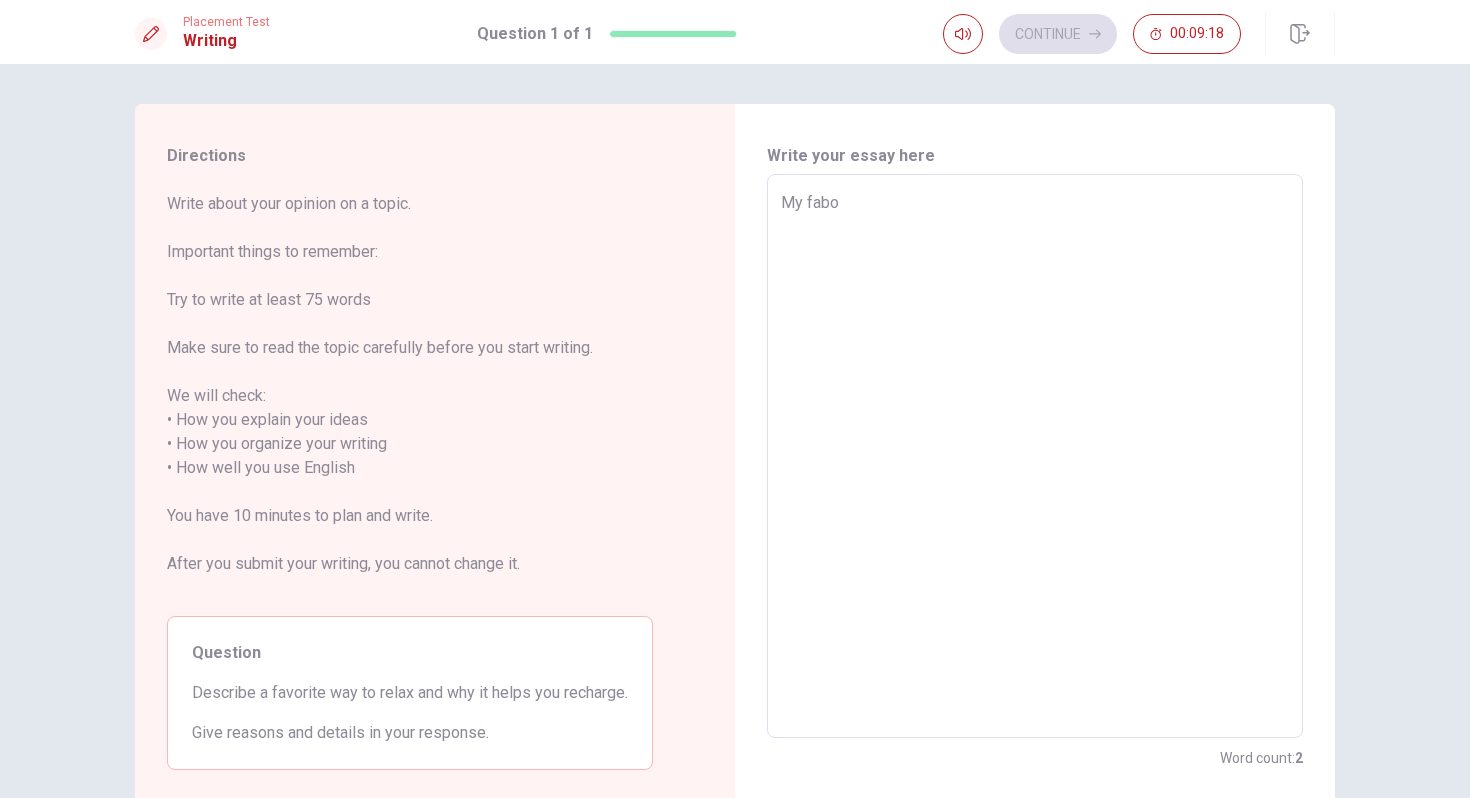 type on "x" 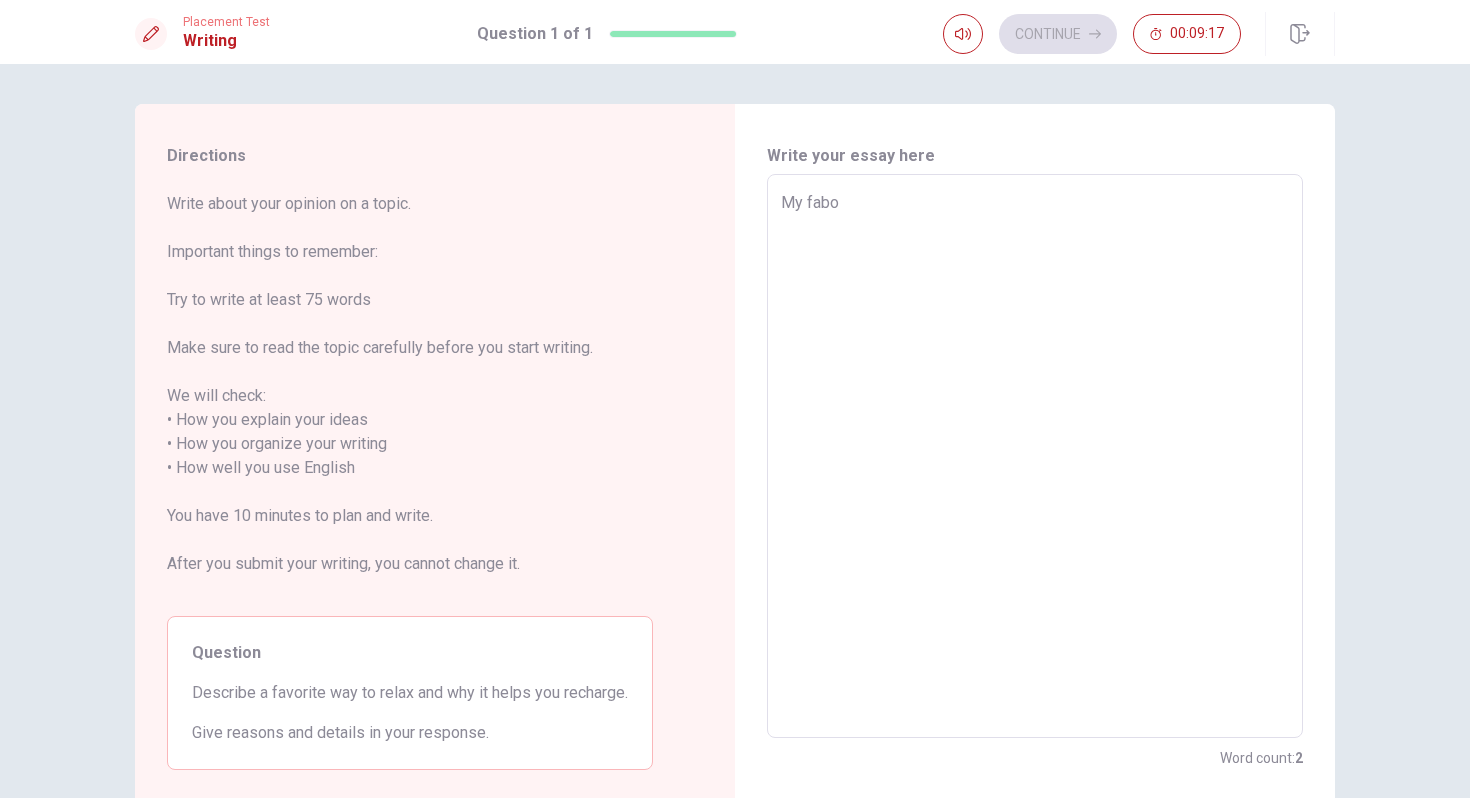 type on "My fab" 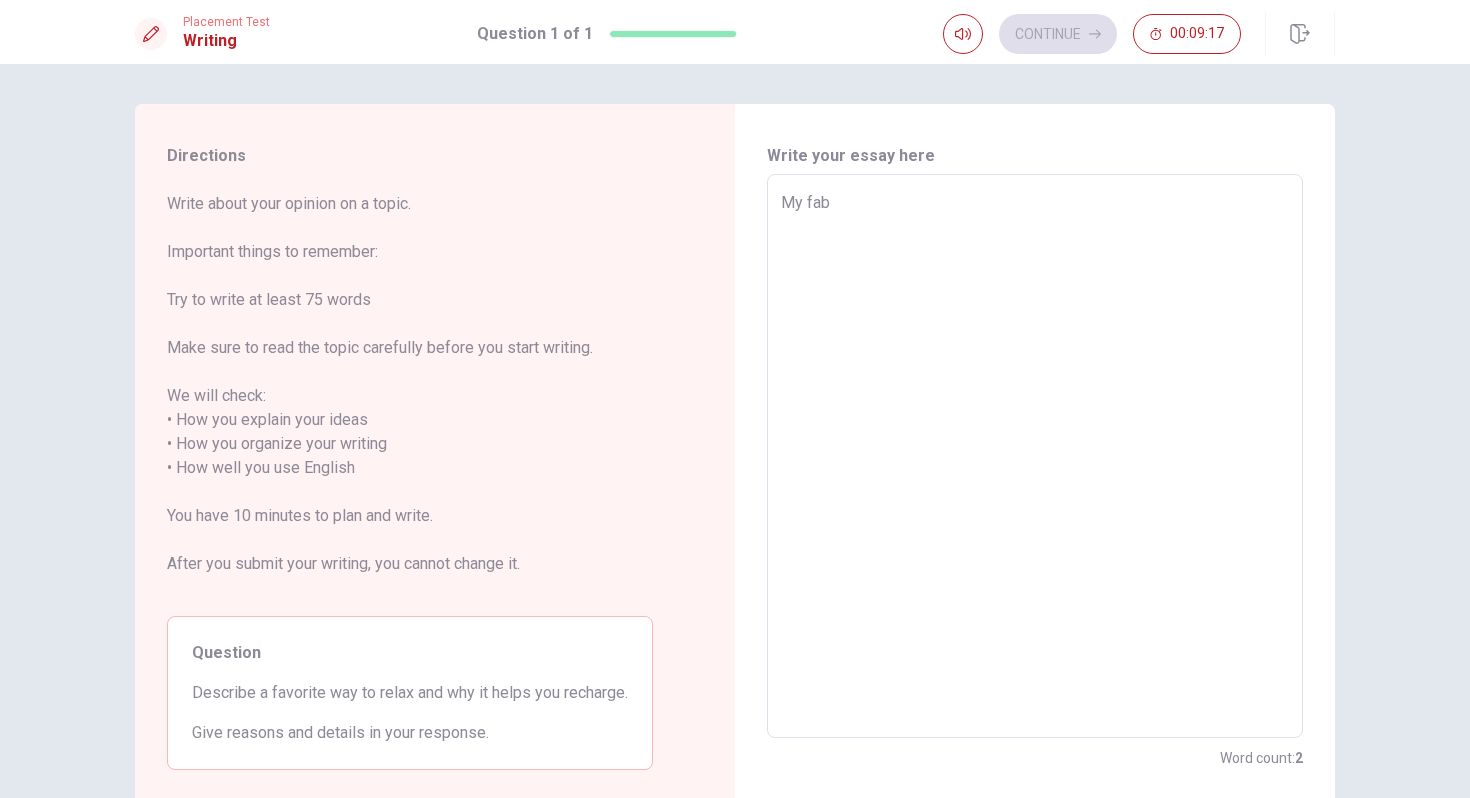 type on "x" 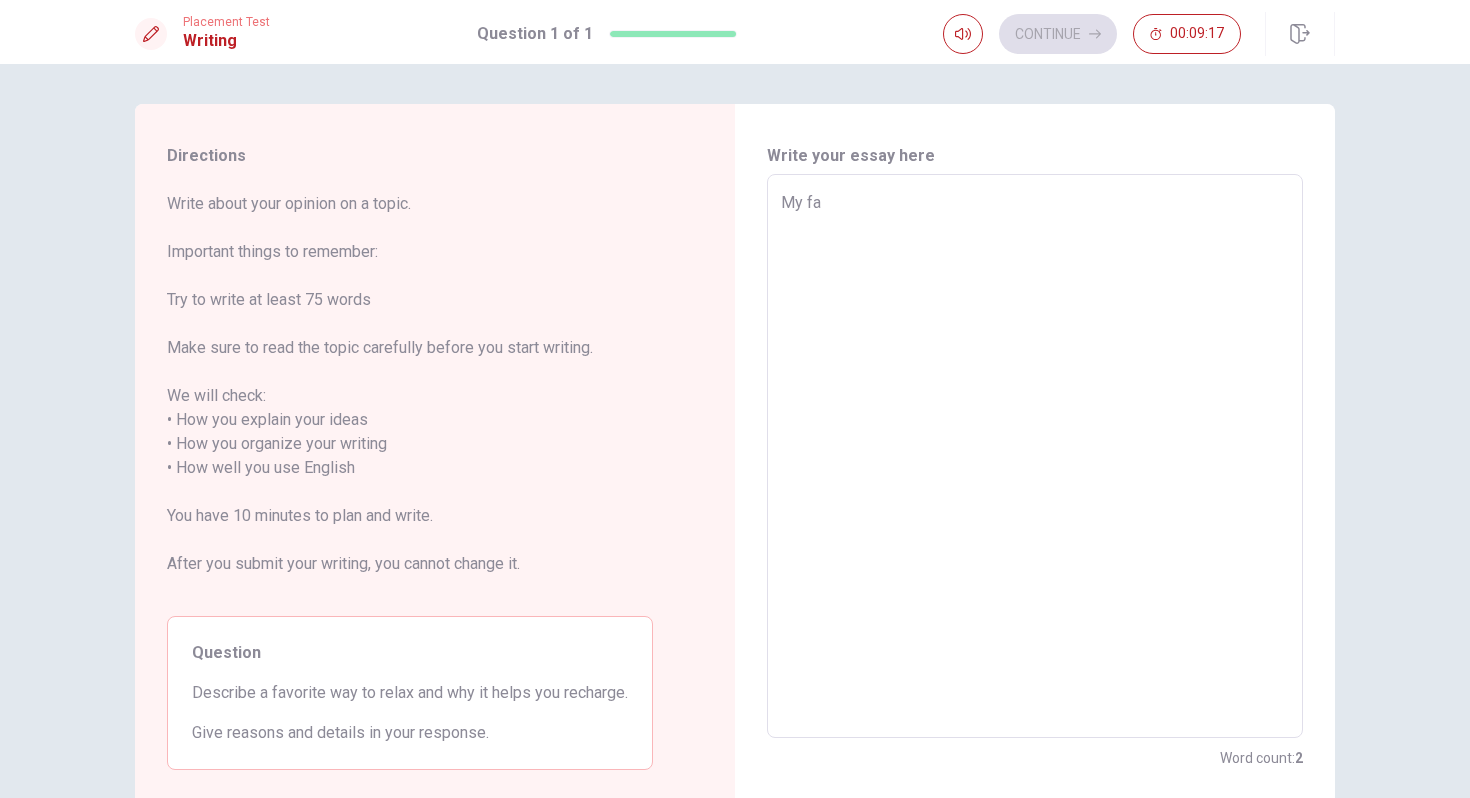 type on "x" 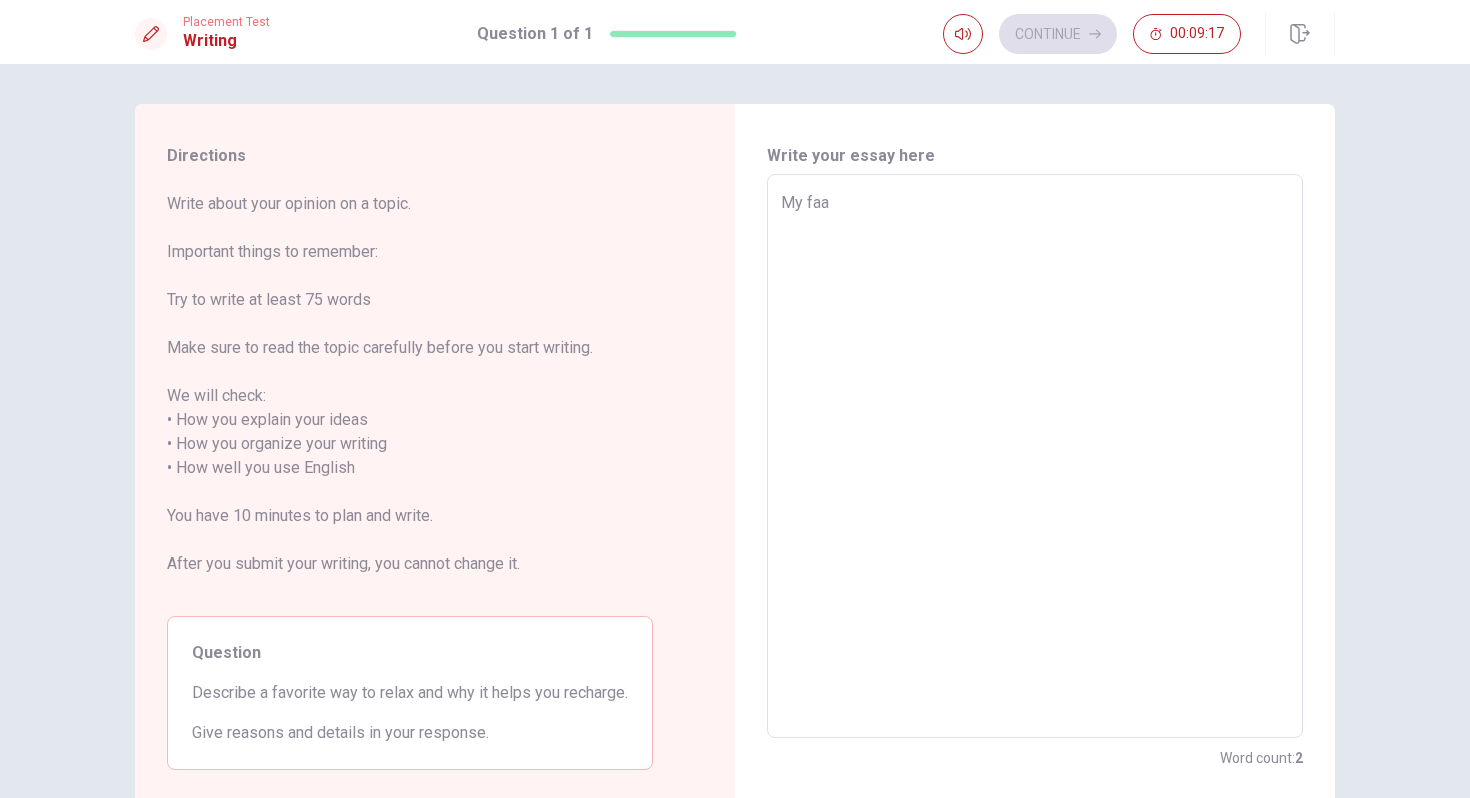 type on "x" 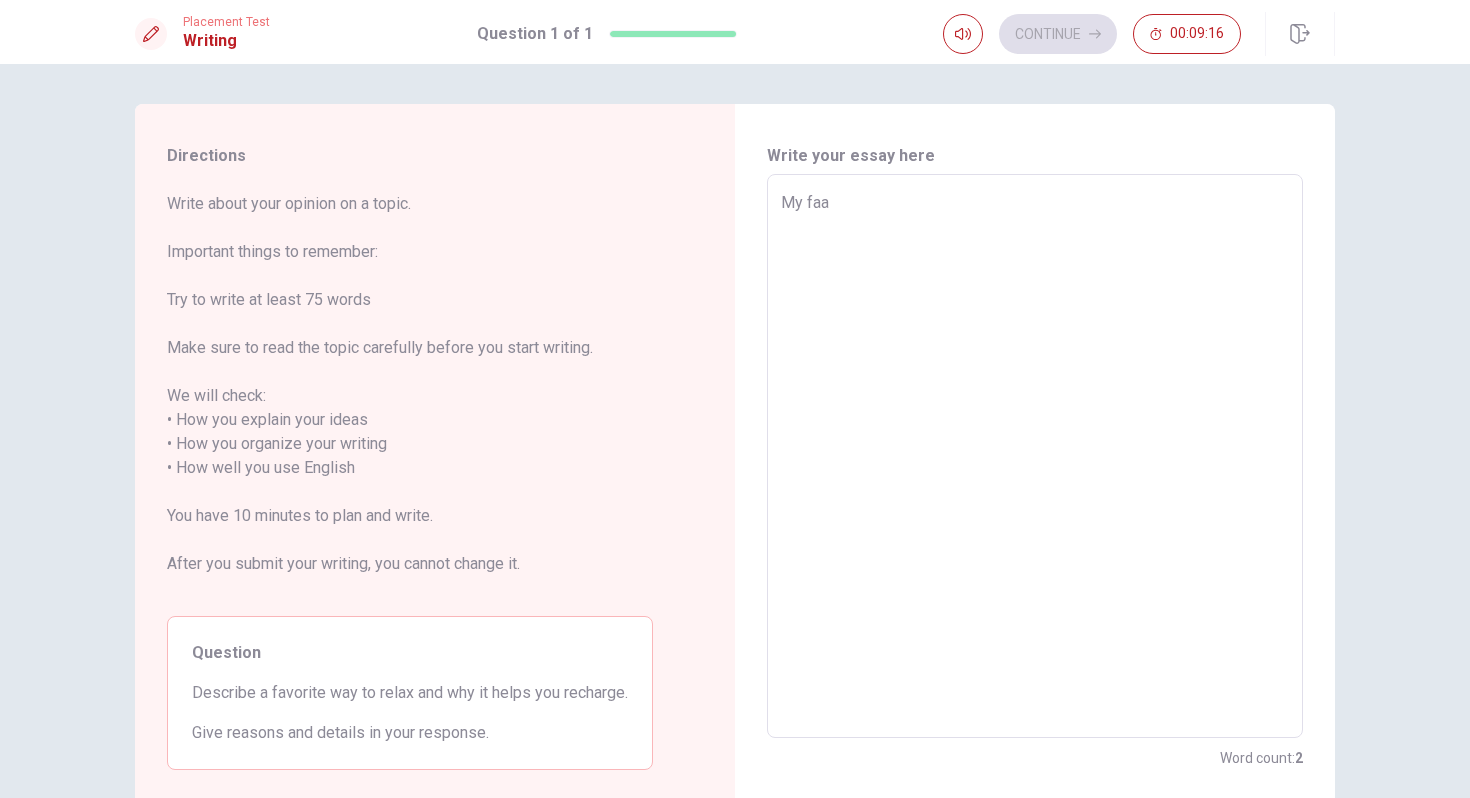 type on "My faav" 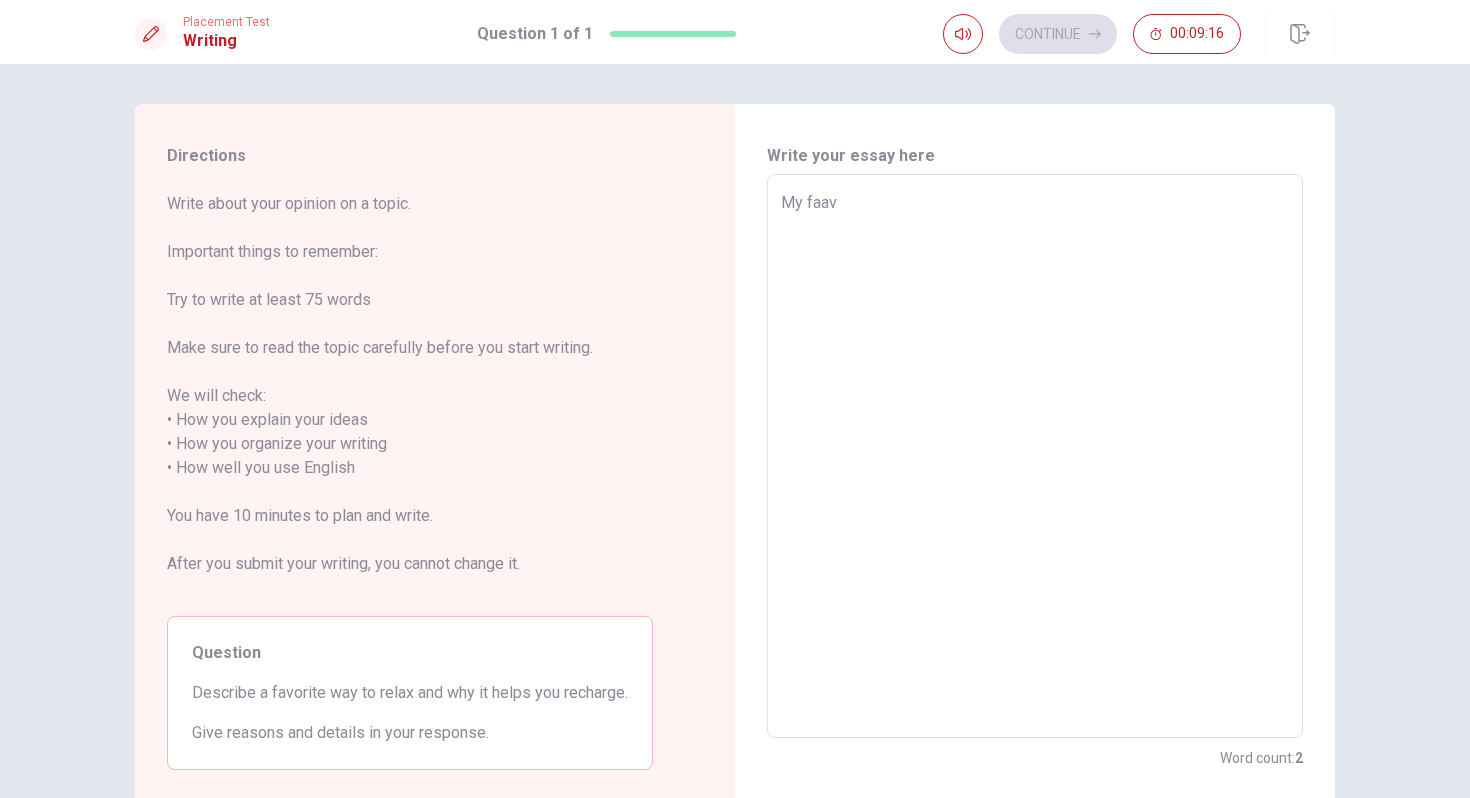 type on "x" 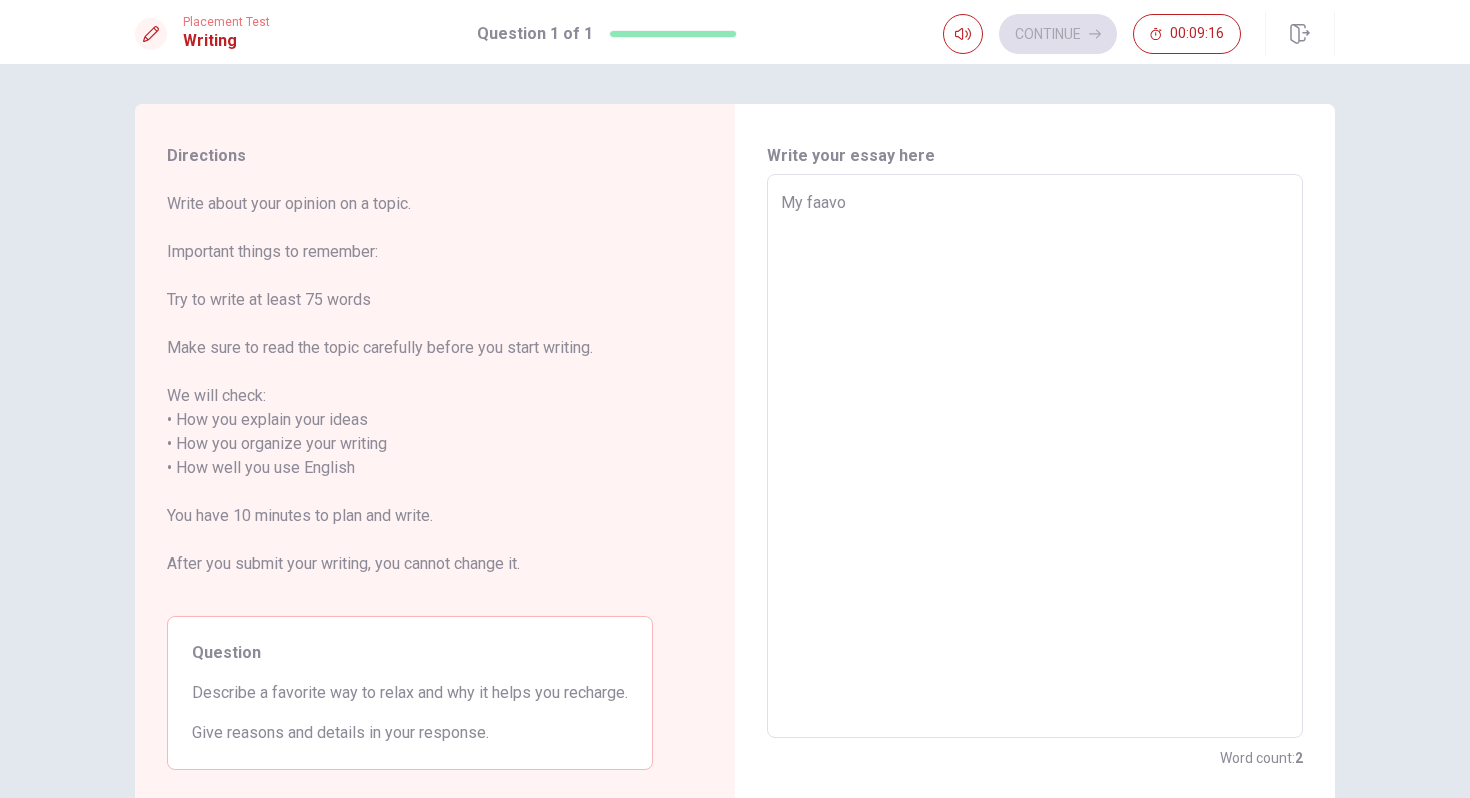 type on "x" 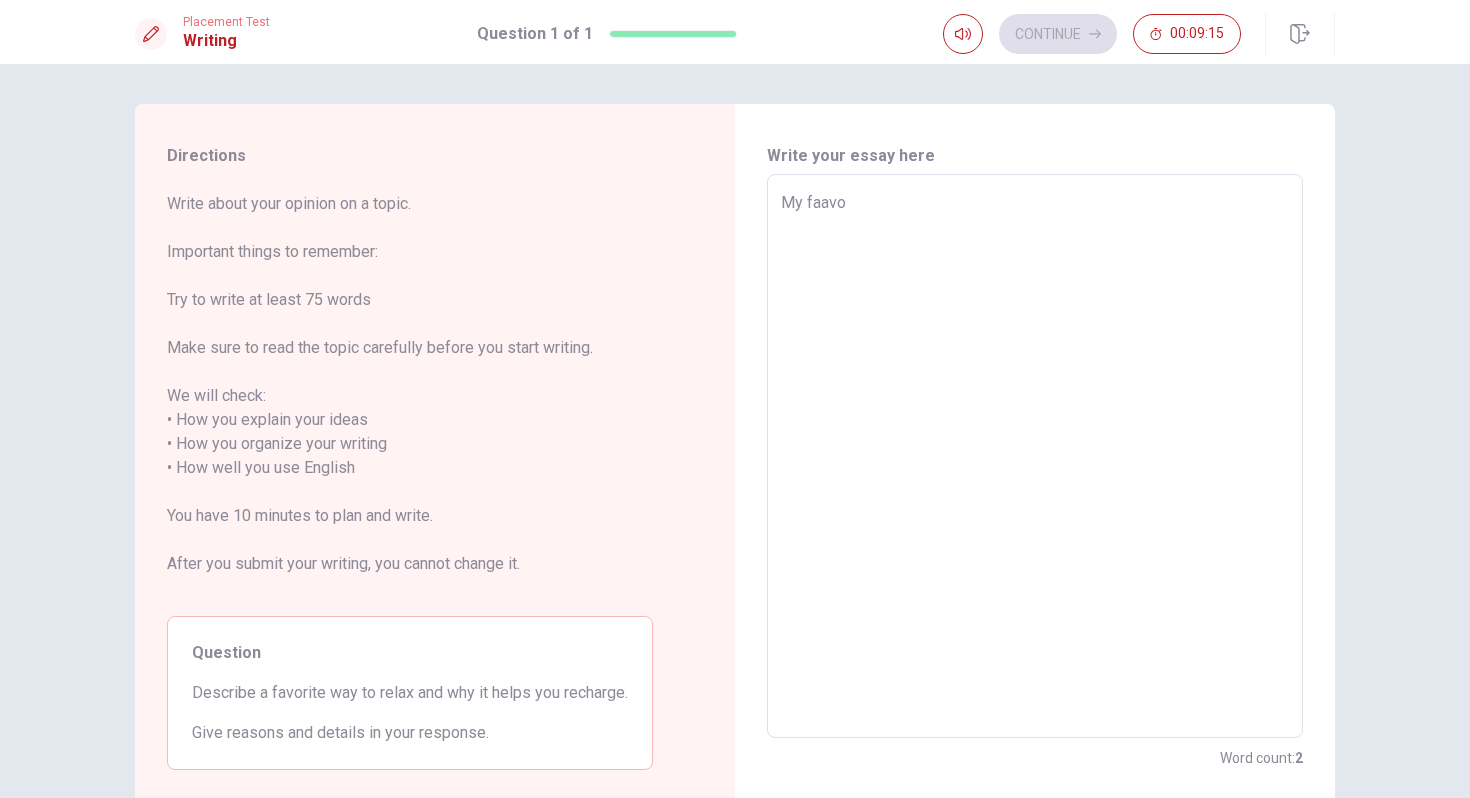 type on "My faavor" 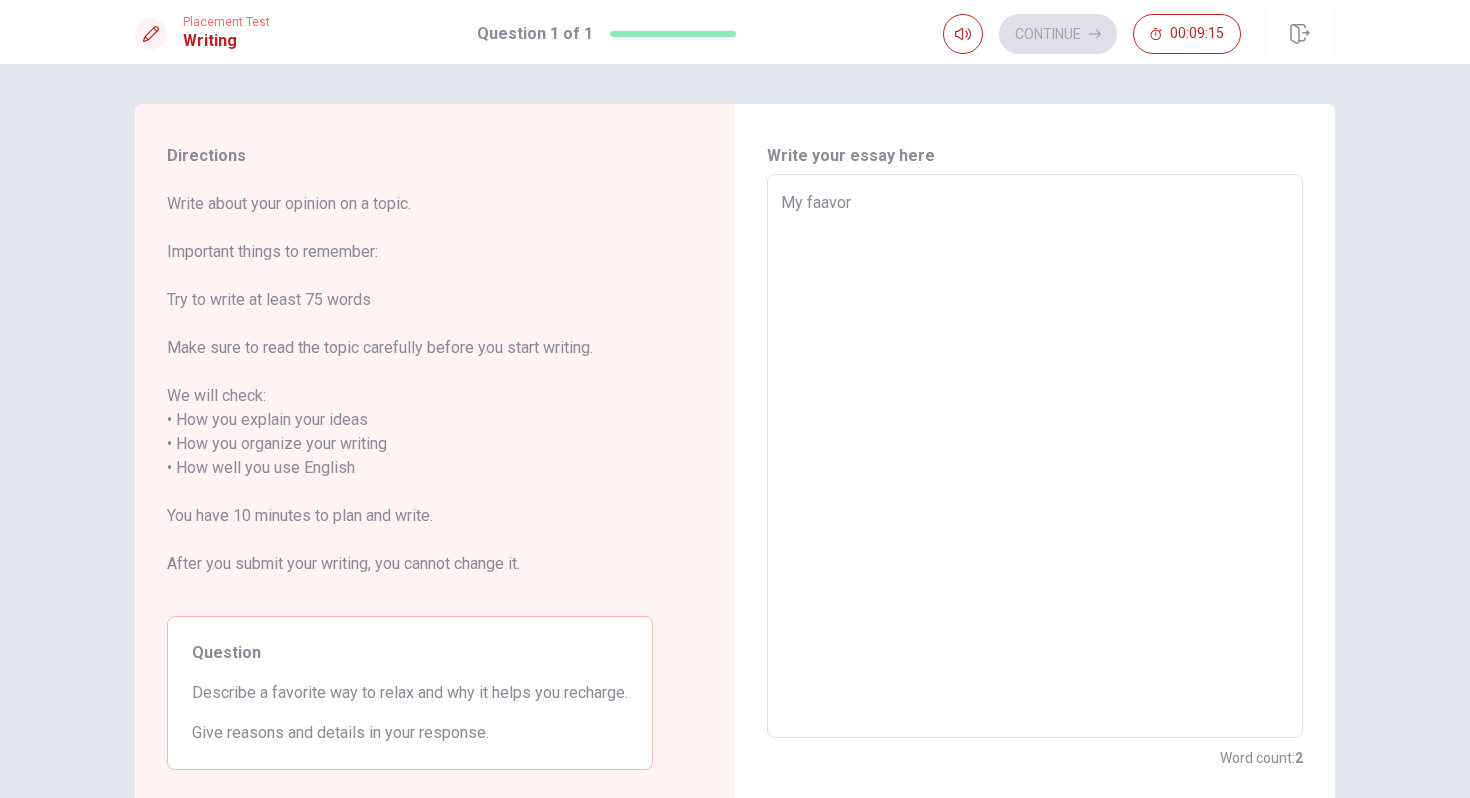 type on "x" 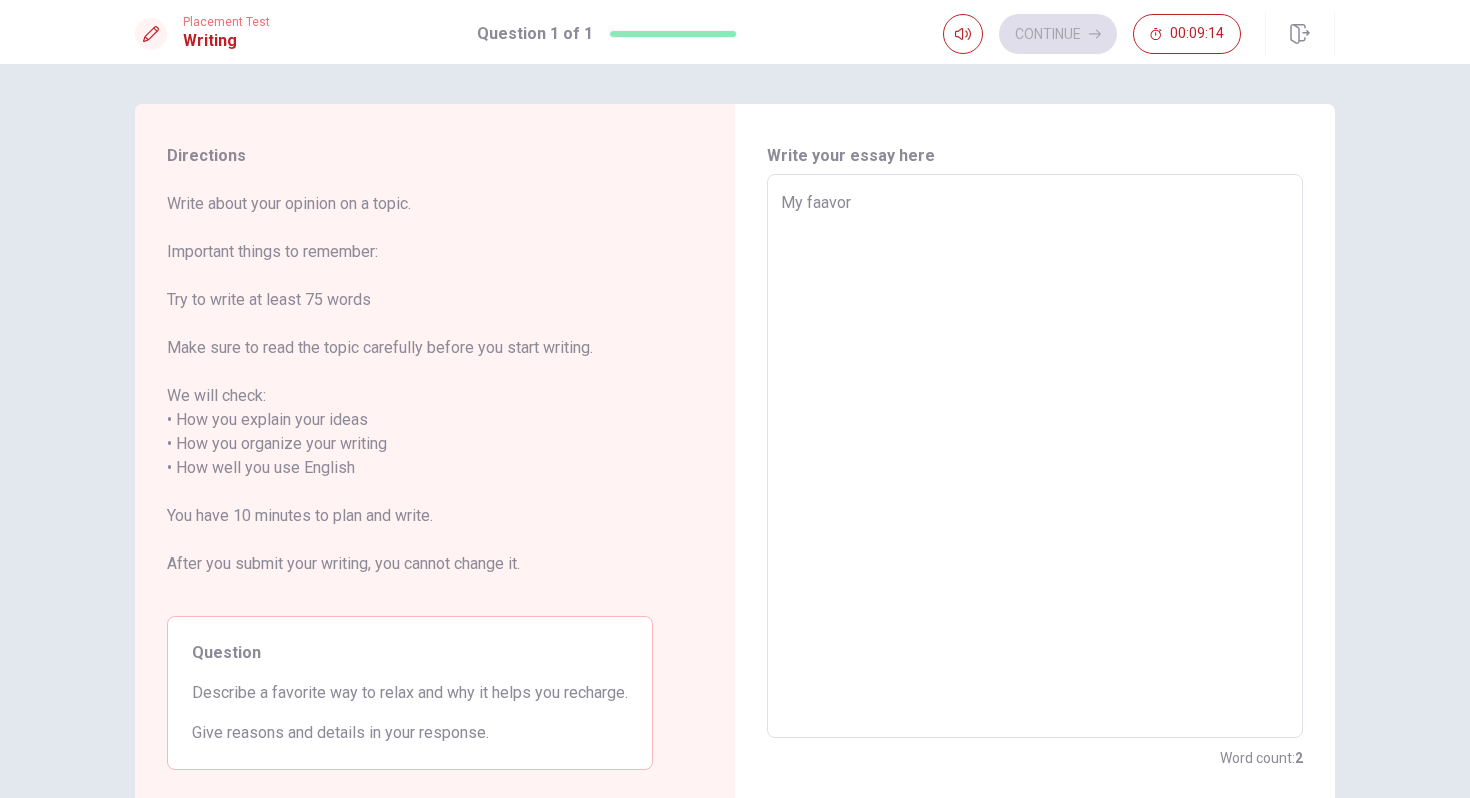 type on "My faavori" 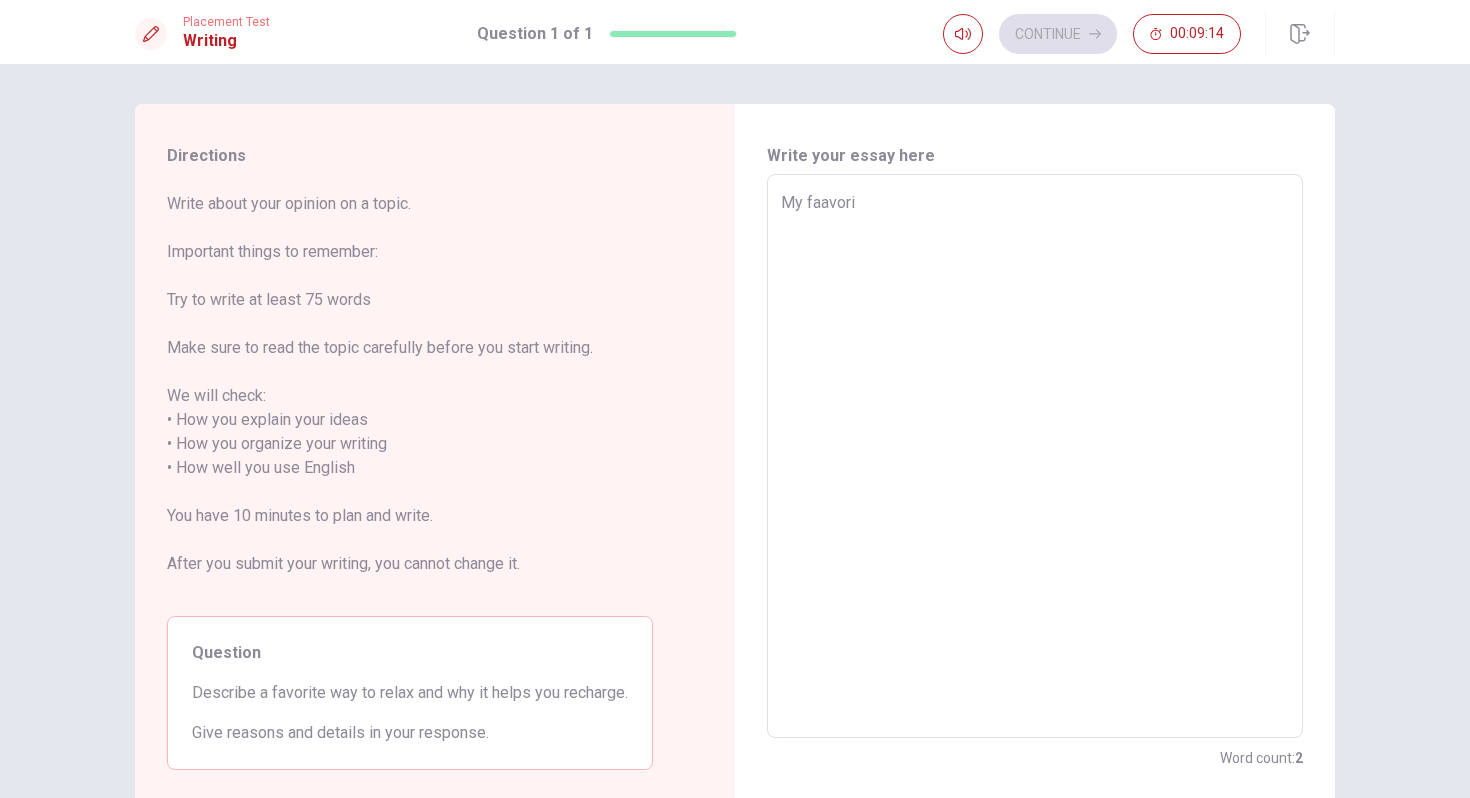 type on "x" 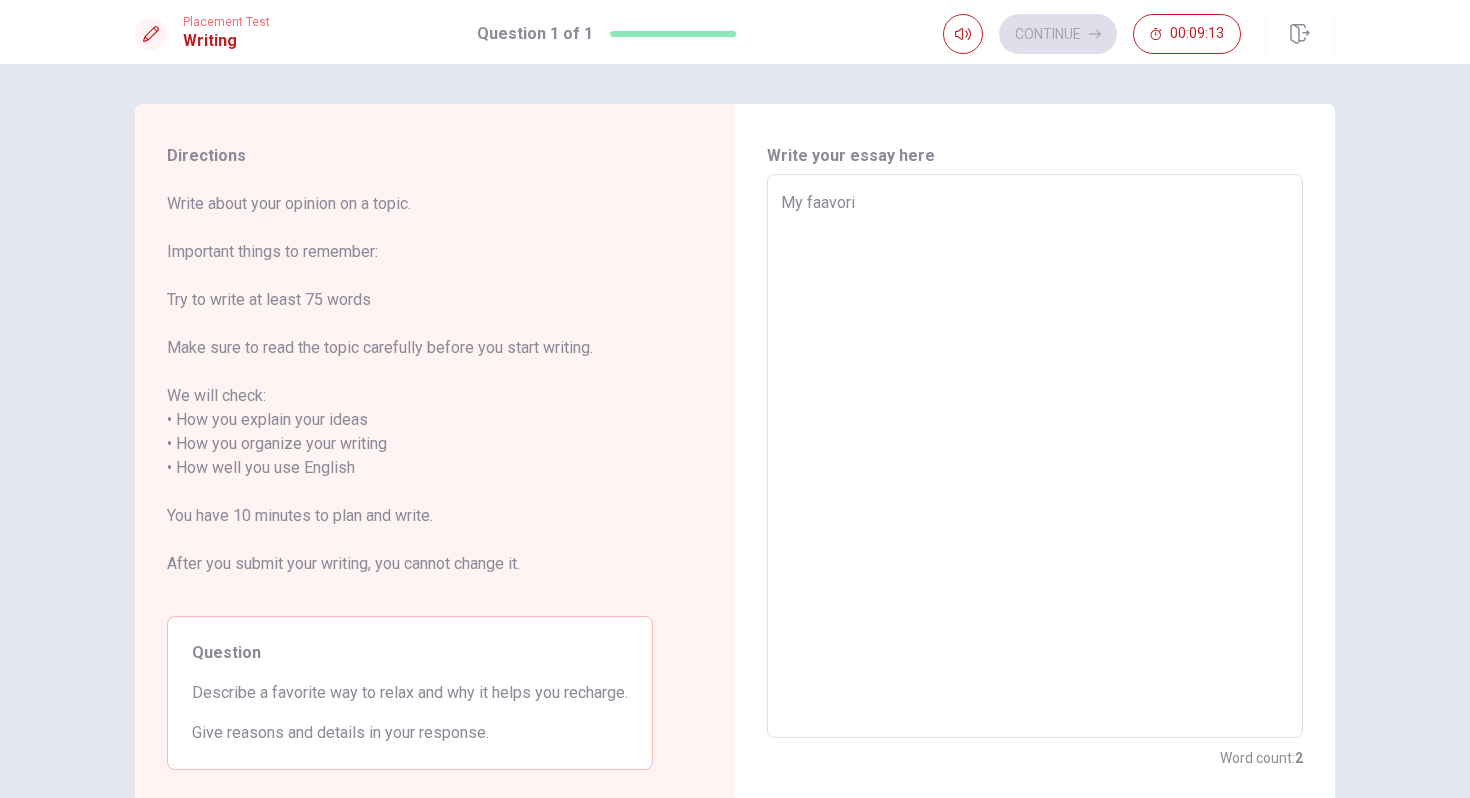 type on "My faavorit" 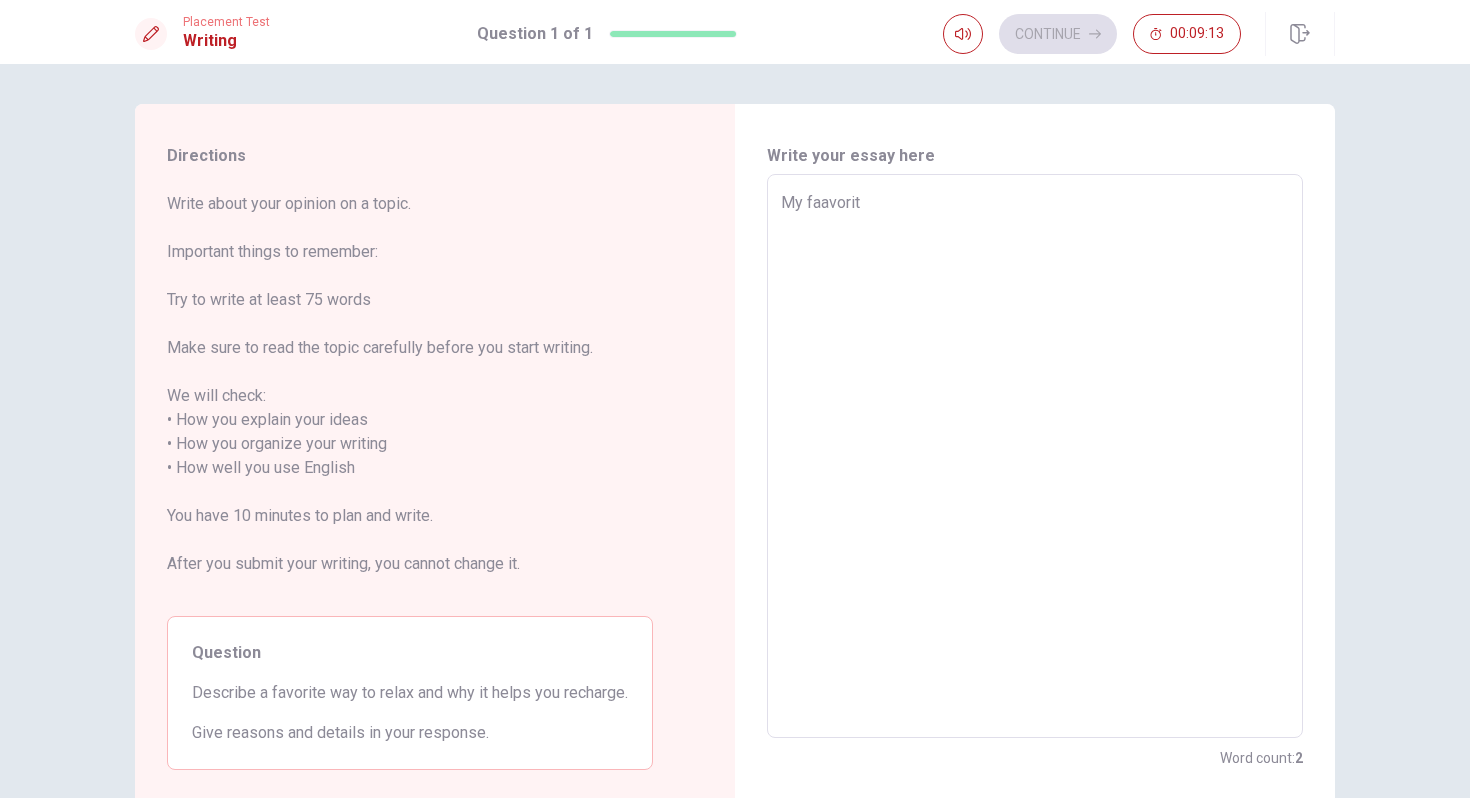 type on "x" 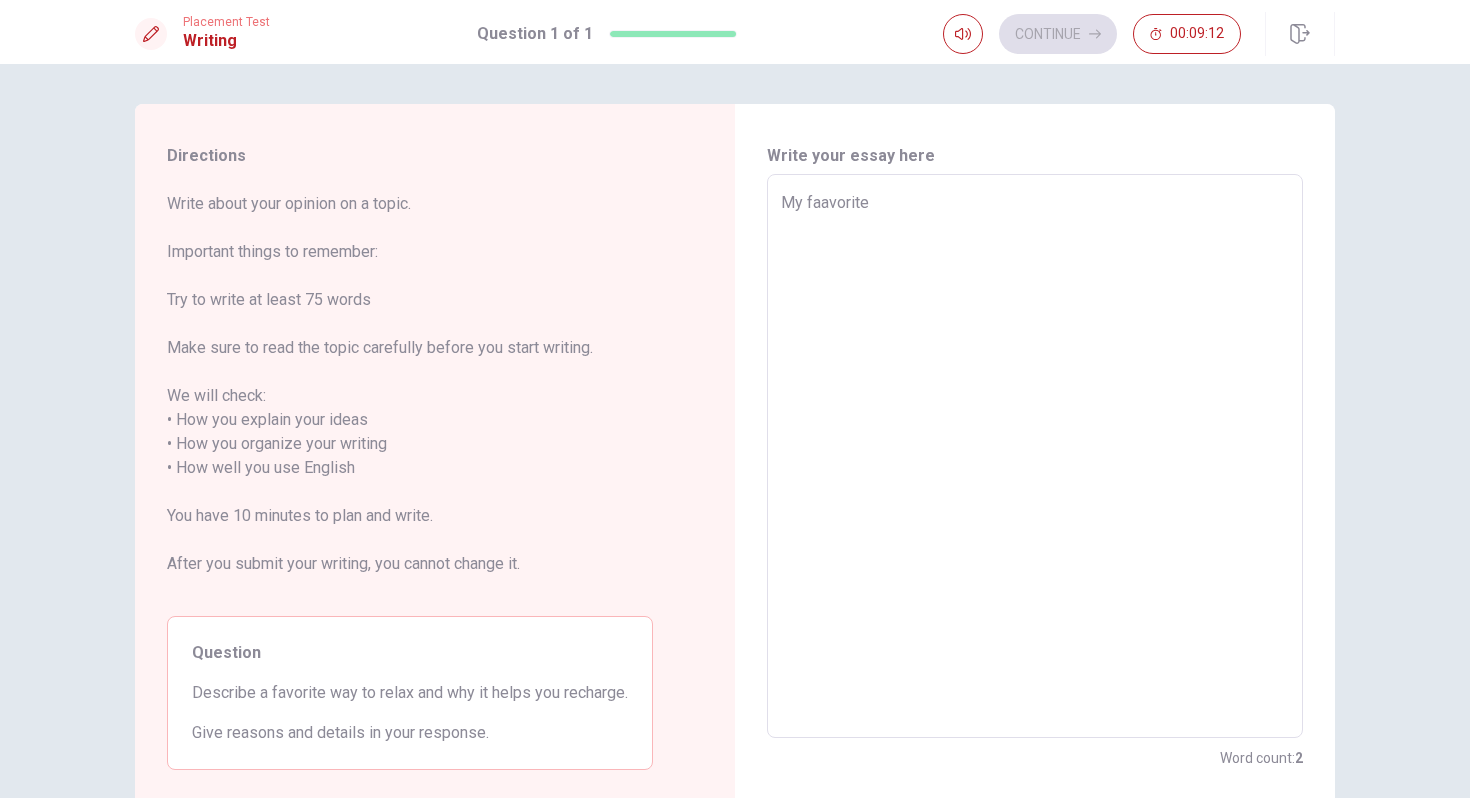 type on "x" 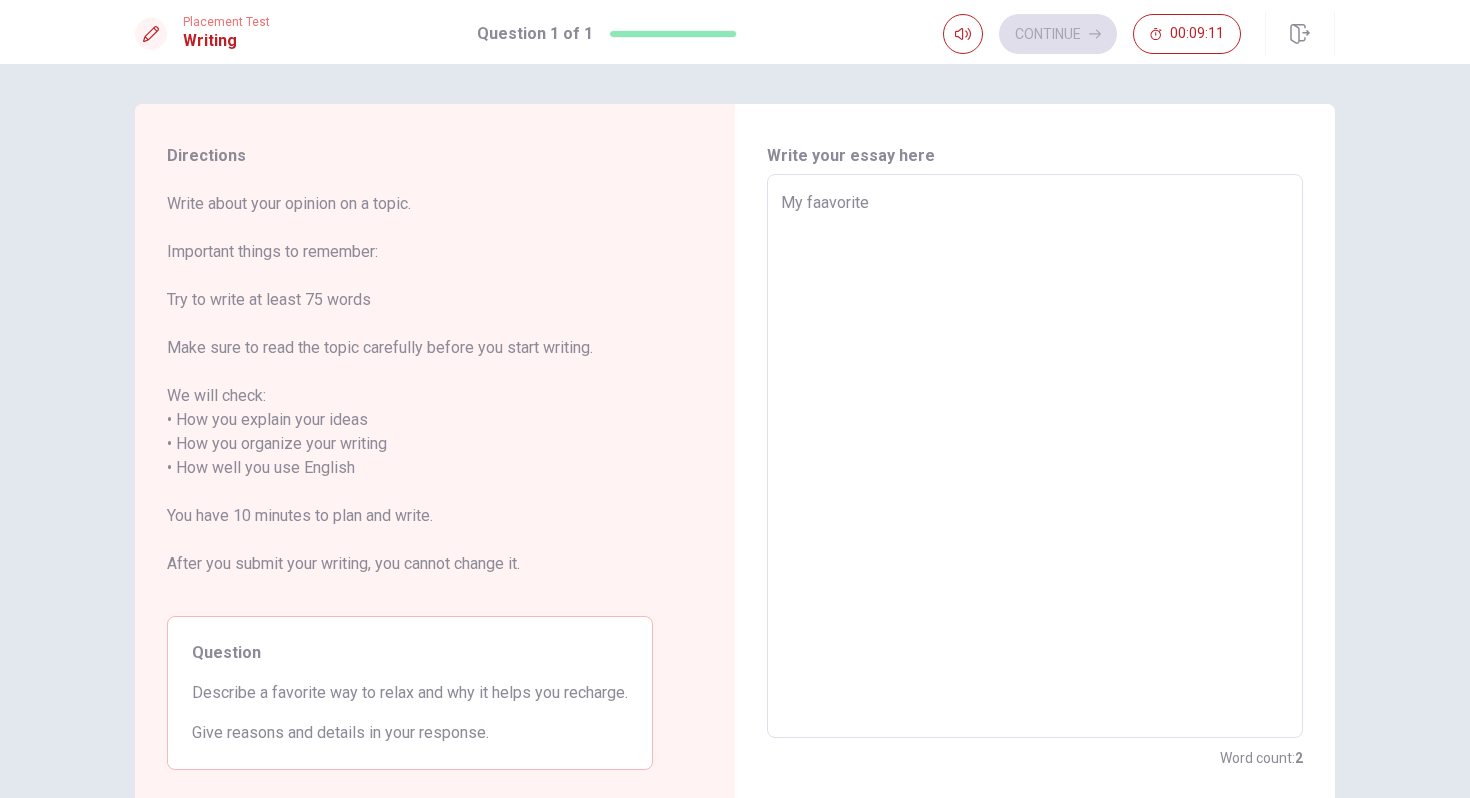 type on "My faavorite" 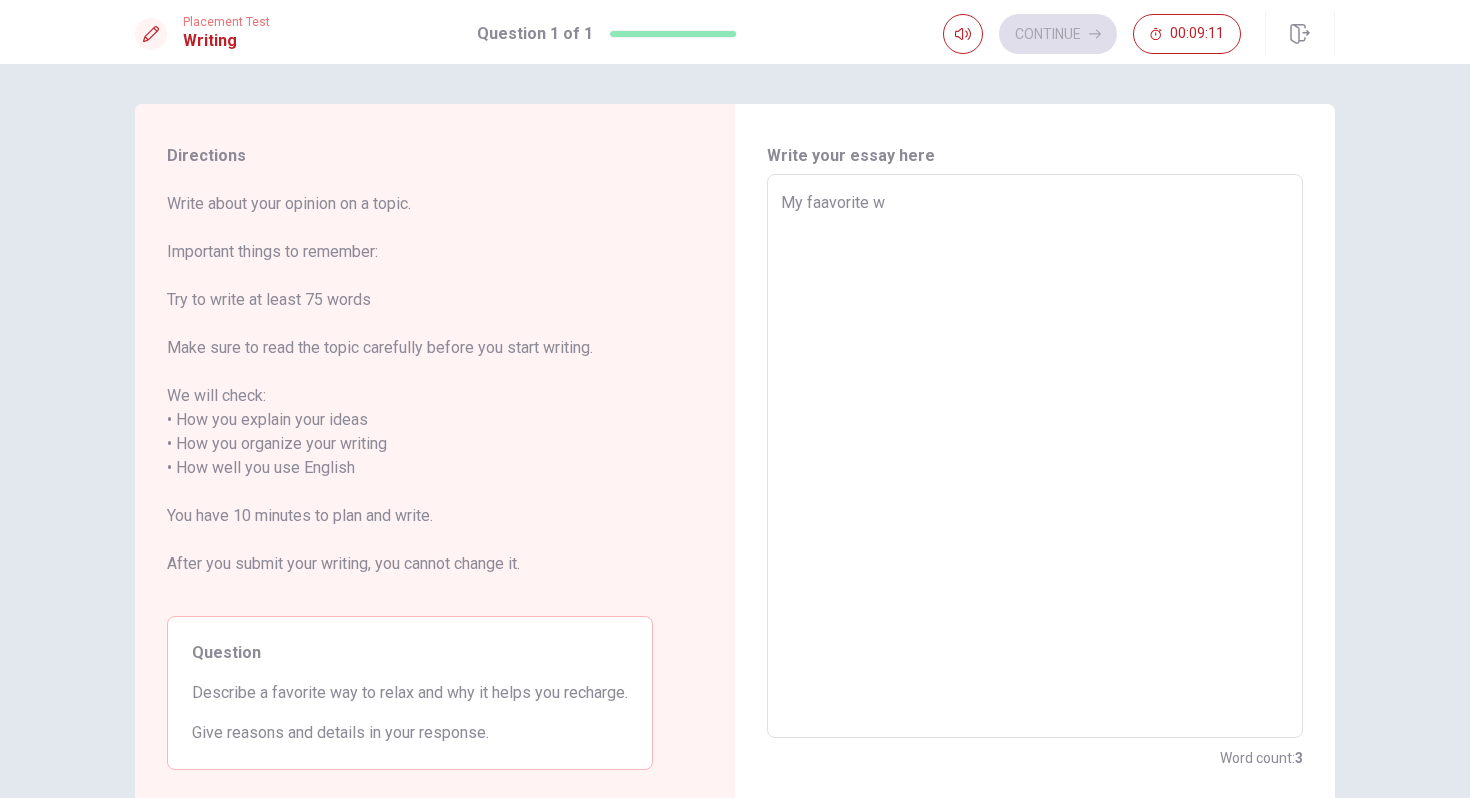 type on "x" 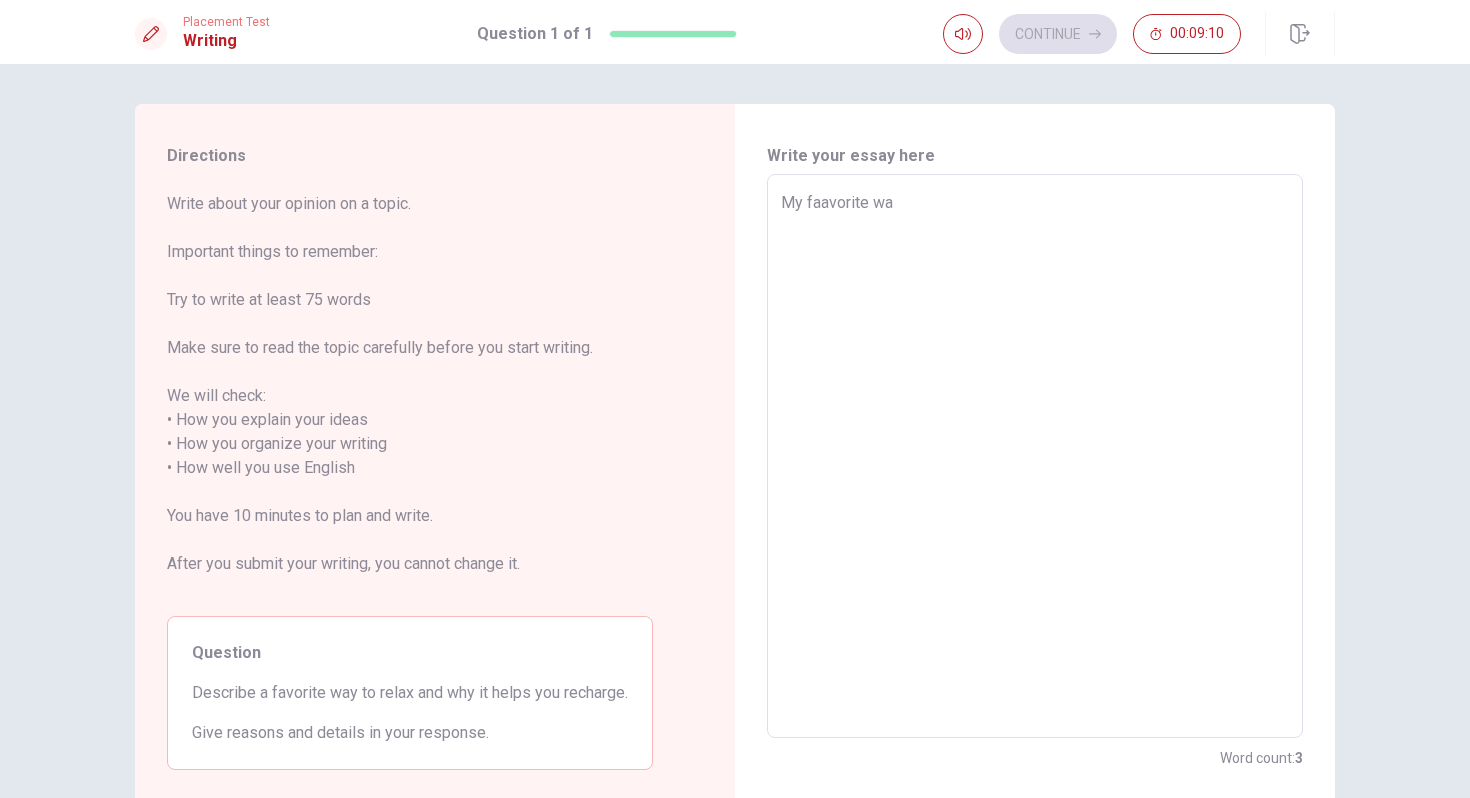 type on "x" 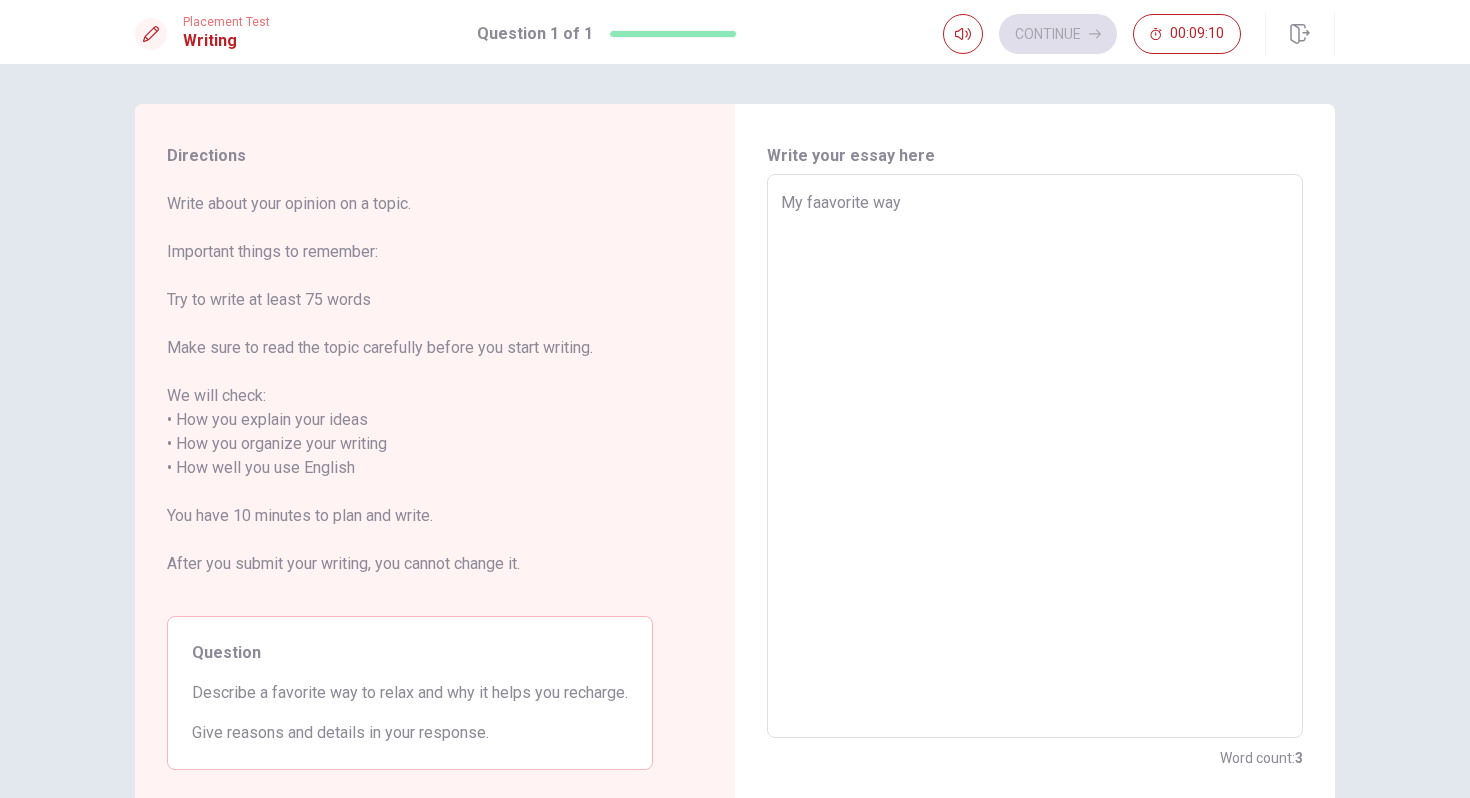 type on "x" 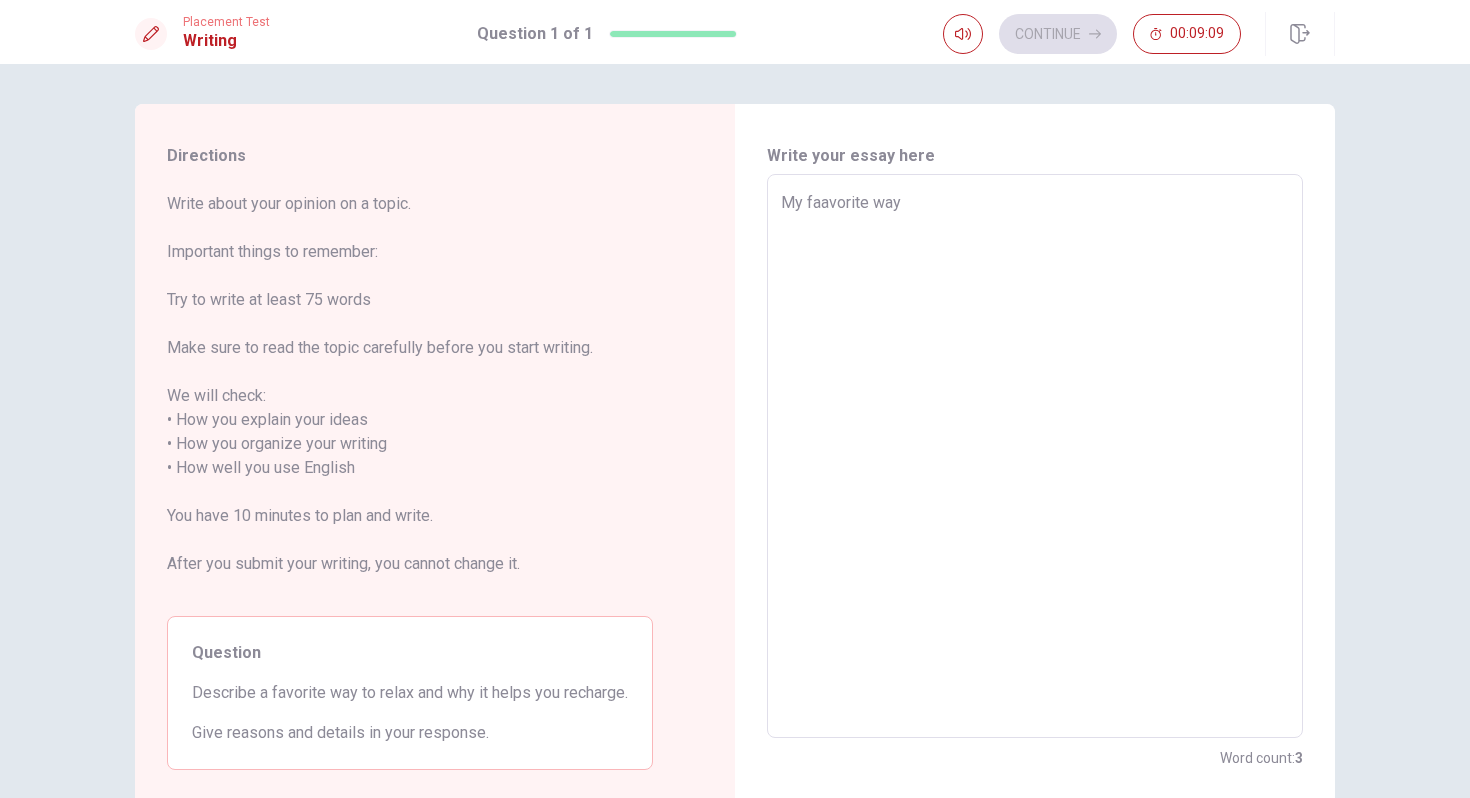 type on "My faavorite way" 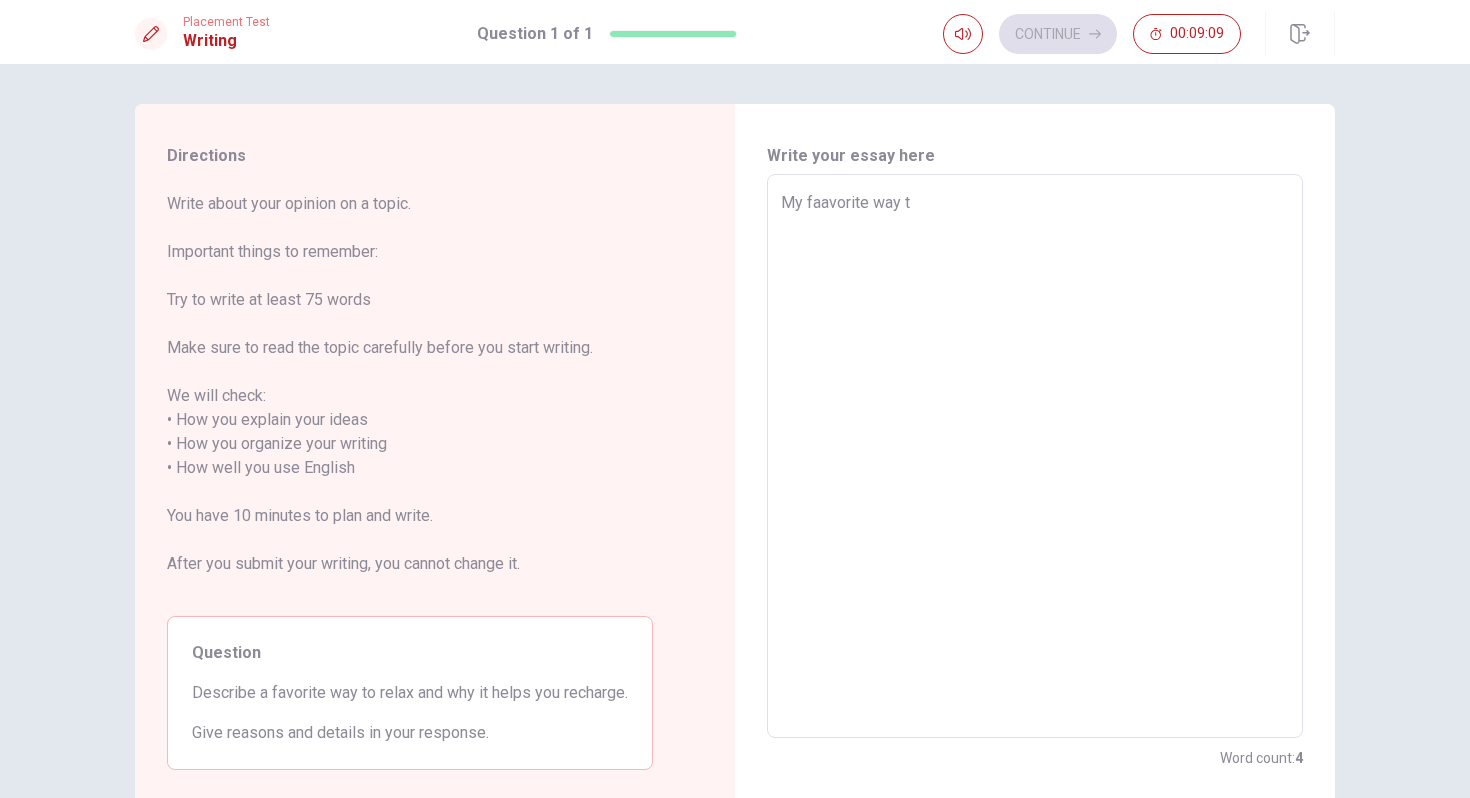 type on "x" 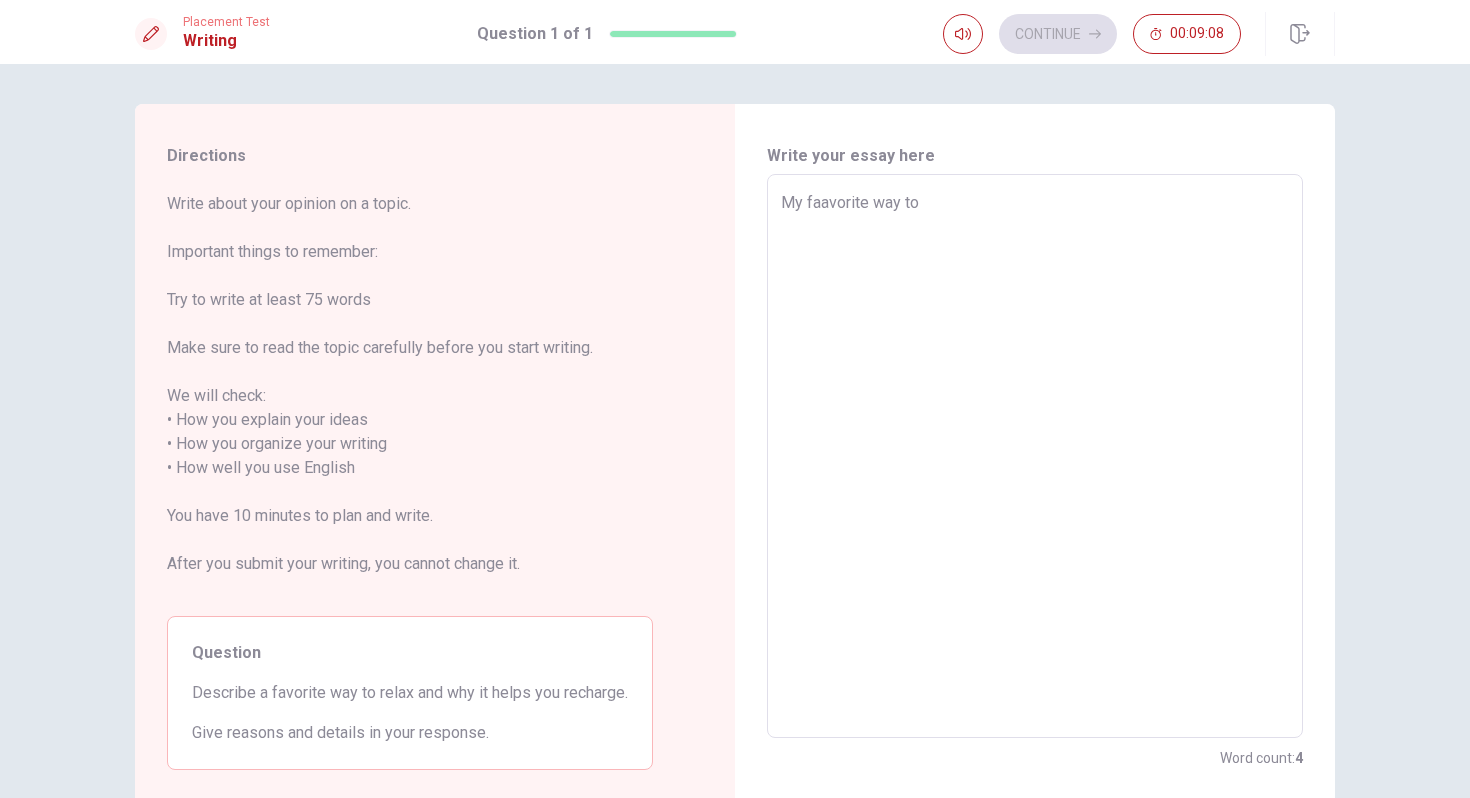 type on "My faavorite way to" 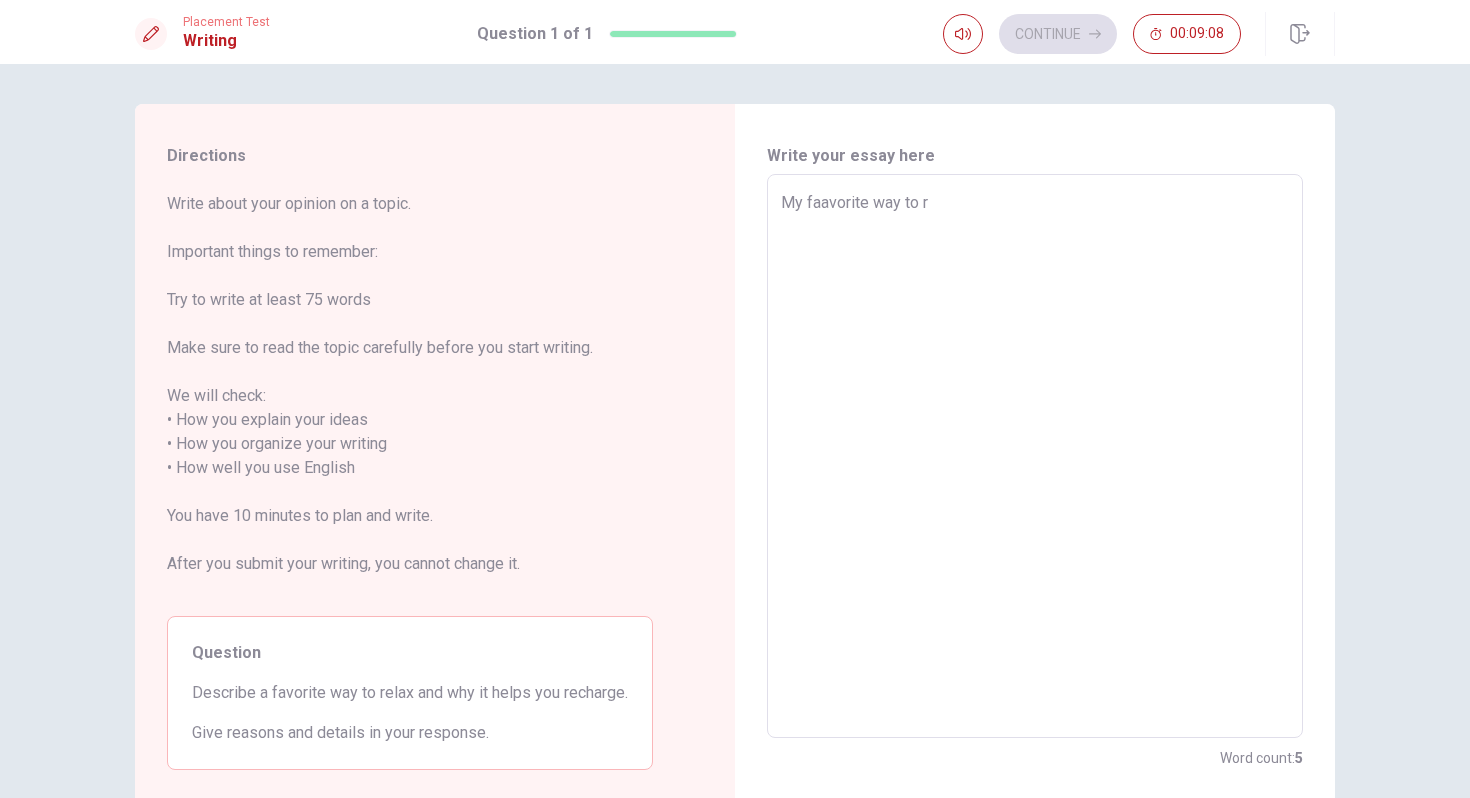 type on "x" 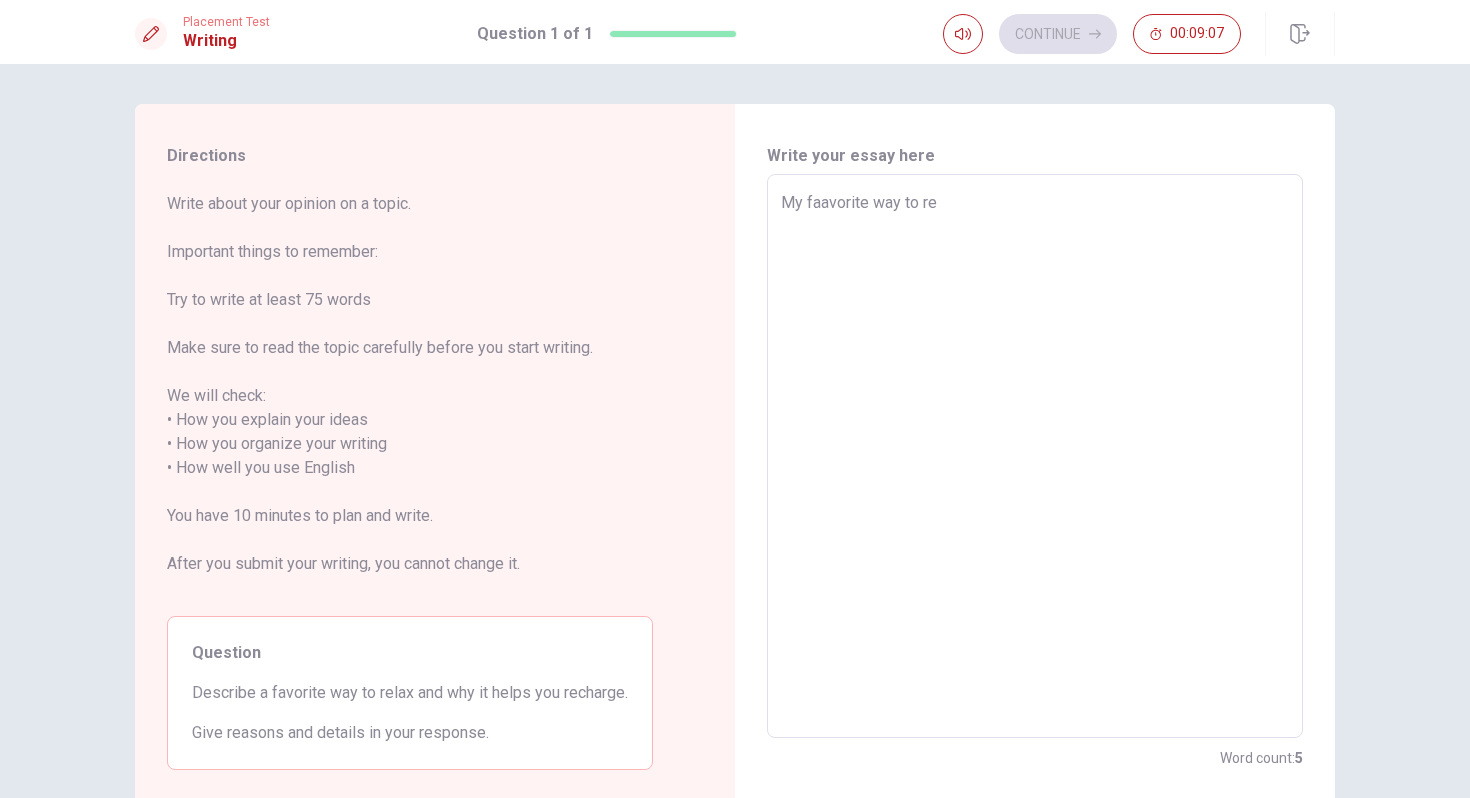 type on "x" 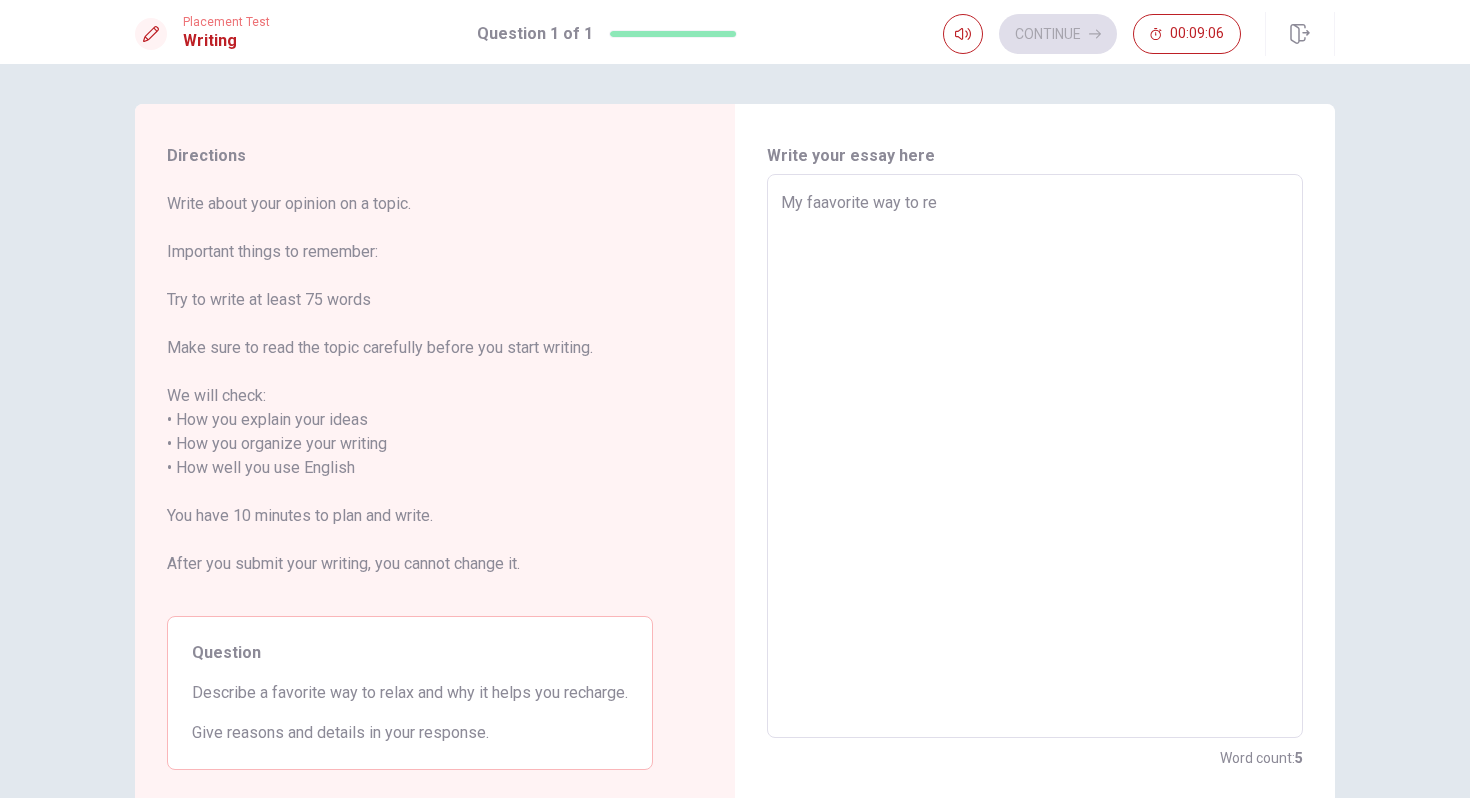 type on "My faavorite way to rel" 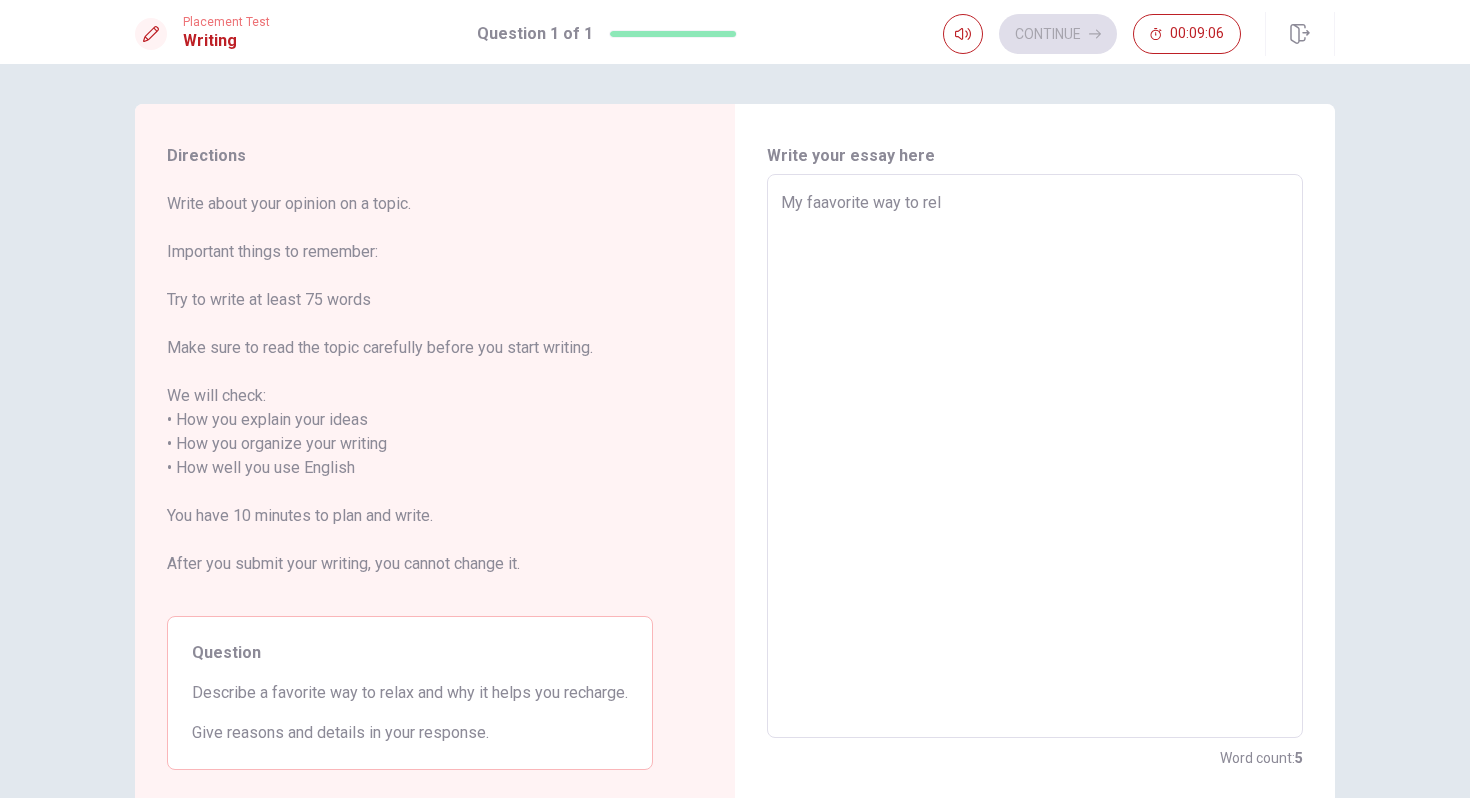 type on "x" 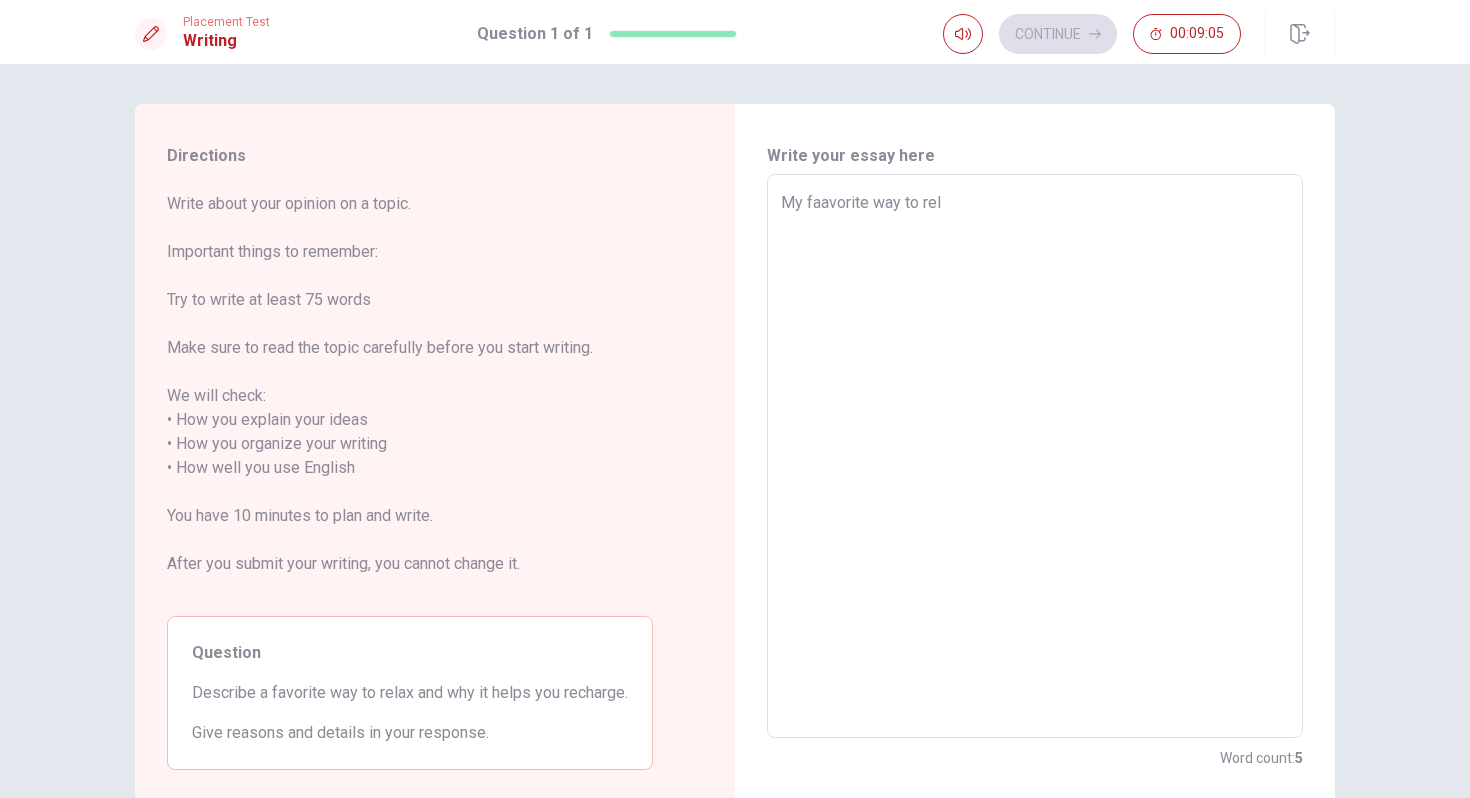 type on "My faavorite way to [MEDICAL_DATA]" 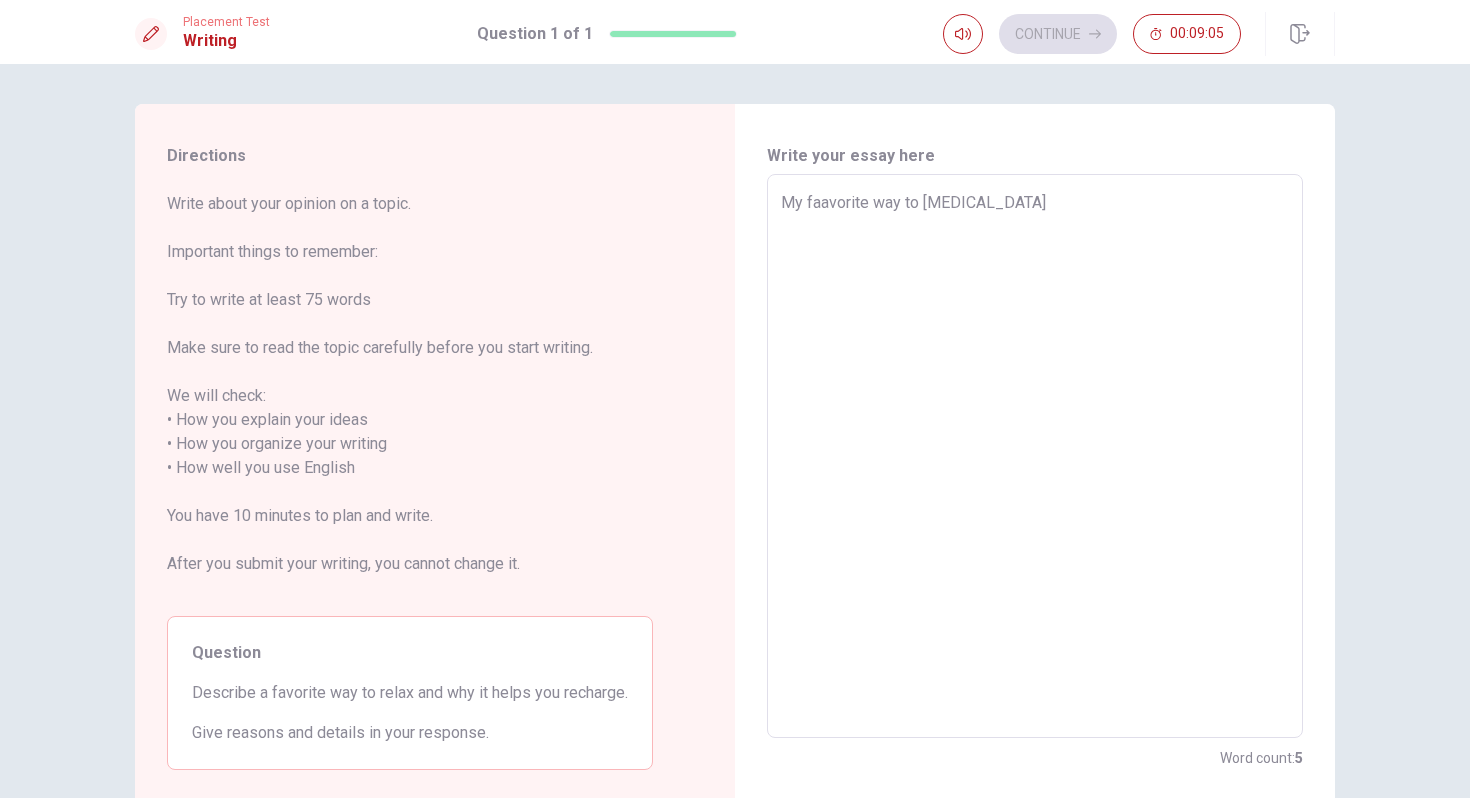 type on "x" 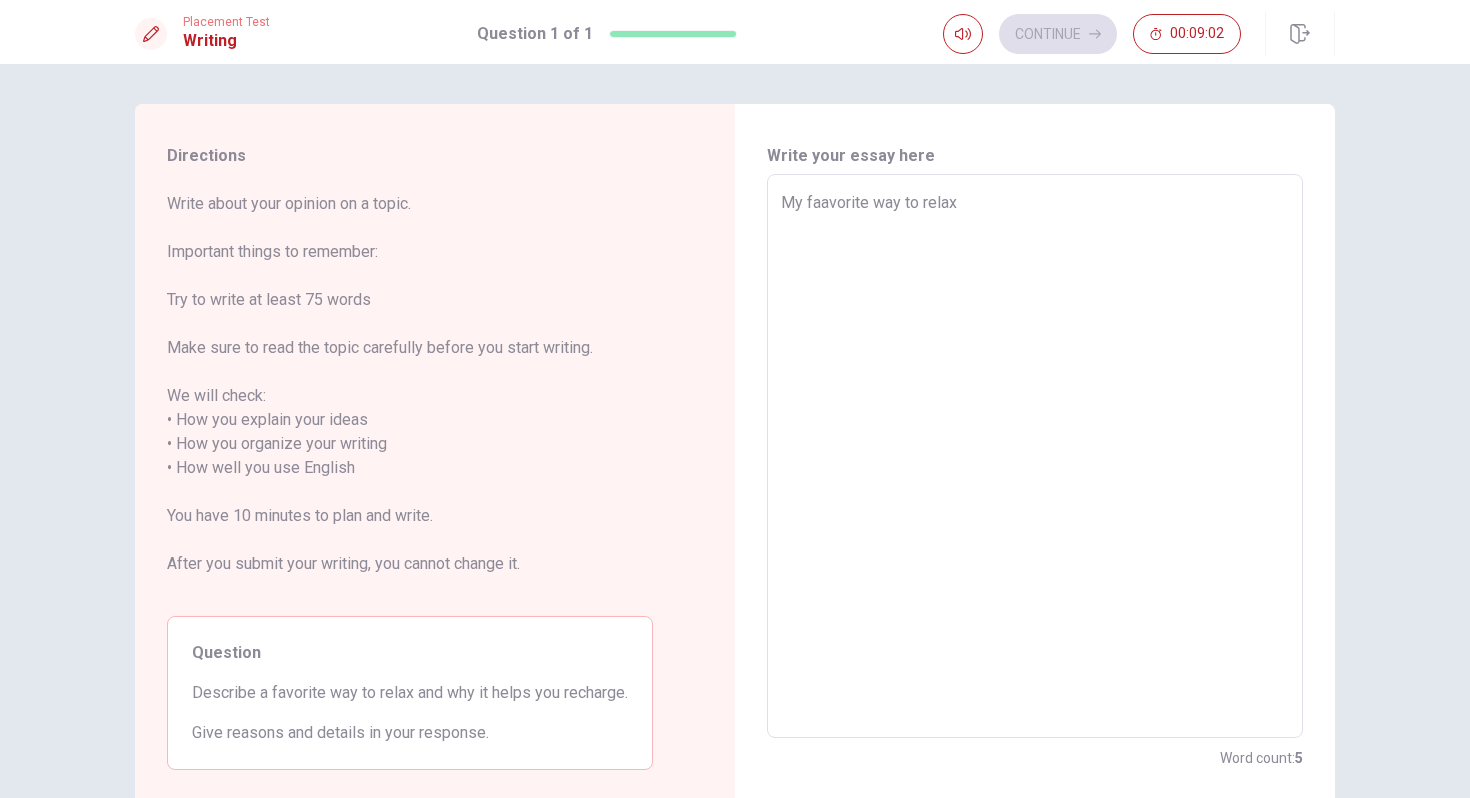 type on "x" 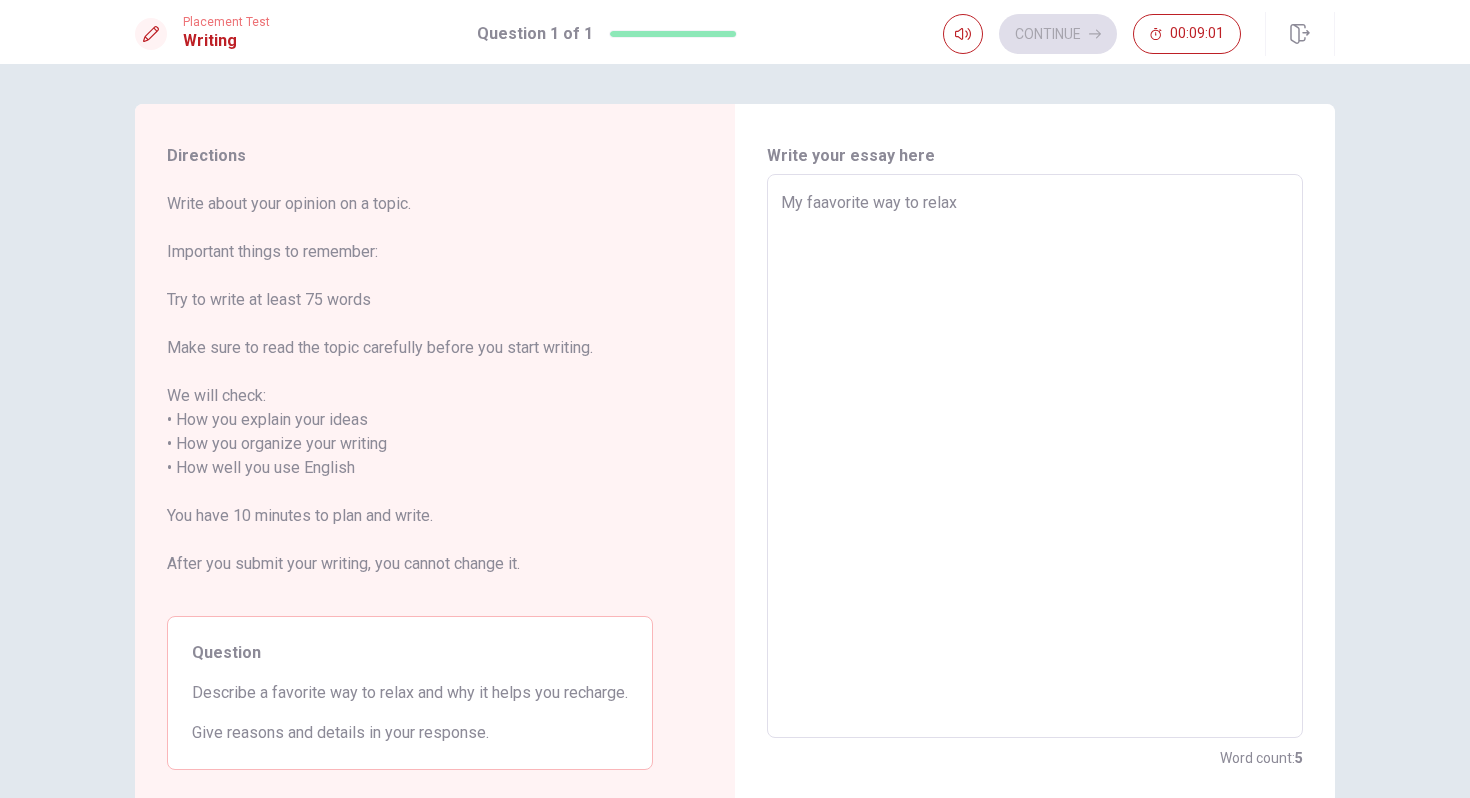 type on "My faavorite way to relax" 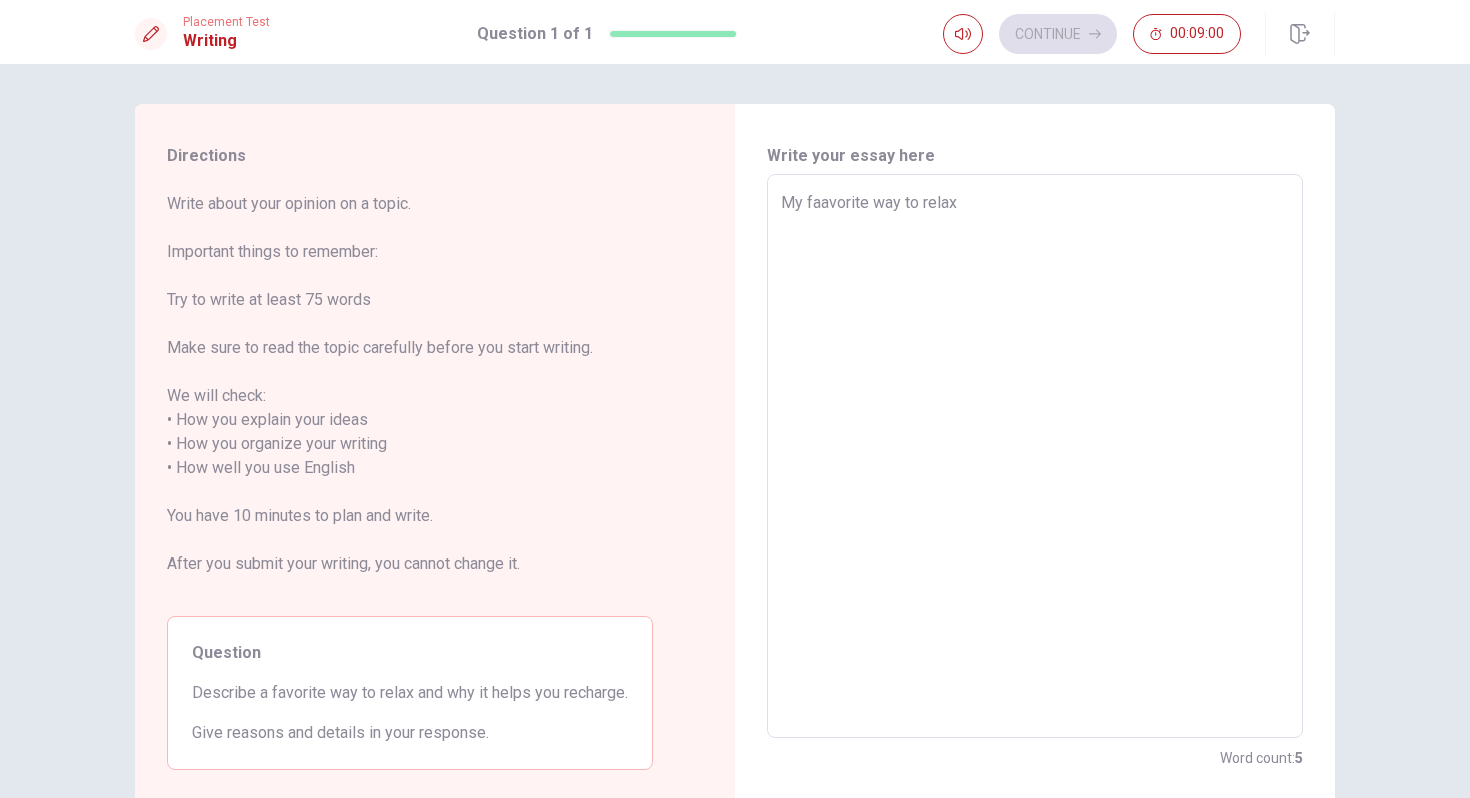 type on "My faavorite way to relax i" 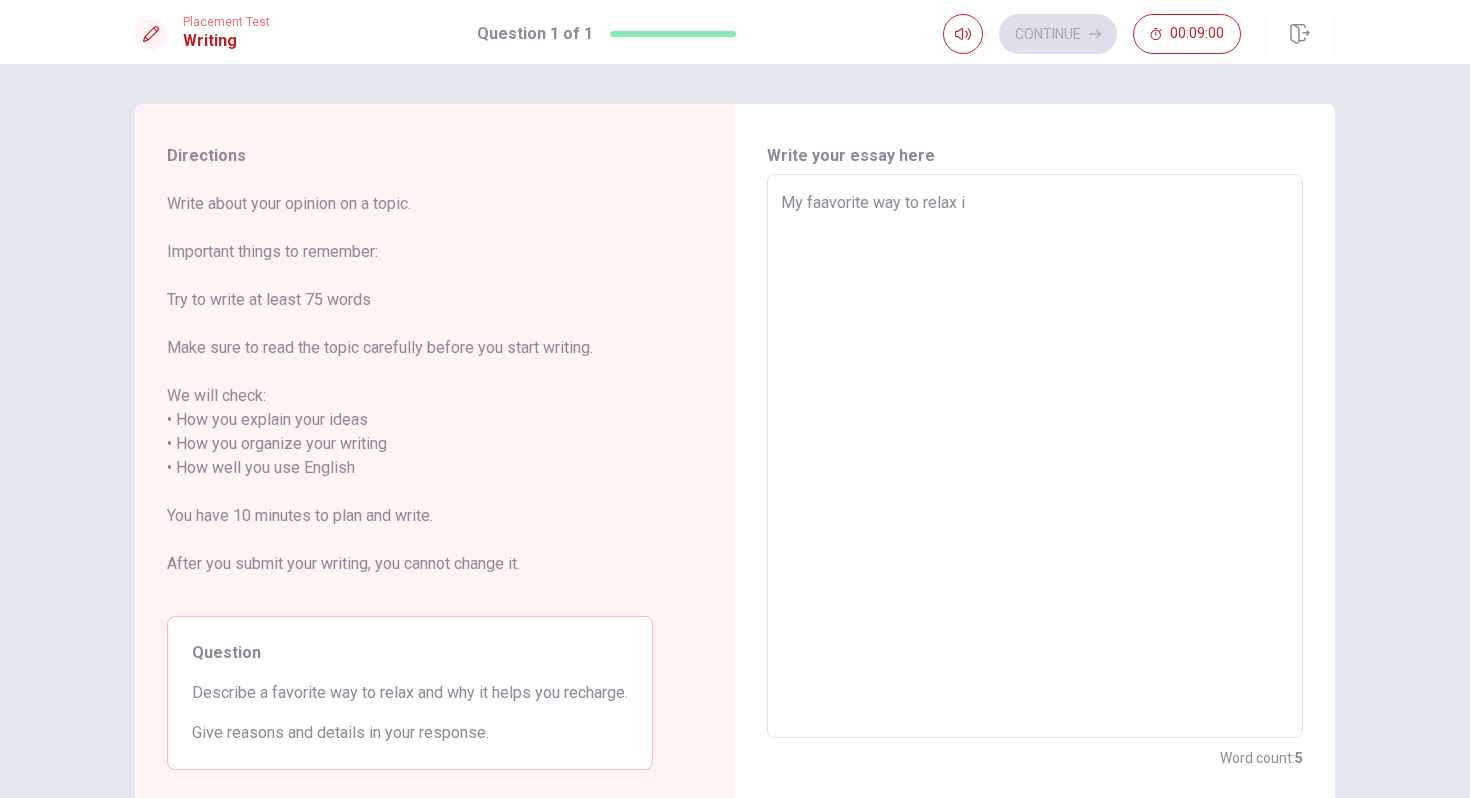 type on "x" 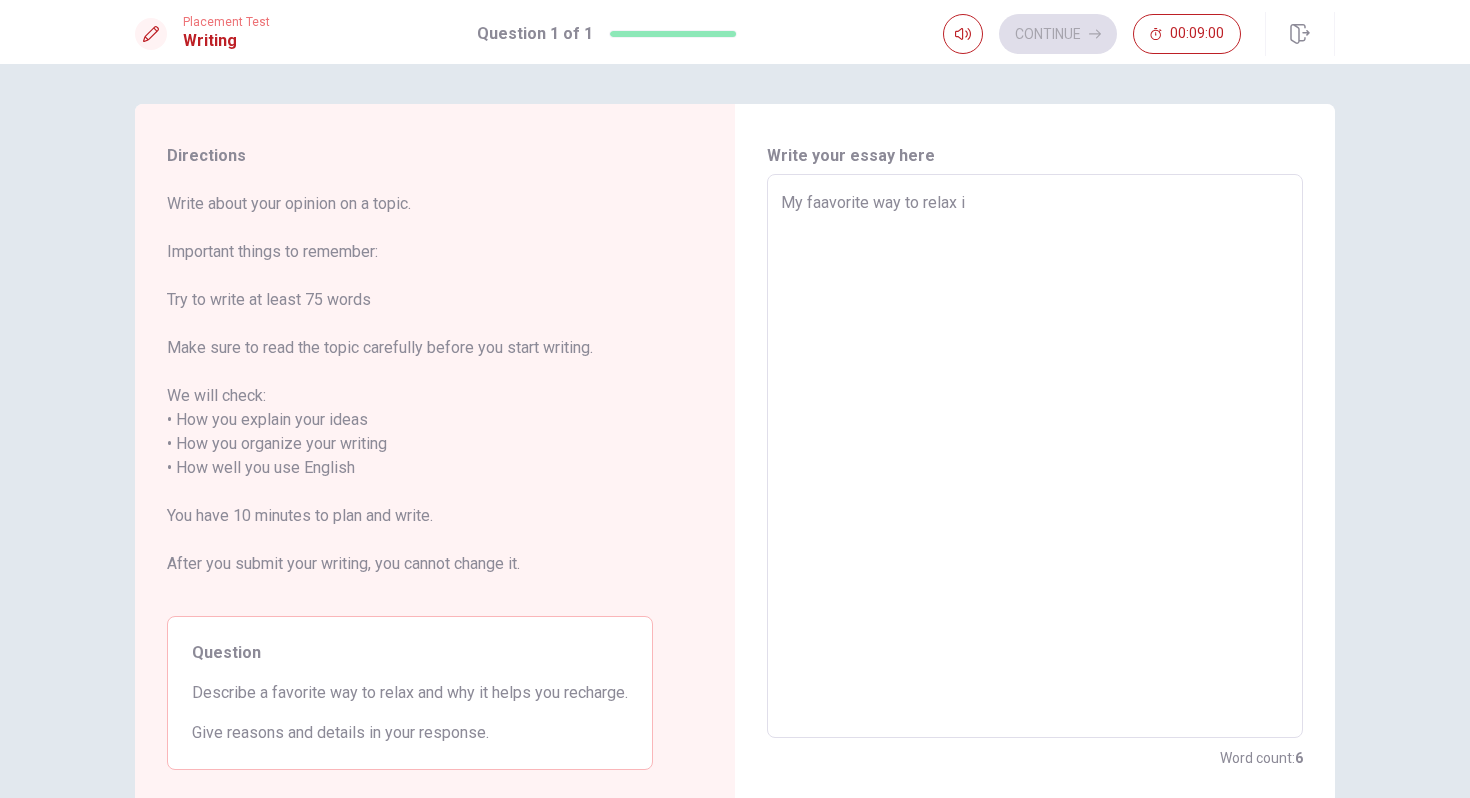 type on "My faavorite way to relax is" 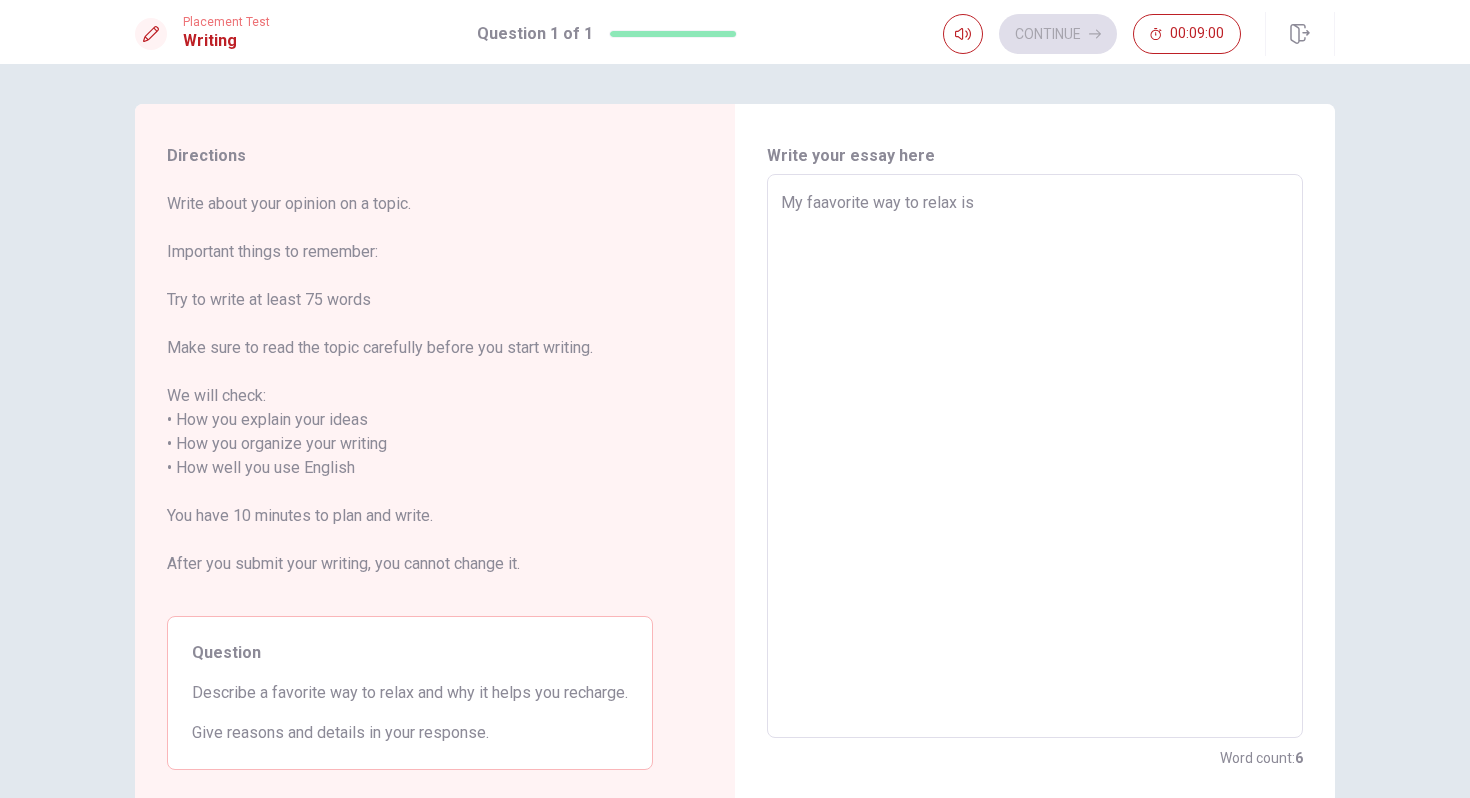 type on "x" 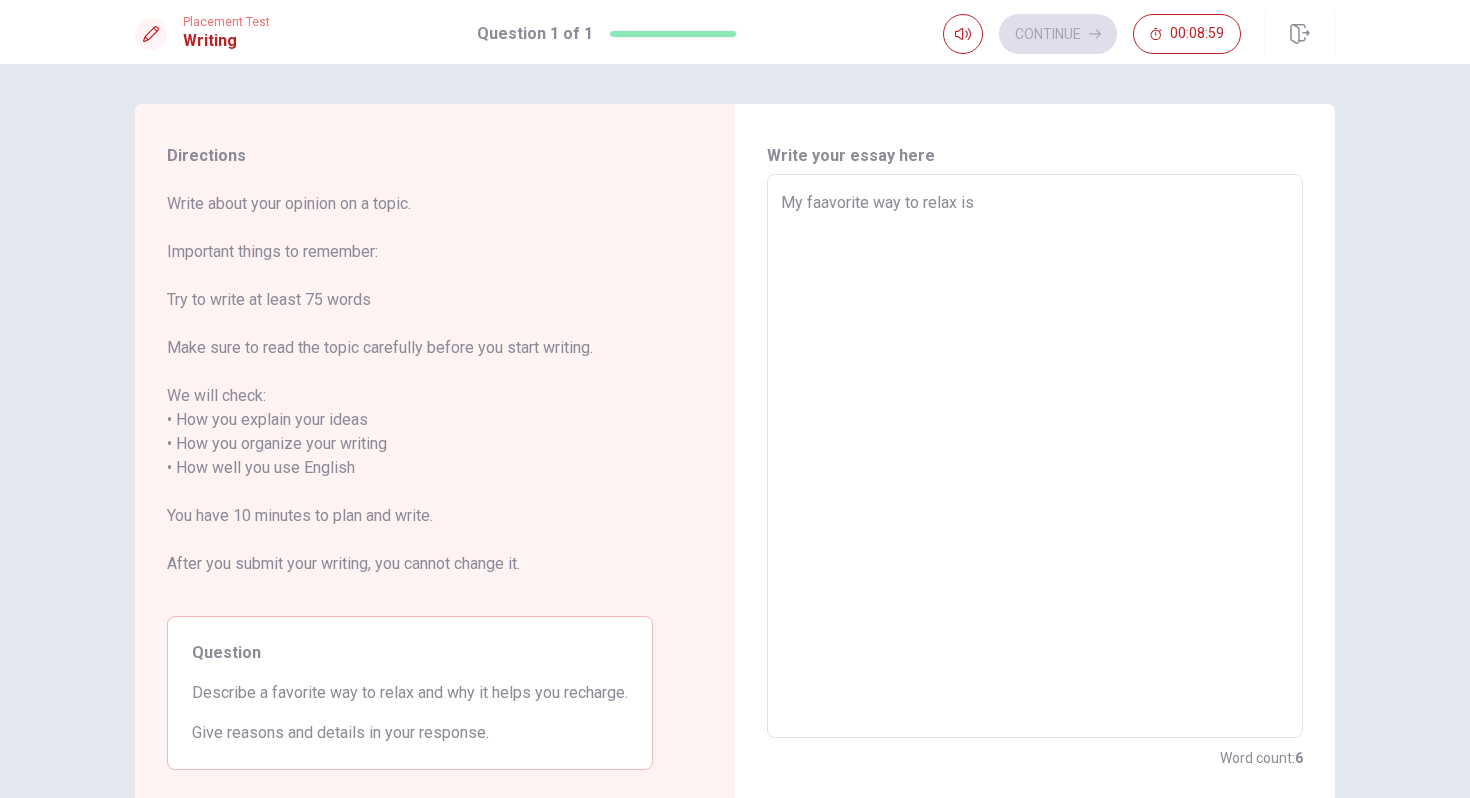 type on "My faavorite way to relax is" 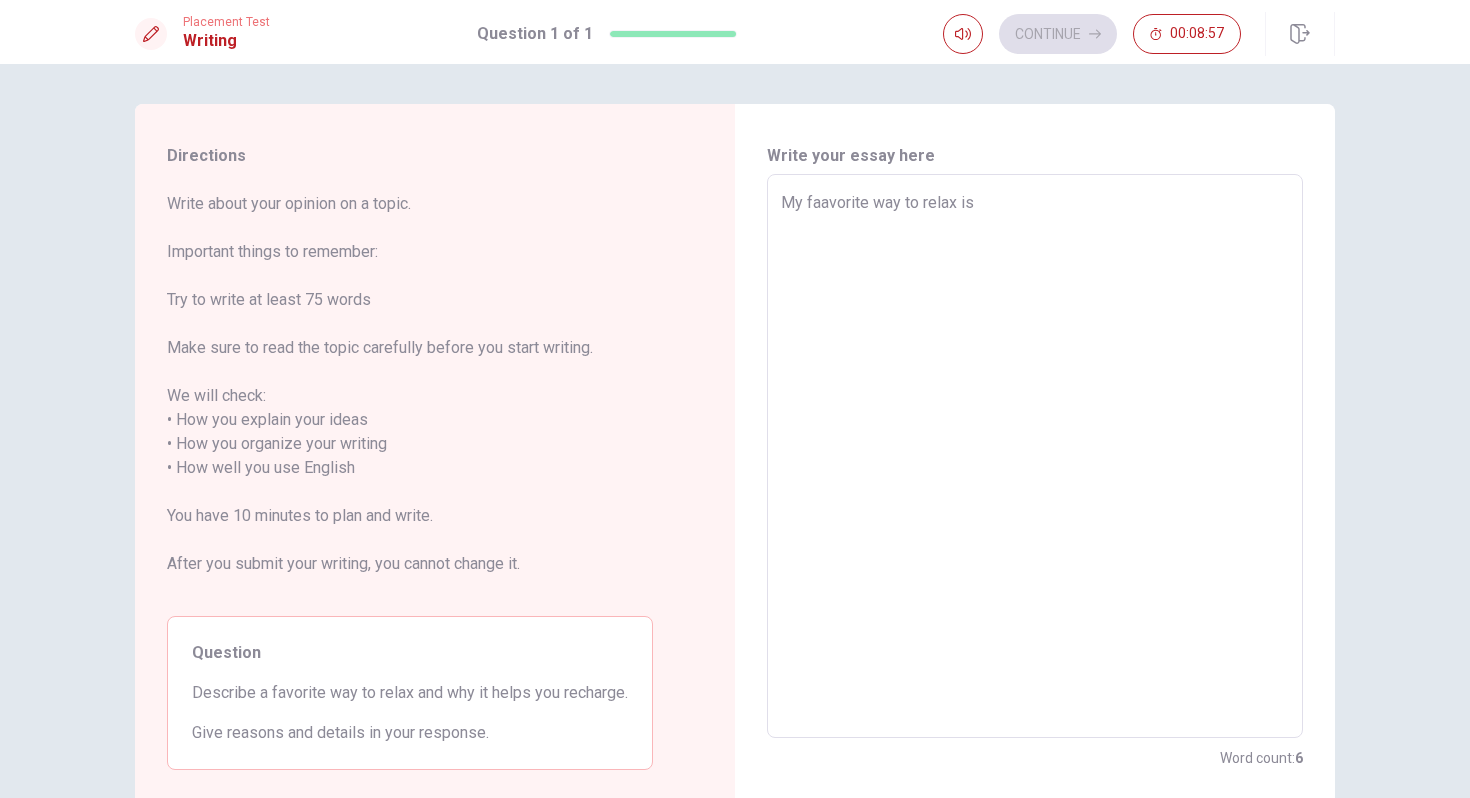 type on "x" 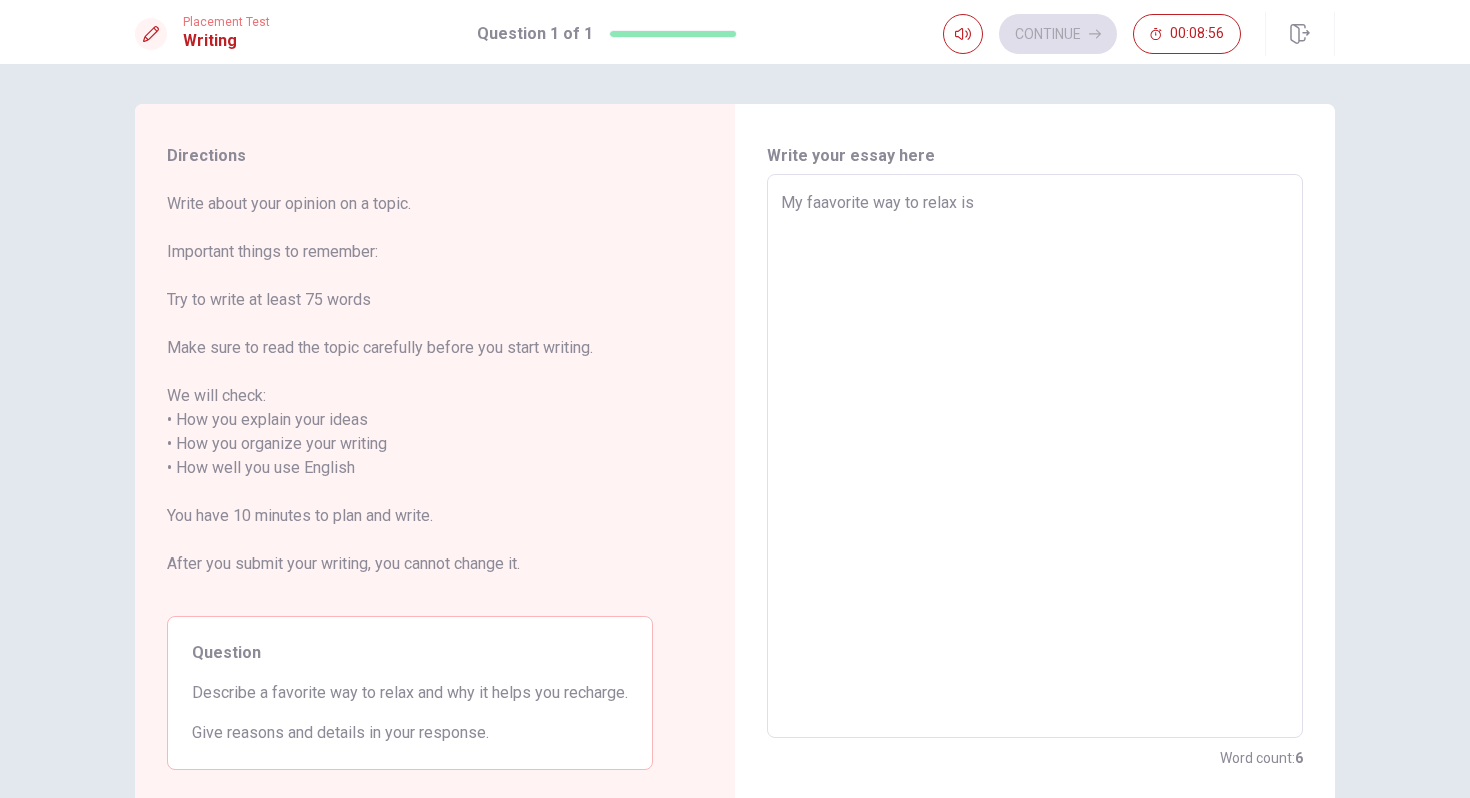 type on "My faavorite way to relax is l" 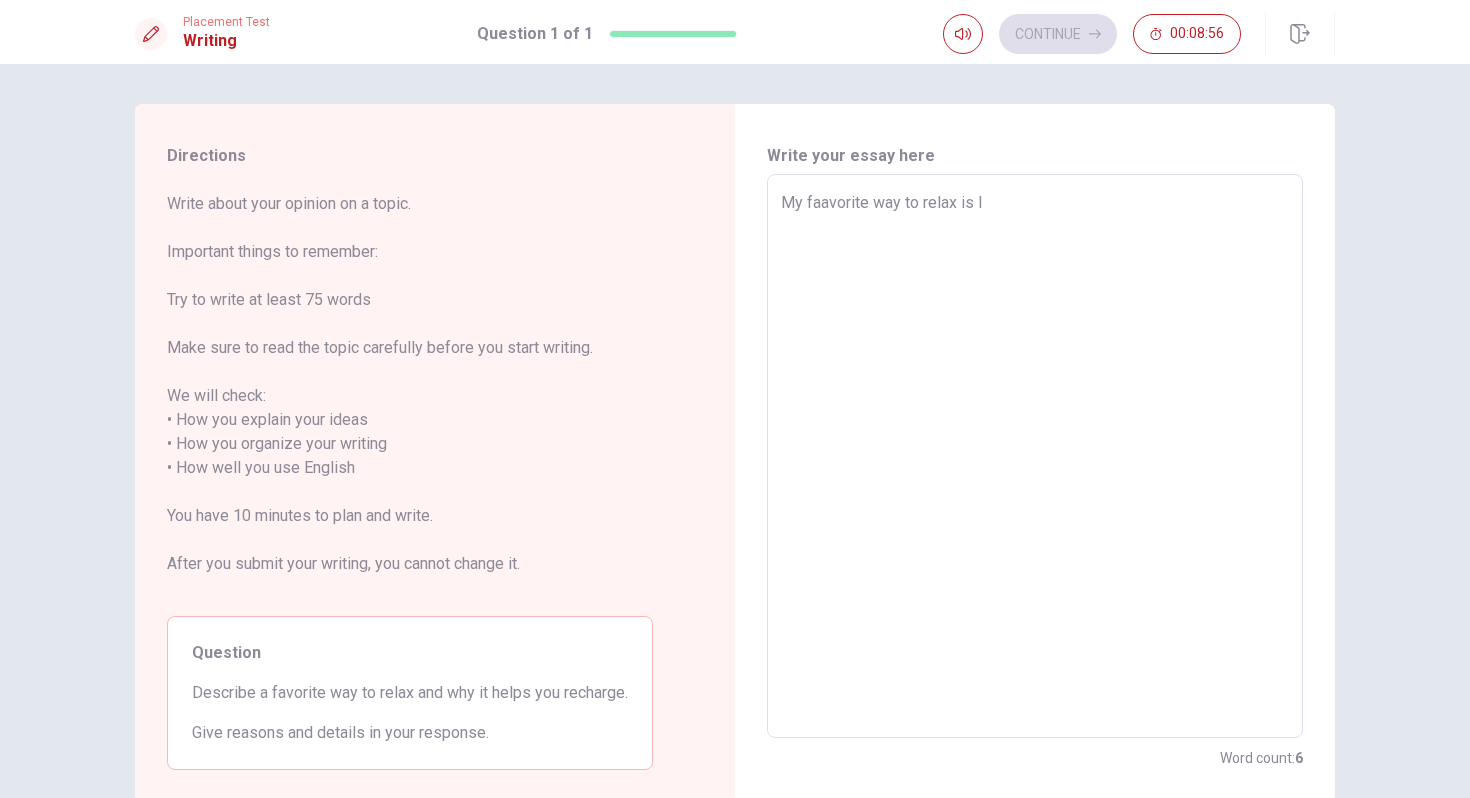 type on "x" 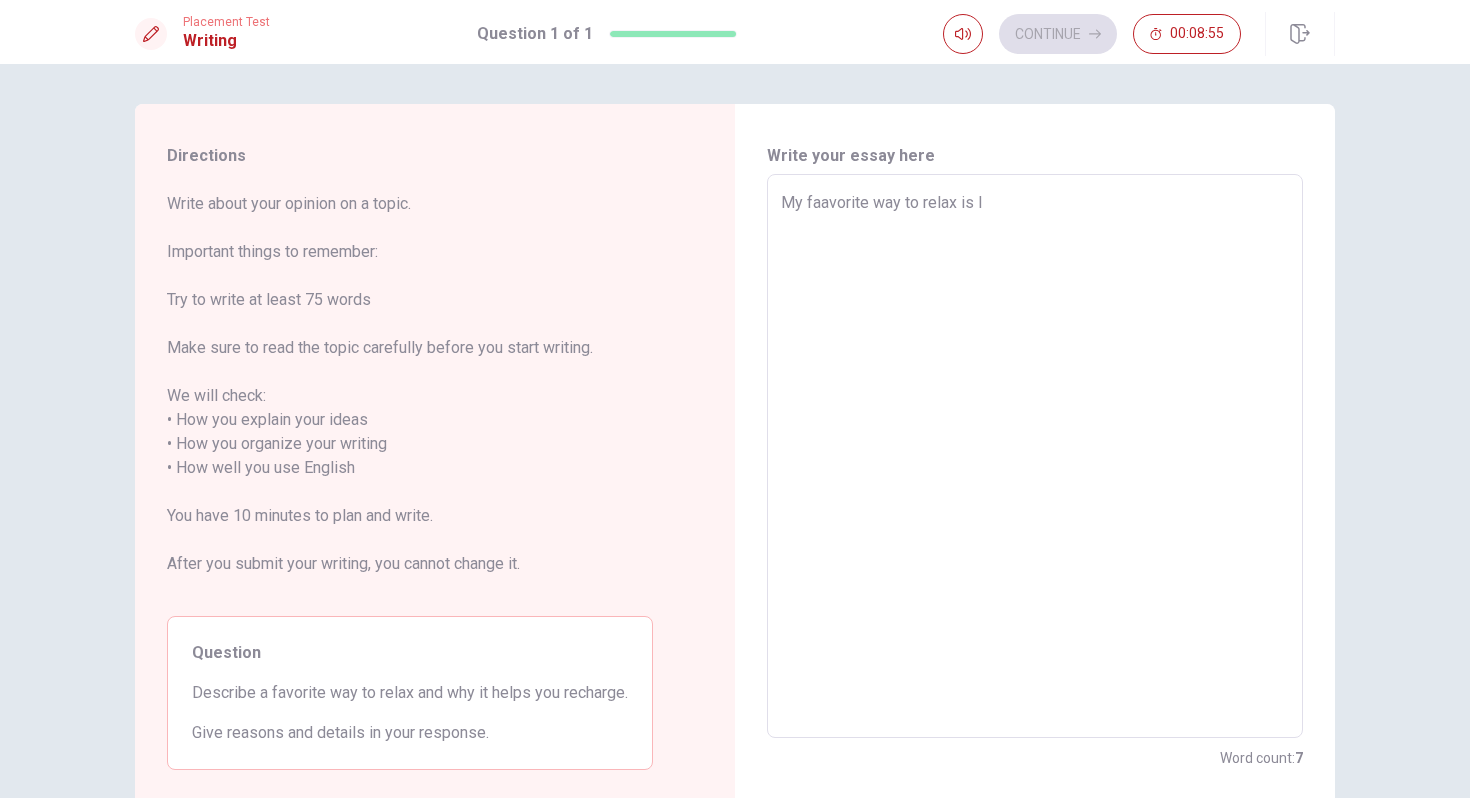 type on "My faavorite way to relax is li" 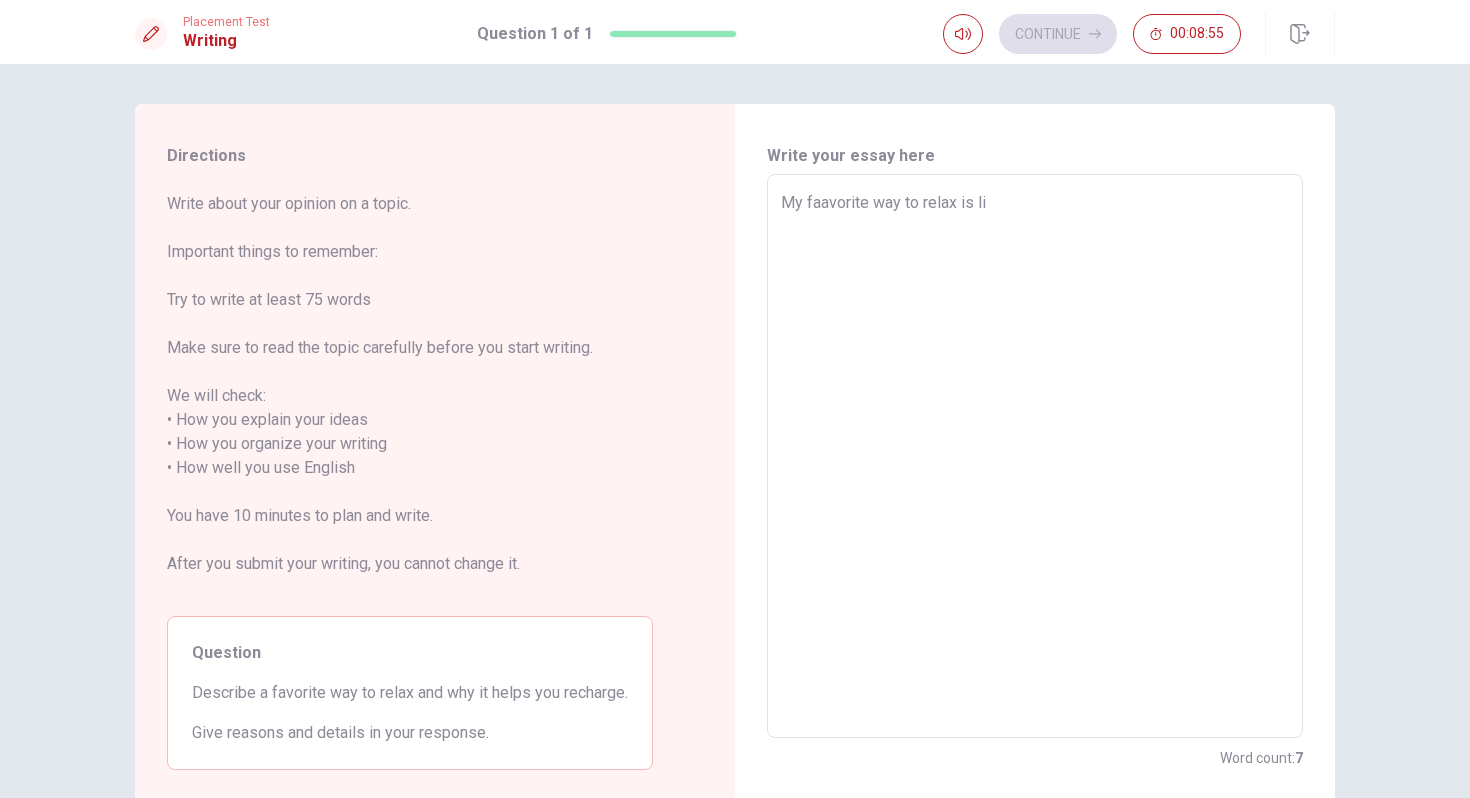 type on "x" 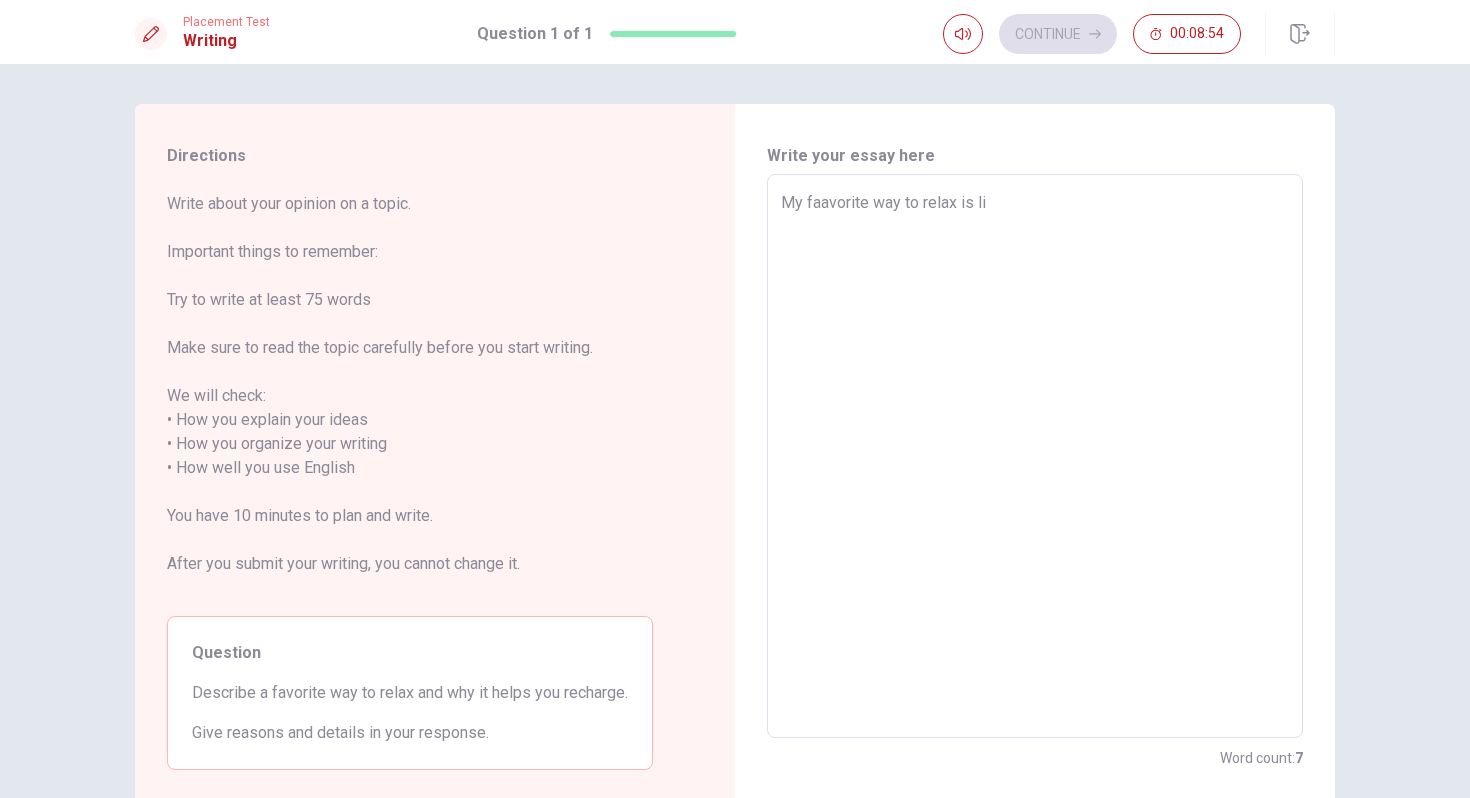 type on "My faavorite way to relax is lis" 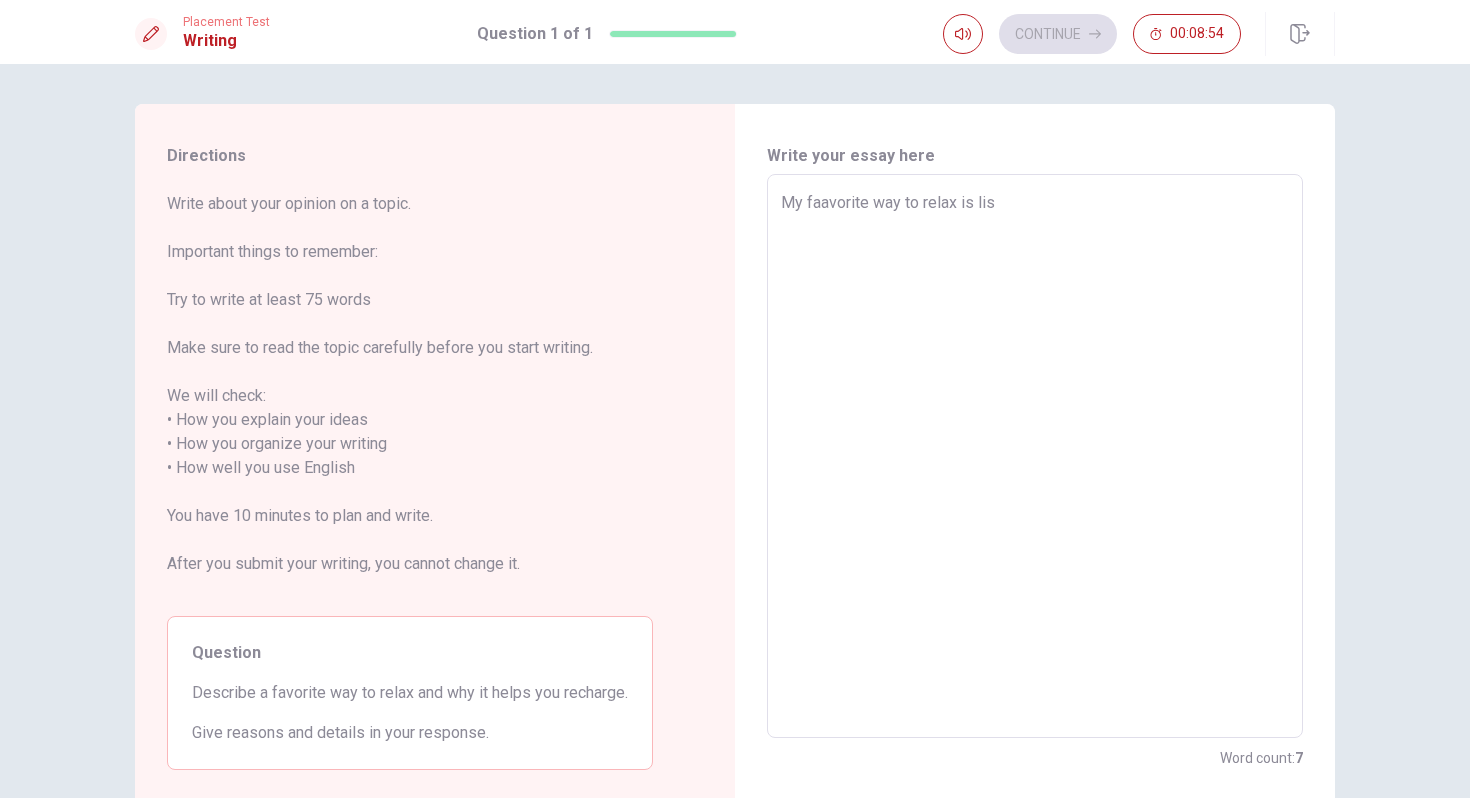 type on "x" 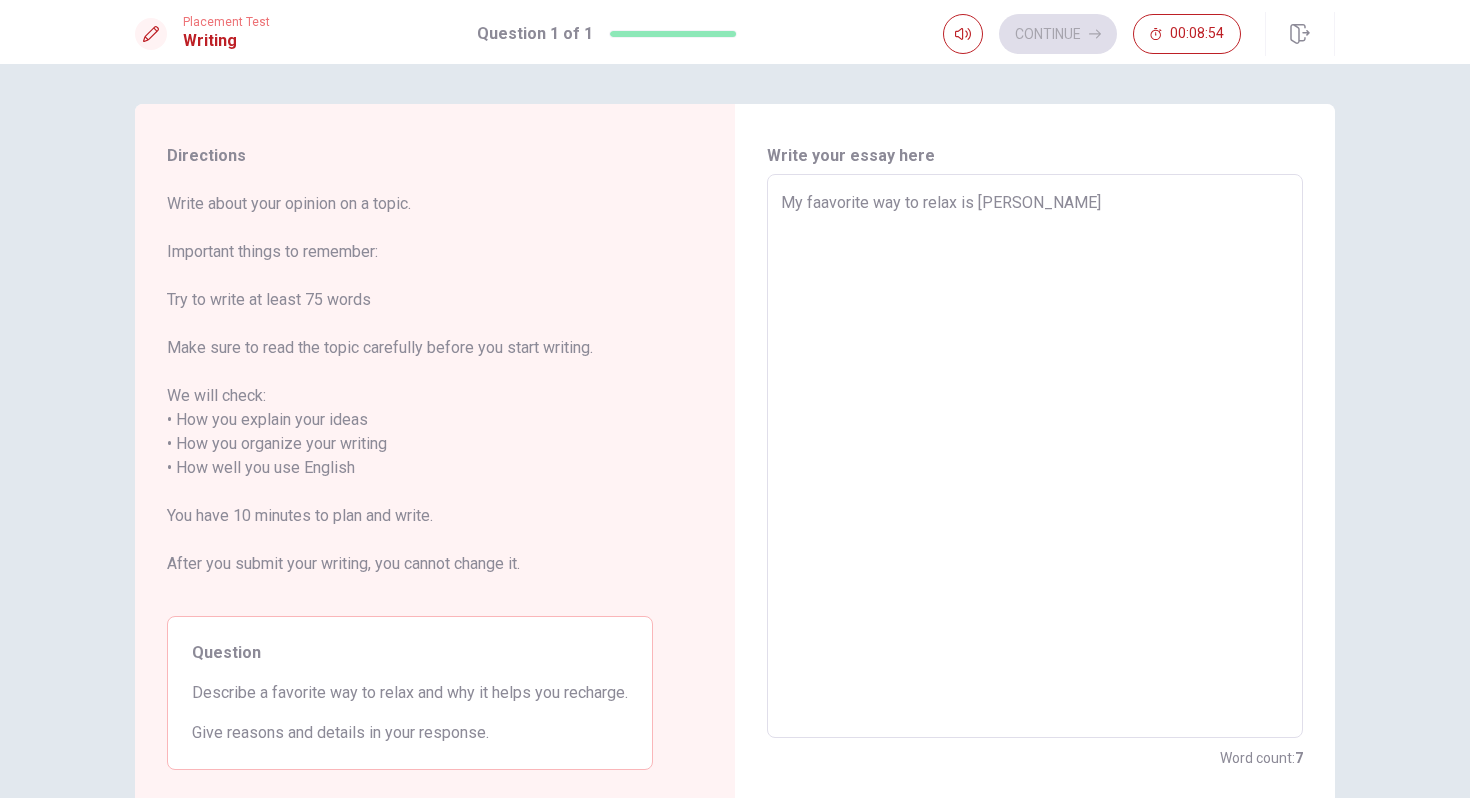 type on "x" 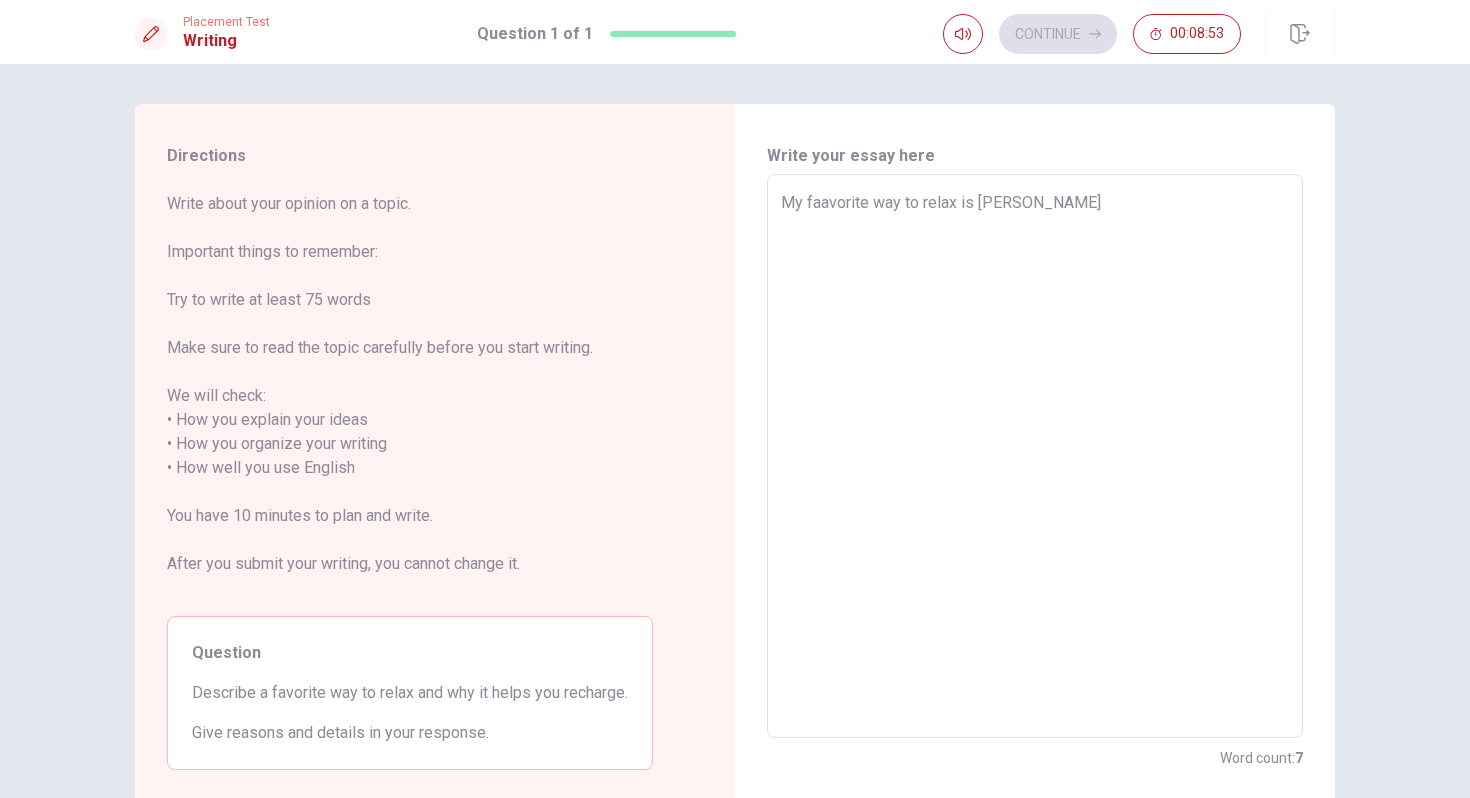 type on "My faavorite way to relax is lisit" 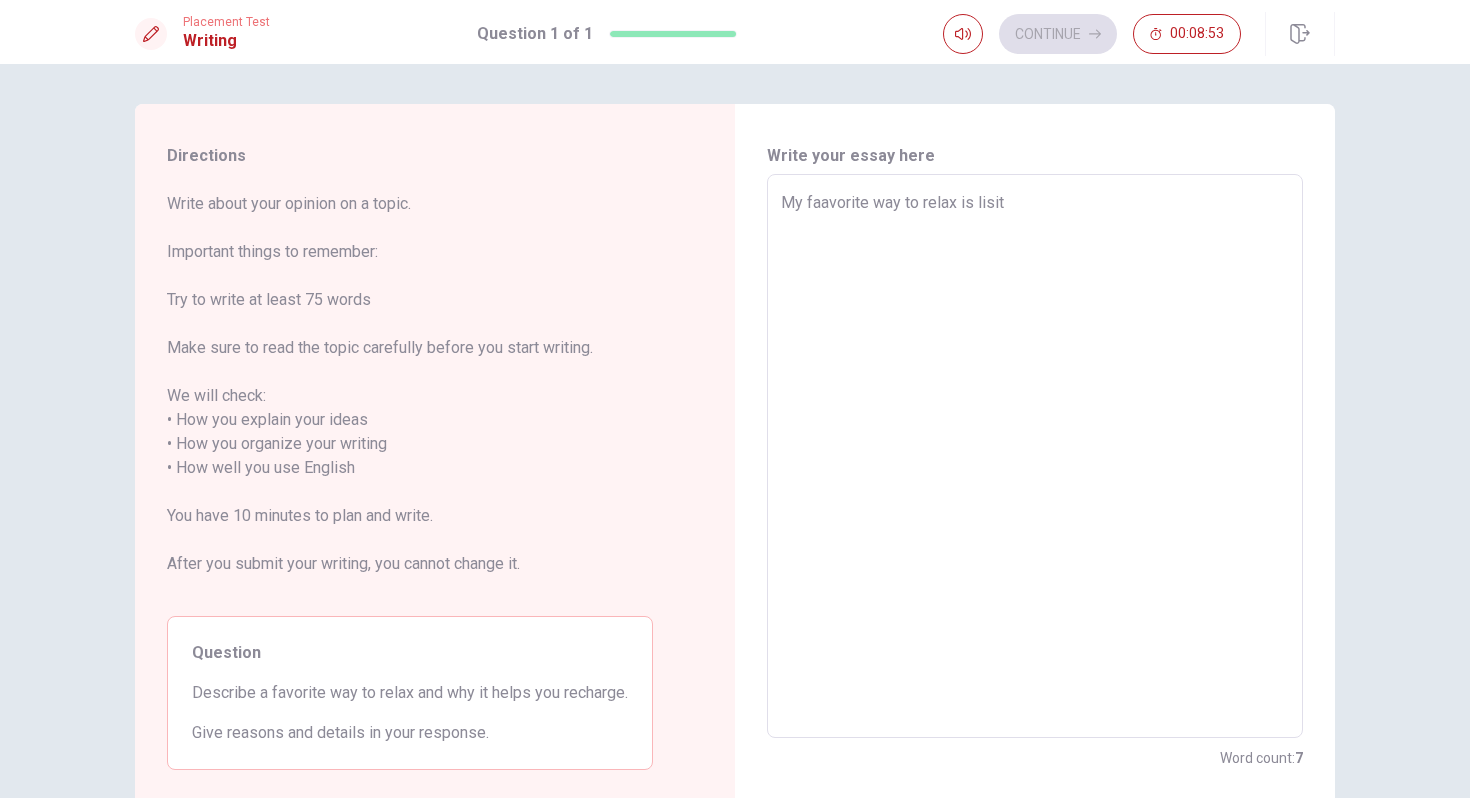 type on "x" 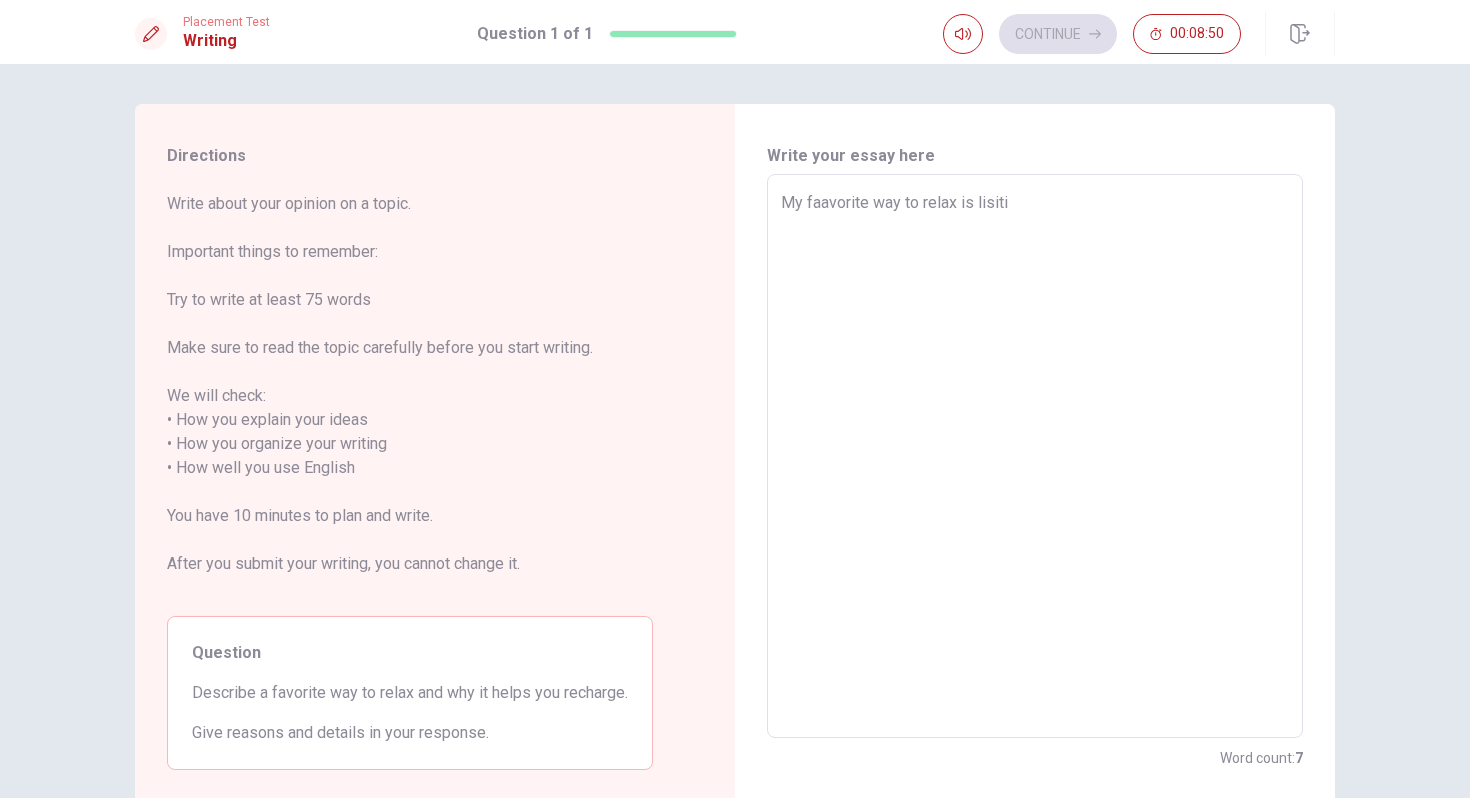 type on "x" 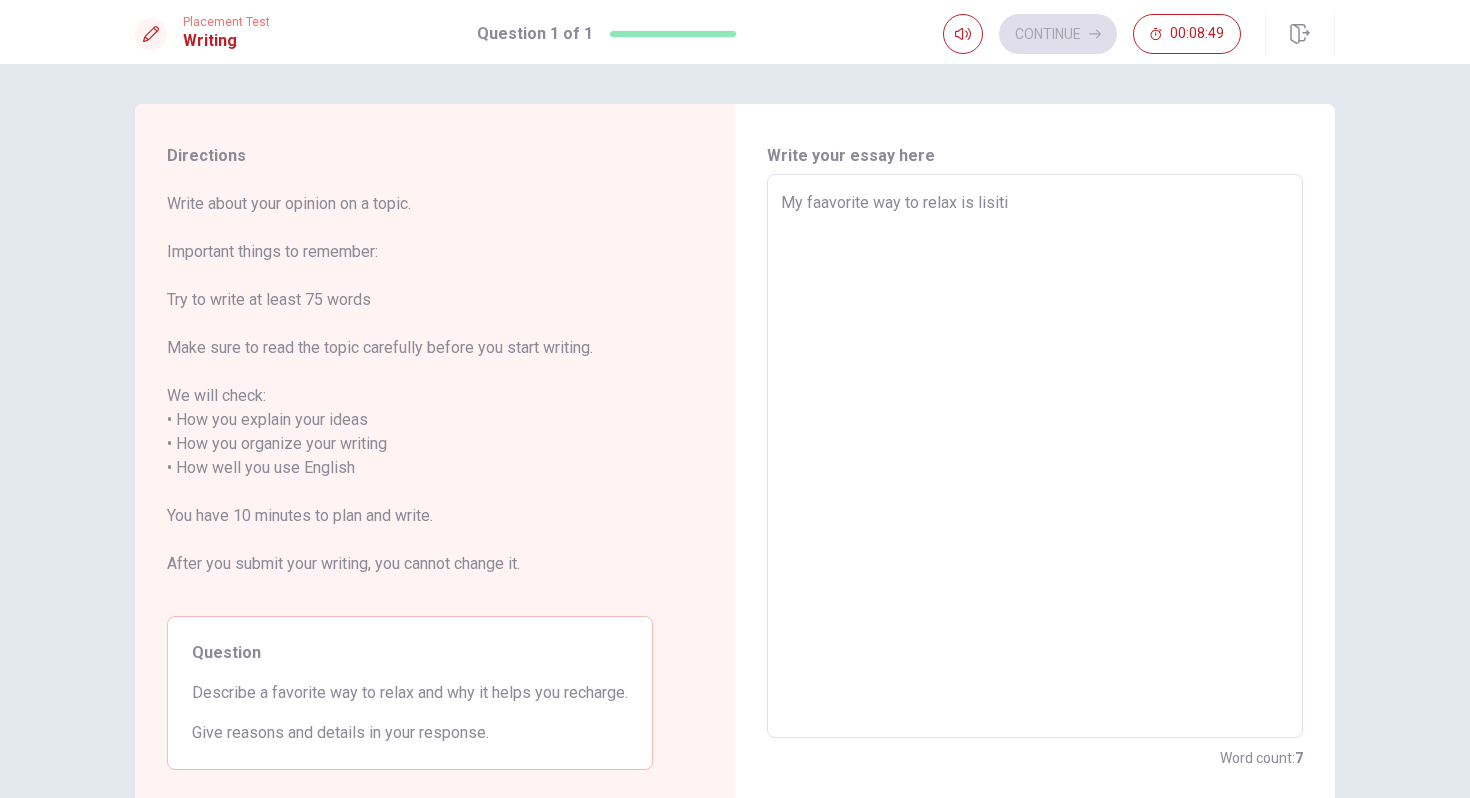 type on "My faavorite way to relax is lisit" 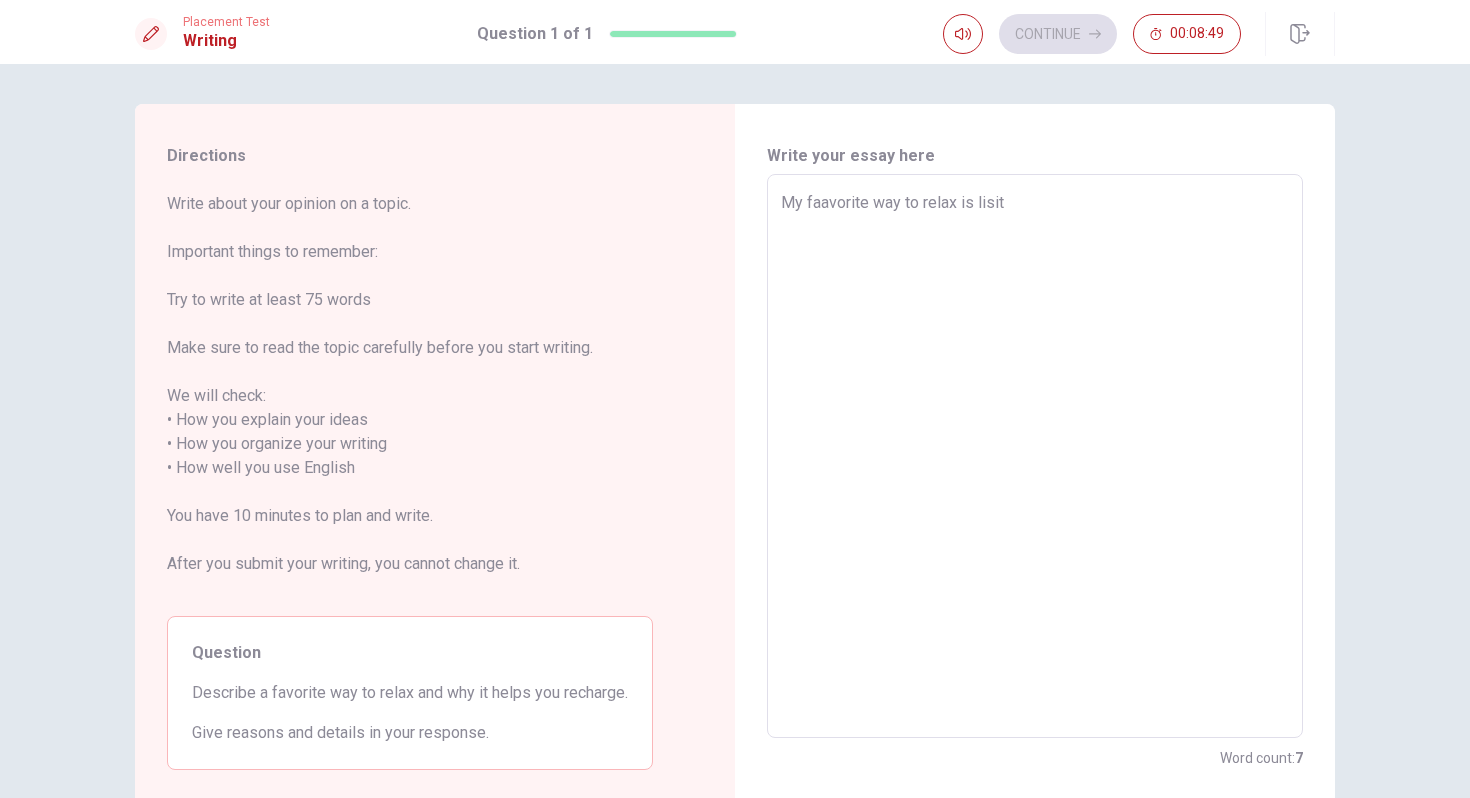 type on "x" 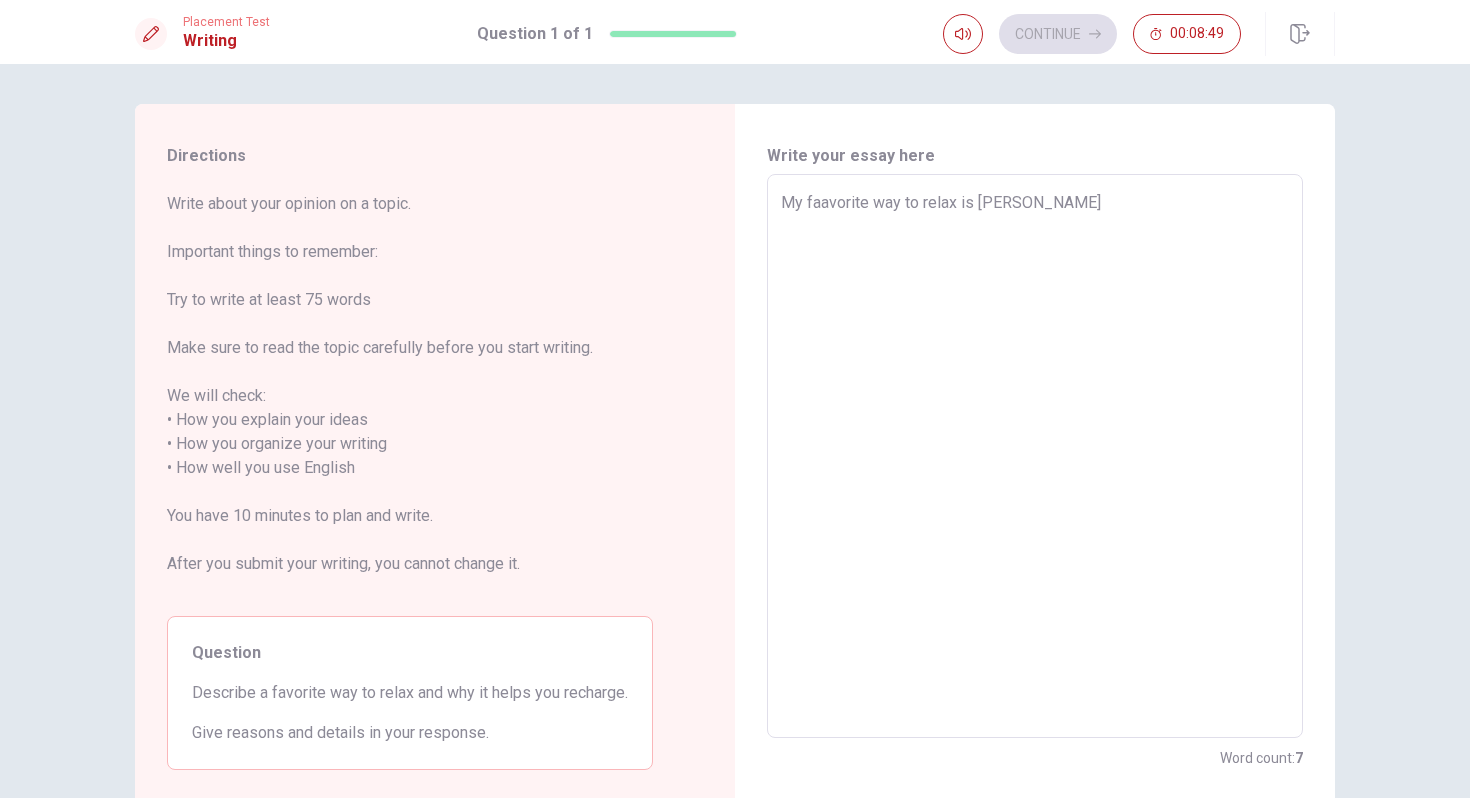 type on "x" 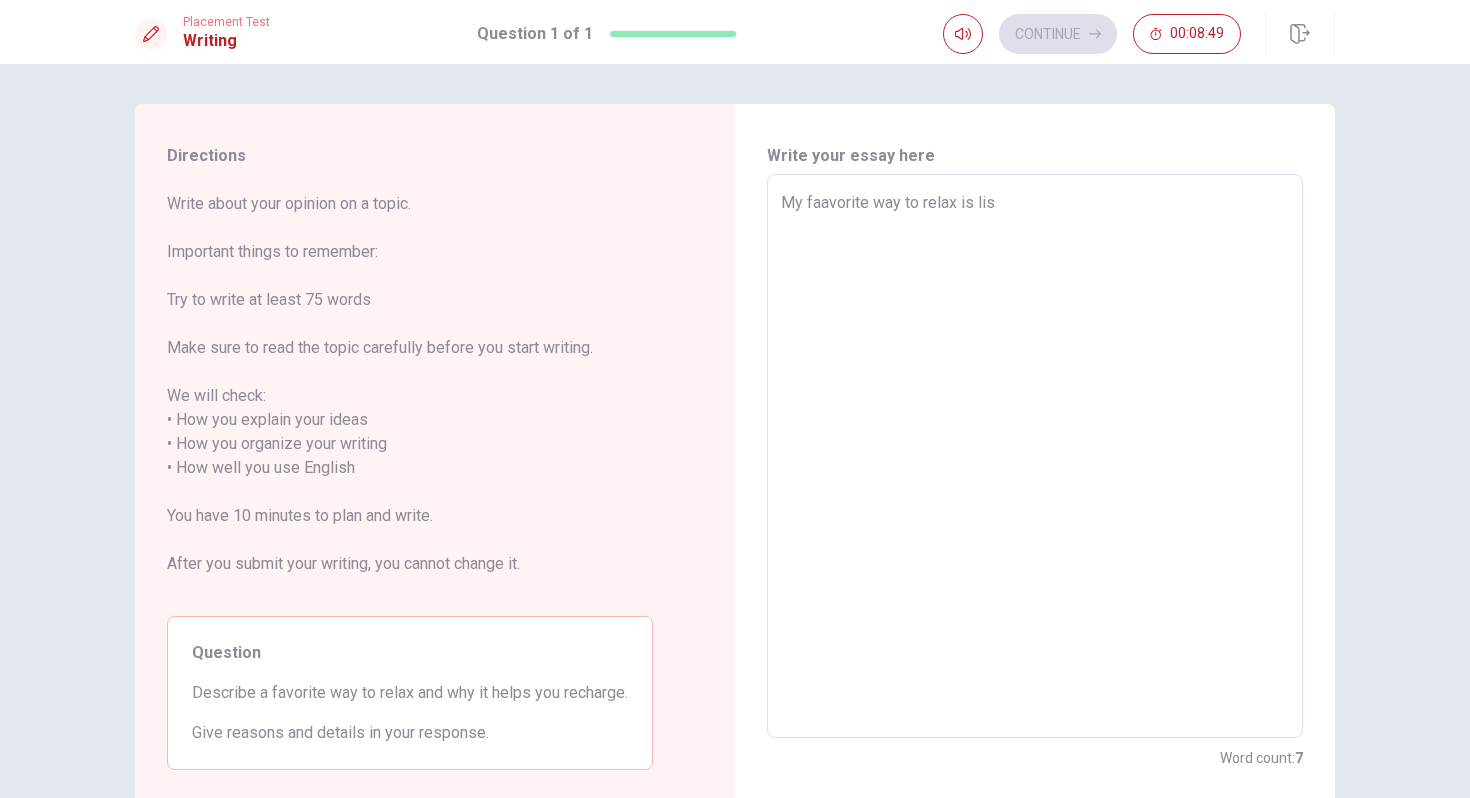 type on "x" 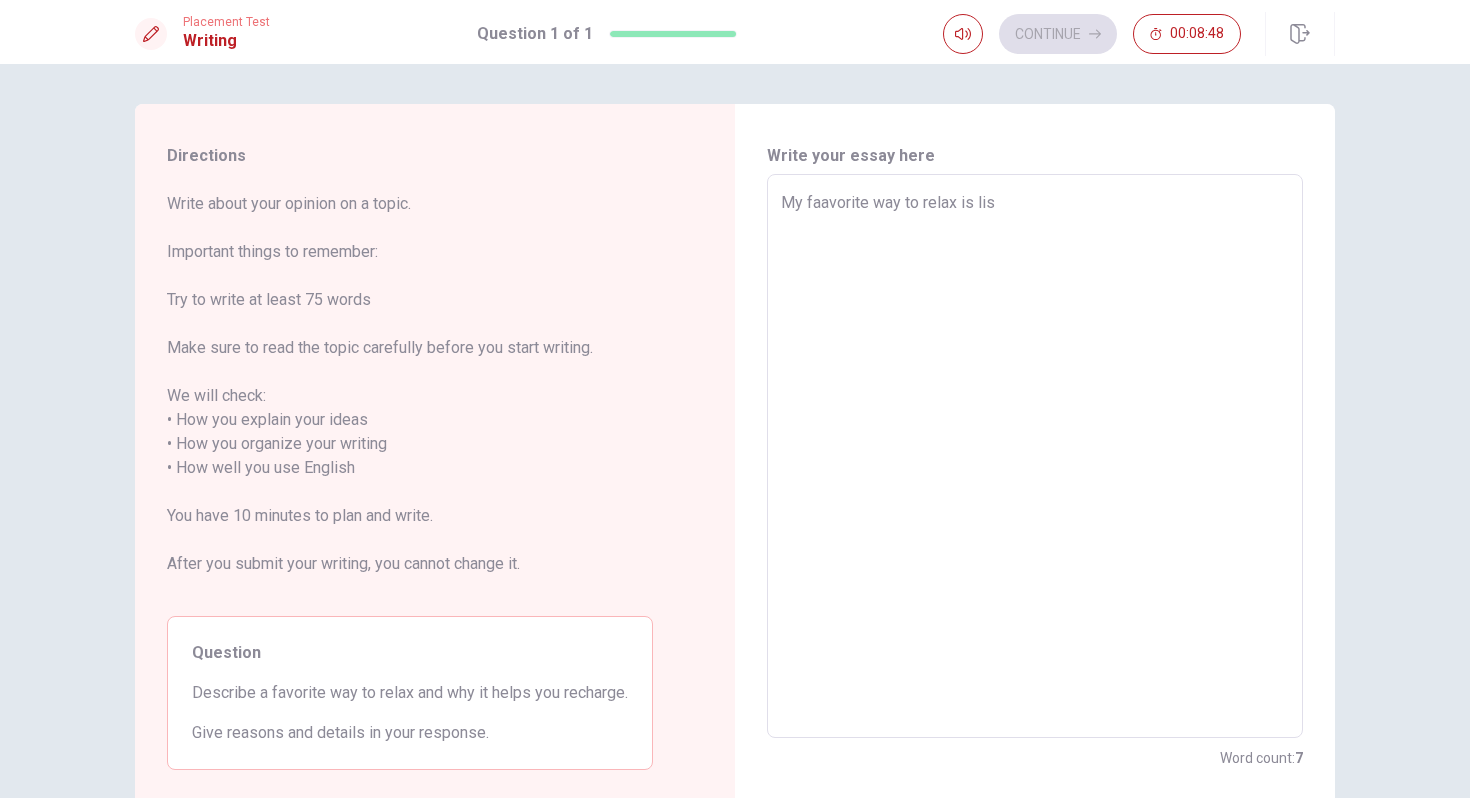 type on "My faavorite way to relax is [PERSON_NAME]" 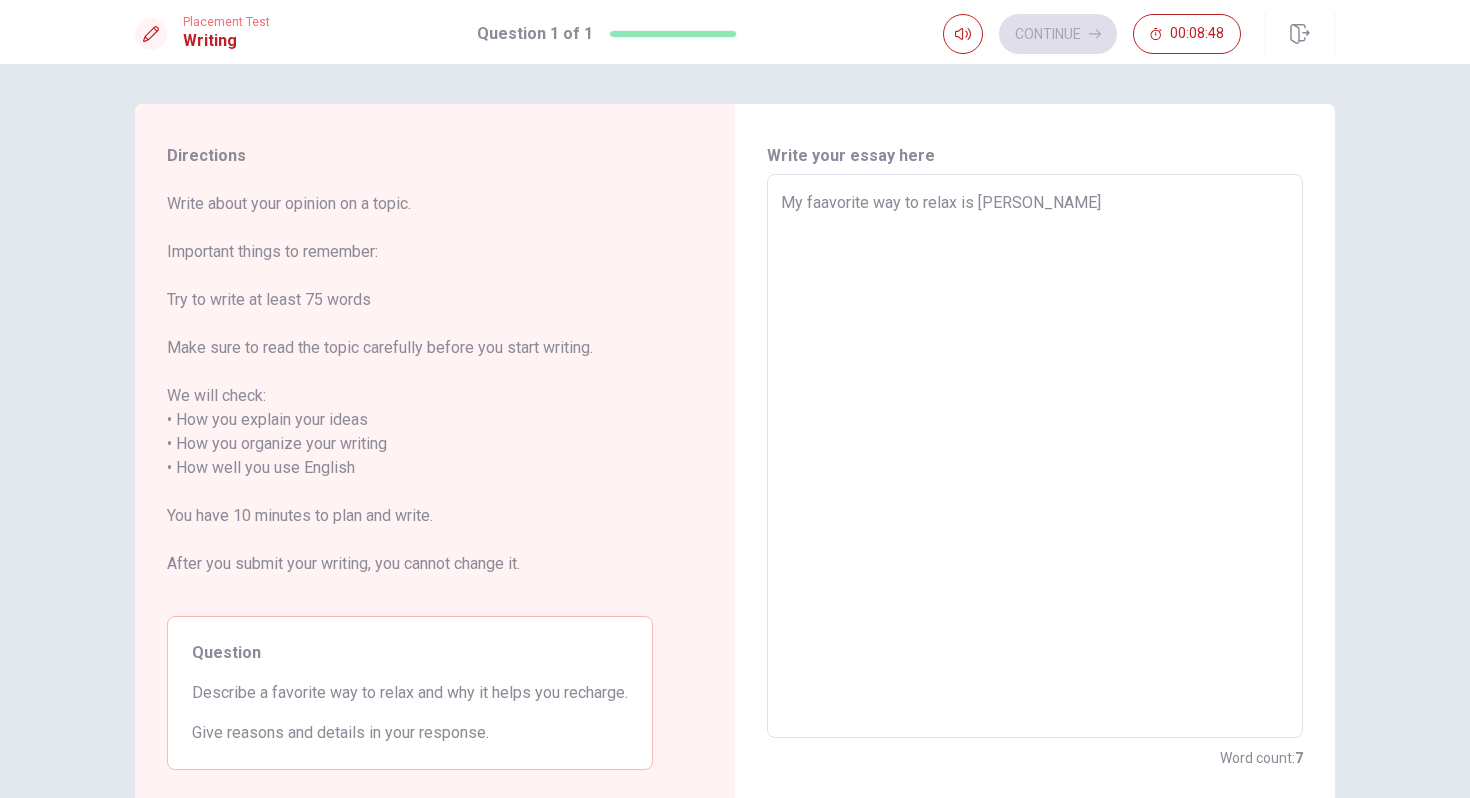 type on "x" 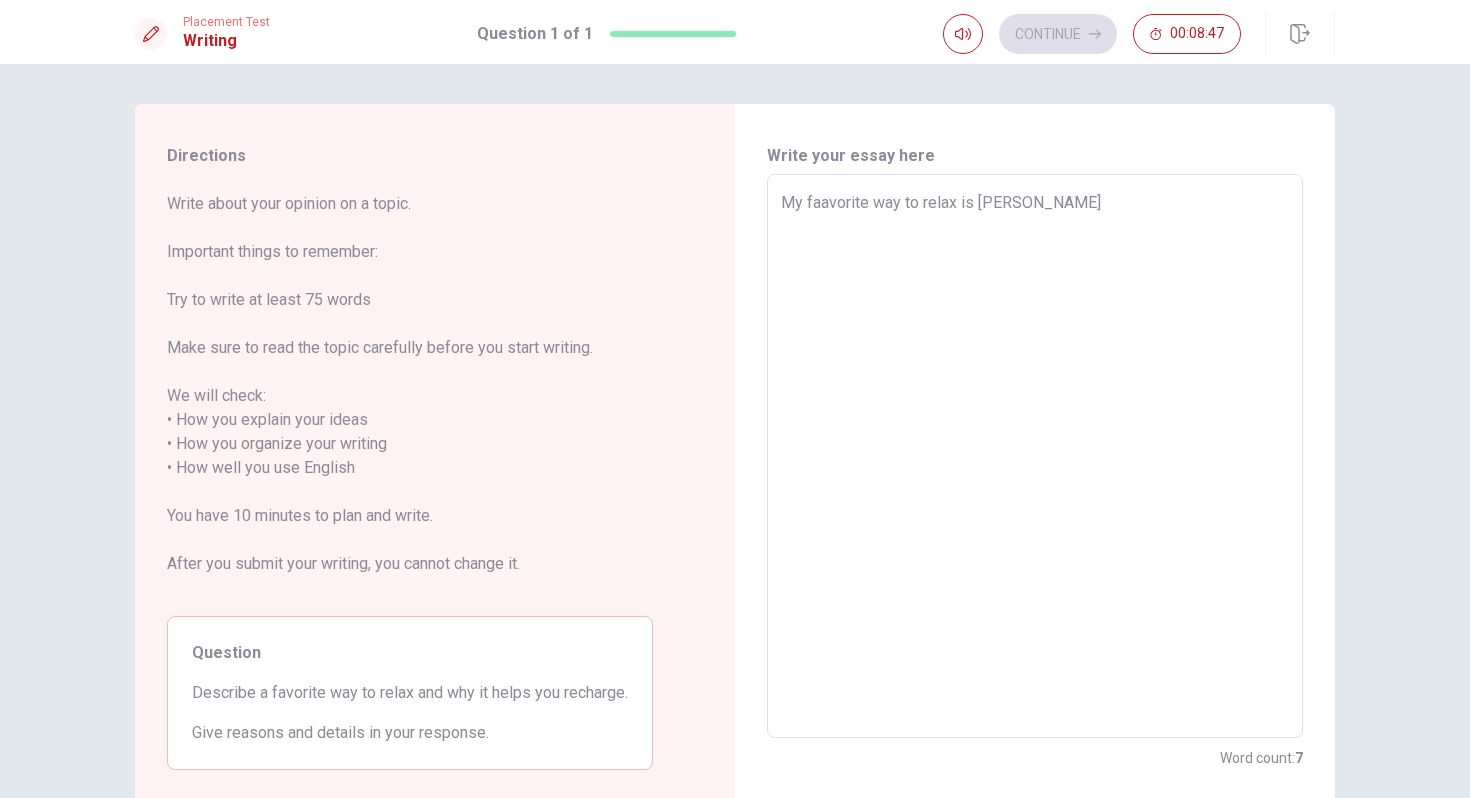 type on "My faavorite way to relax is lisen" 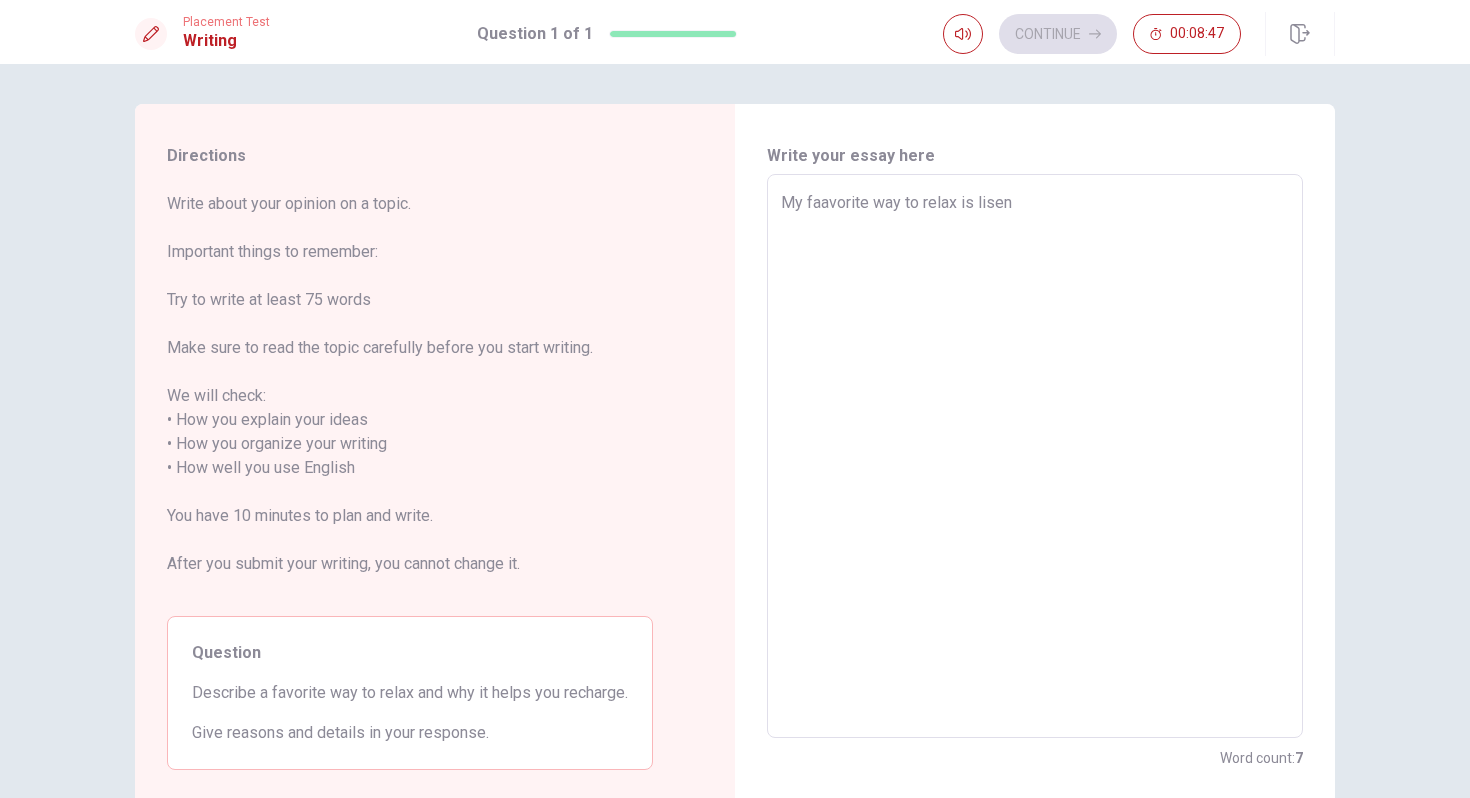 type on "x" 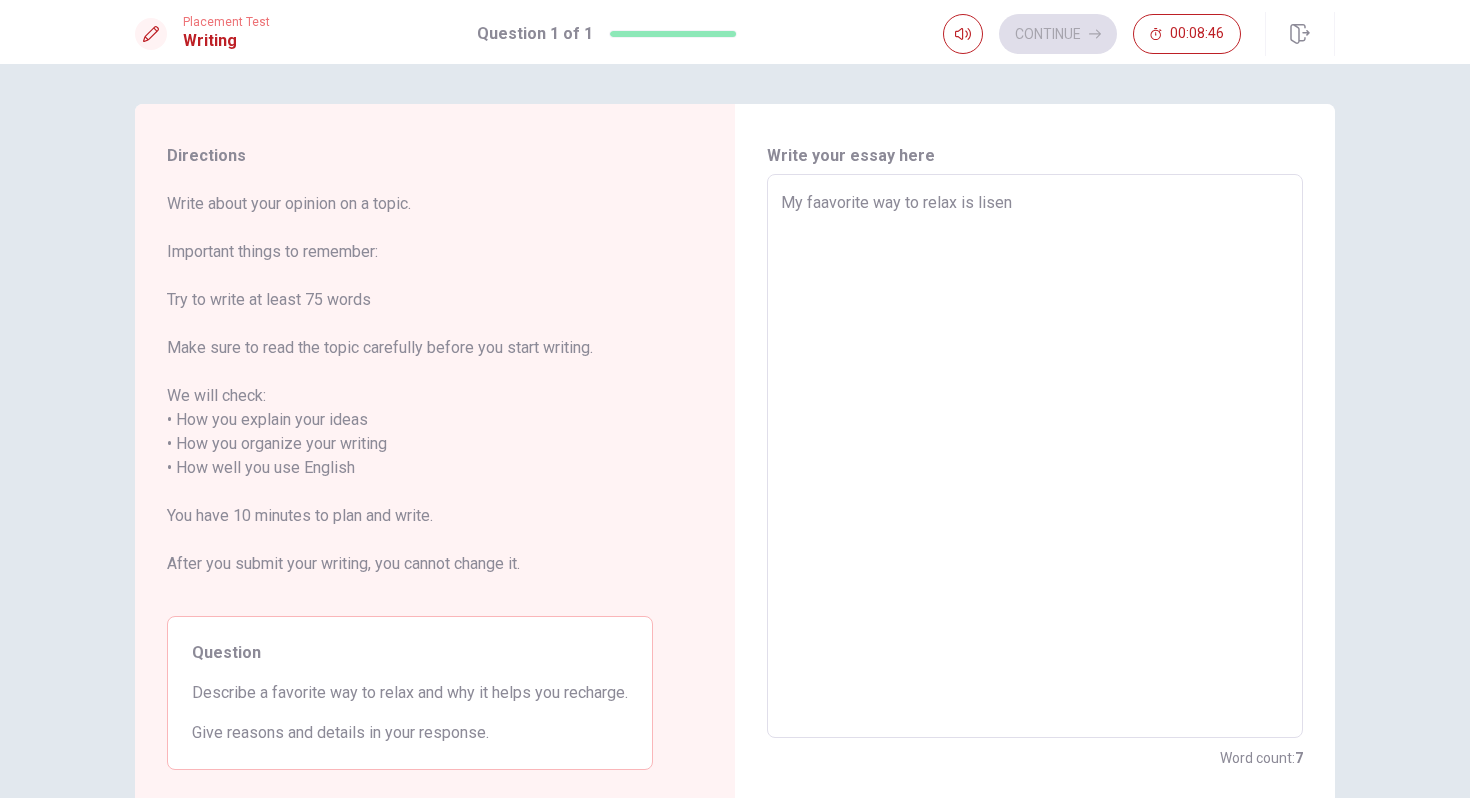 type on "My faavorite way to relax is liseni" 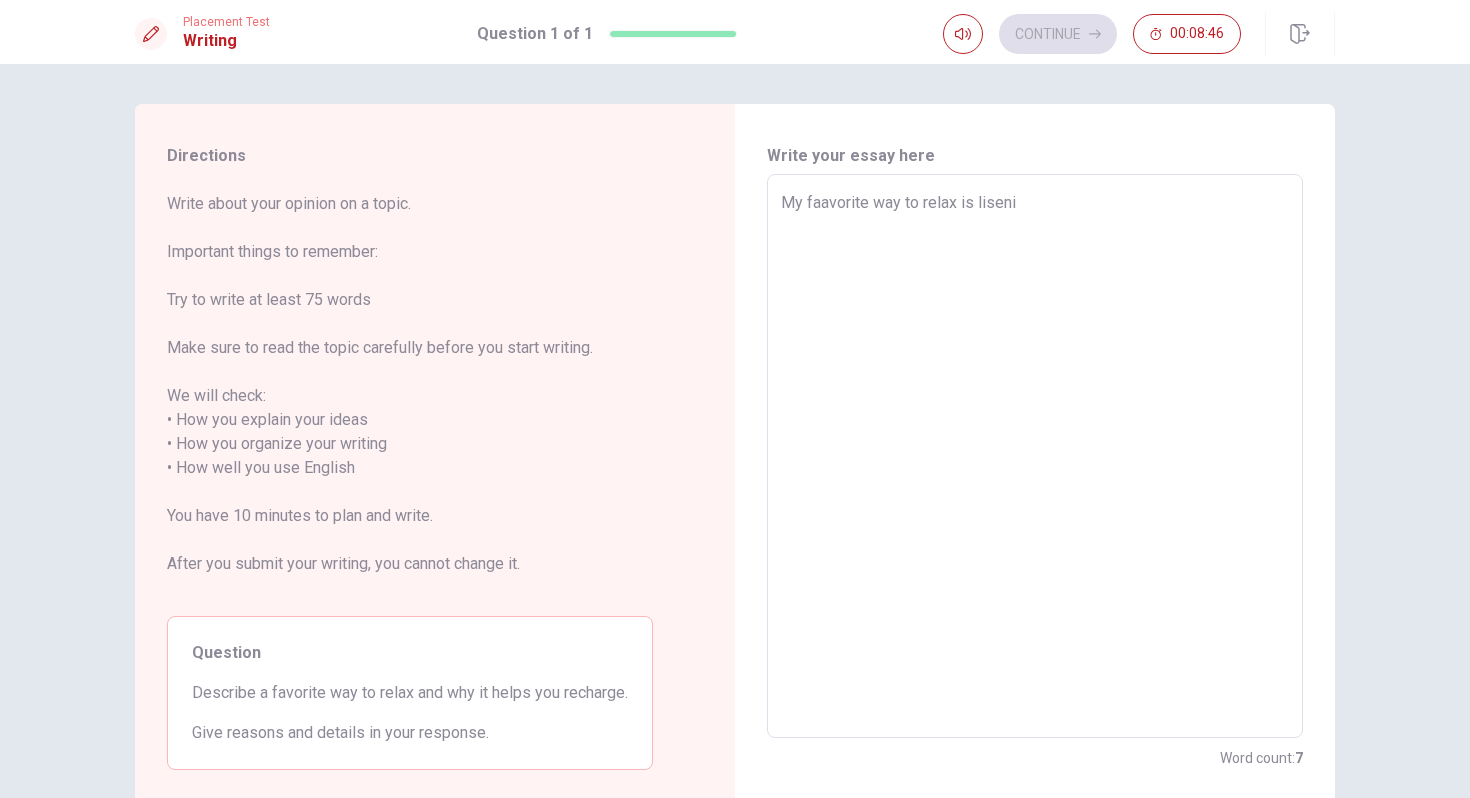 type on "x" 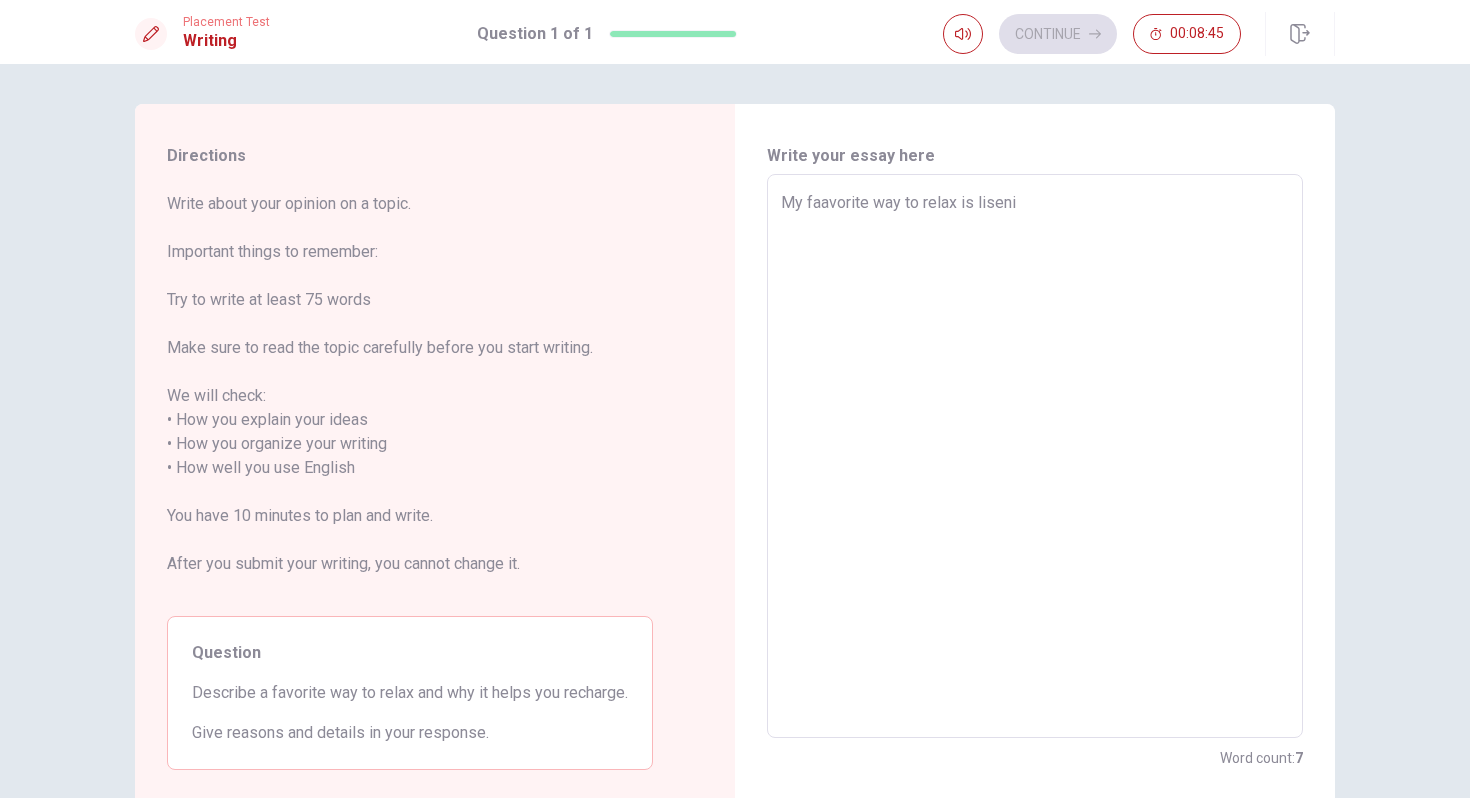 type on "My faavorite way to relax is lisenin" 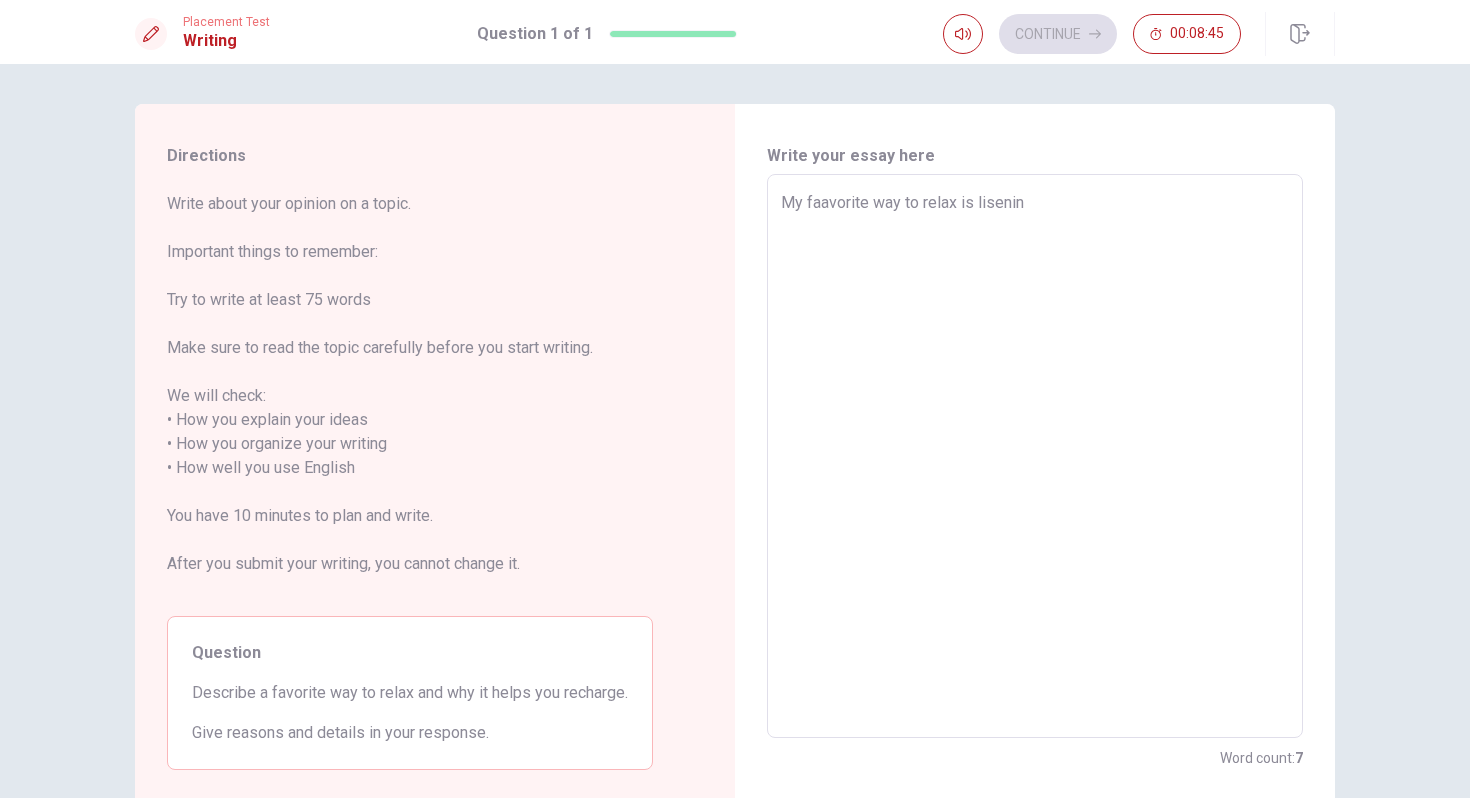 type on "x" 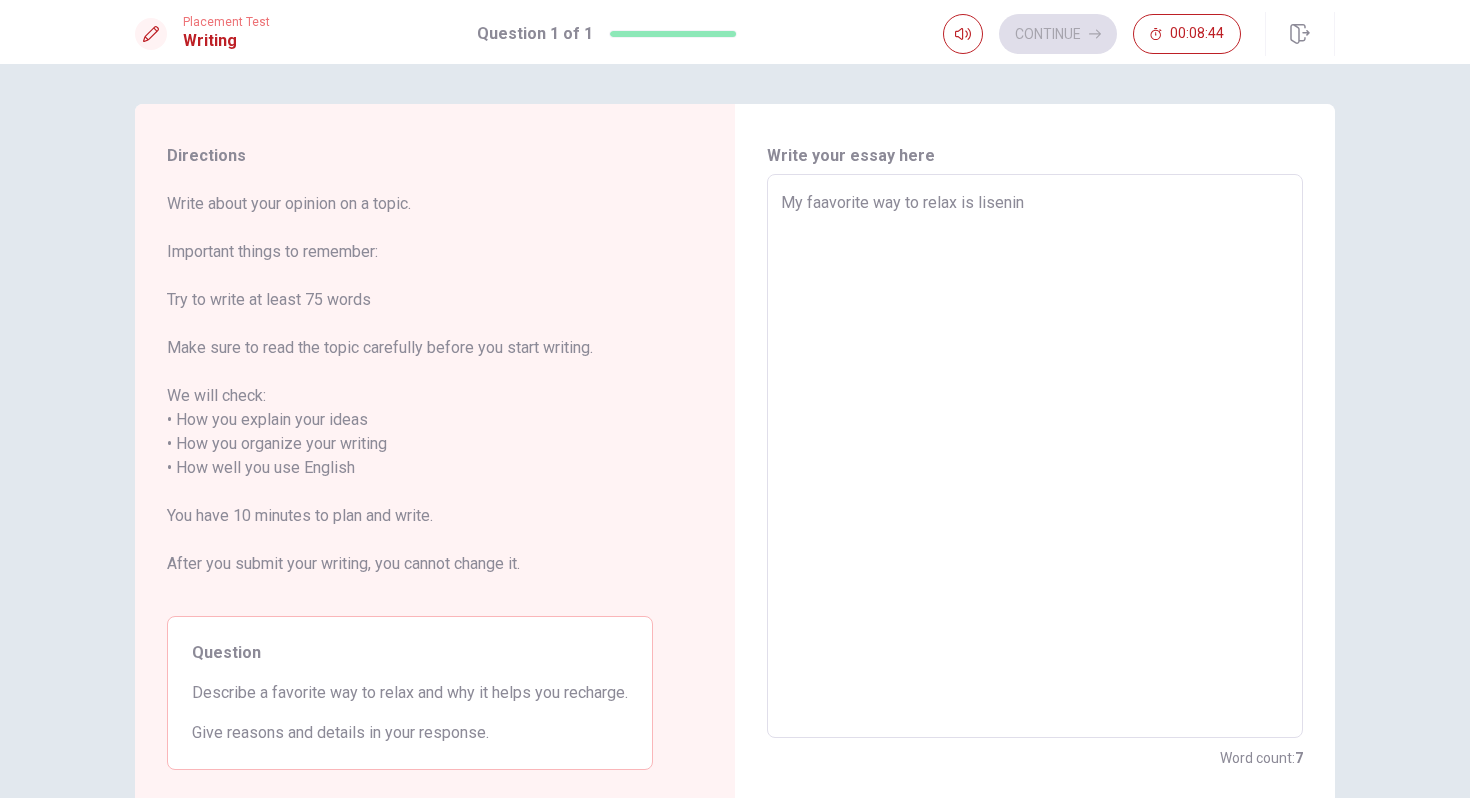 type on "My faavorite way to relax is lisening" 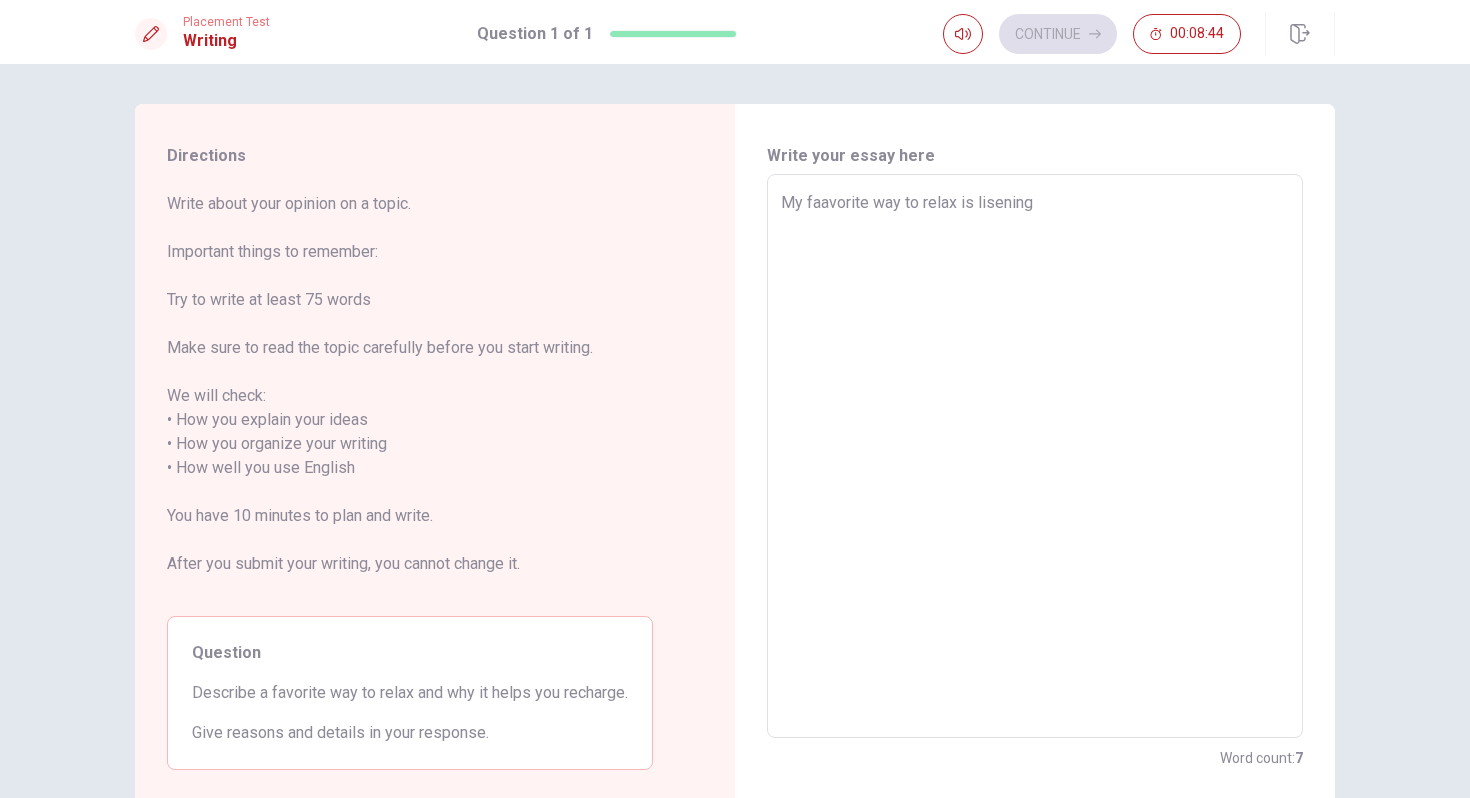 type on "x" 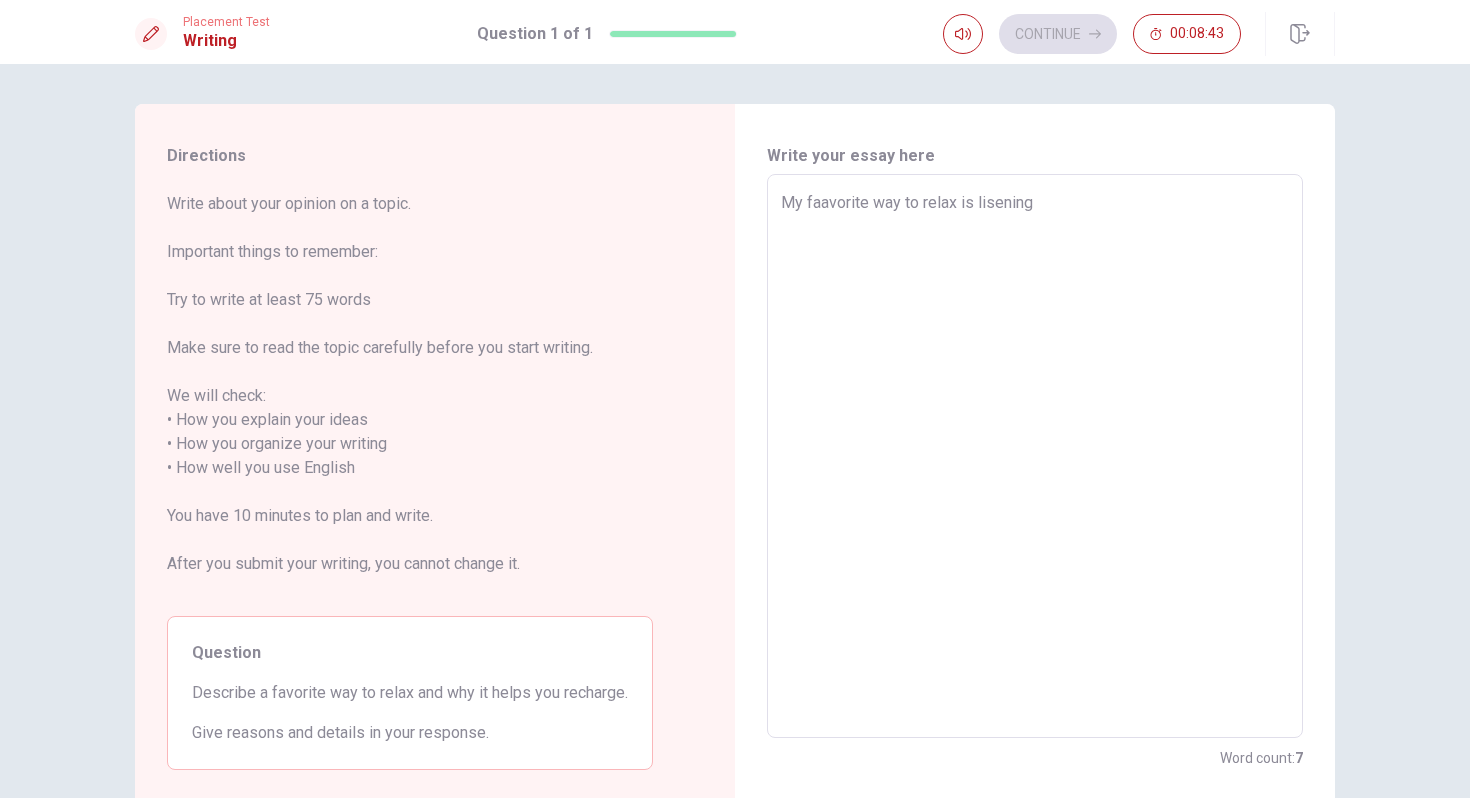 type on "My faavorite way to relax is lisenin" 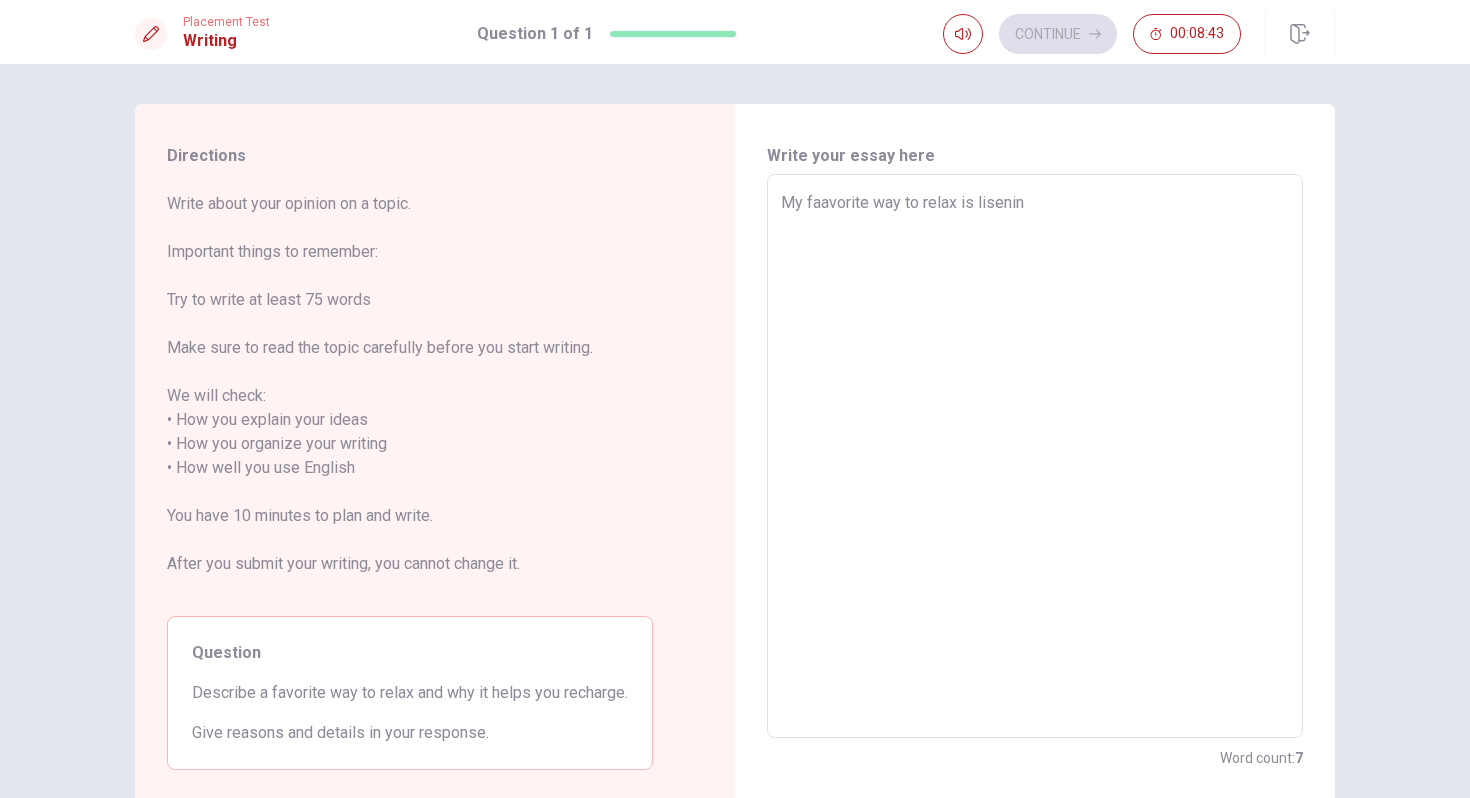 type on "x" 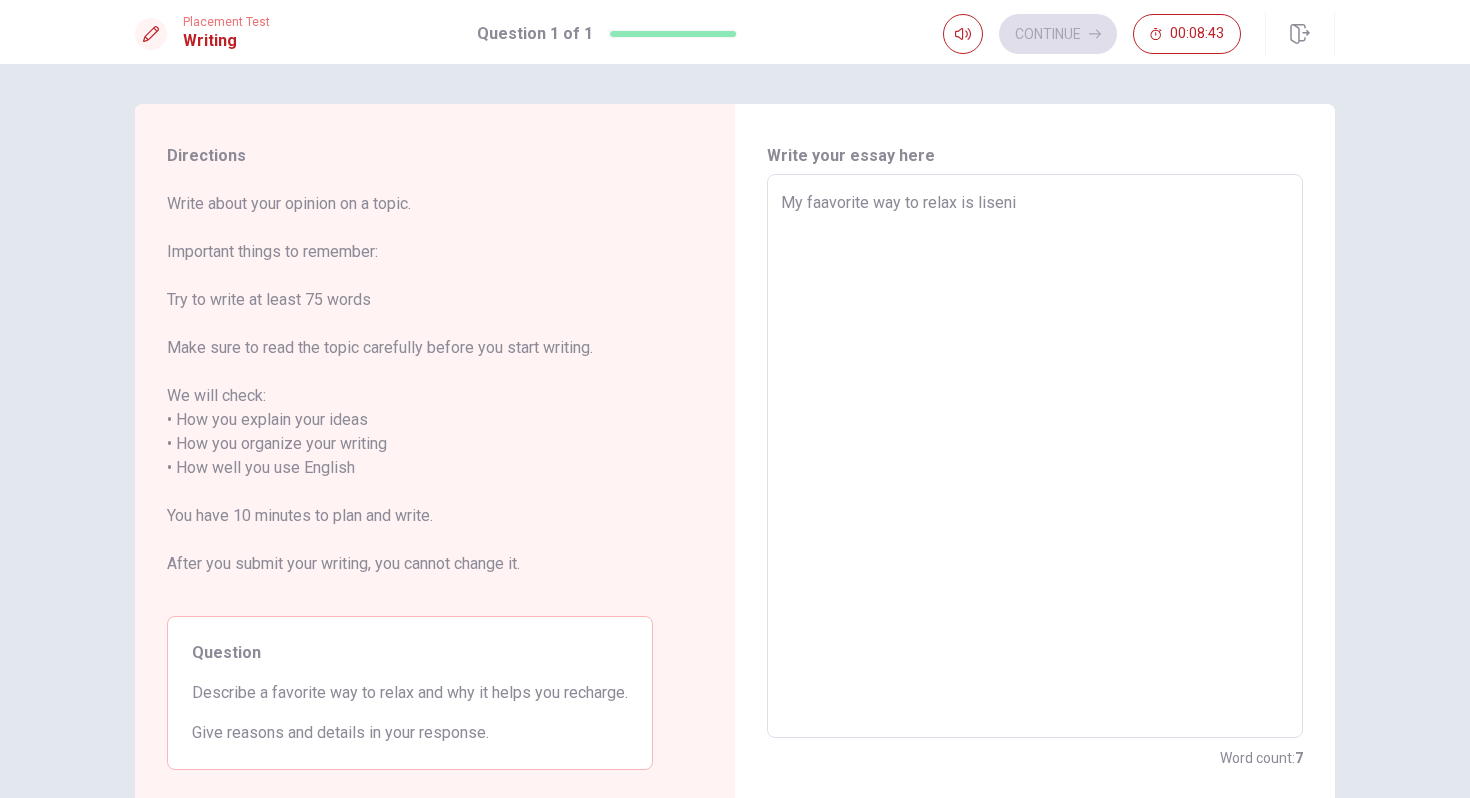 type on "x" 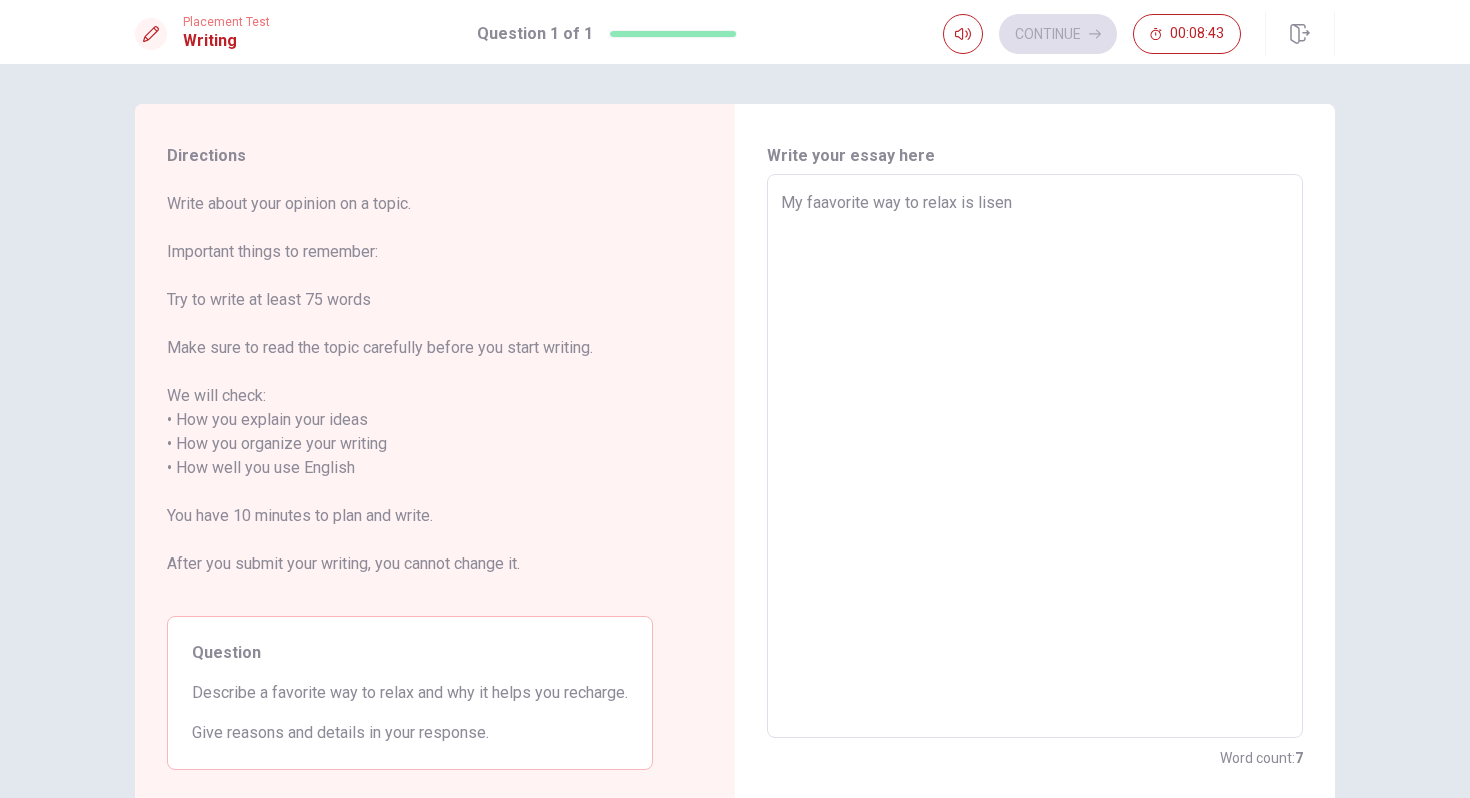 type on "x" 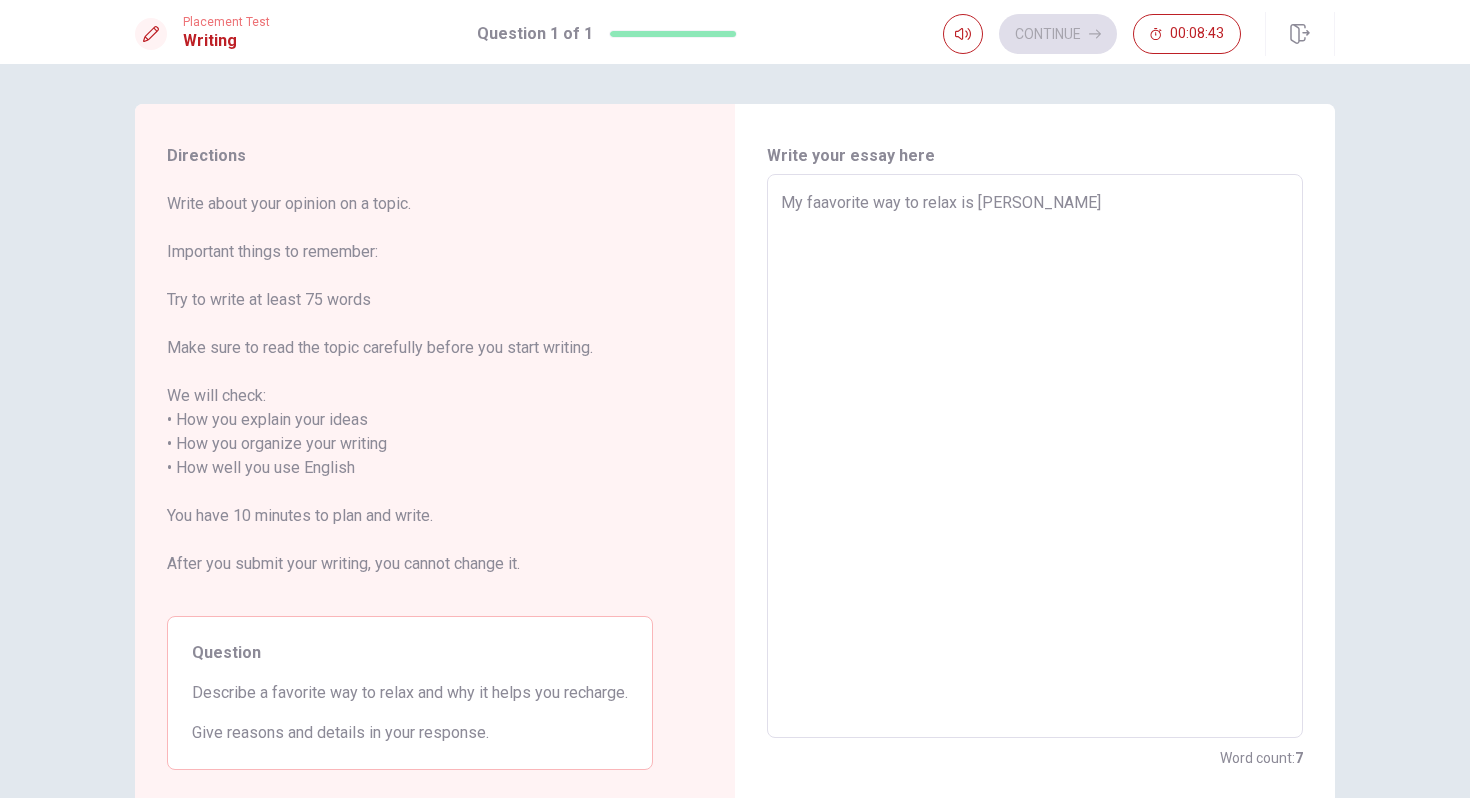 type on "x" 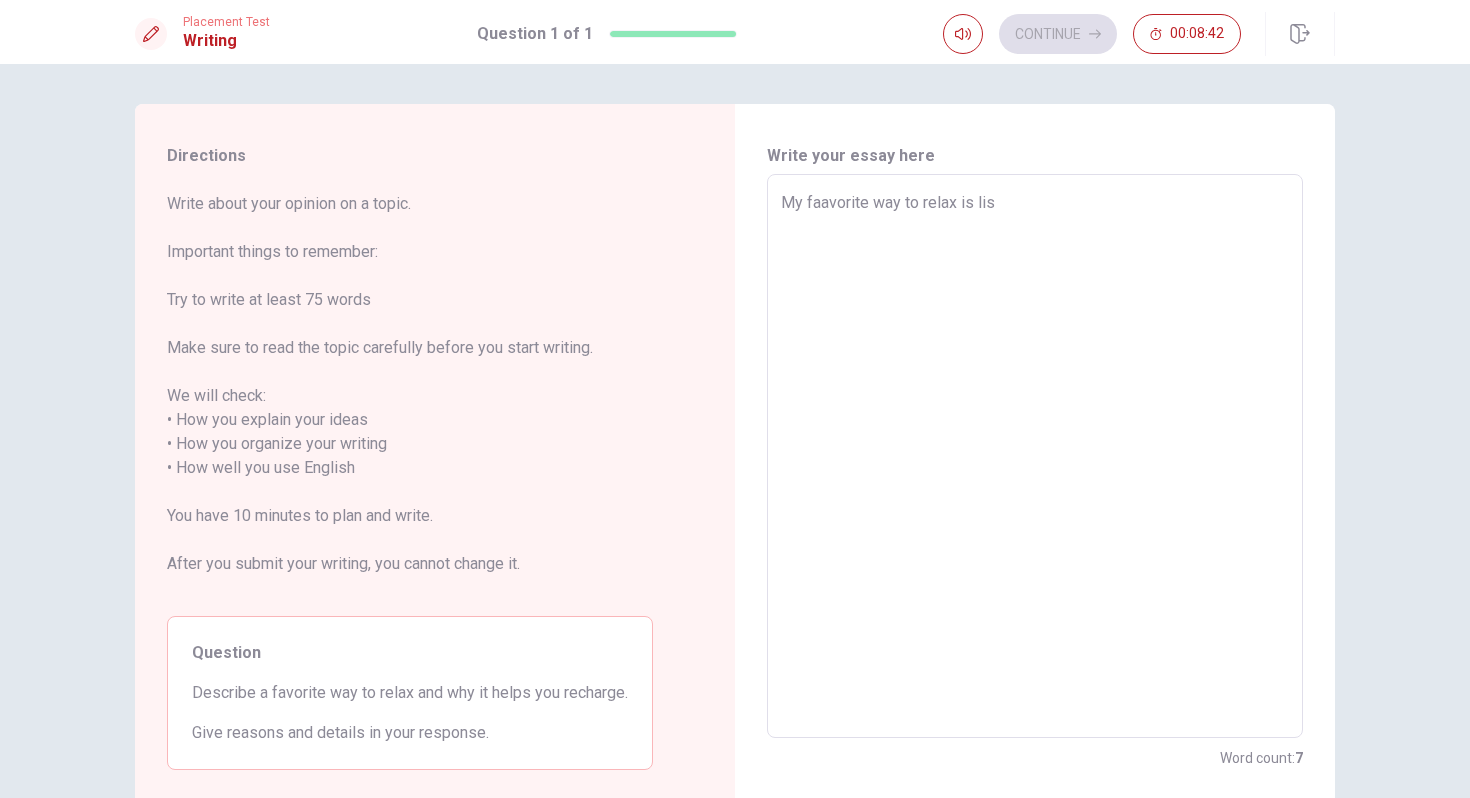 type on "x" 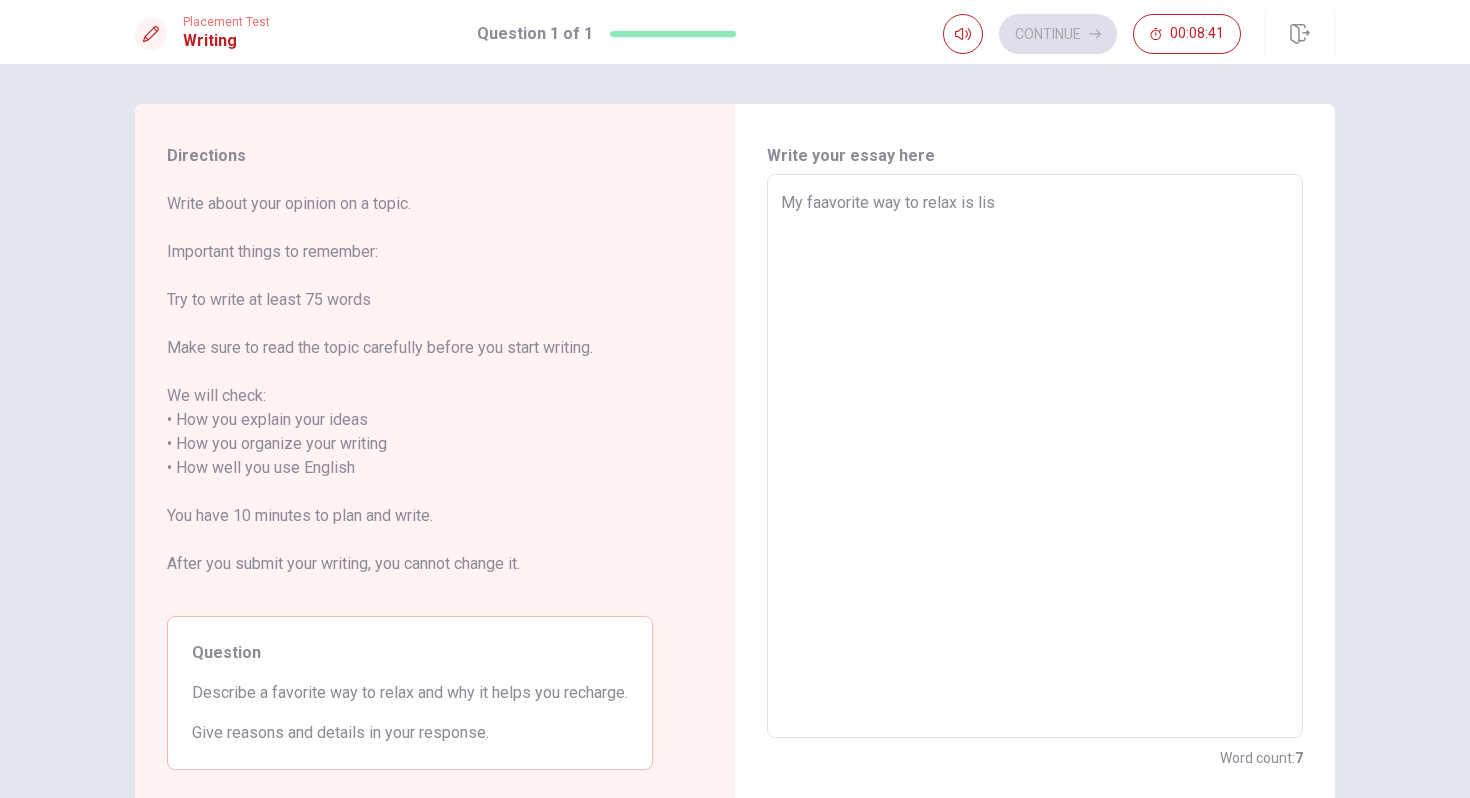 type on "My faavorite way to relax is [PERSON_NAME]" 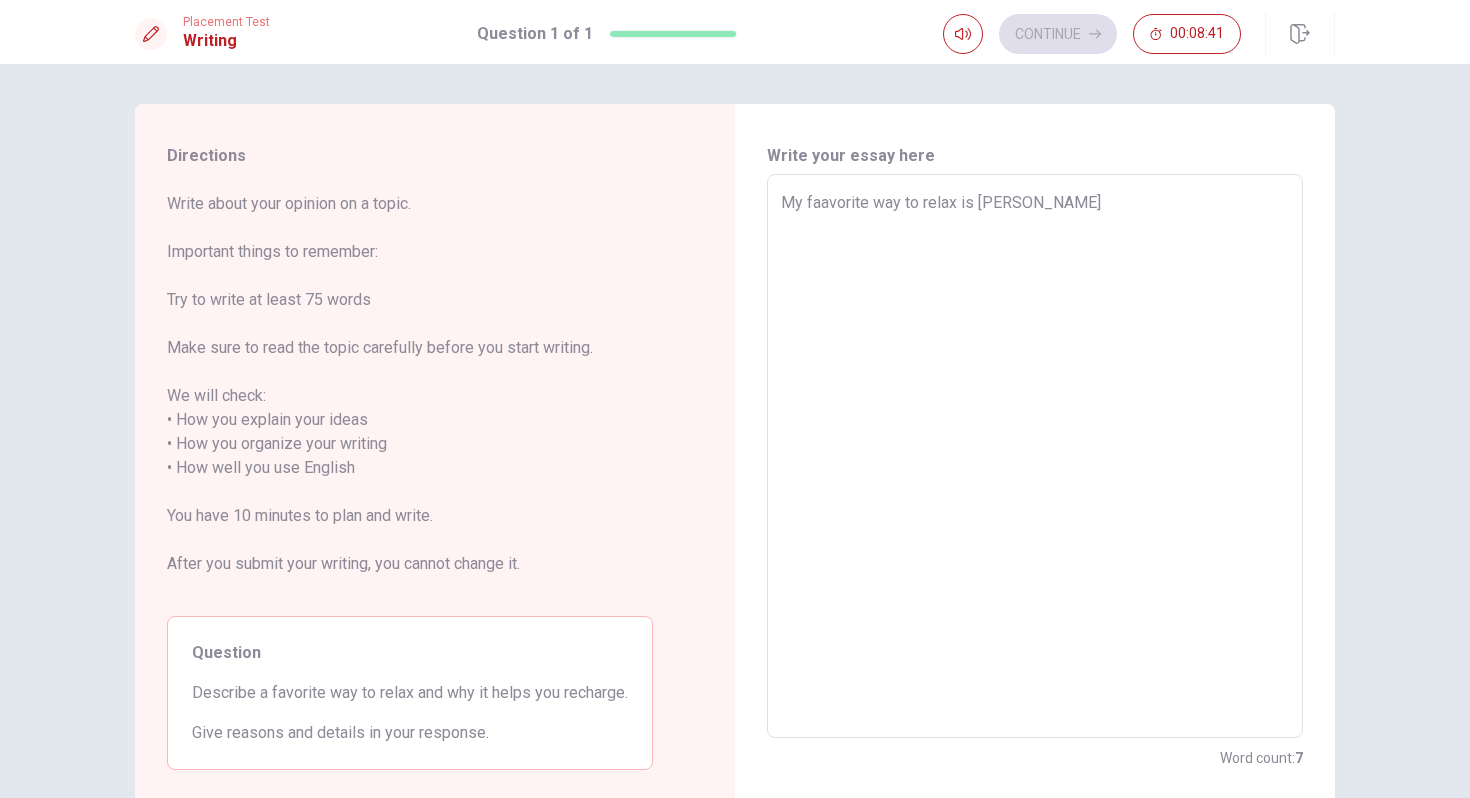 type on "x" 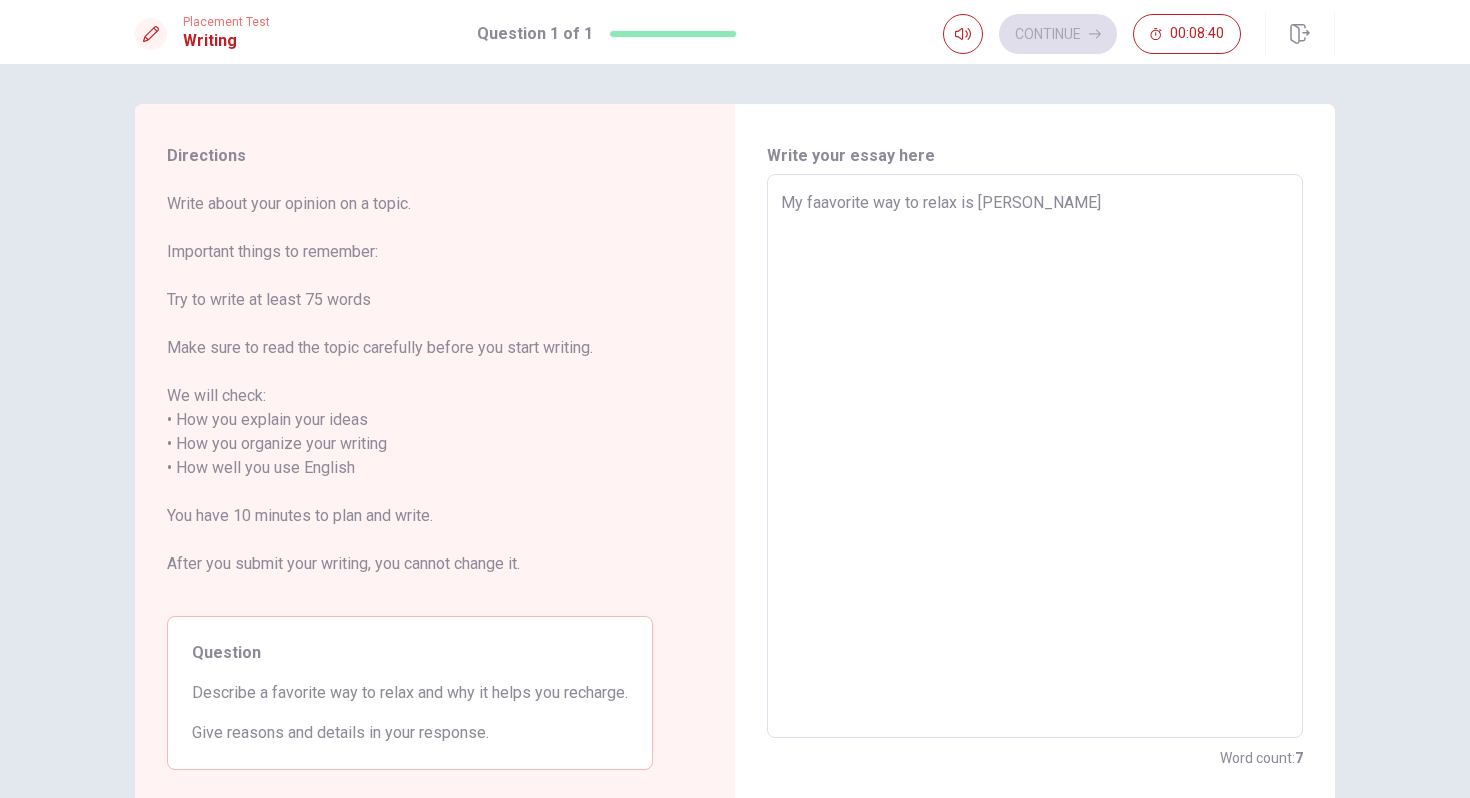 type on "My faavorite way to relax is lisie" 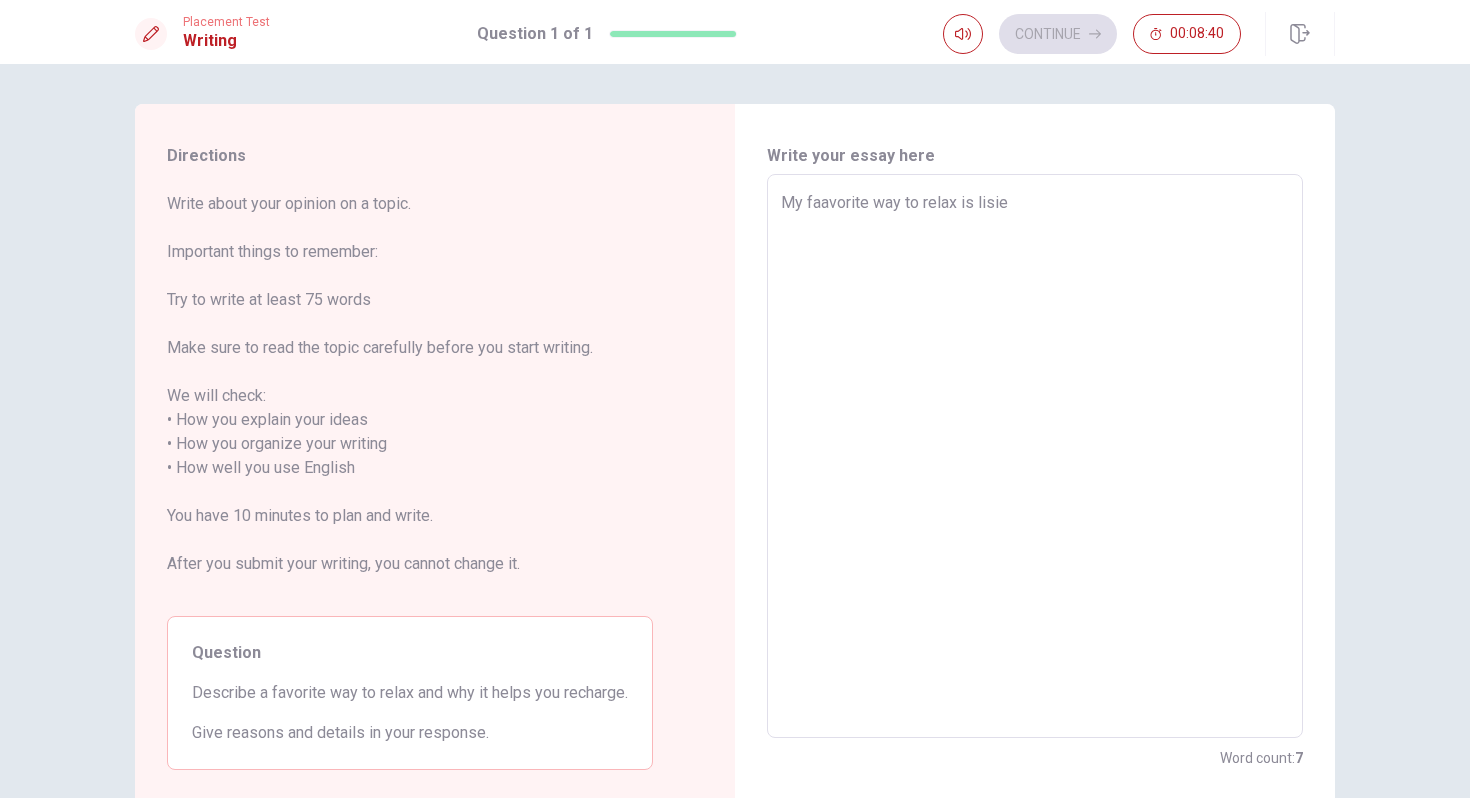 type on "x" 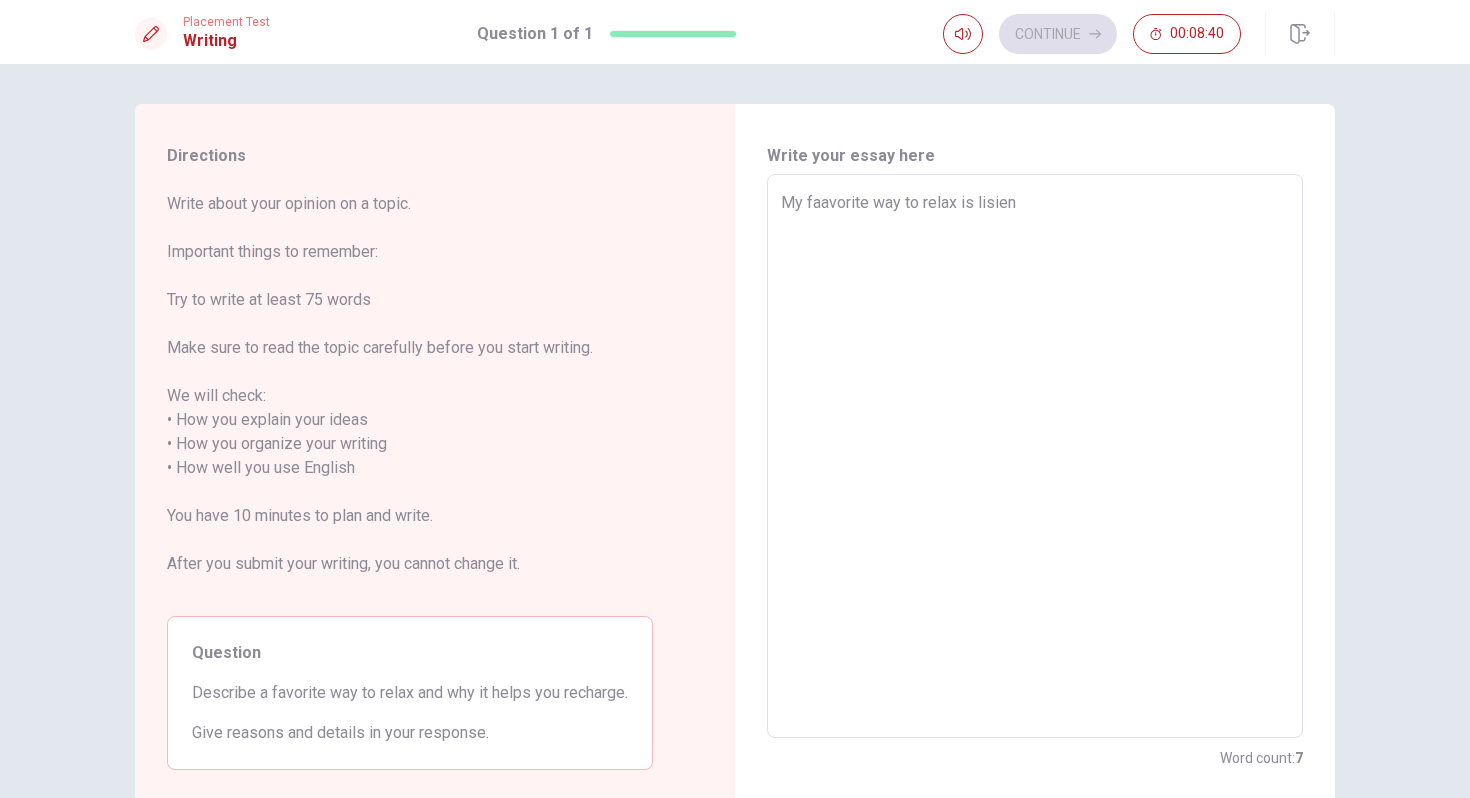 type on "x" 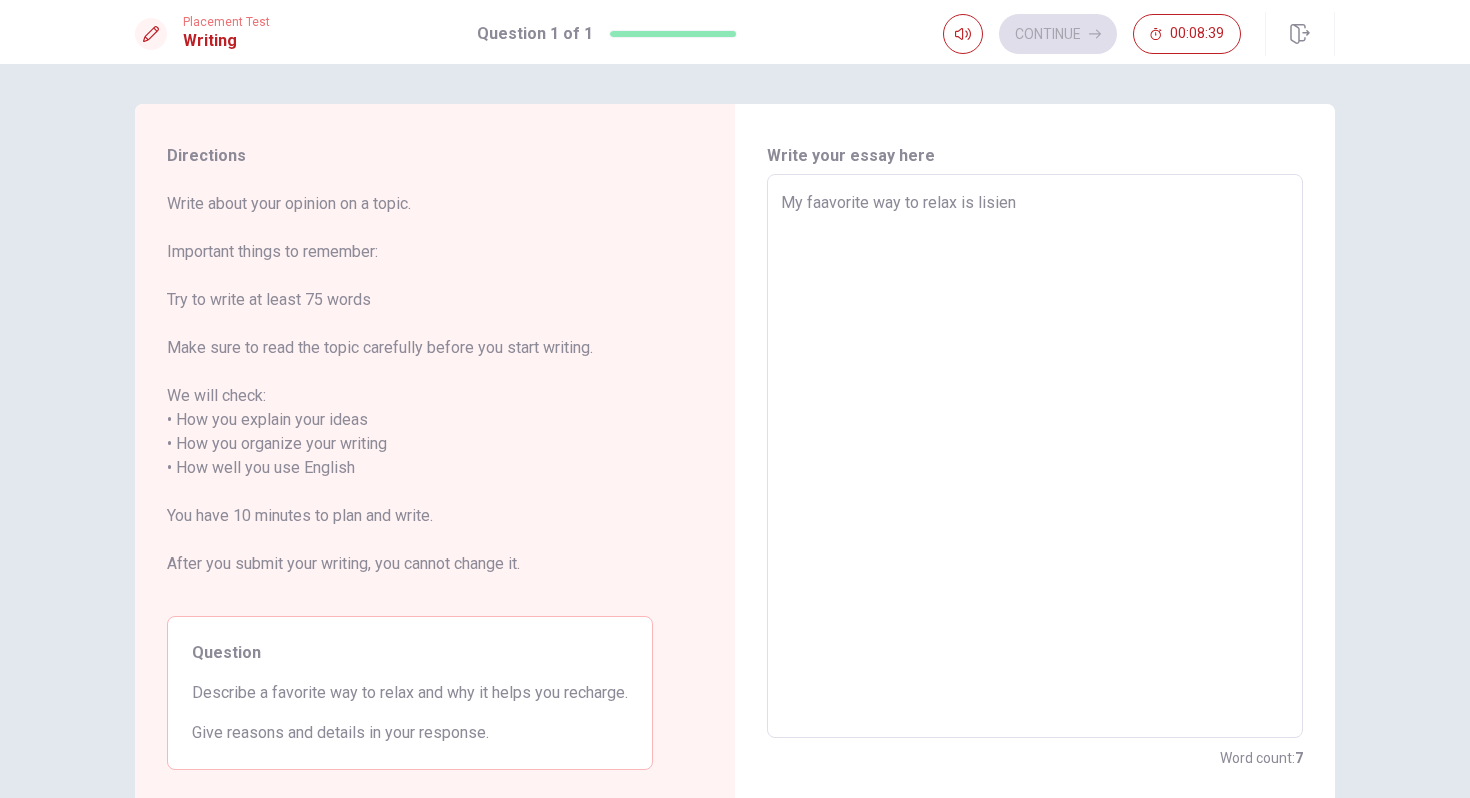 type on "My faavorite way to relax is lisieng" 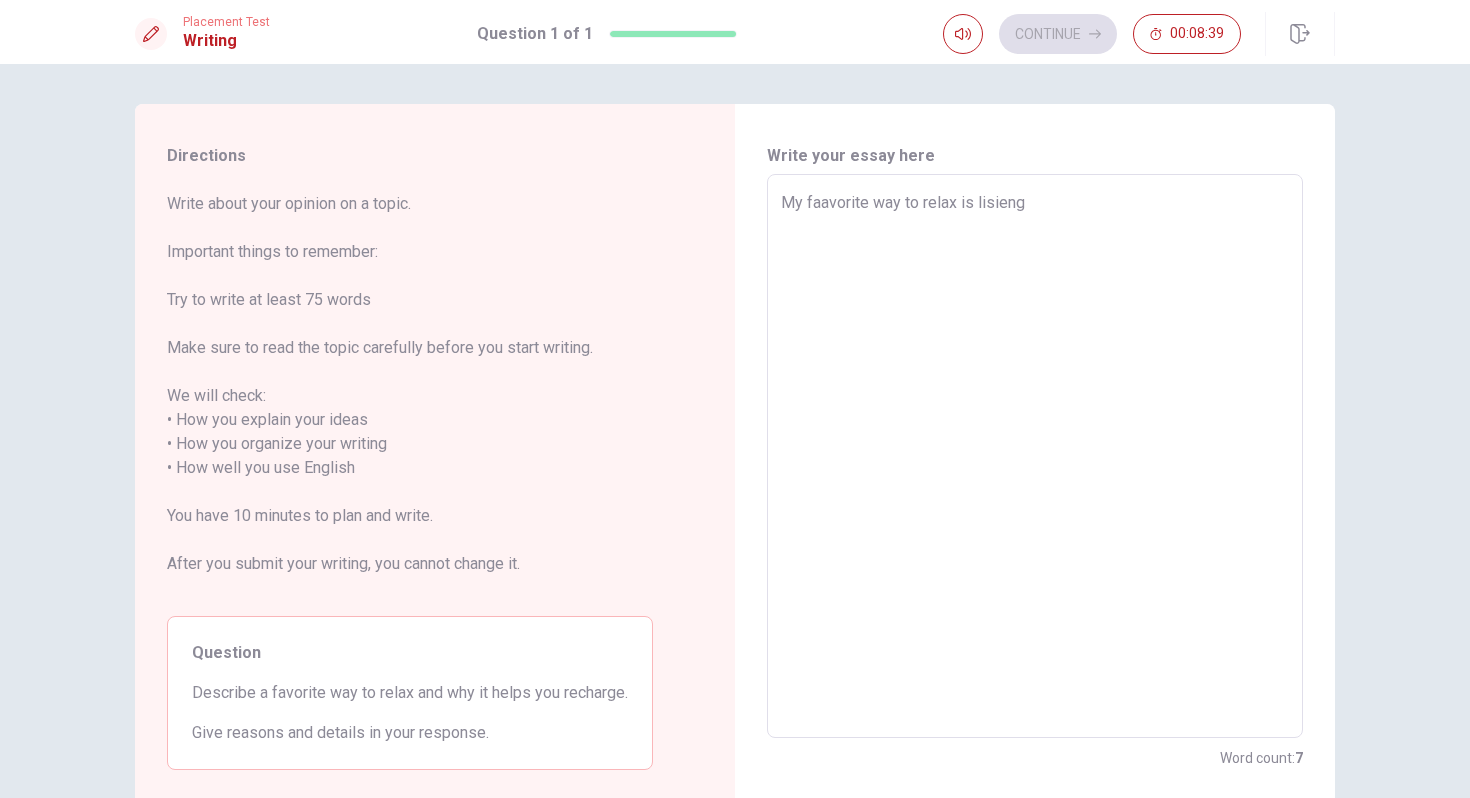 type on "x" 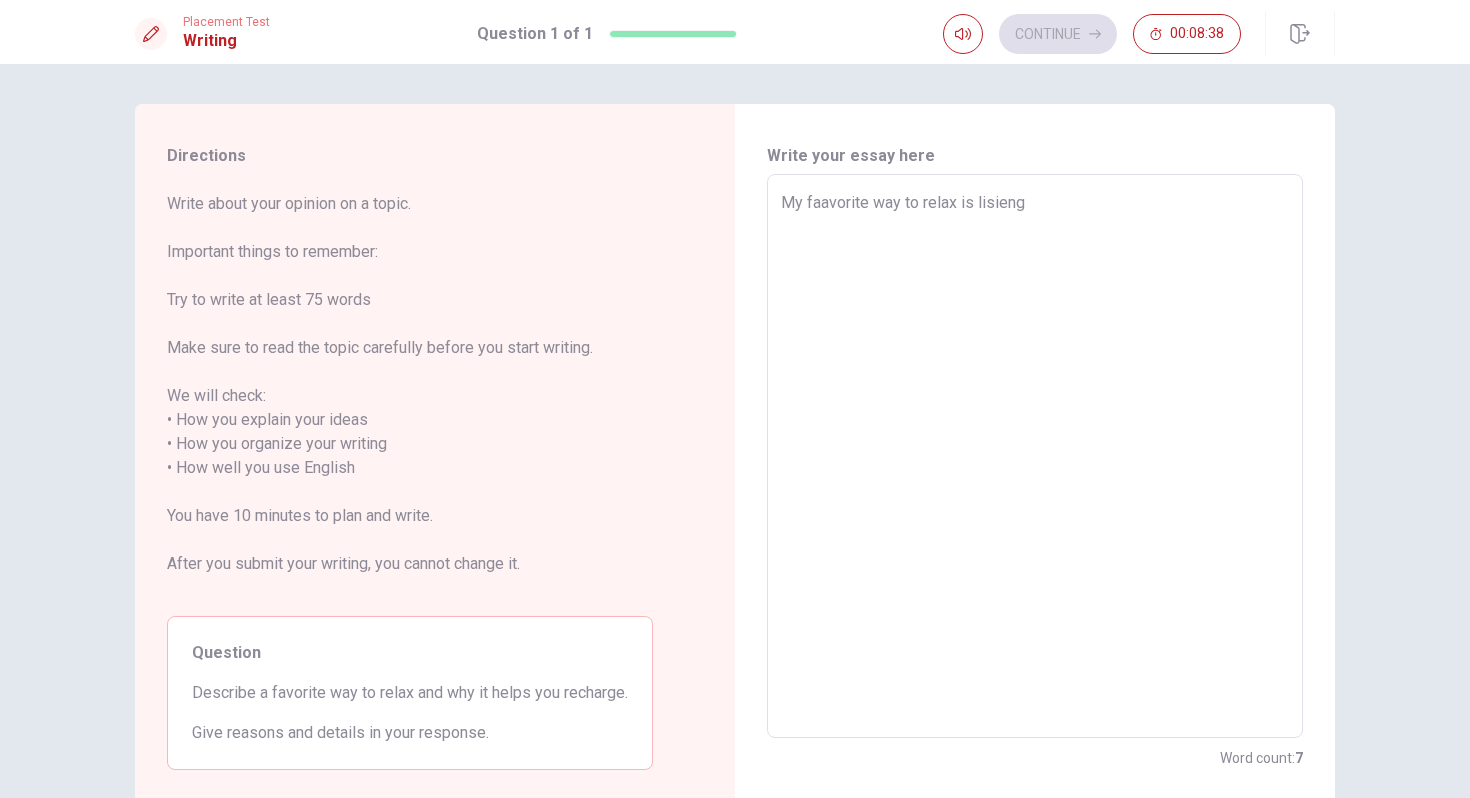type on "My faavorite way to relax is lisien" 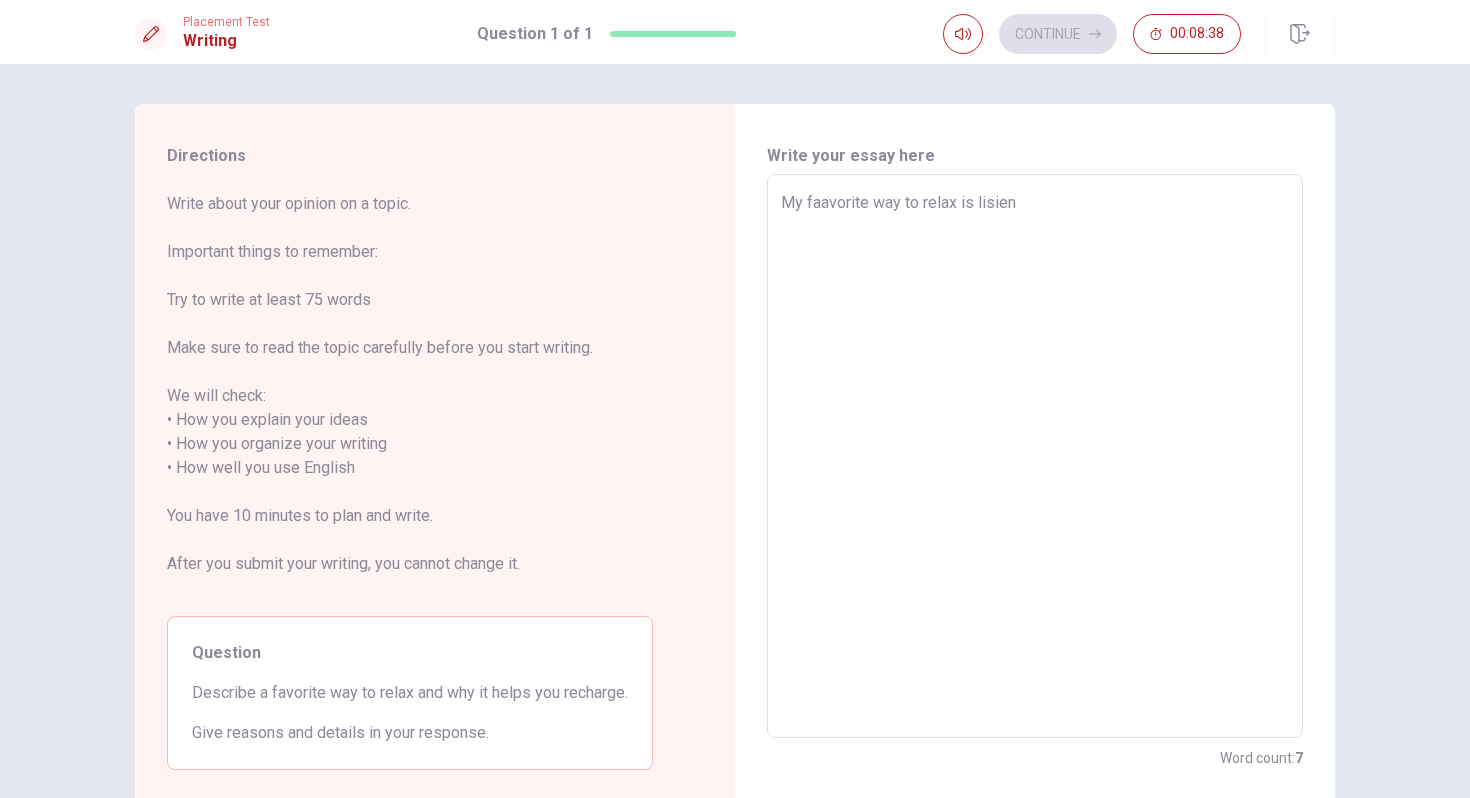type on "x" 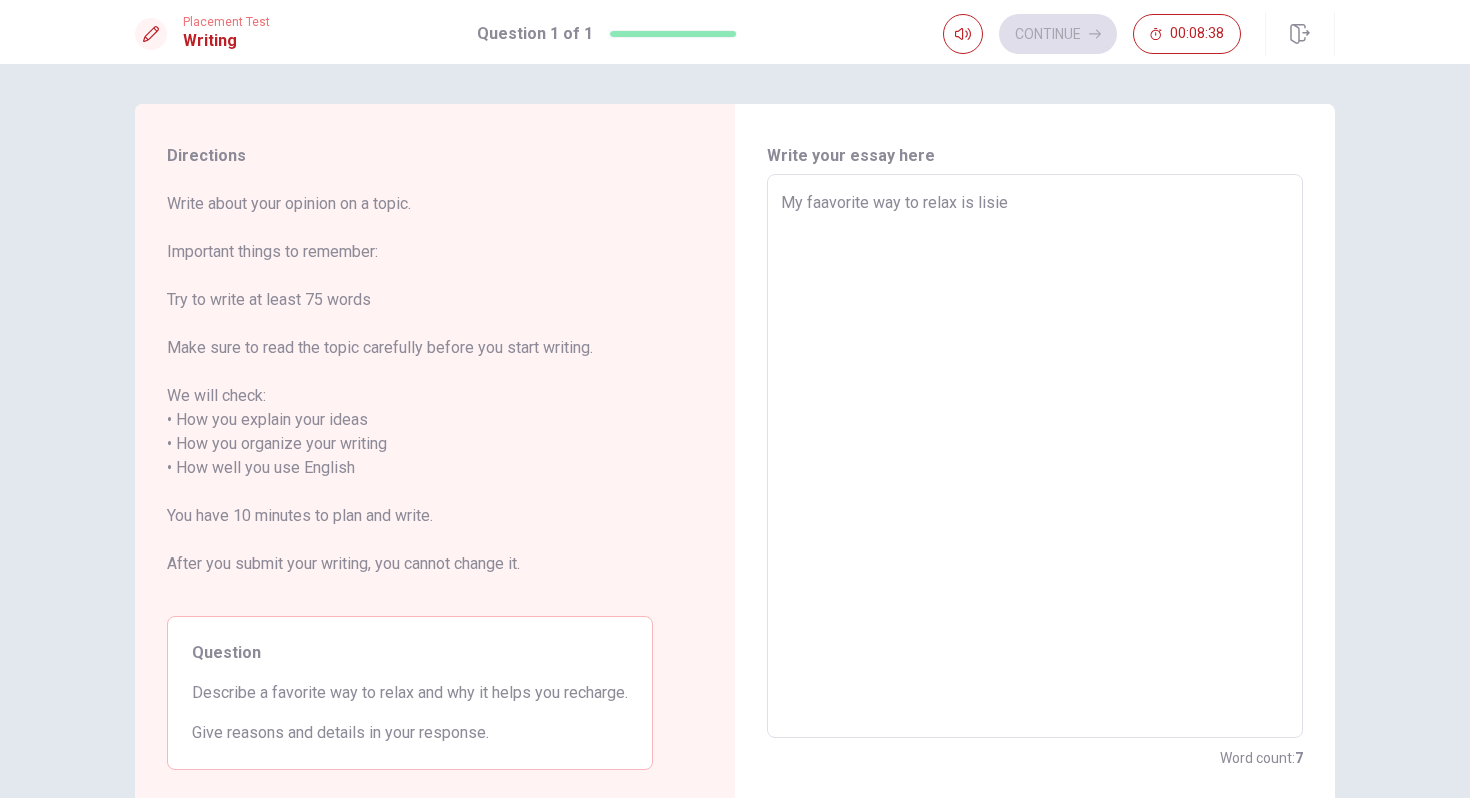 type on "x" 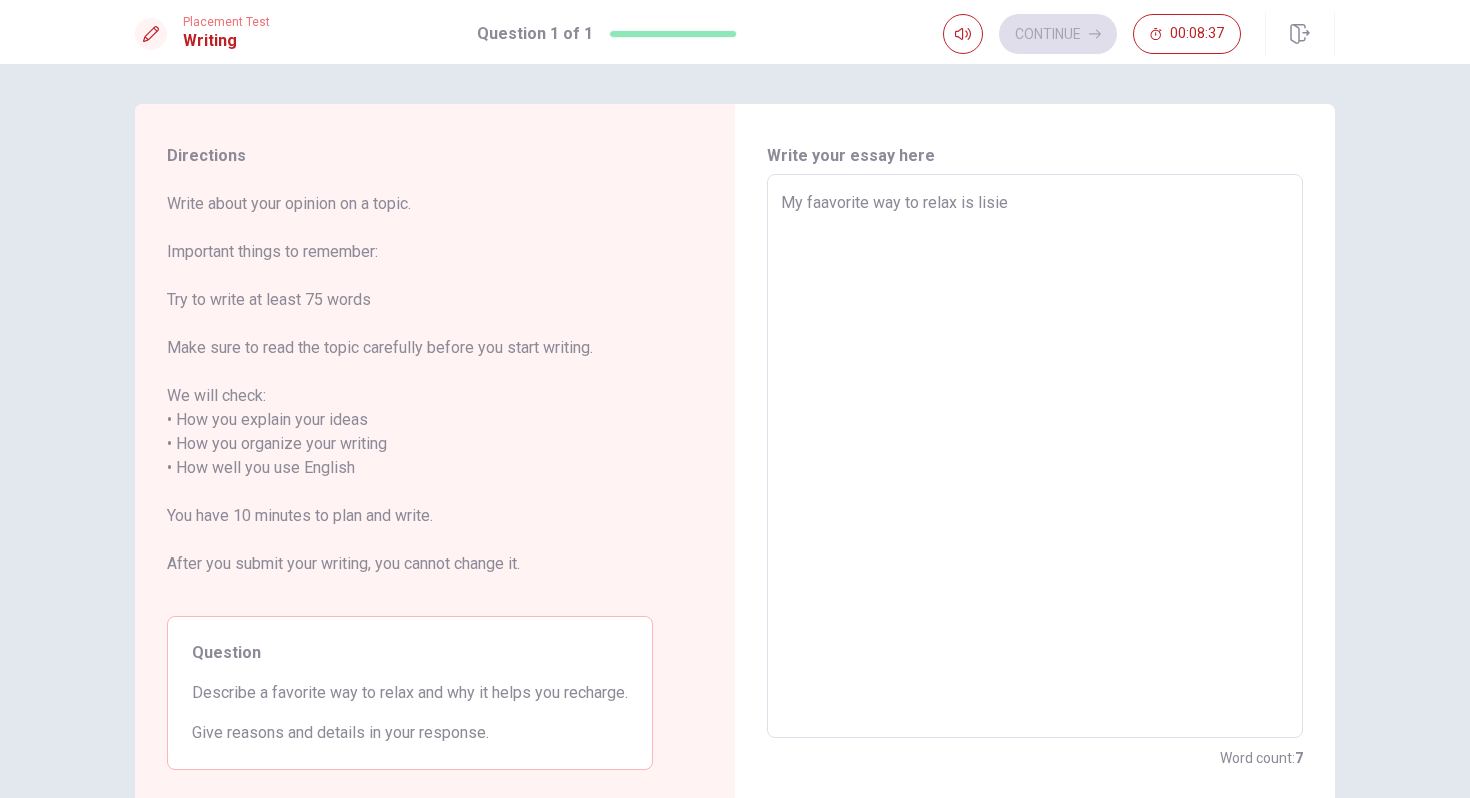 type on "My faavorite way to relax is [PERSON_NAME]" 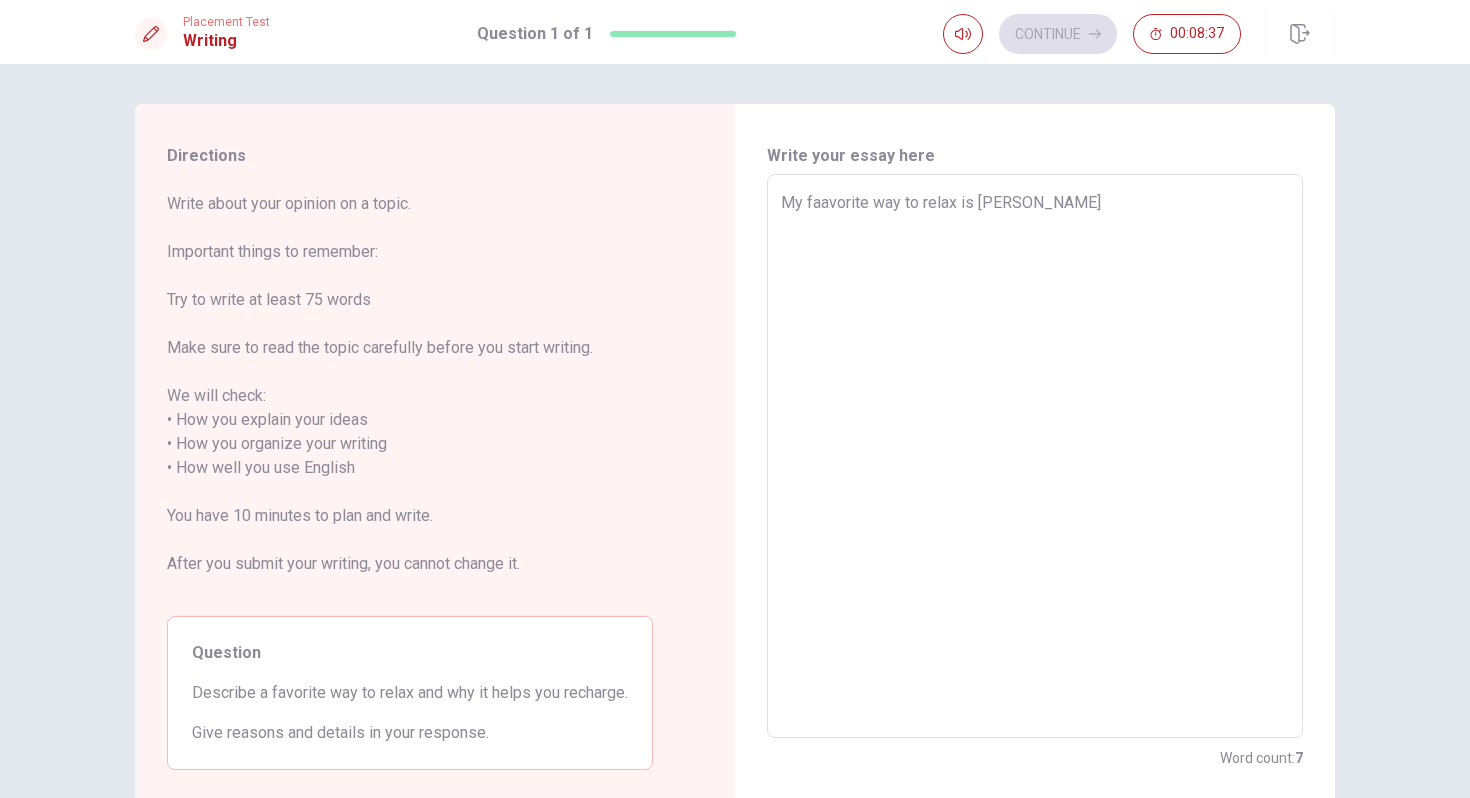 type on "x" 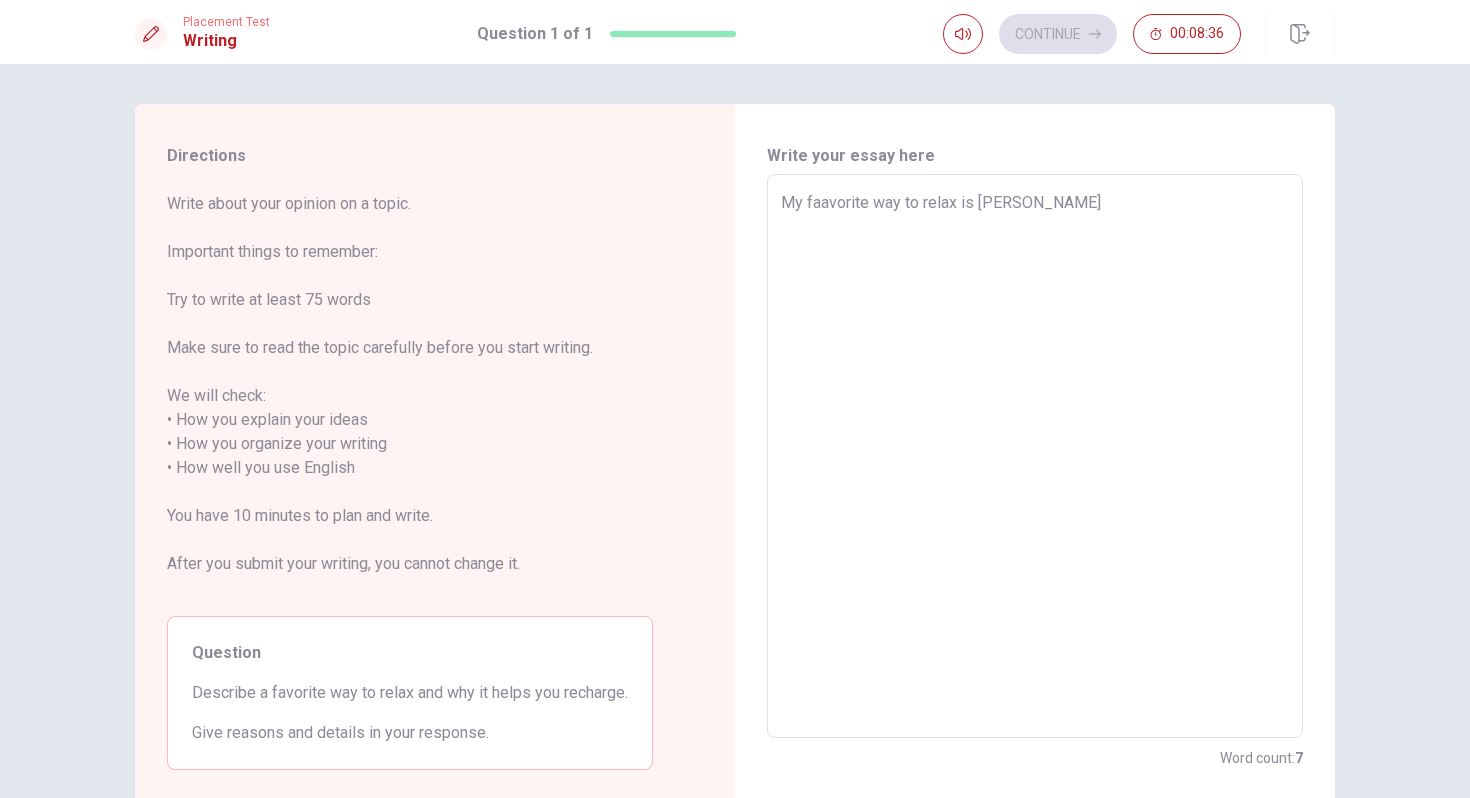 type on "My faavorite way to relax is lis" 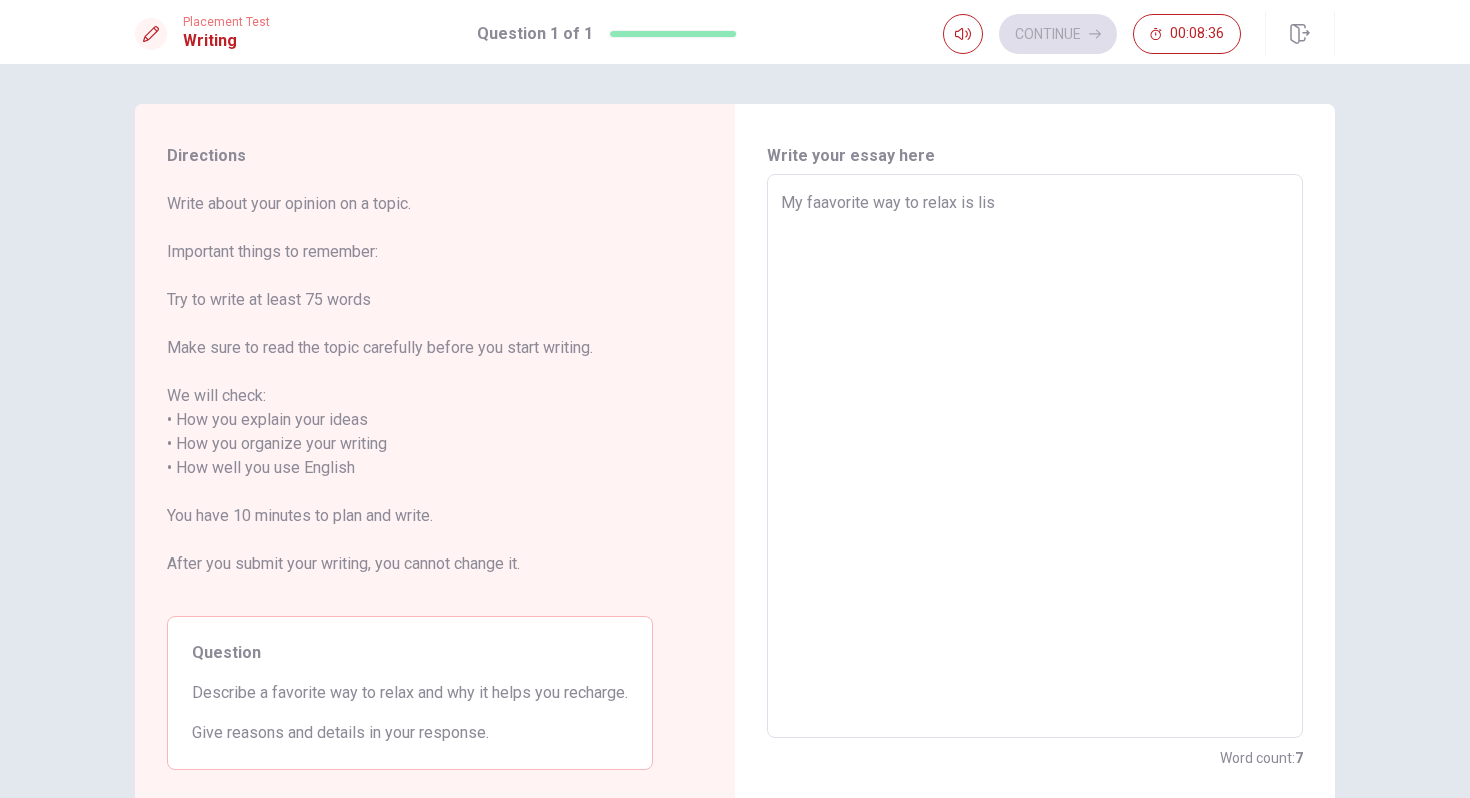 type on "x" 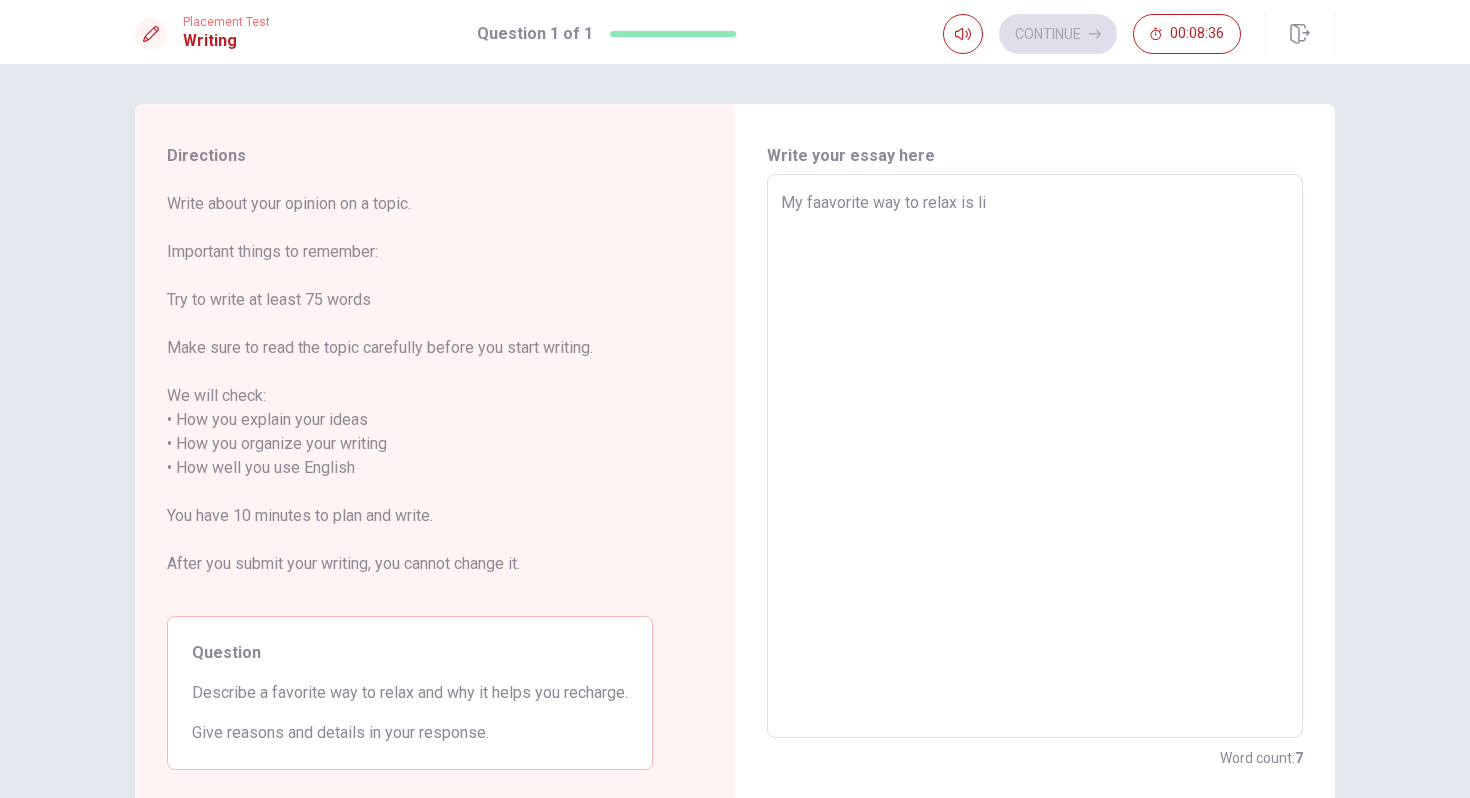 type on "x" 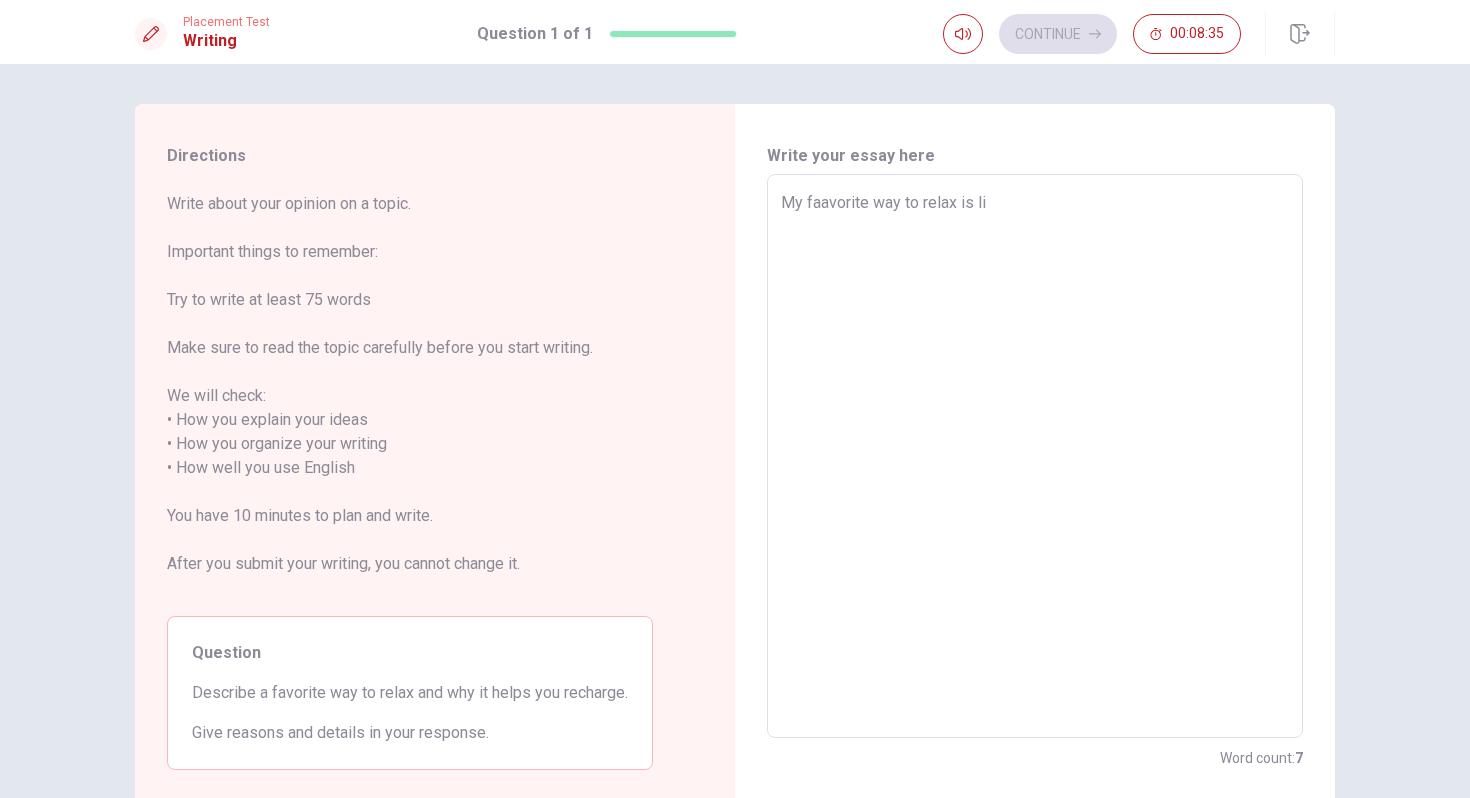 type on "My faavorite way to relax is l" 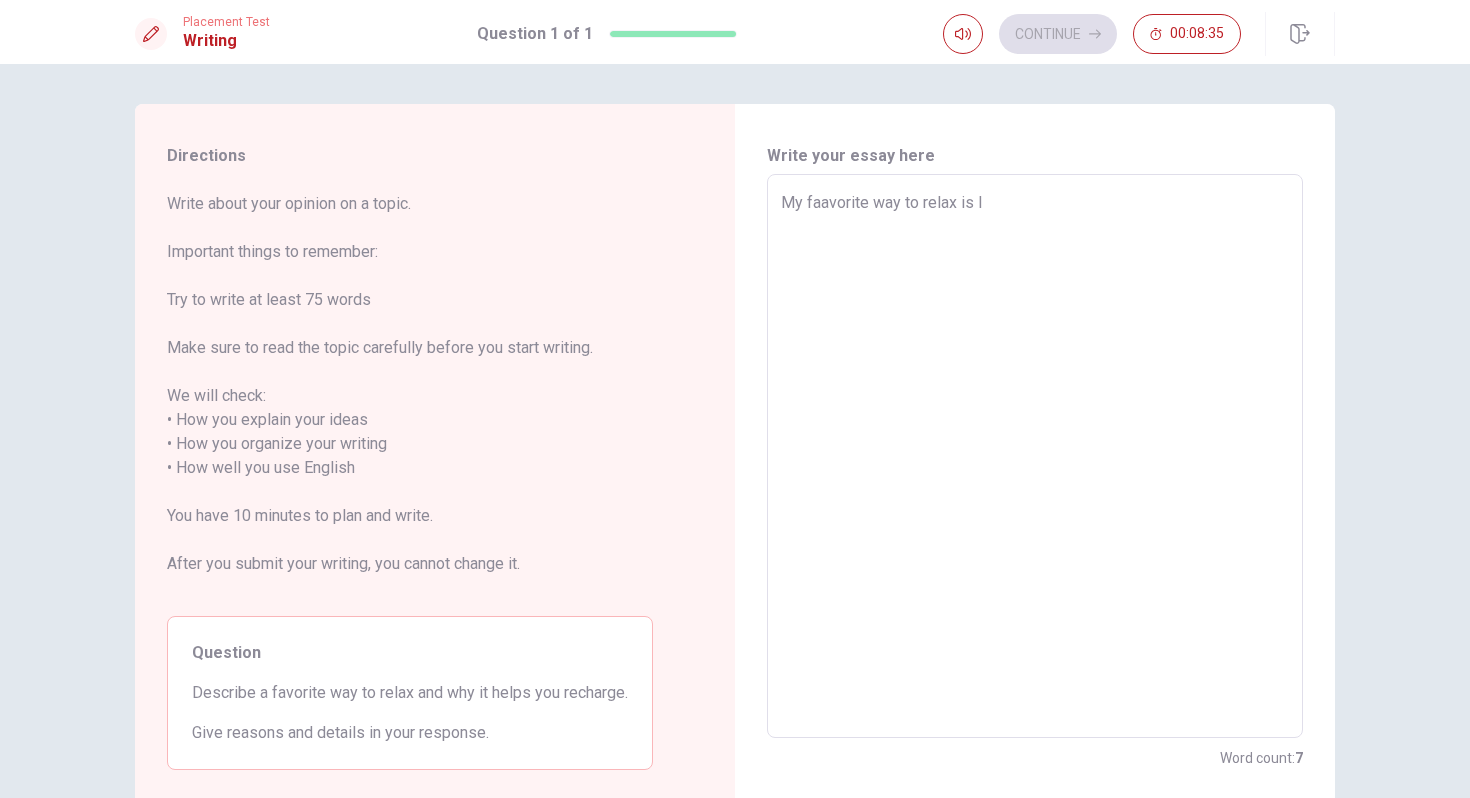 type on "x" 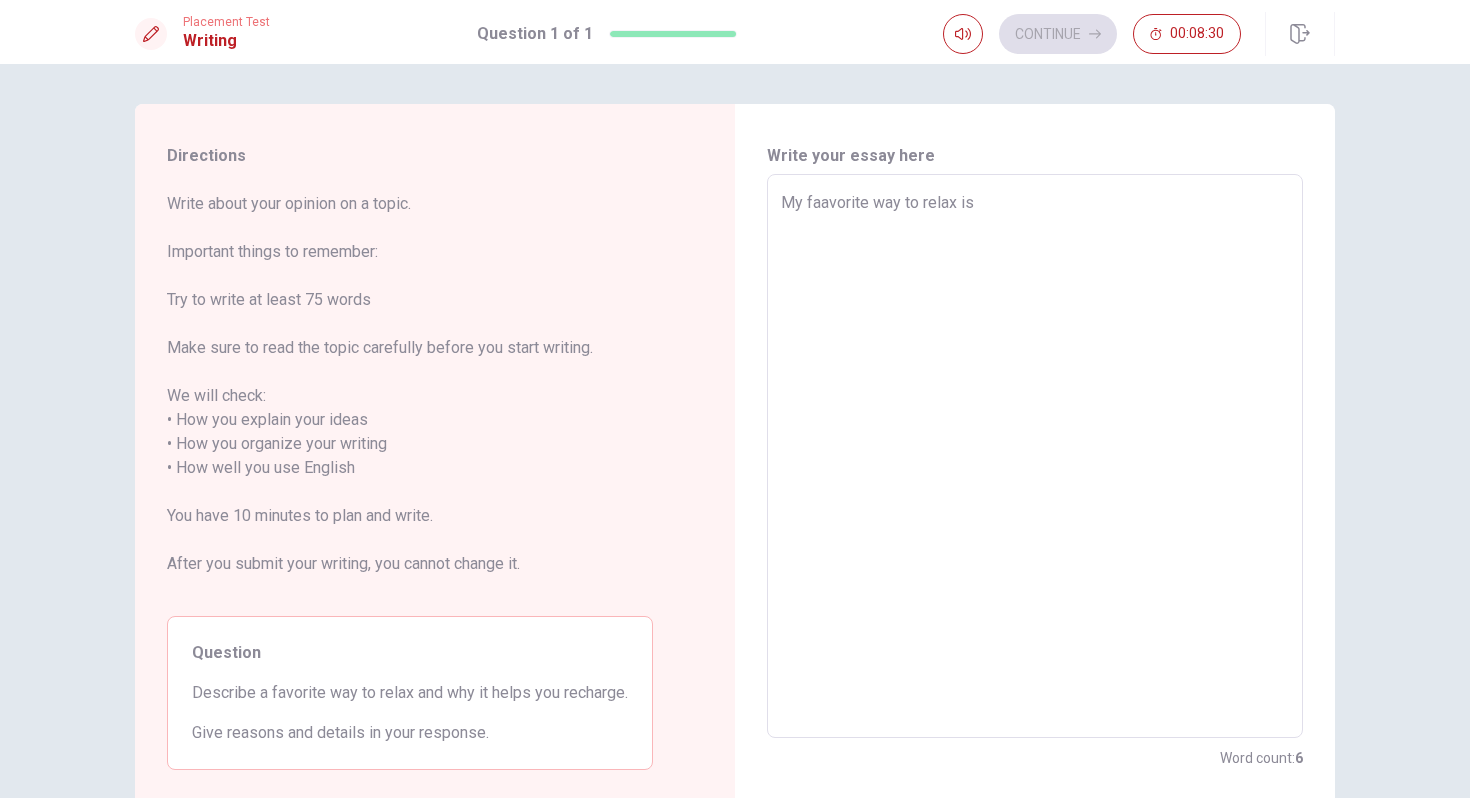 type on "x" 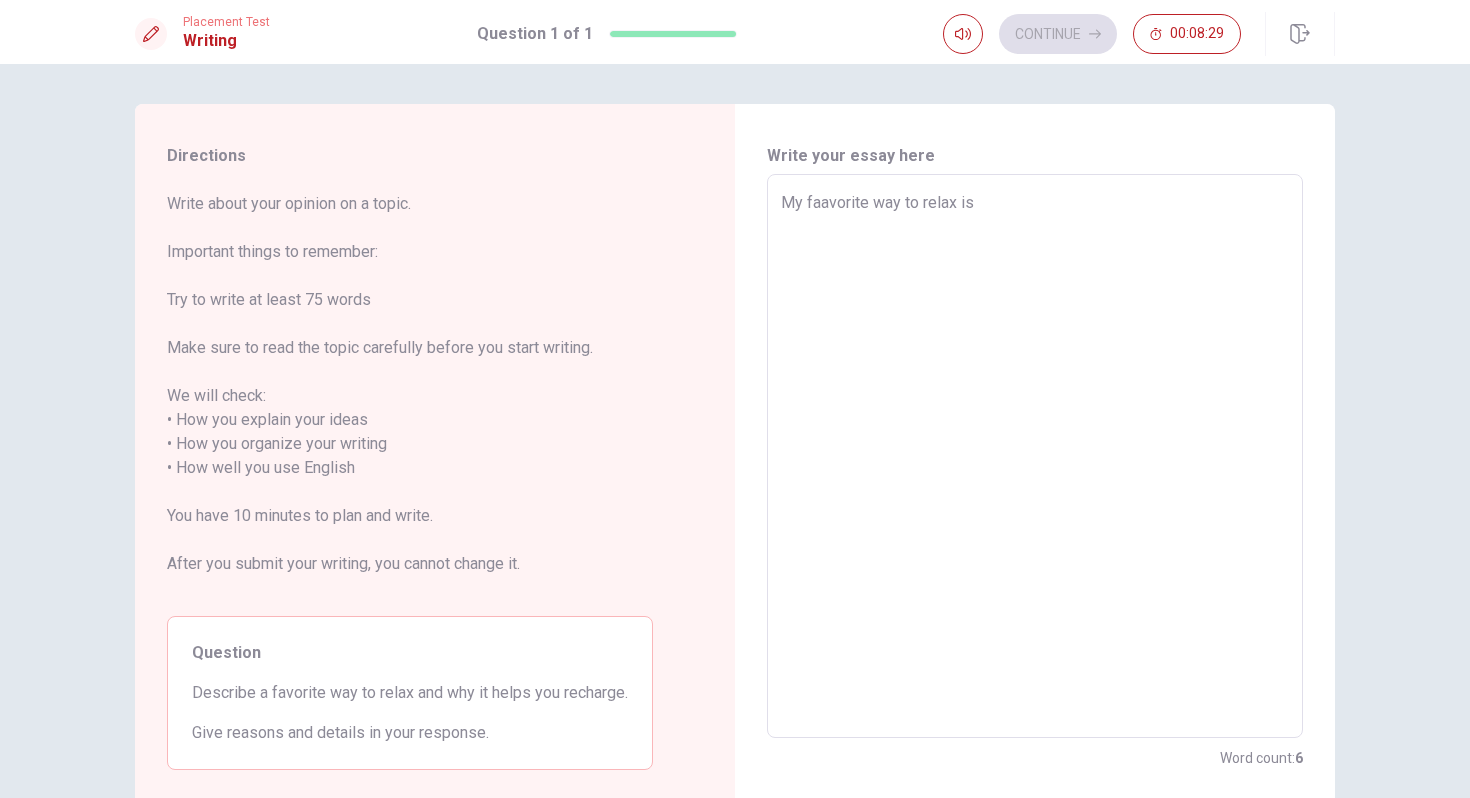 type on "My faavorite way to relax is w" 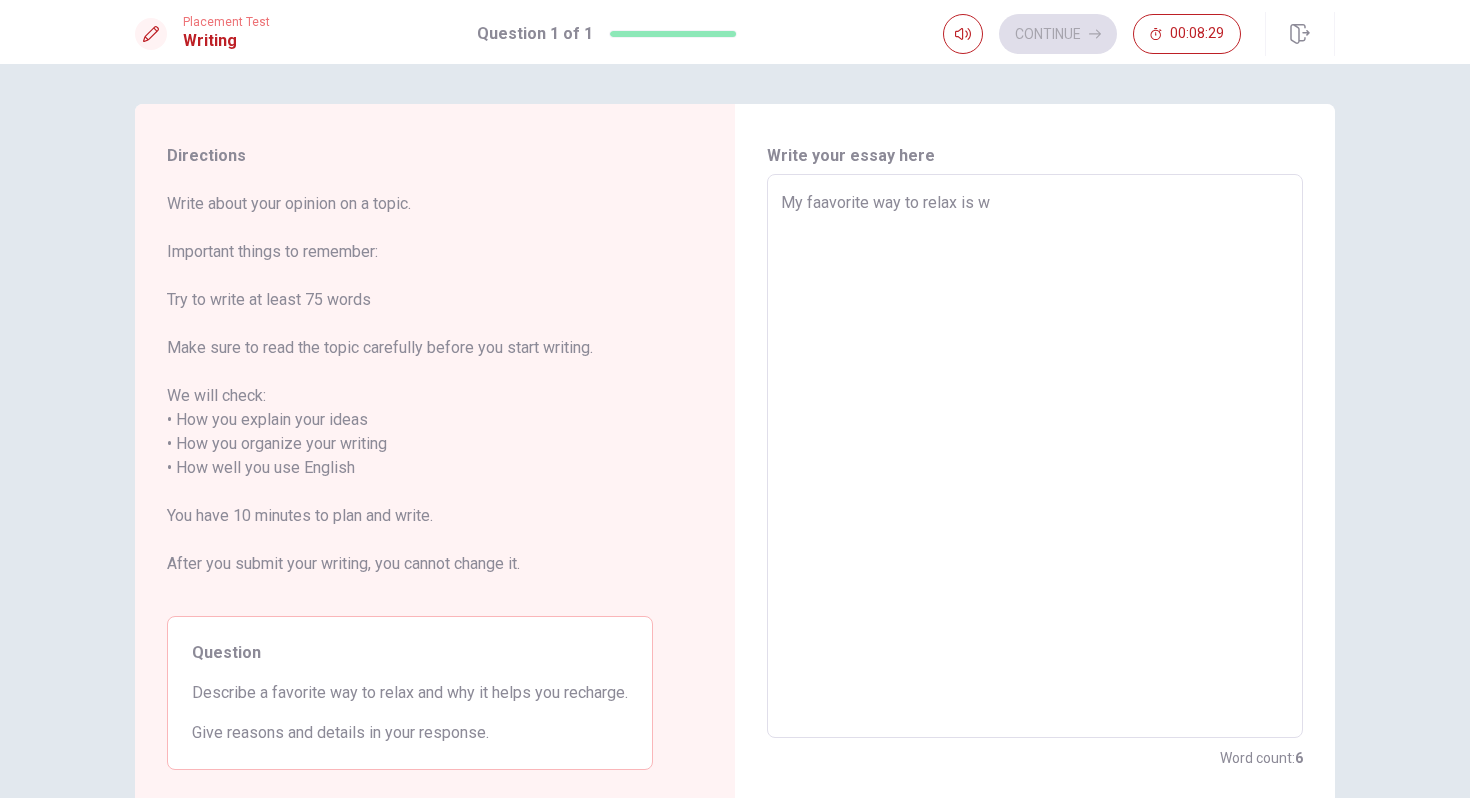 type on "x" 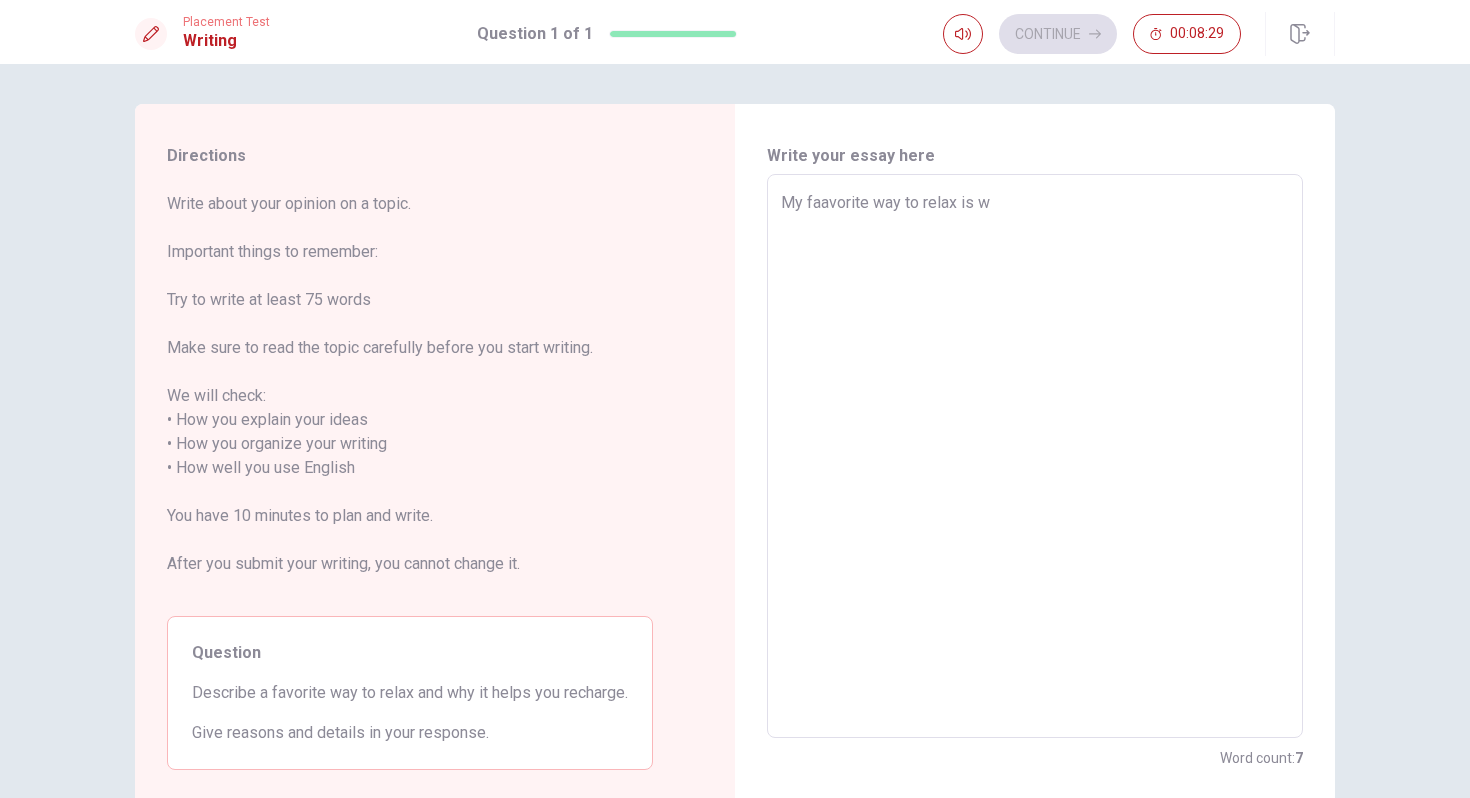 type on "My faavorite way to relax is wa" 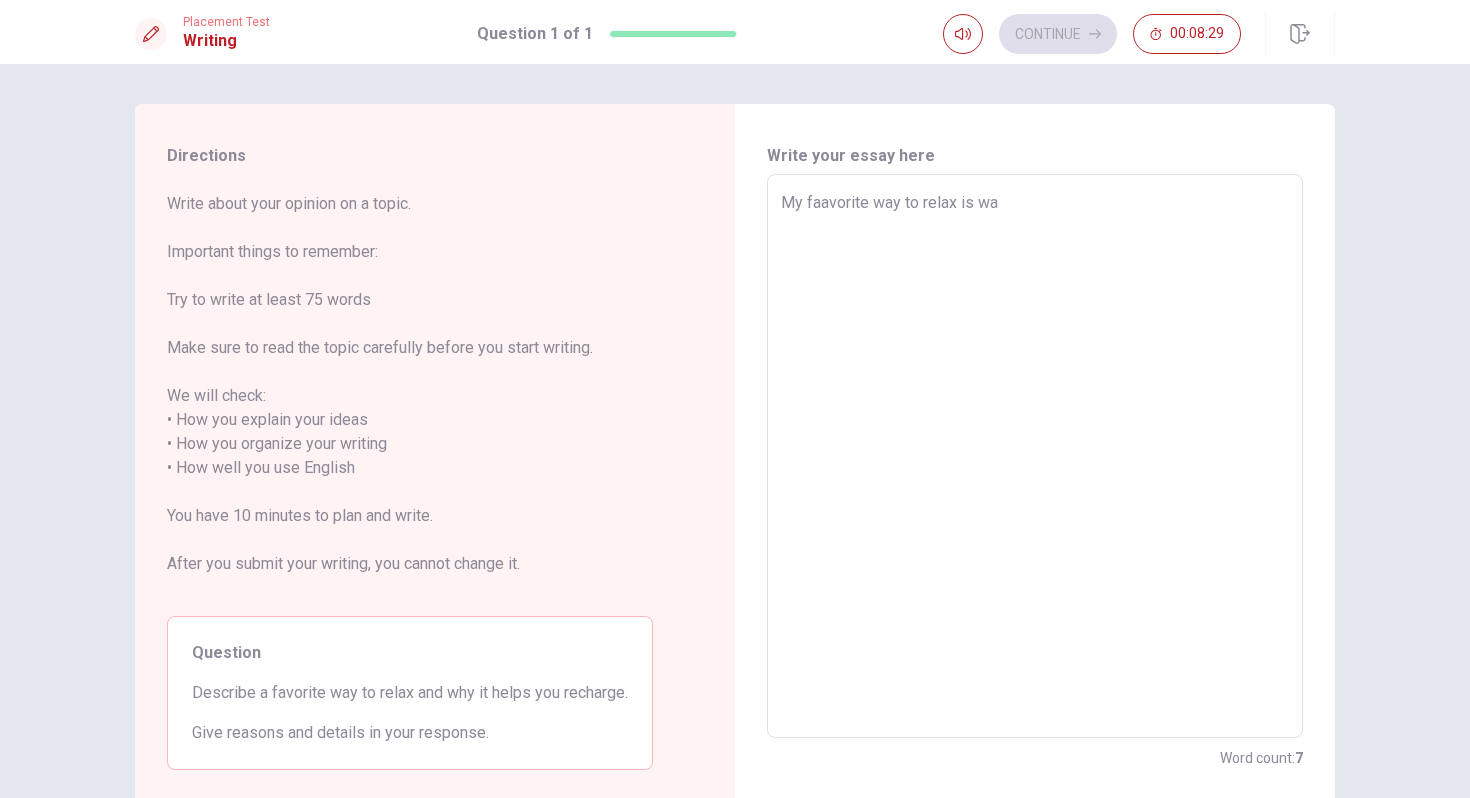 type on "x" 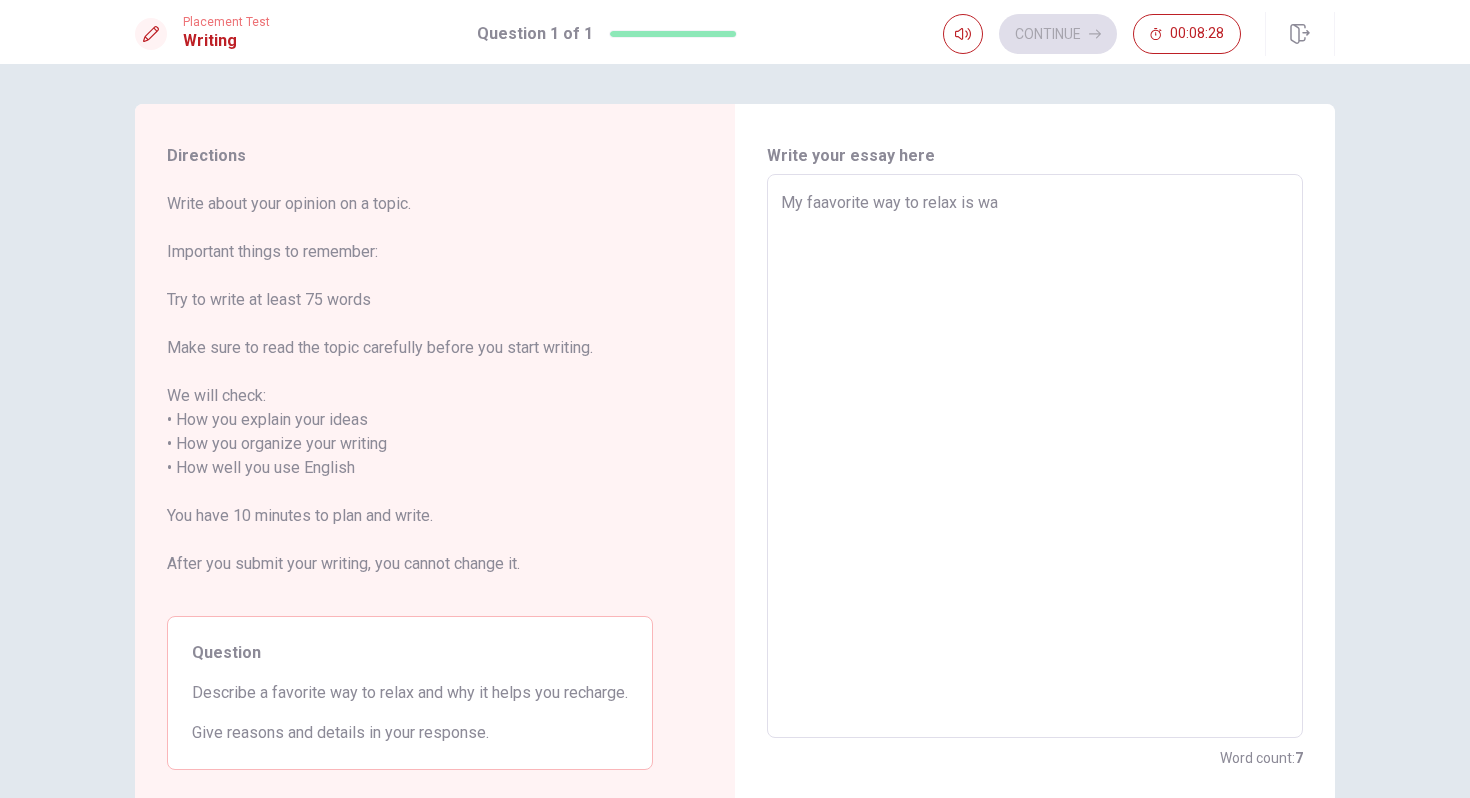 type on "My faavorite way to relax is wat" 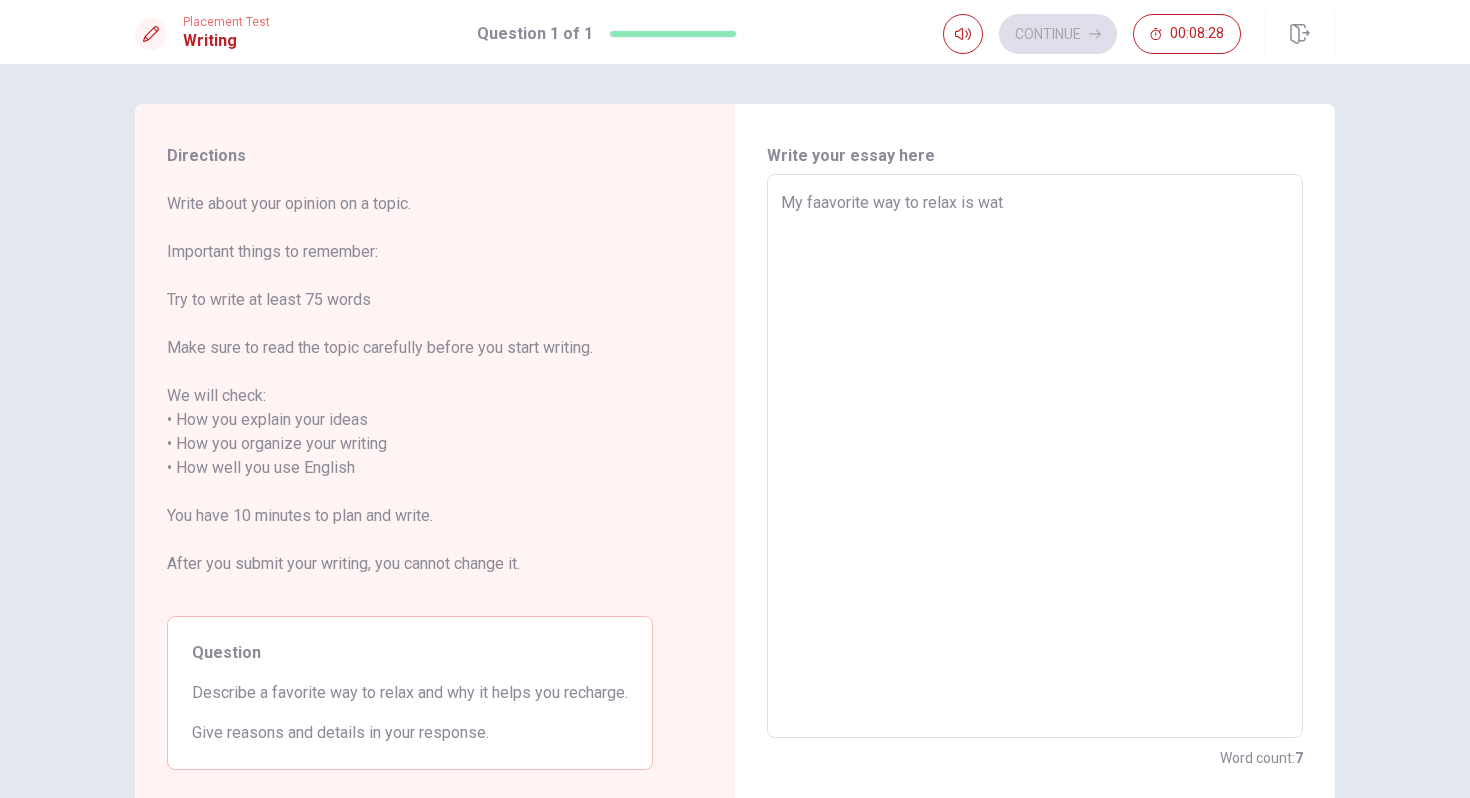 type on "x" 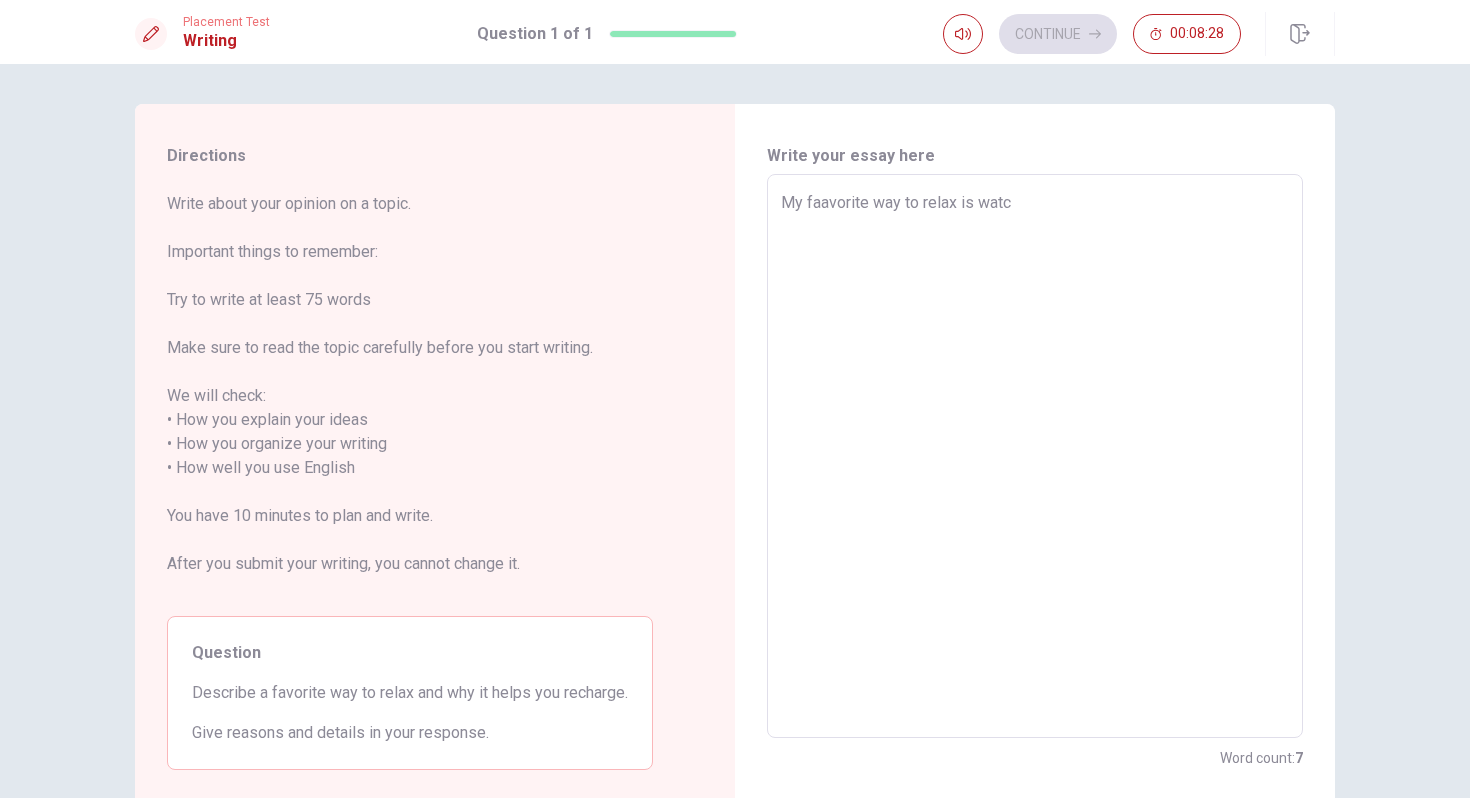 type on "x" 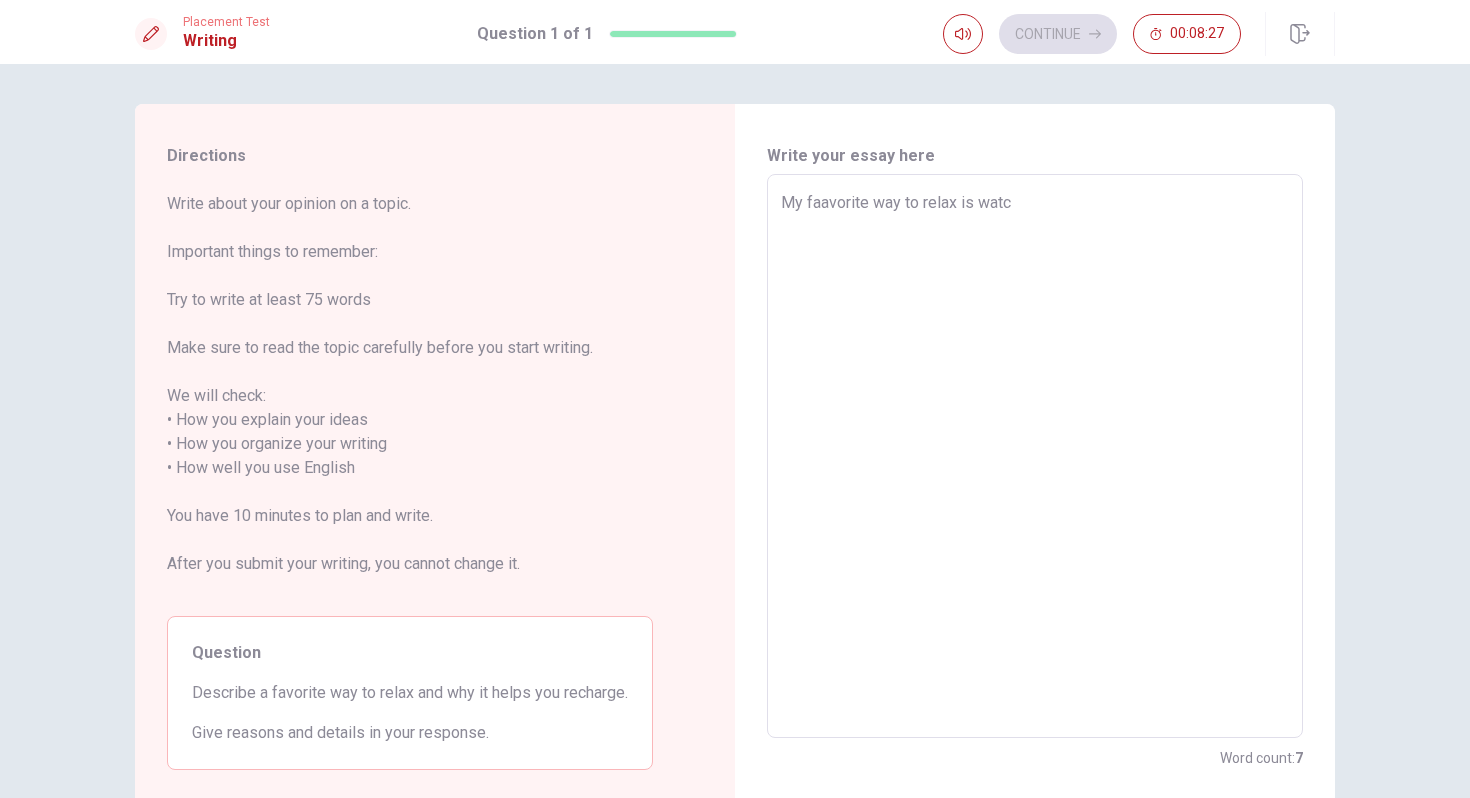 type on "My faavorite way to relax is watch" 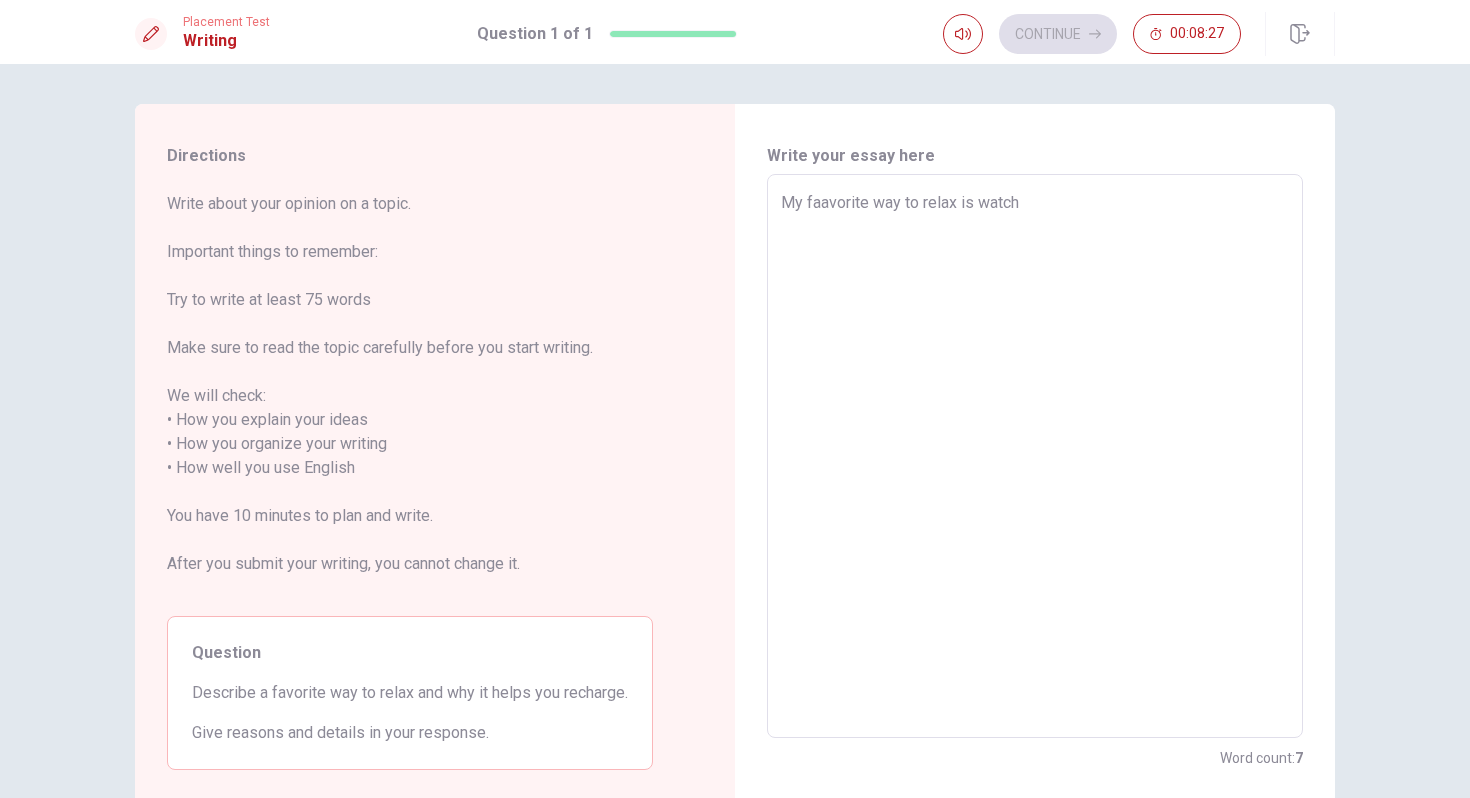 type on "x" 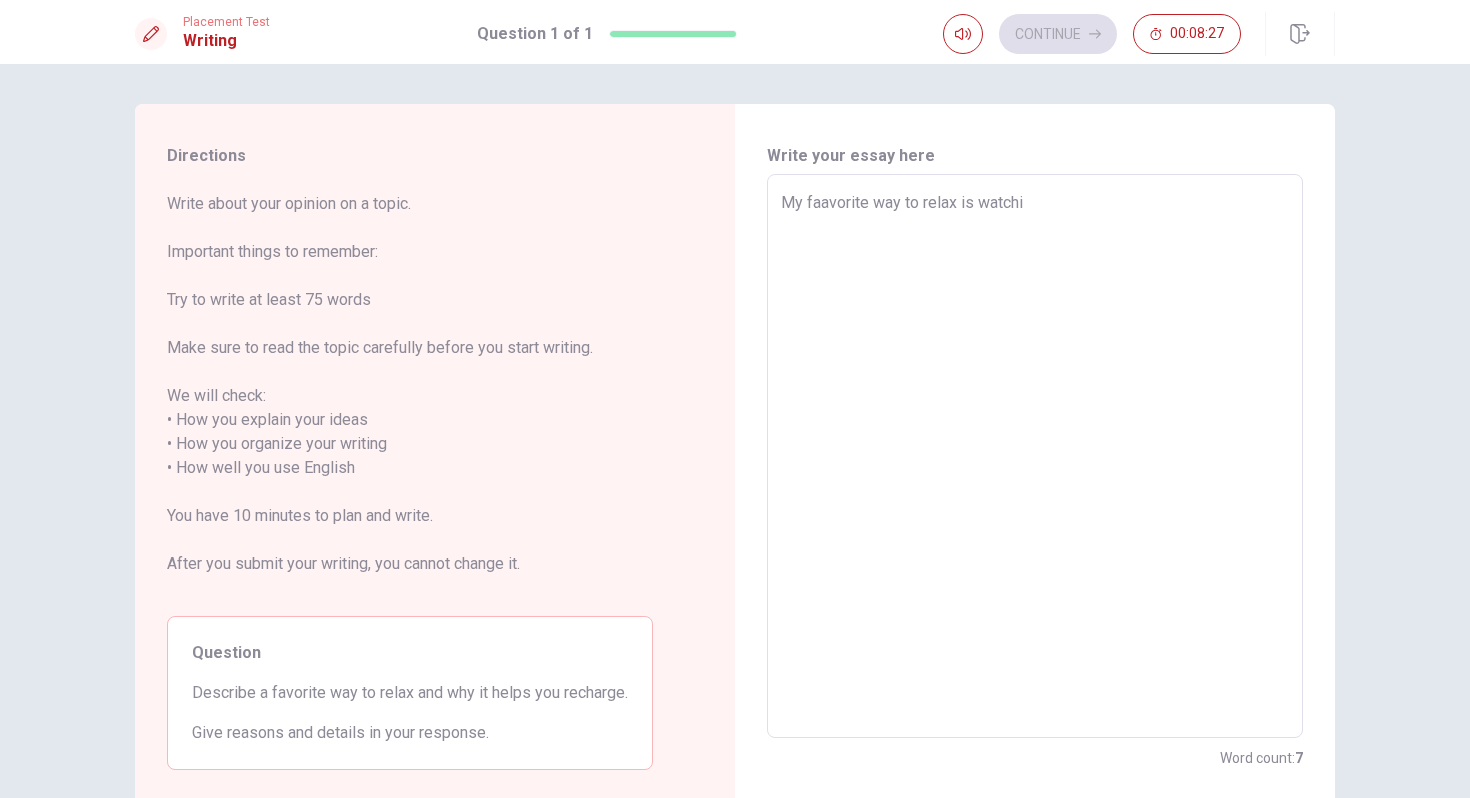 type 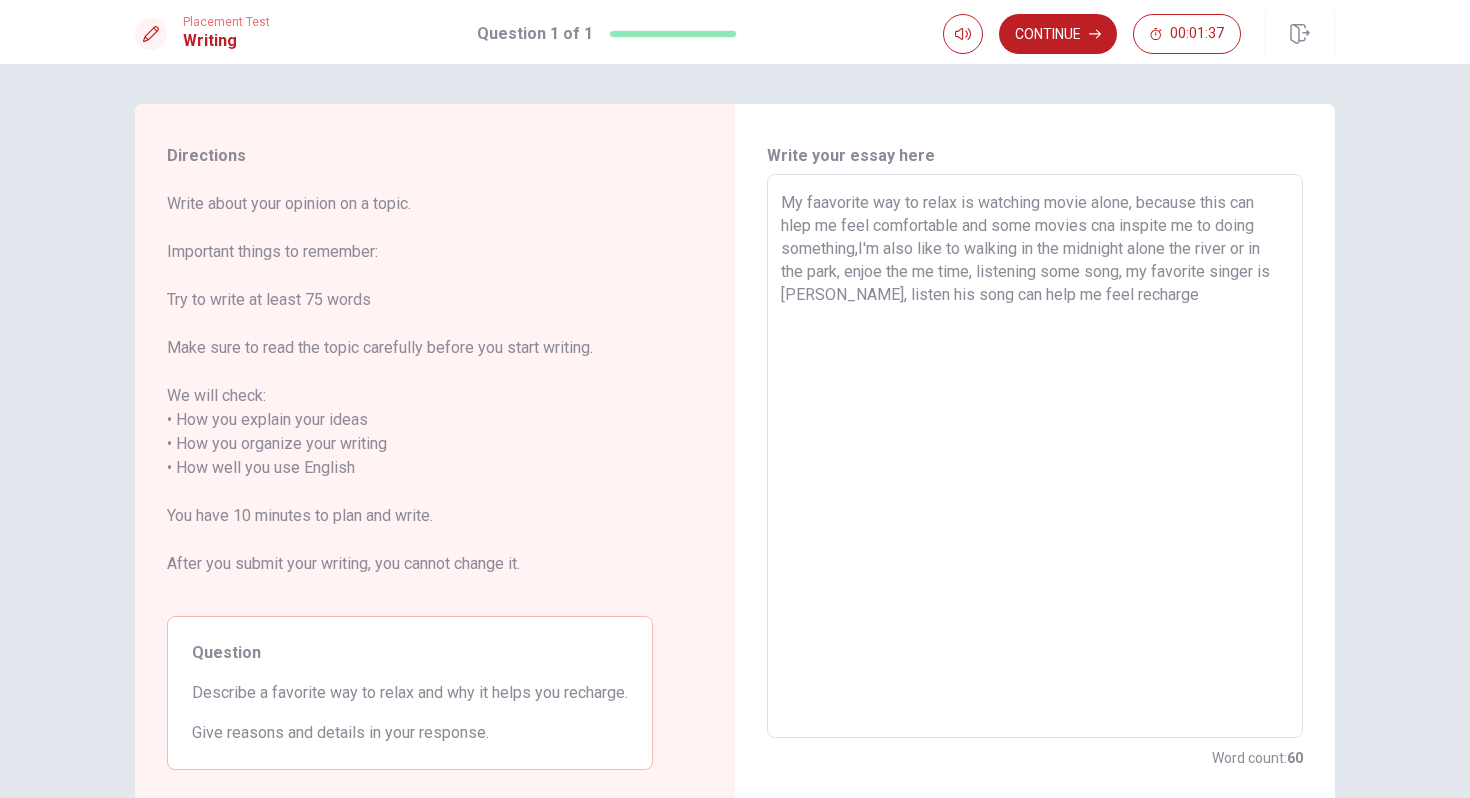 click on "My faavorite way to relax is watching movie alone, because this can hlep me feel comfortable and some movies cna inspite me to doing something,I'm also like to walking in the midnight alone the river or in the park, enjoe the me time, listening some song, my favorite singer is [PERSON_NAME], listen his song can help me feel recharge" at bounding box center [1035, 456] 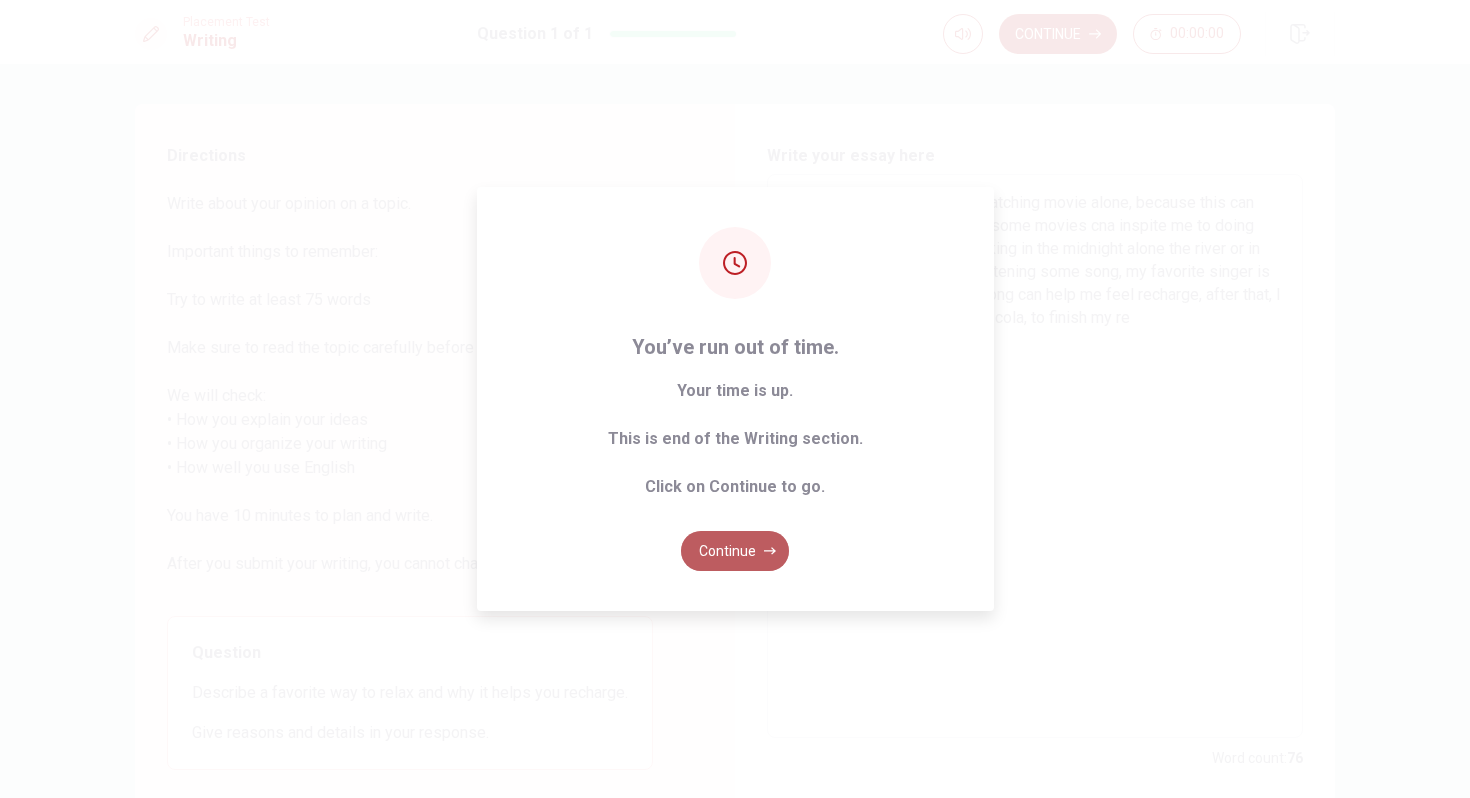 click on "Continue" at bounding box center (735, 551) 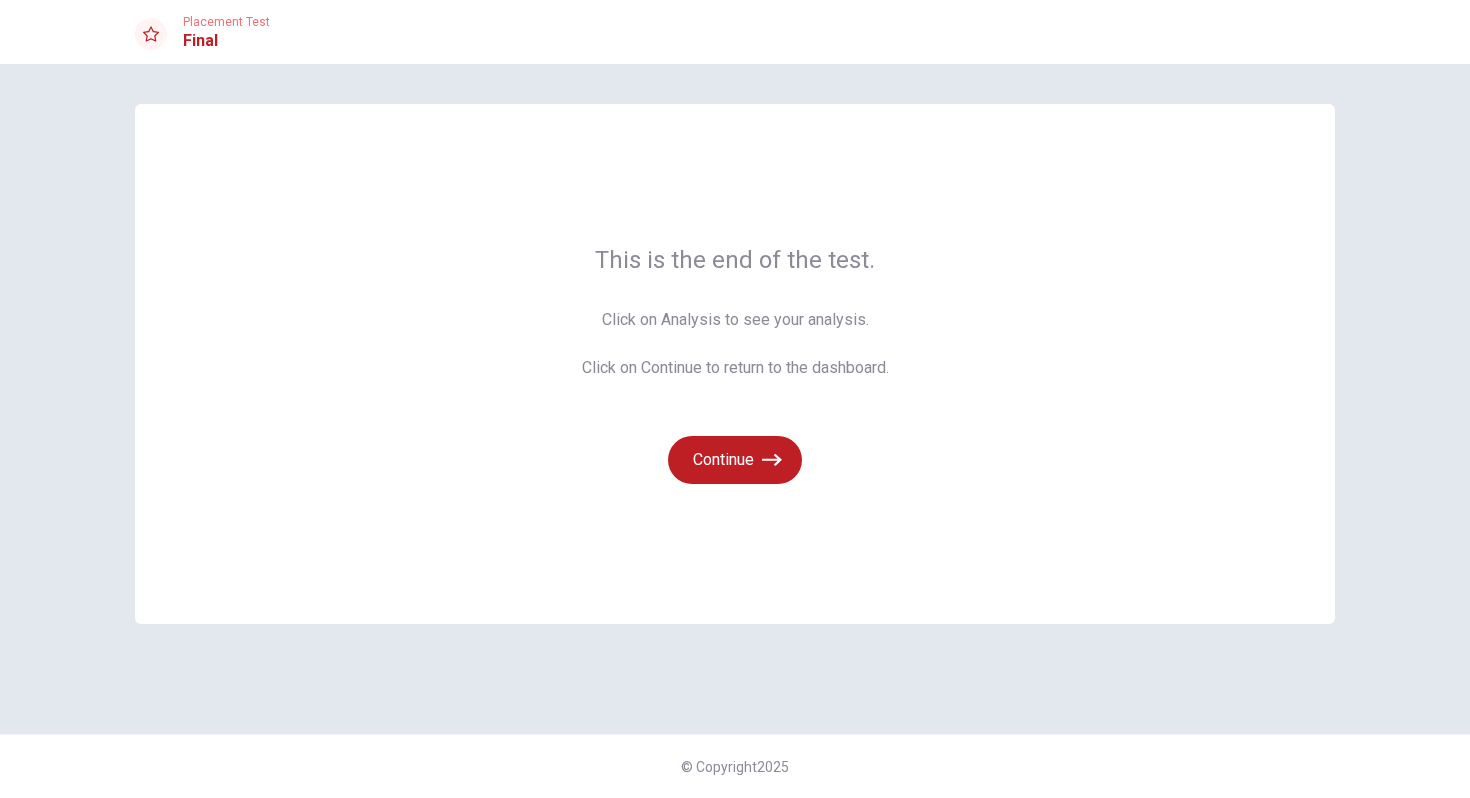 click on "Continue" at bounding box center (735, 448) 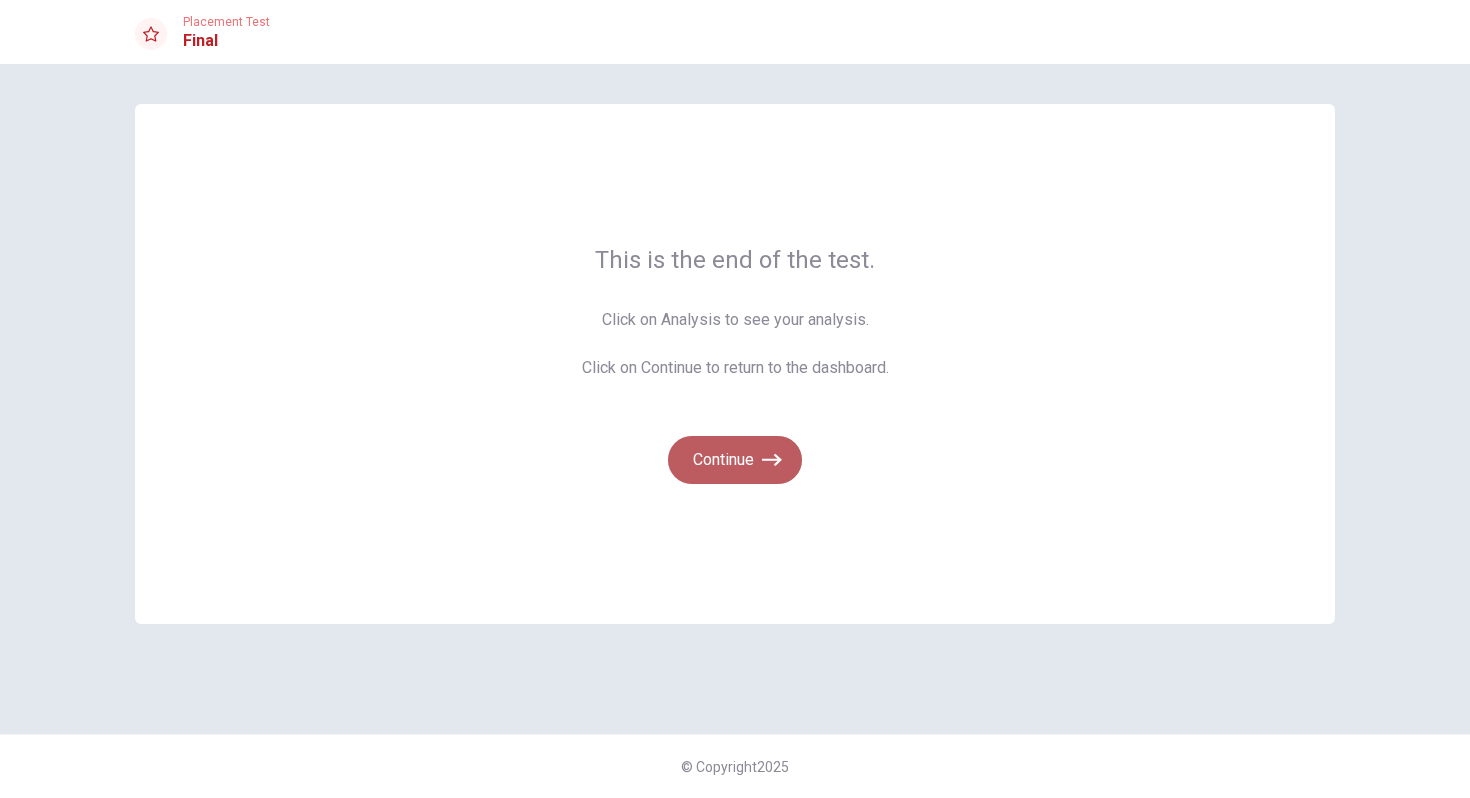 click on "Continue" at bounding box center (735, 460) 